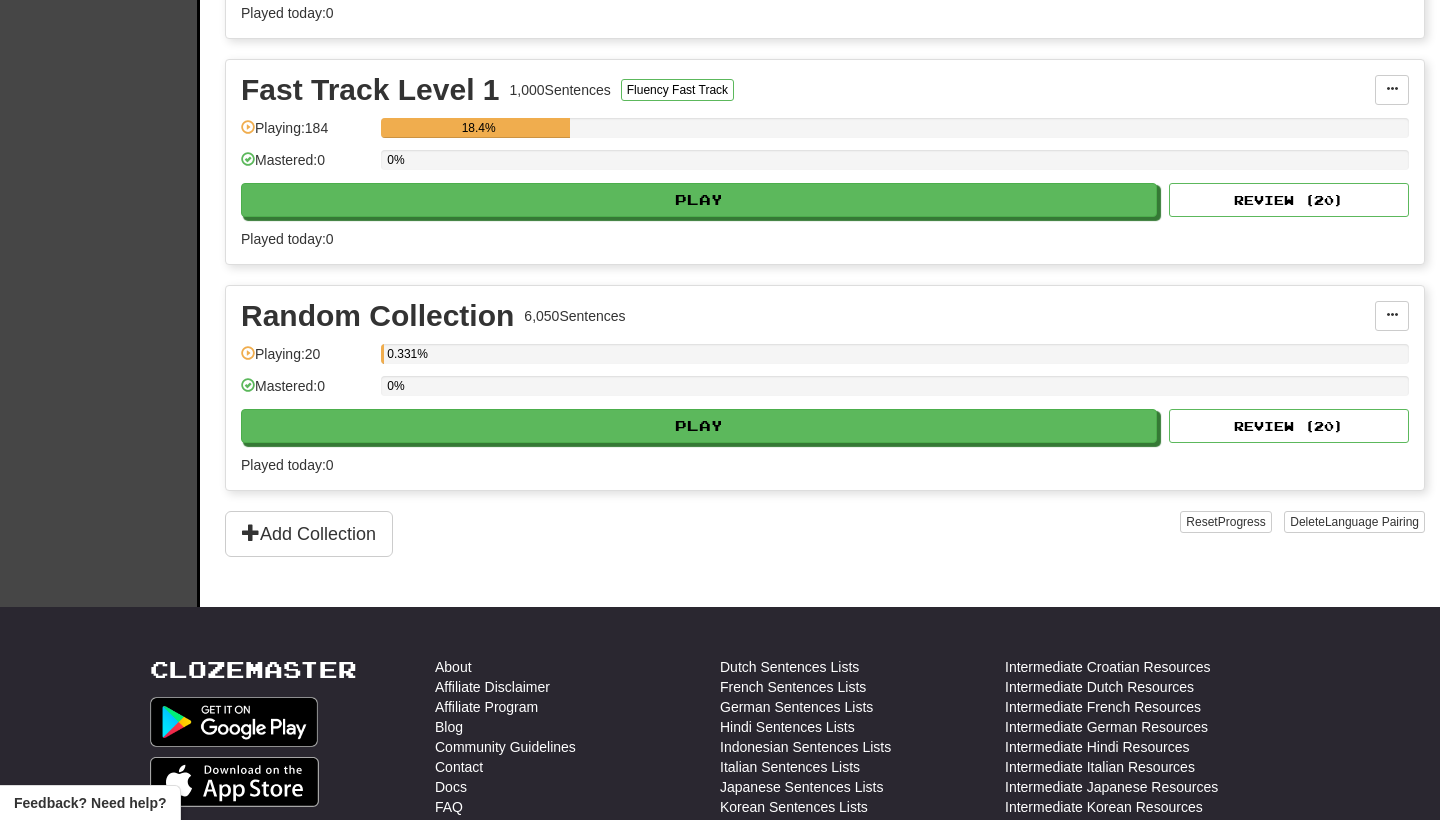 scroll, scrollTop: 675, scrollLeft: 0, axis: vertical 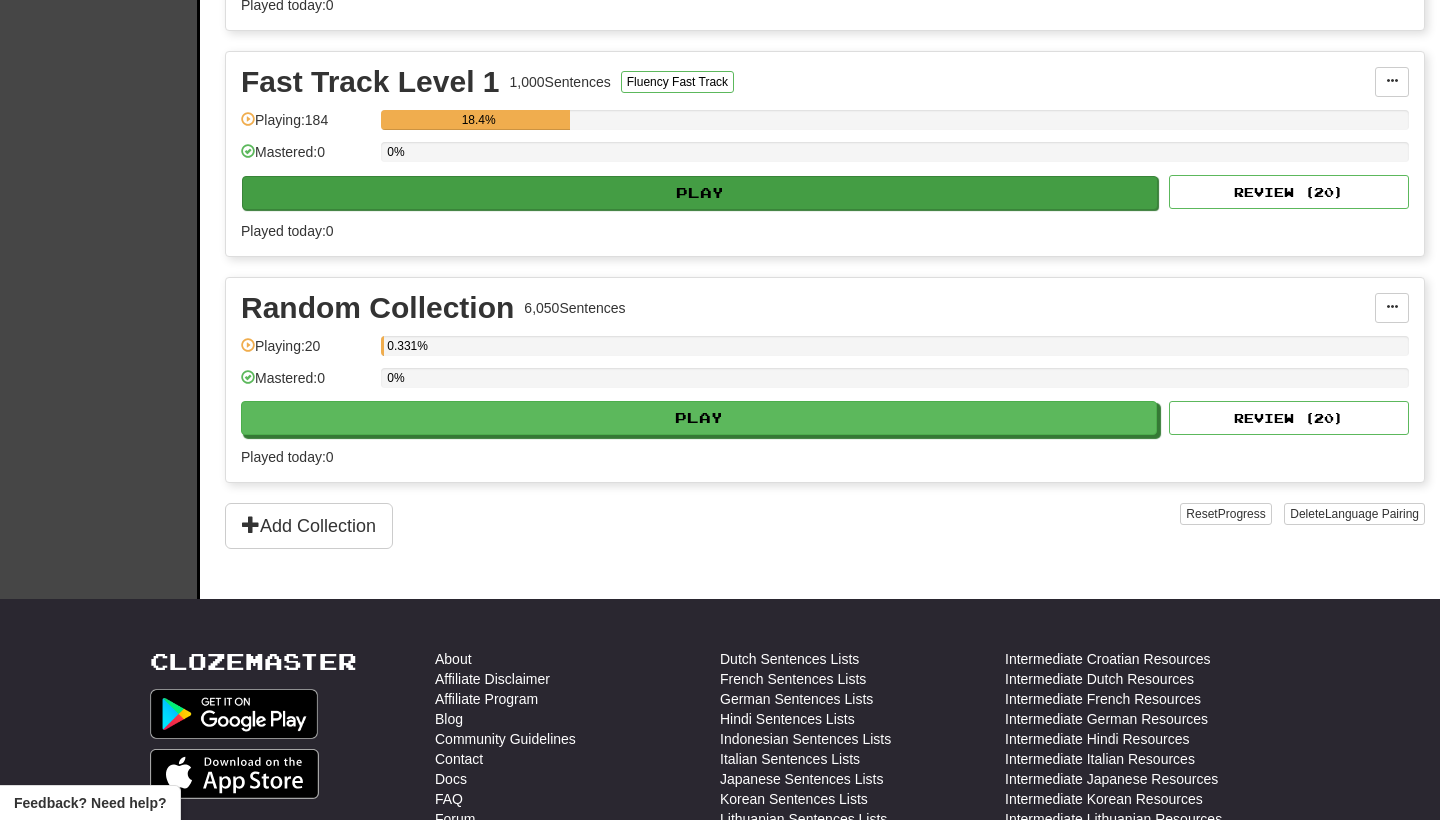 click on "Play" at bounding box center (700, 193) 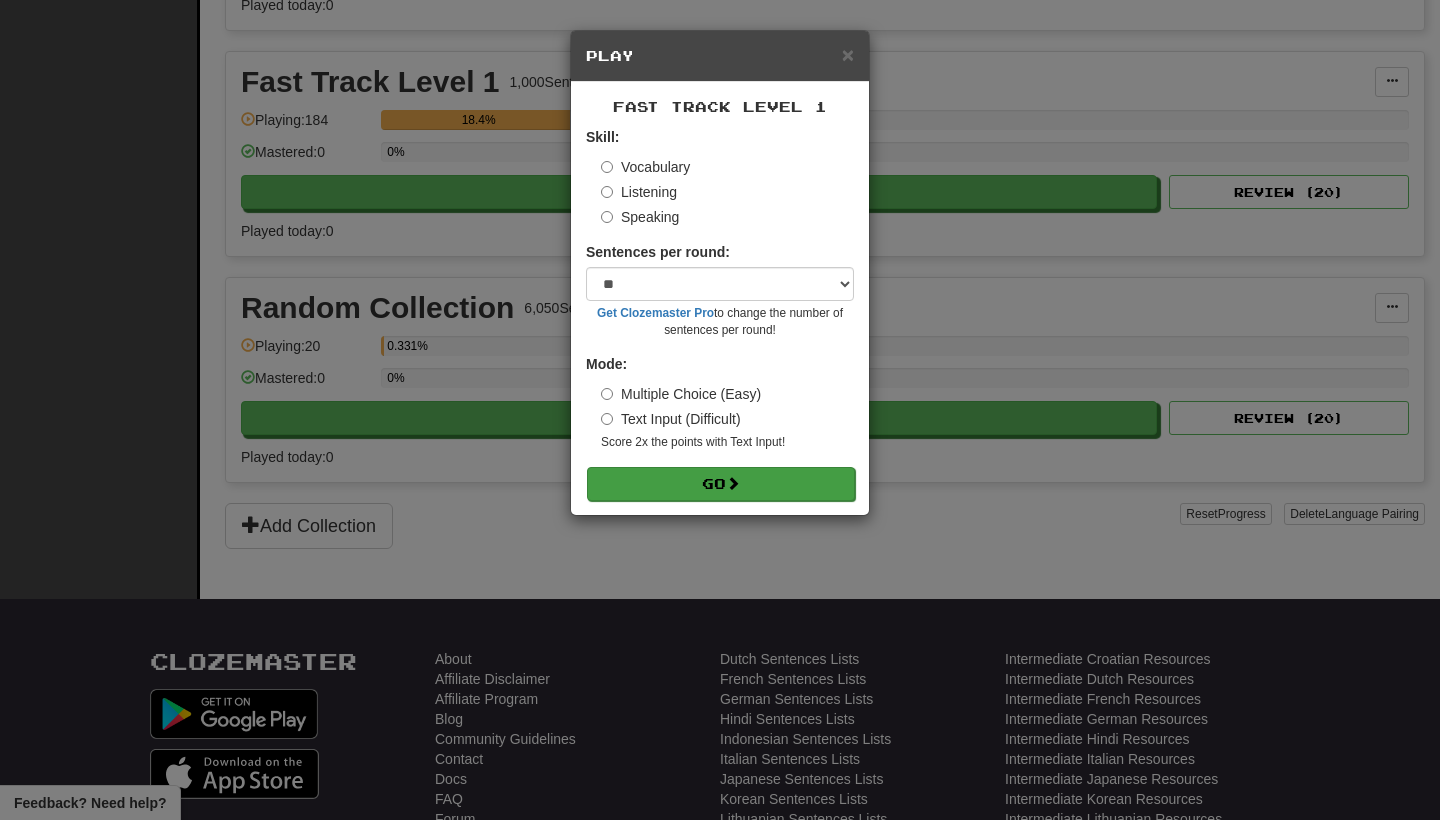 click on "Go" at bounding box center [721, 484] 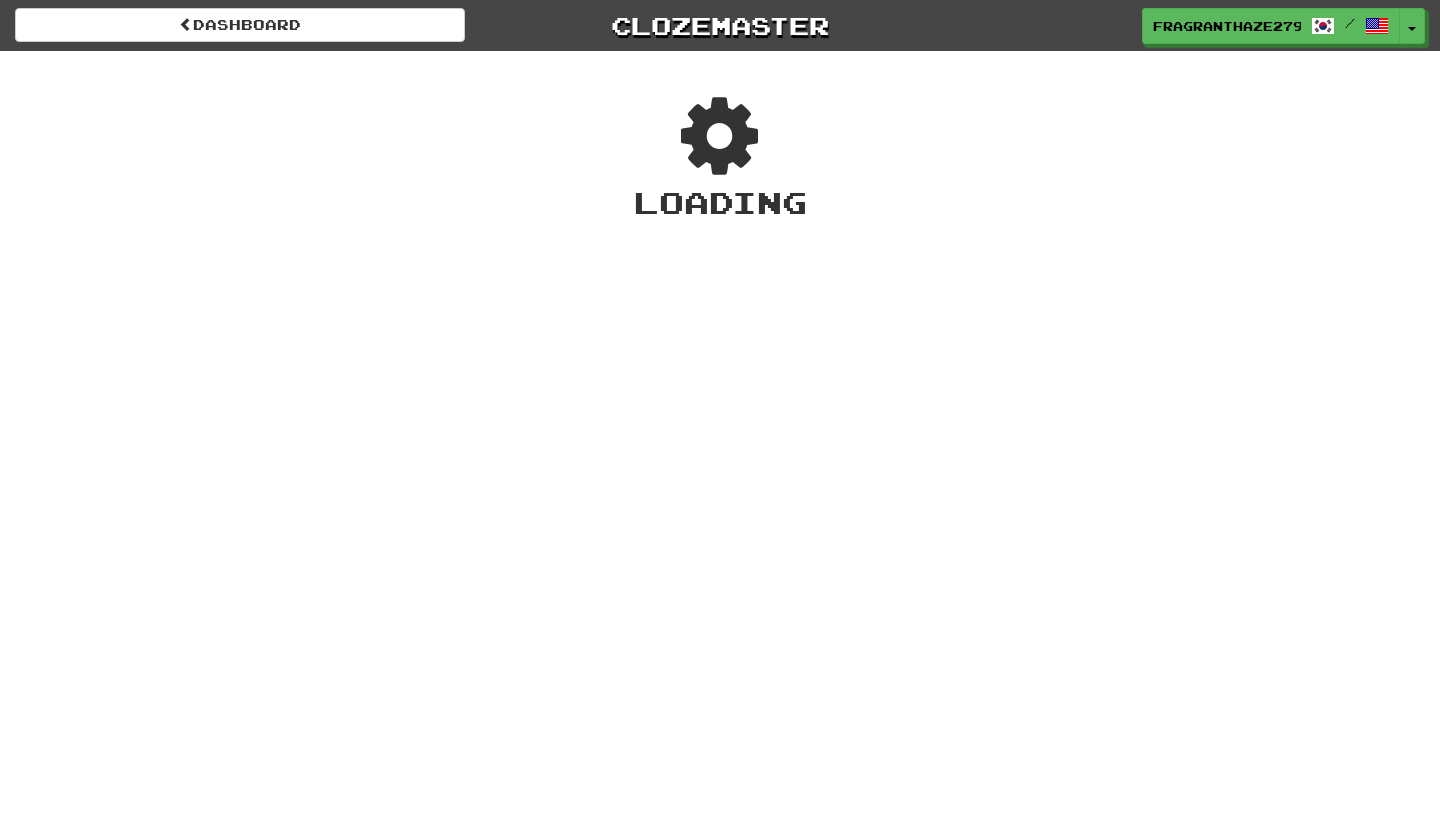 scroll, scrollTop: 0, scrollLeft: 0, axis: both 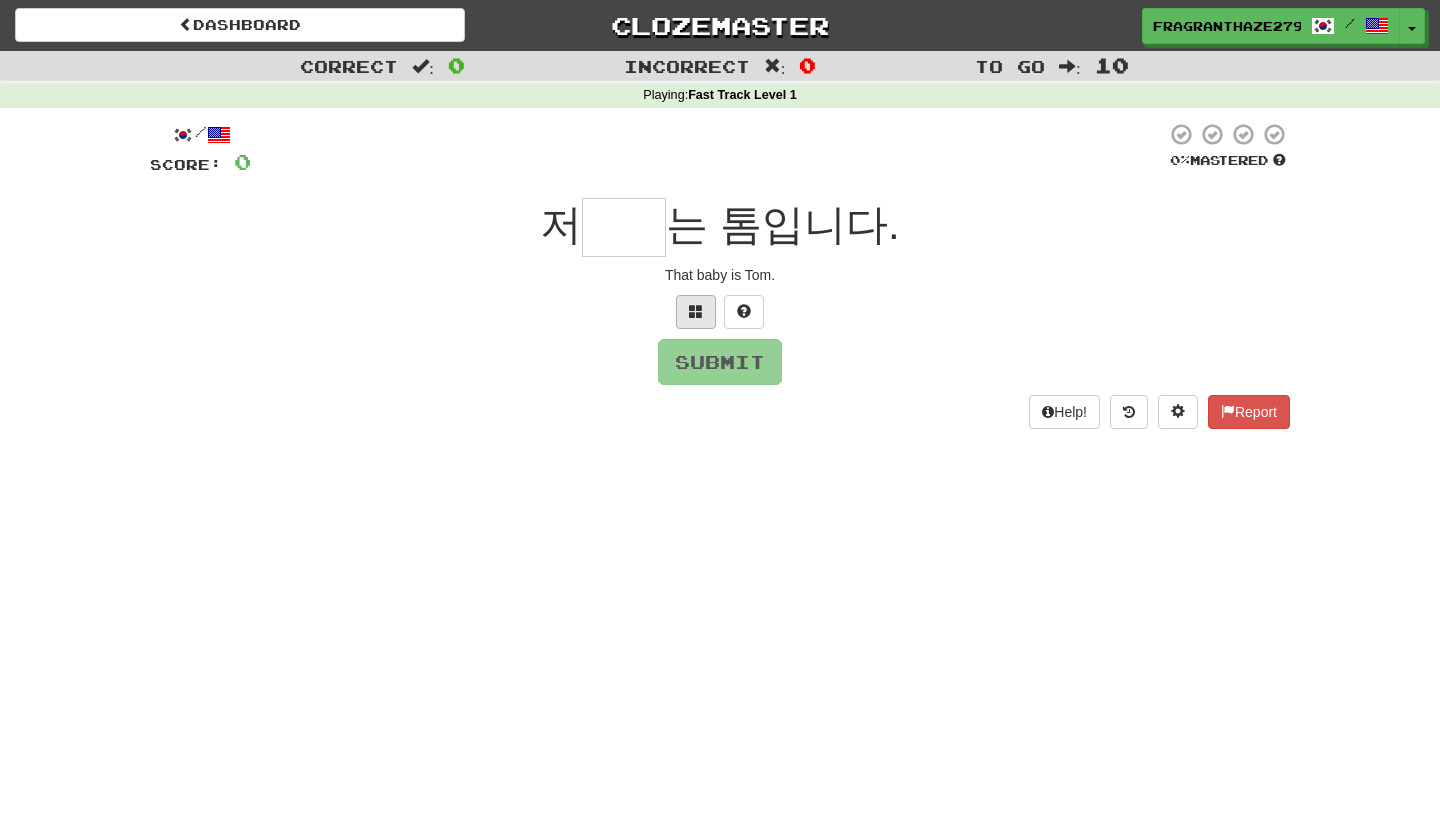 click at bounding box center [696, 311] 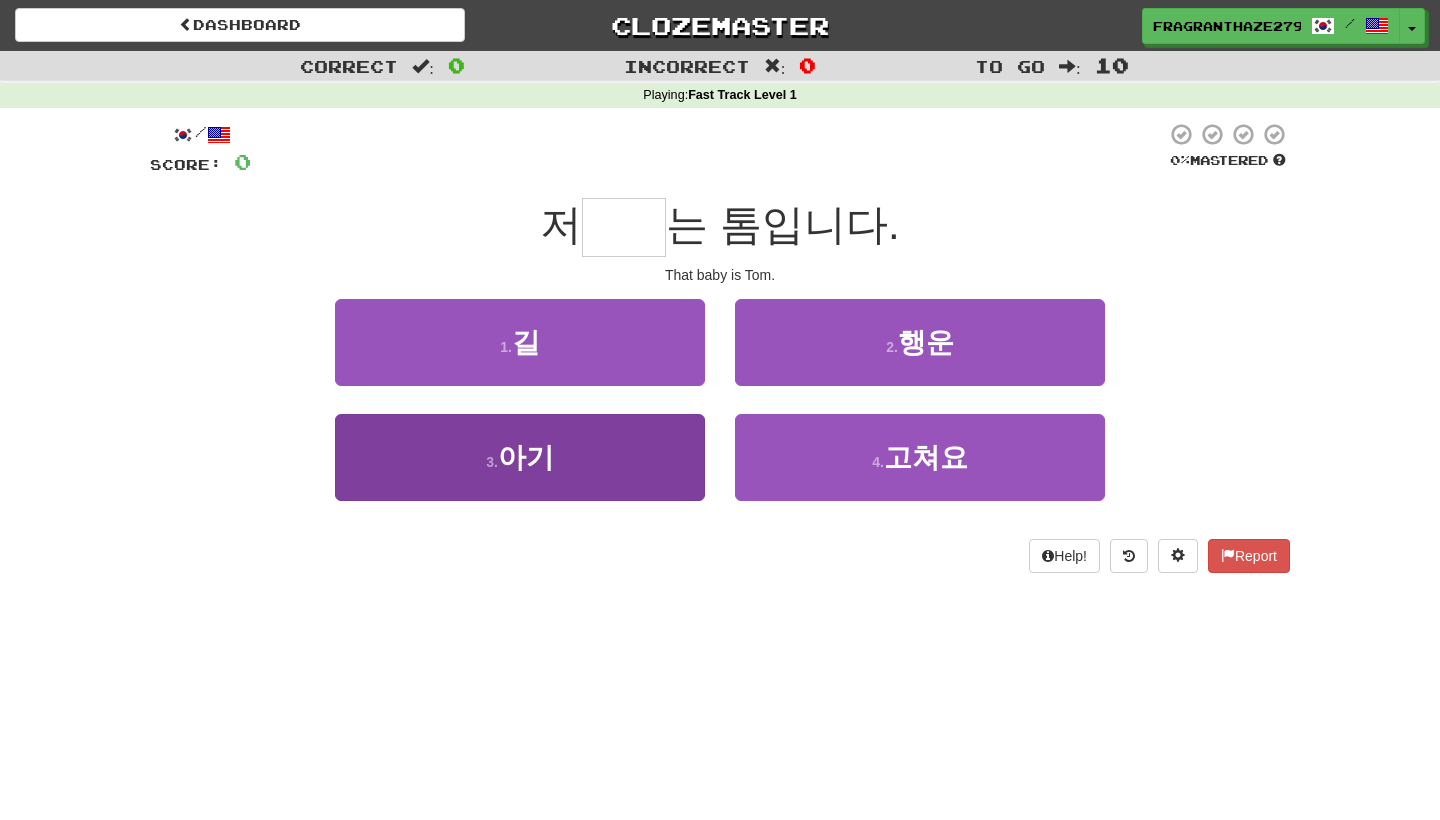 click on "3 .  아기" at bounding box center (520, 457) 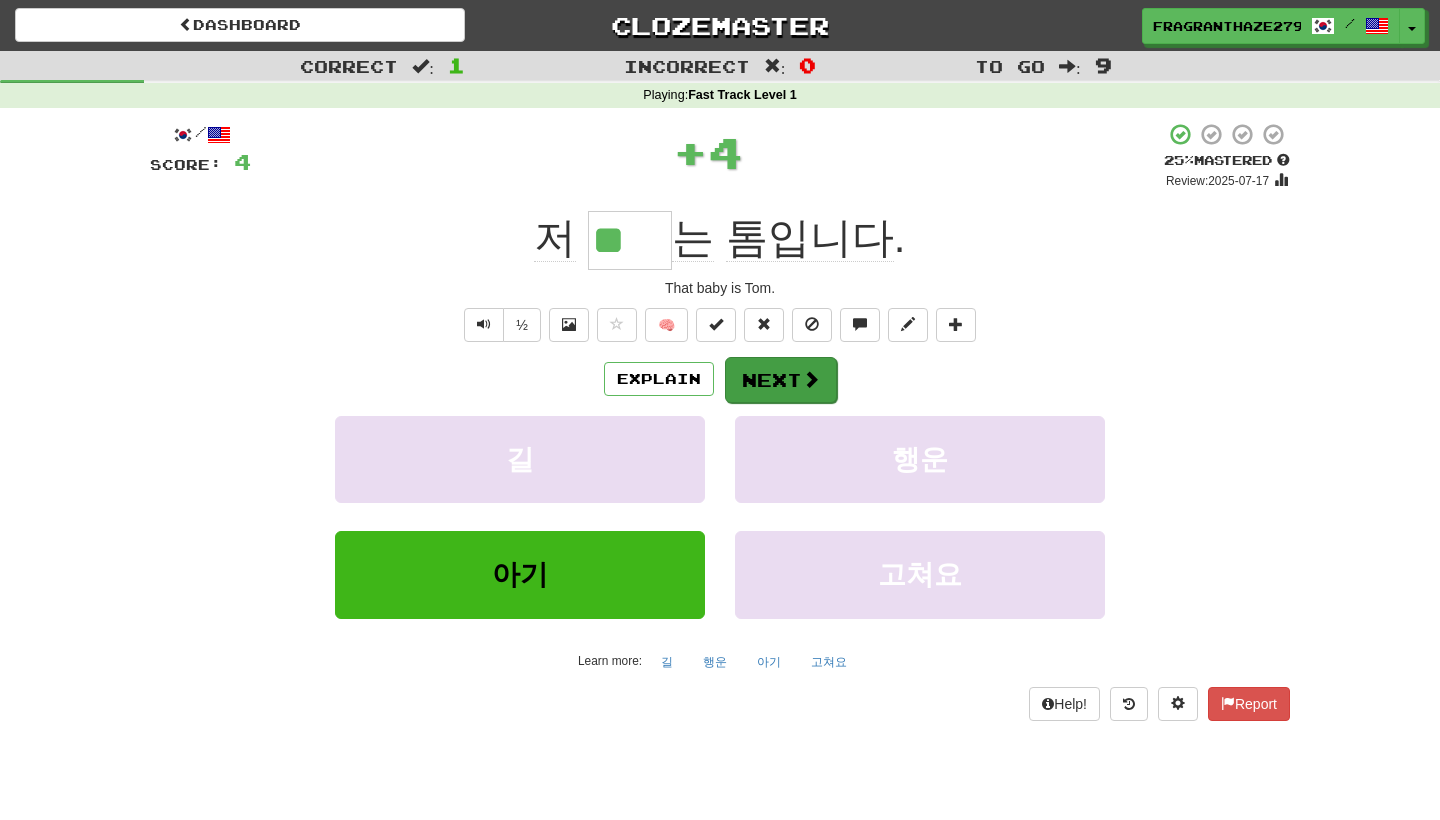 click on "Next" at bounding box center [781, 380] 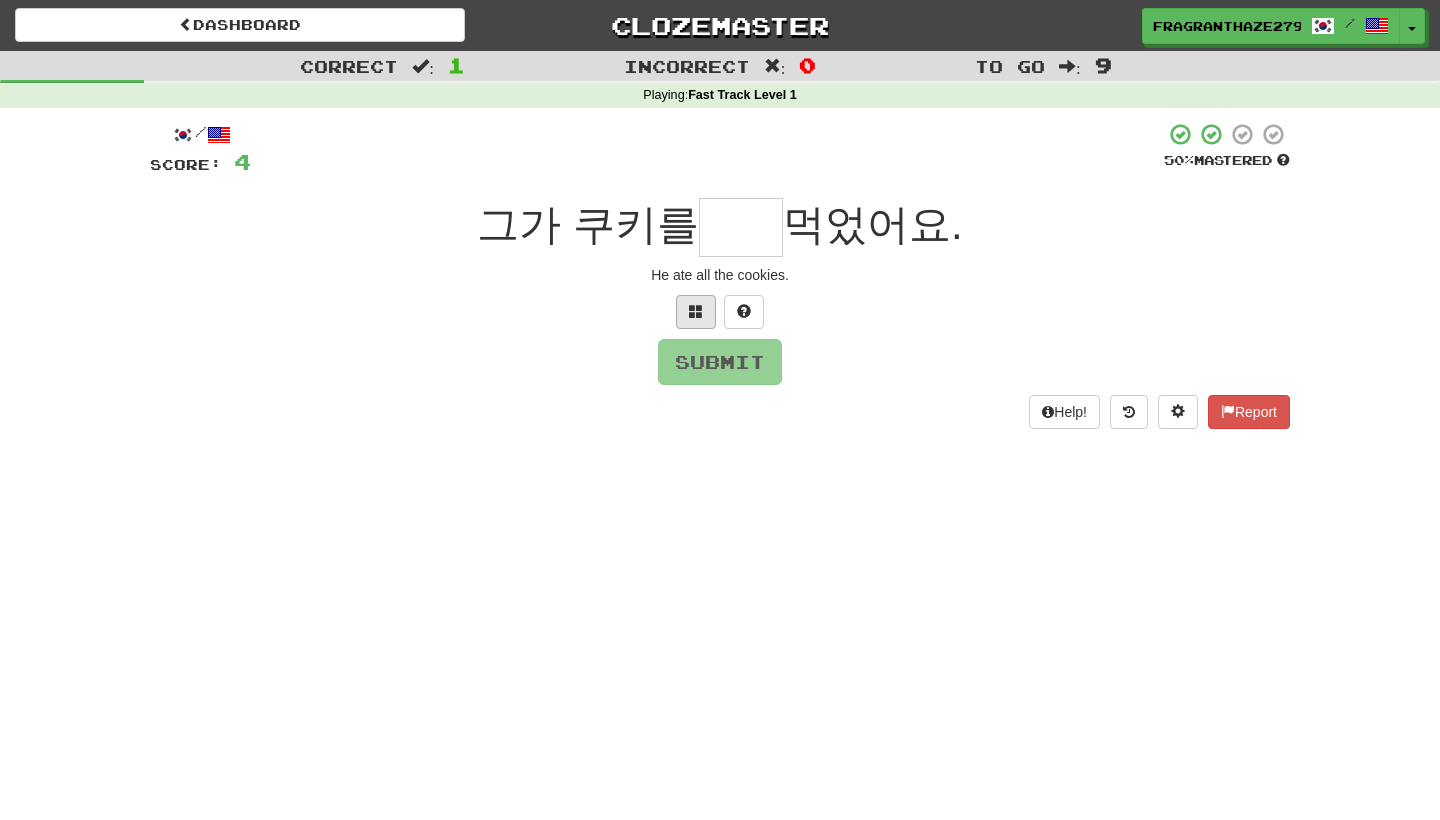 click at bounding box center [696, 312] 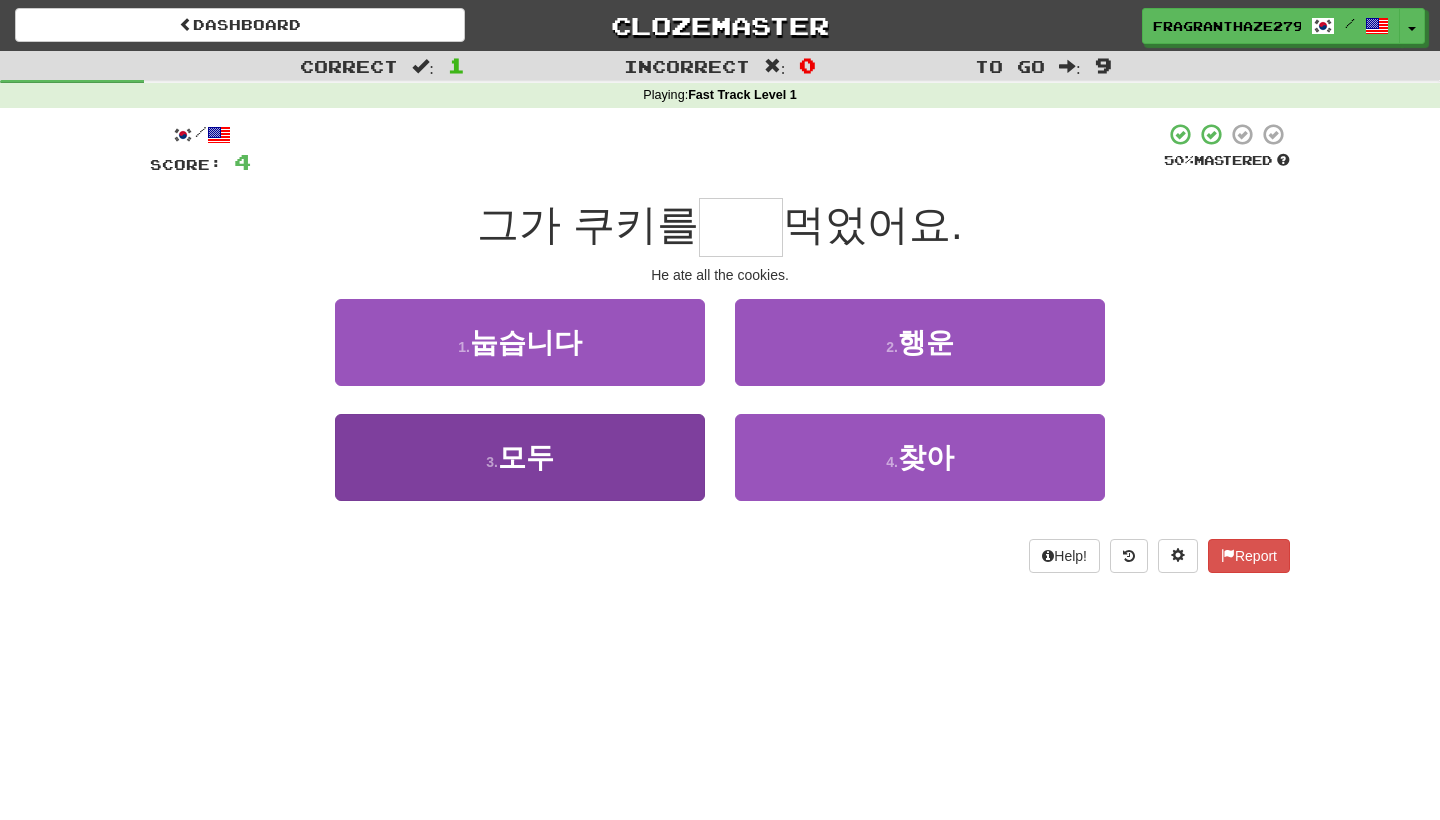 click on "3 .  모두" at bounding box center (520, 457) 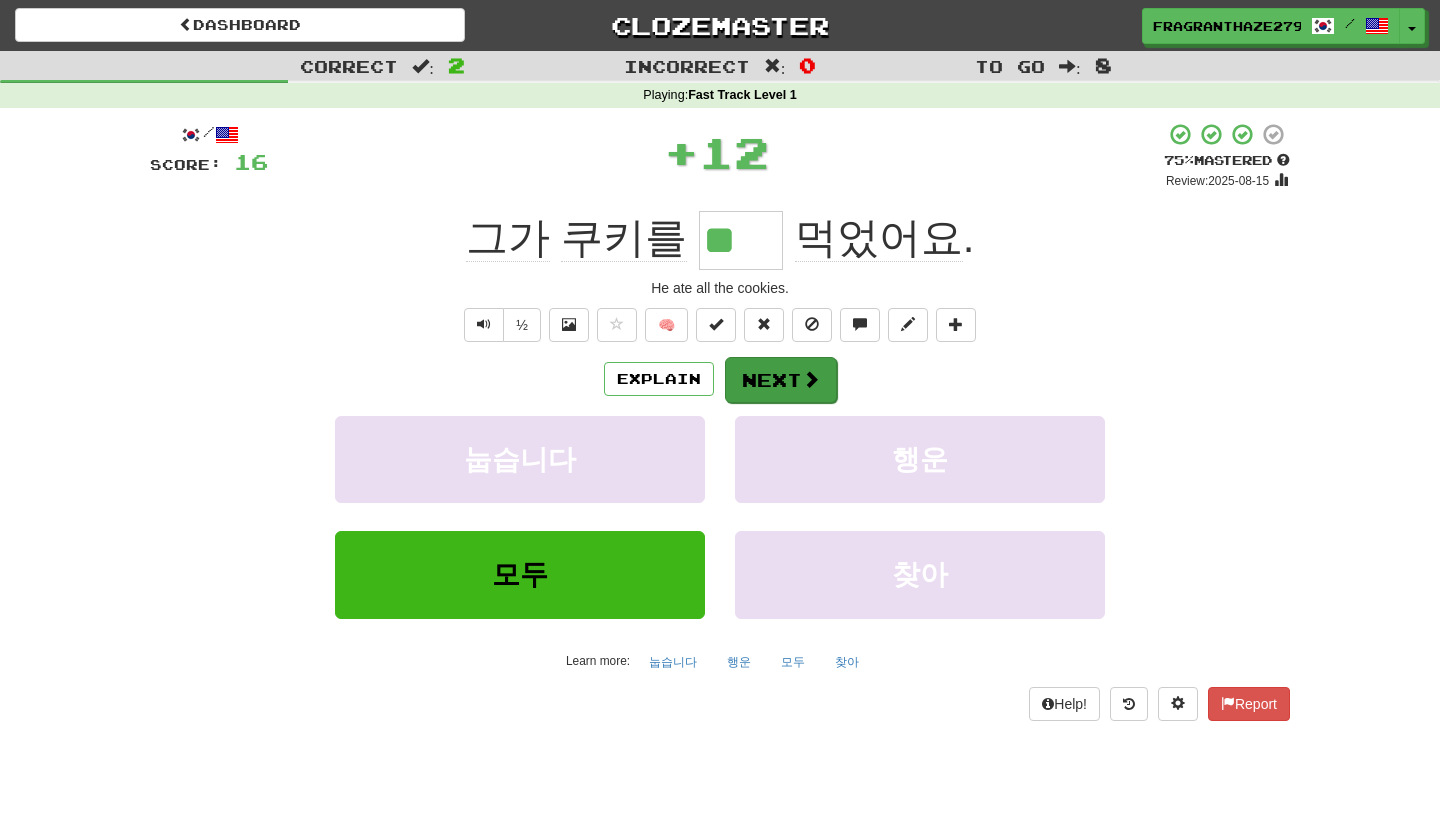 click on "Next" at bounding box center (781, 380) 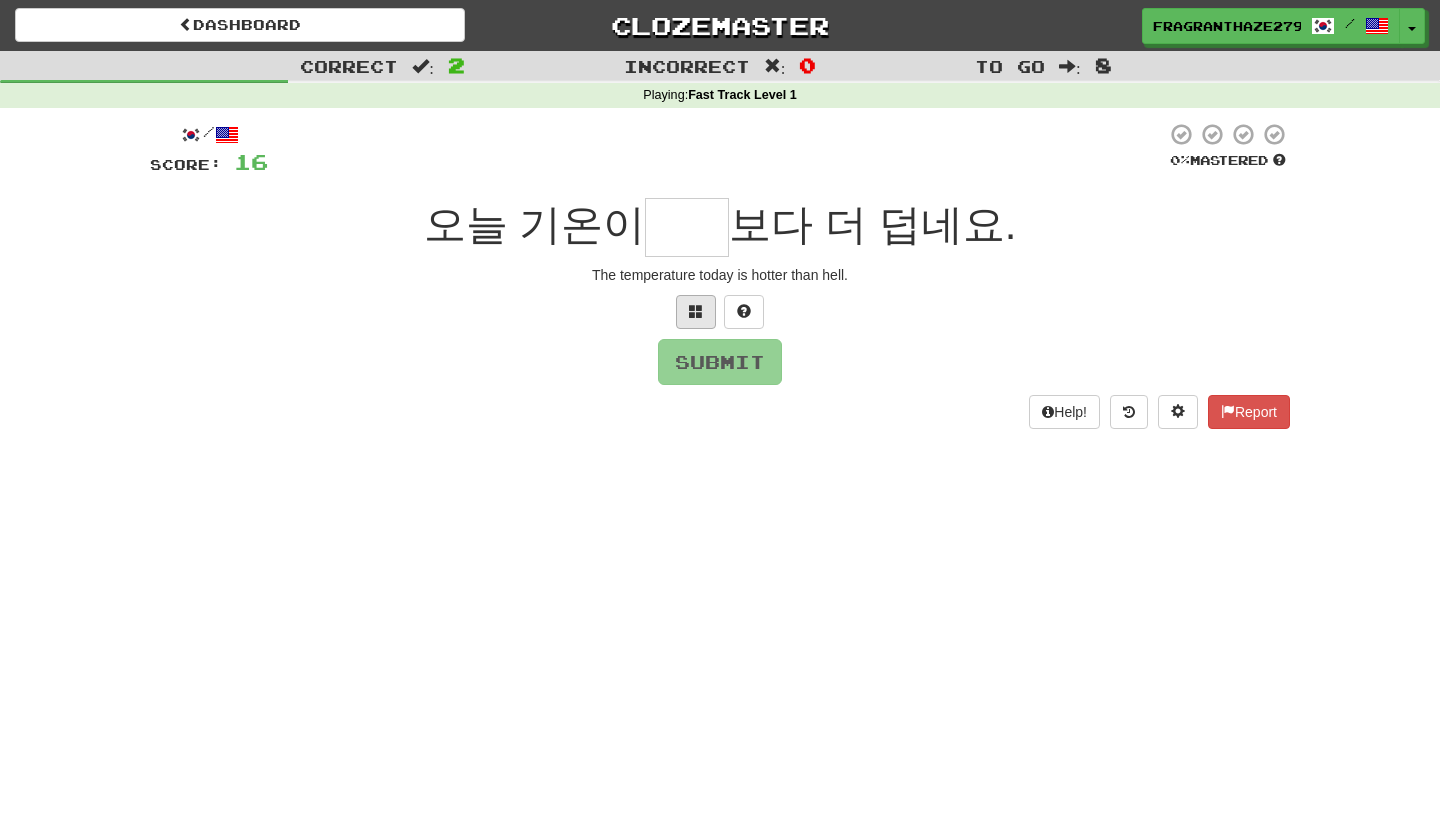 click at bounding box center (696, 312) 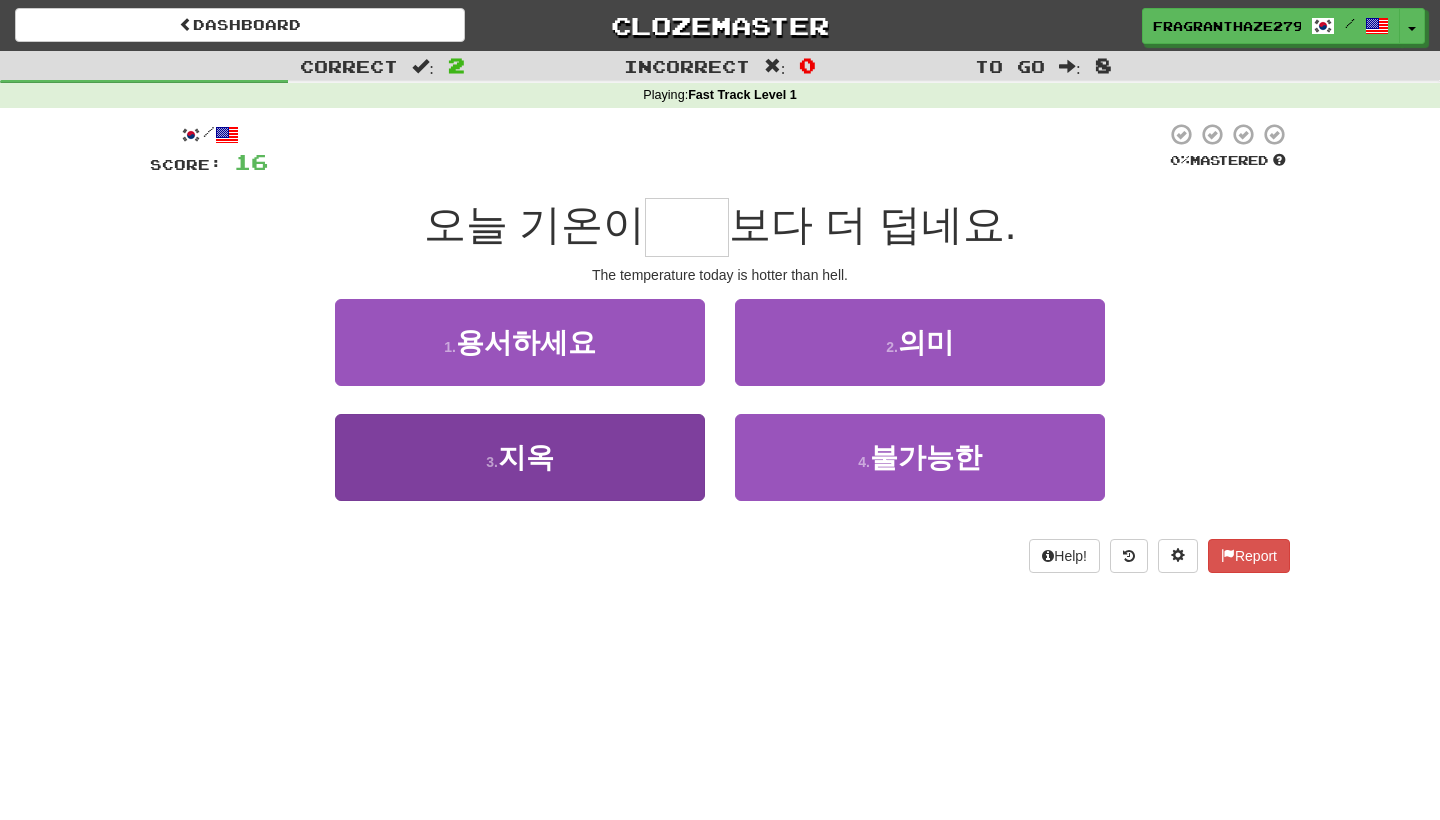 click on "지옥" at bounding box center (526, 457) 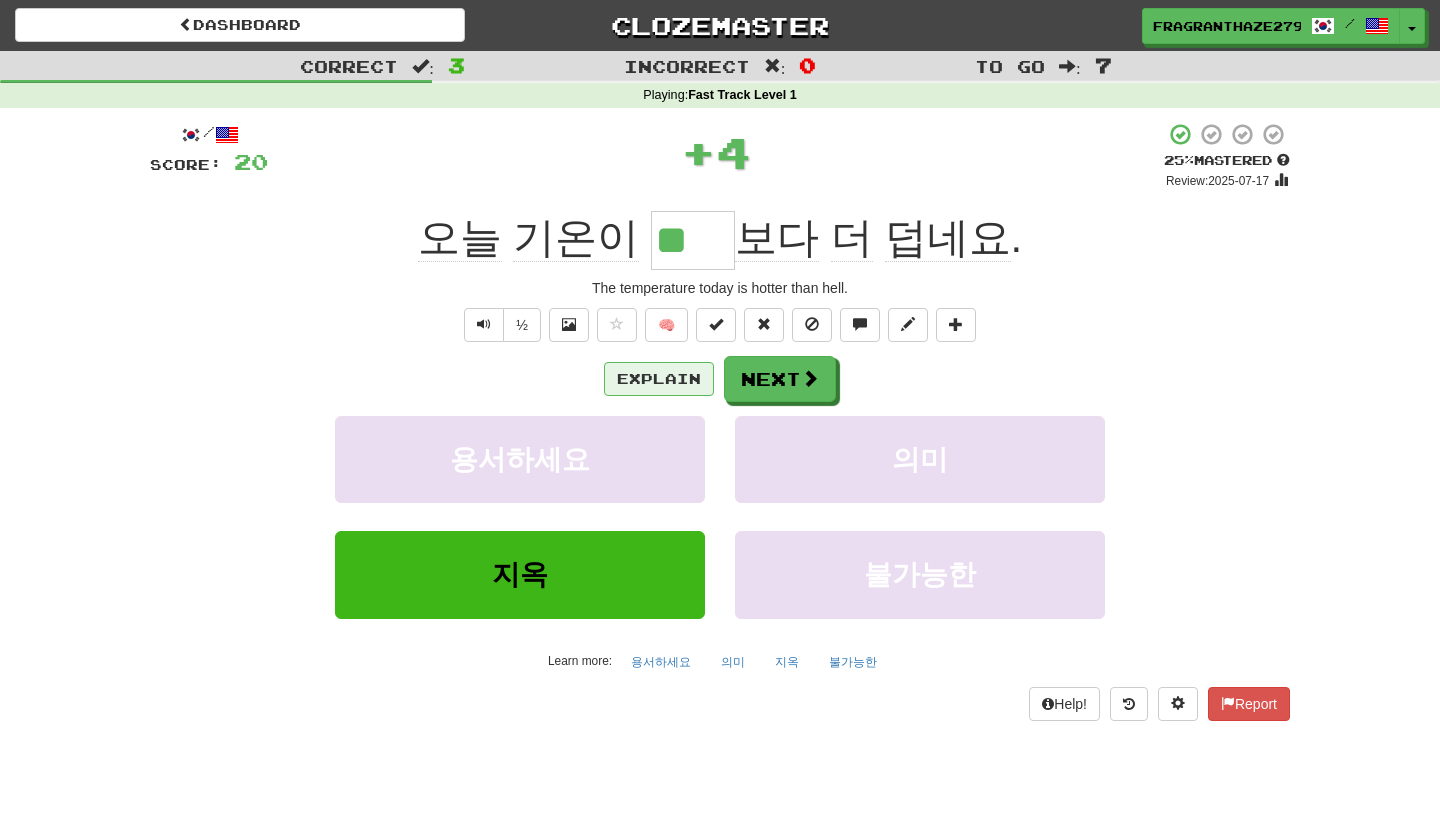 click on "Explain" at bounding box center (659, 379) 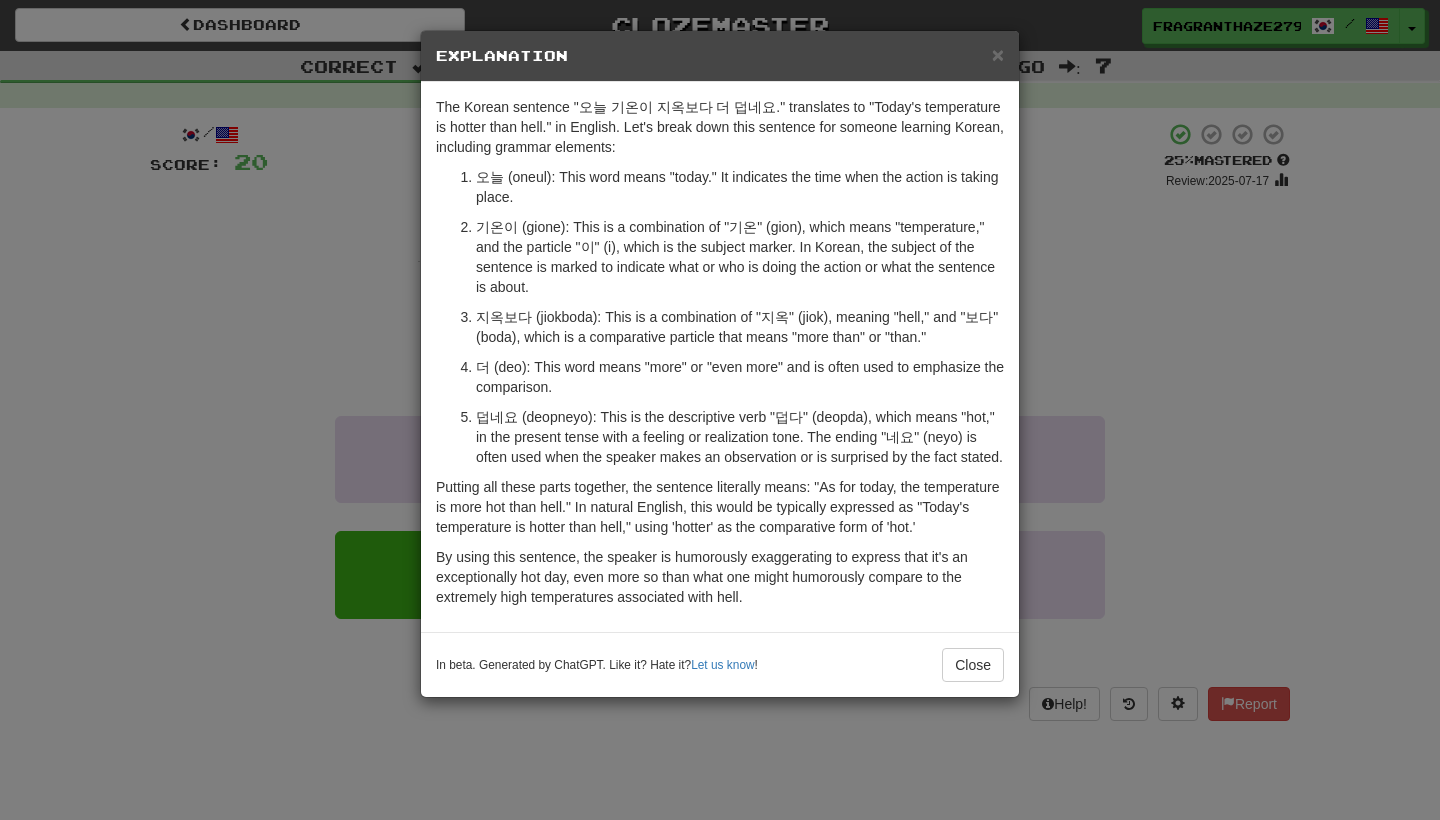 click on "× Explanation The Korean sentence "오늘 기온이 지옥보다 더 덥네요." translates to "Today's temperature is hotter than hell." in English. Let's break down this sentence for someone learning Korean, including grammar elements:
오늘 (oneul): This word means "today." It indicates the time when the action is taking place.
기온이 (gione): This is a combination of "기온" (gion), which means "temperature," and the particle "이" (i), which is the subject marker. In Korean, the subject of the sentence is marked to indicate what or who is doing the action or what the sentence is about.
지옥보다 (jiokboda): This is a combination of "지옥" (jiok), meaning "hell," and "보다" (boda), which is a comparative particle that means "more than" or "than."
더 (deo): This word means "more" or "even more" and is often used to emphasize the comparison.
In beta. Generated by ChatGPT. Like it? Hate it?  Let us know ! Close" at bounding box center (720, 410) 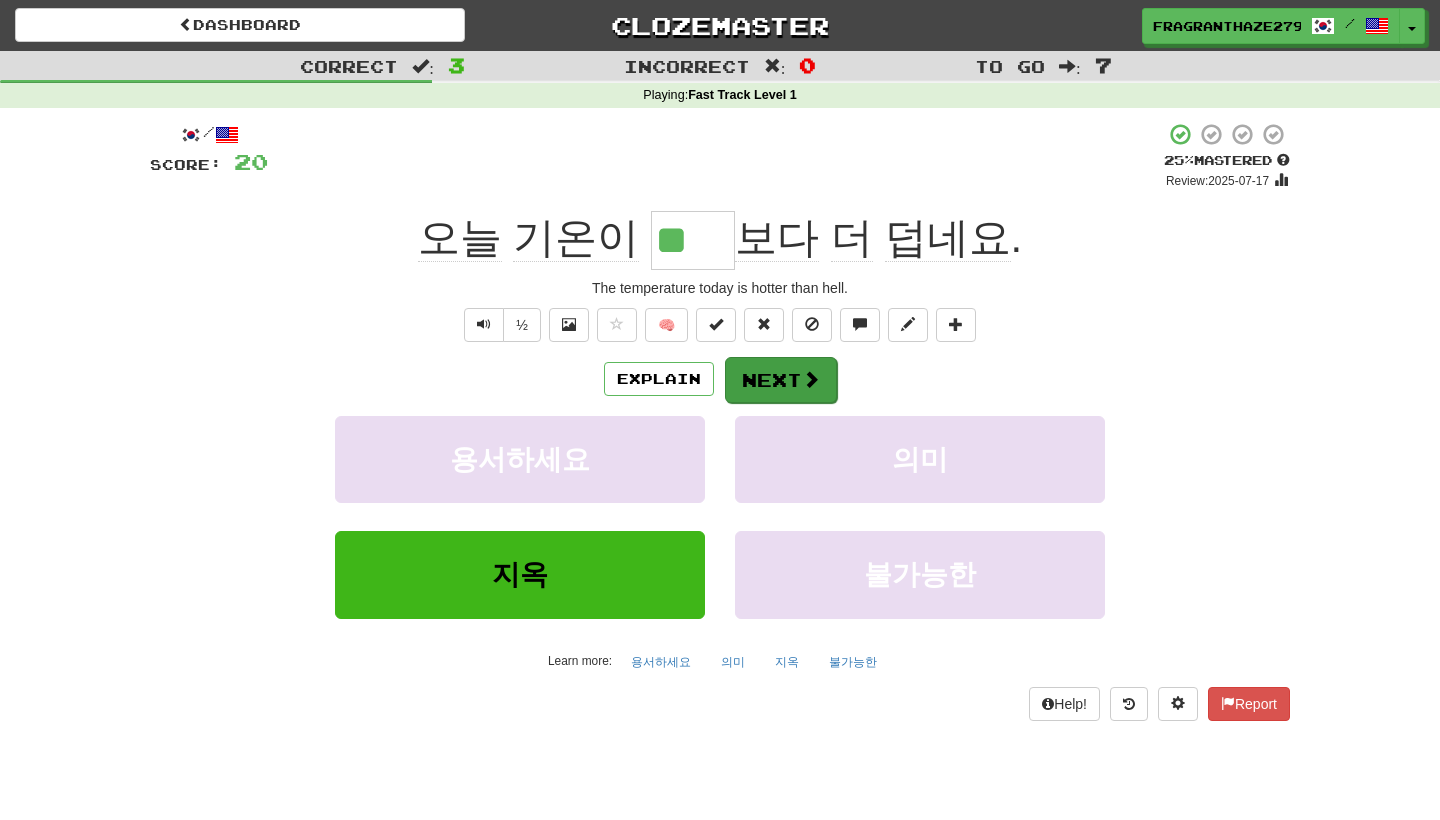 click at bounding box center (811, 379) 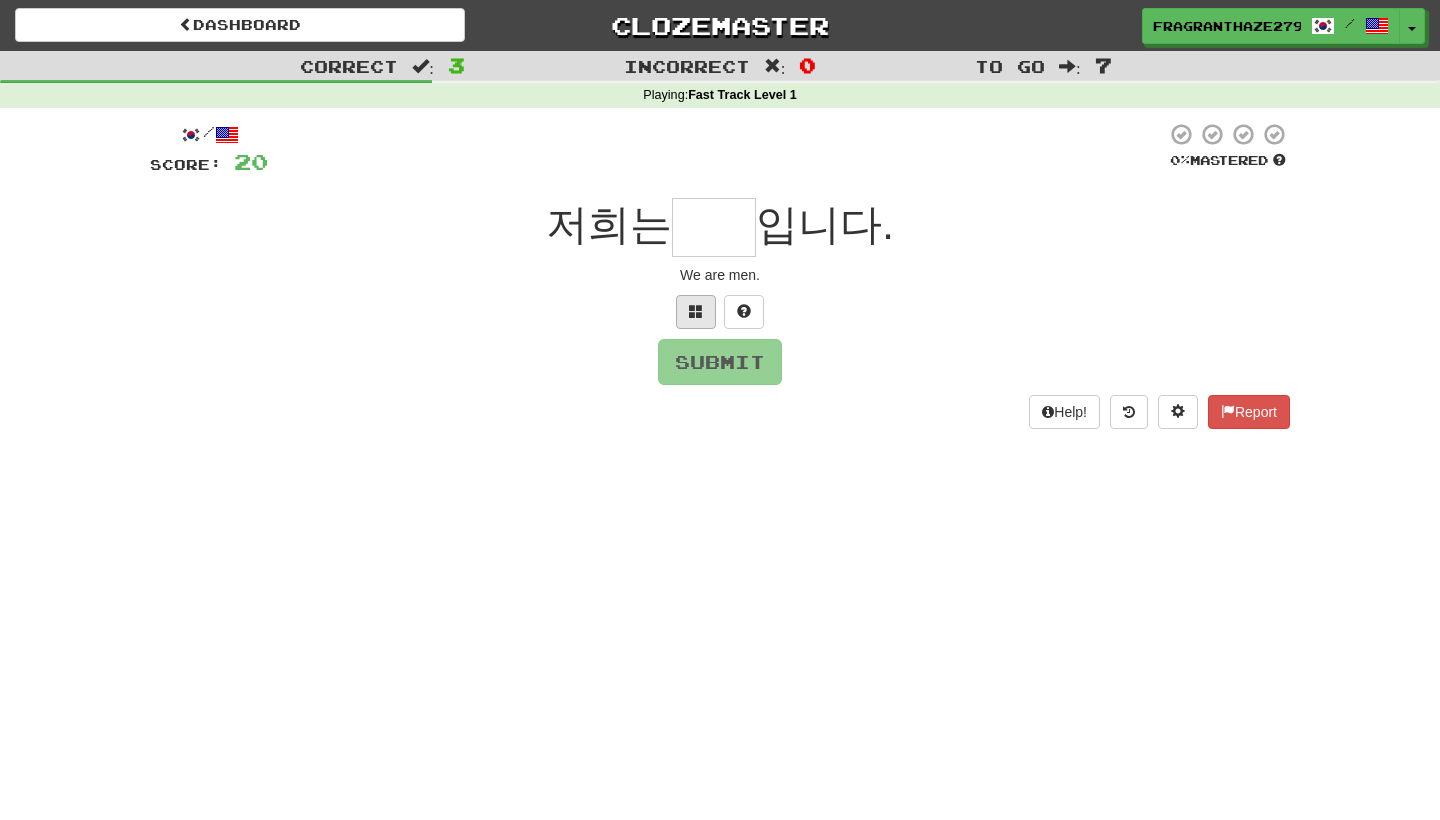 click at bounding box center (696, 311) 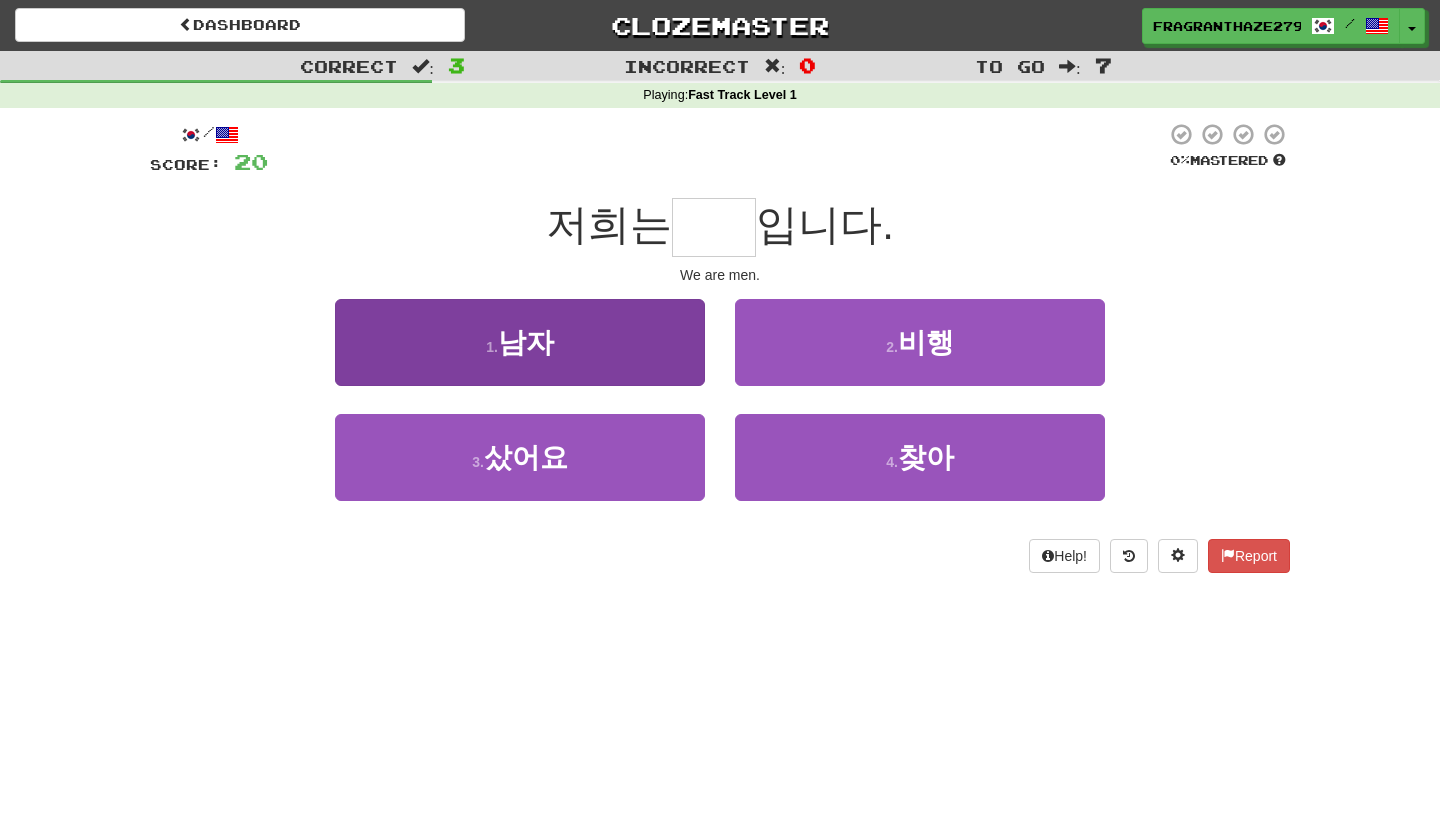 click on "1 .  남자" at bounding box center [520, 342] 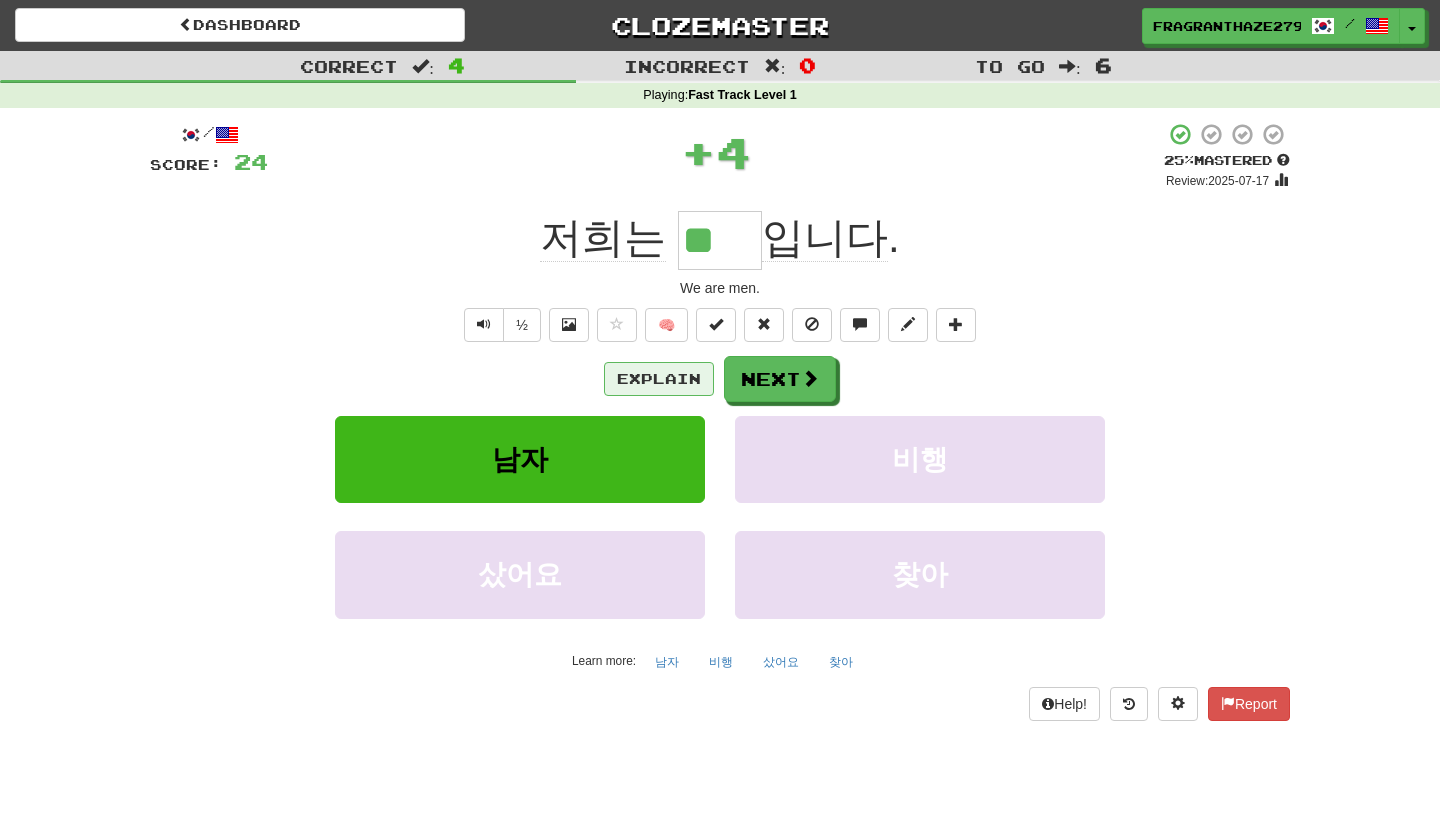 click on "Explain" at bounding box center (659, 379) 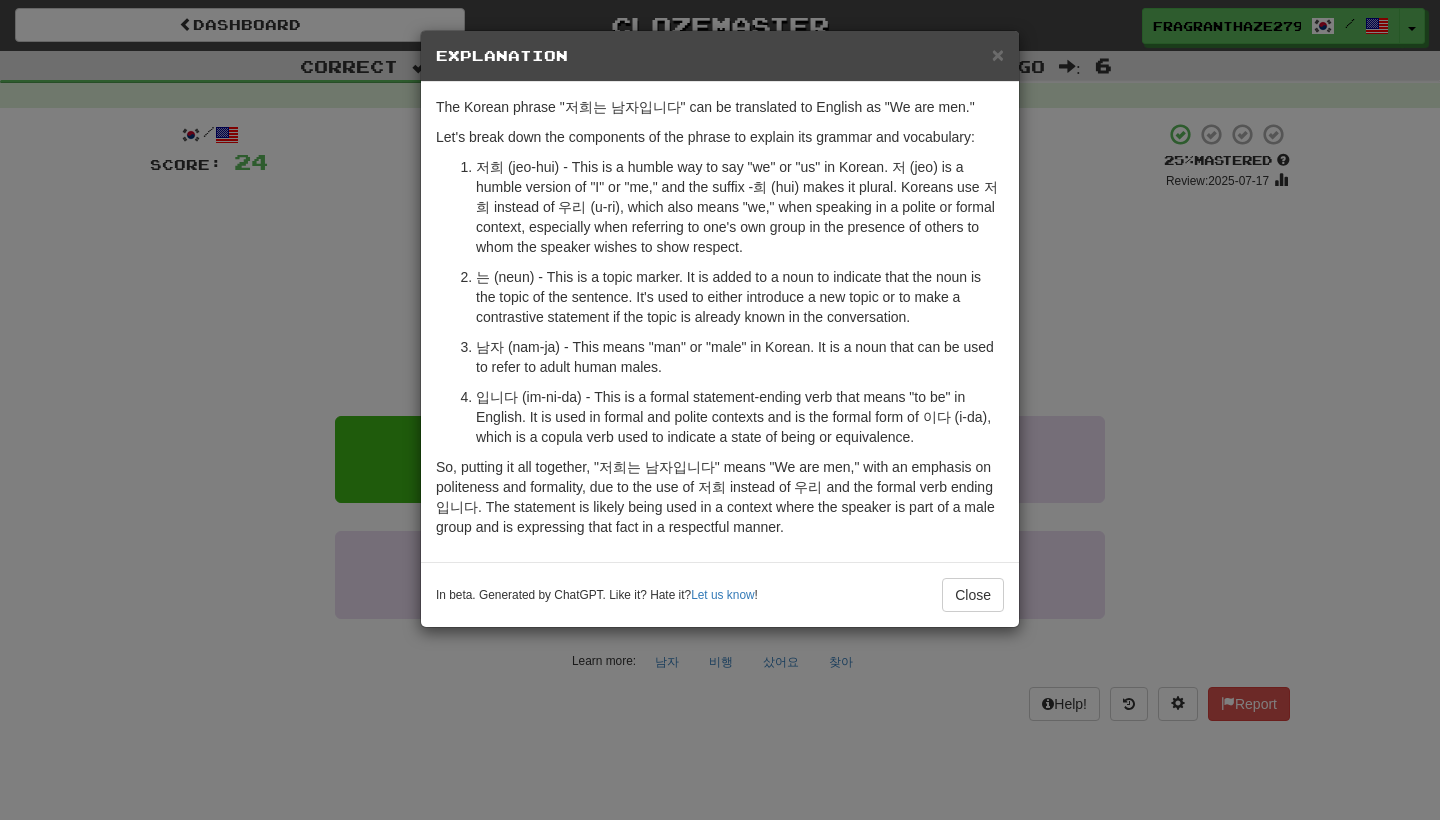 click on "× Explanation The Korean phrase "저희는 남자입니다" can be translated to English as "We are men."
Let's break down the components of the phrase to explain its grammar and vocabulary:
저희 (jeo-hui) - This is a humble way to say "we" or "us" in Korean. 저 (jeo) is a humble version of "I" or "me," and the suffix -희 (hui) makes it plural. Koreans use 저희 instead of 우리 (u-ri), which also means "we," when speaking in a polite or formal context, especially when referring to one's own group in the presence of others to whom the speaker wishes to show respect.
는 (neun) - This is a topic marker. It is added to a noun to indicate that the noun is the topic of the sentence. It's used to either introduce a new topic or to make a contrastive statement if the topic is already known in the conversation.
남자 (nam-ja) - This means "man" or "male" in Korean. It is a noun that can be used to refer to adult human males.
In beta. Generated by ChatGPT. Like it? Hate it?  !" at bounding box center [720, 410] 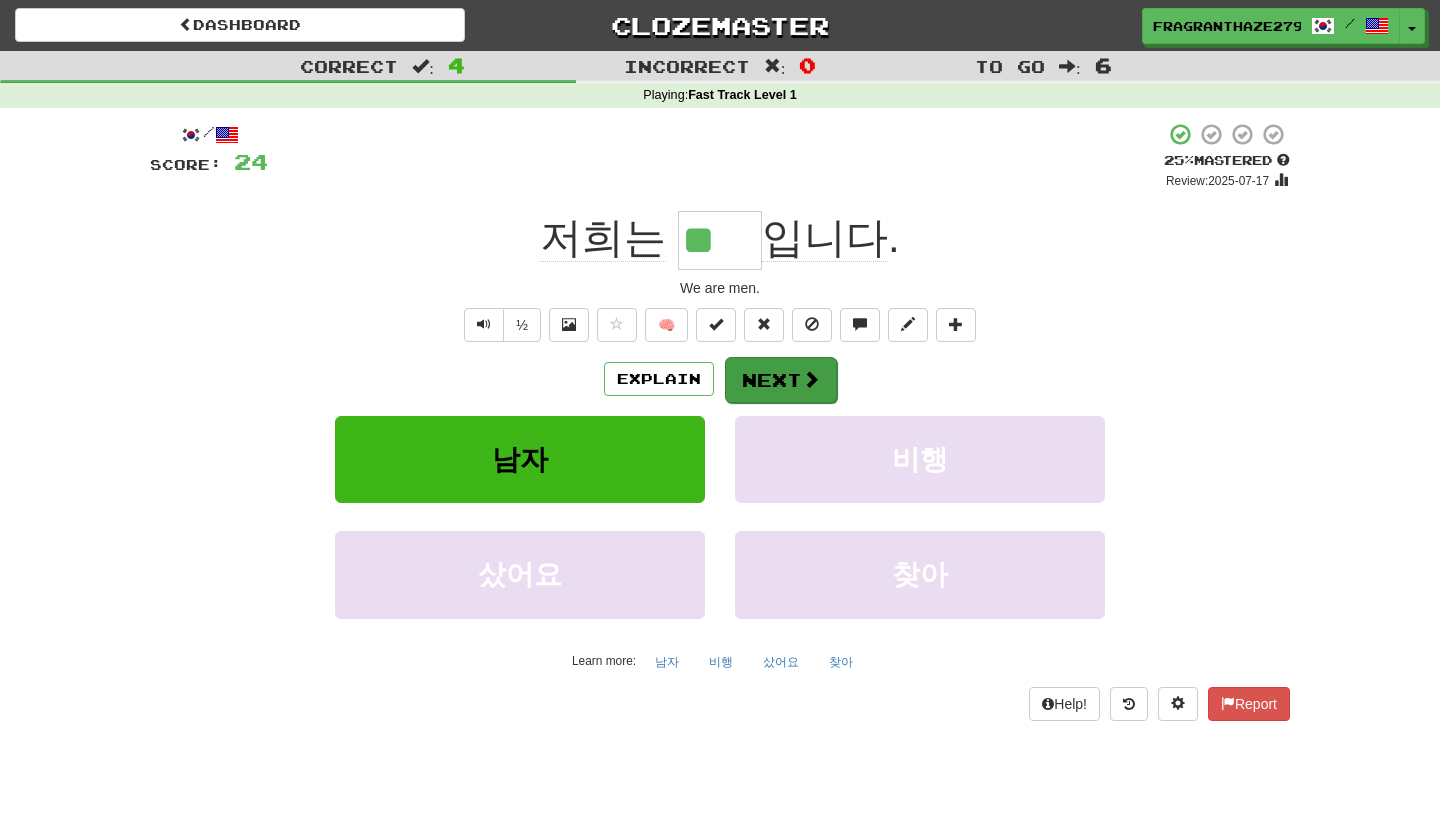 click on "Next" at bounding box center [781, 380] 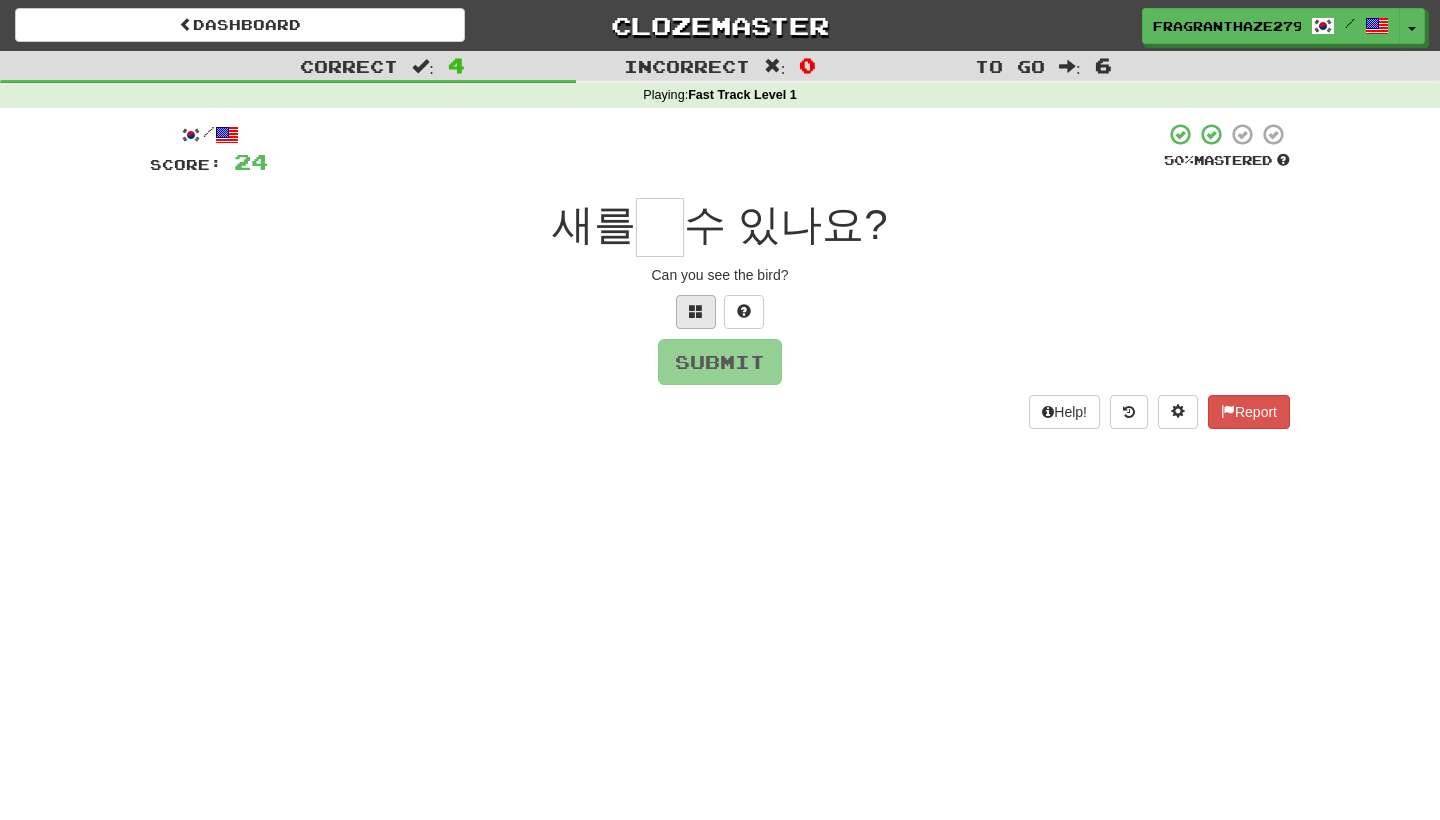 click at bounding box center (696, 311) 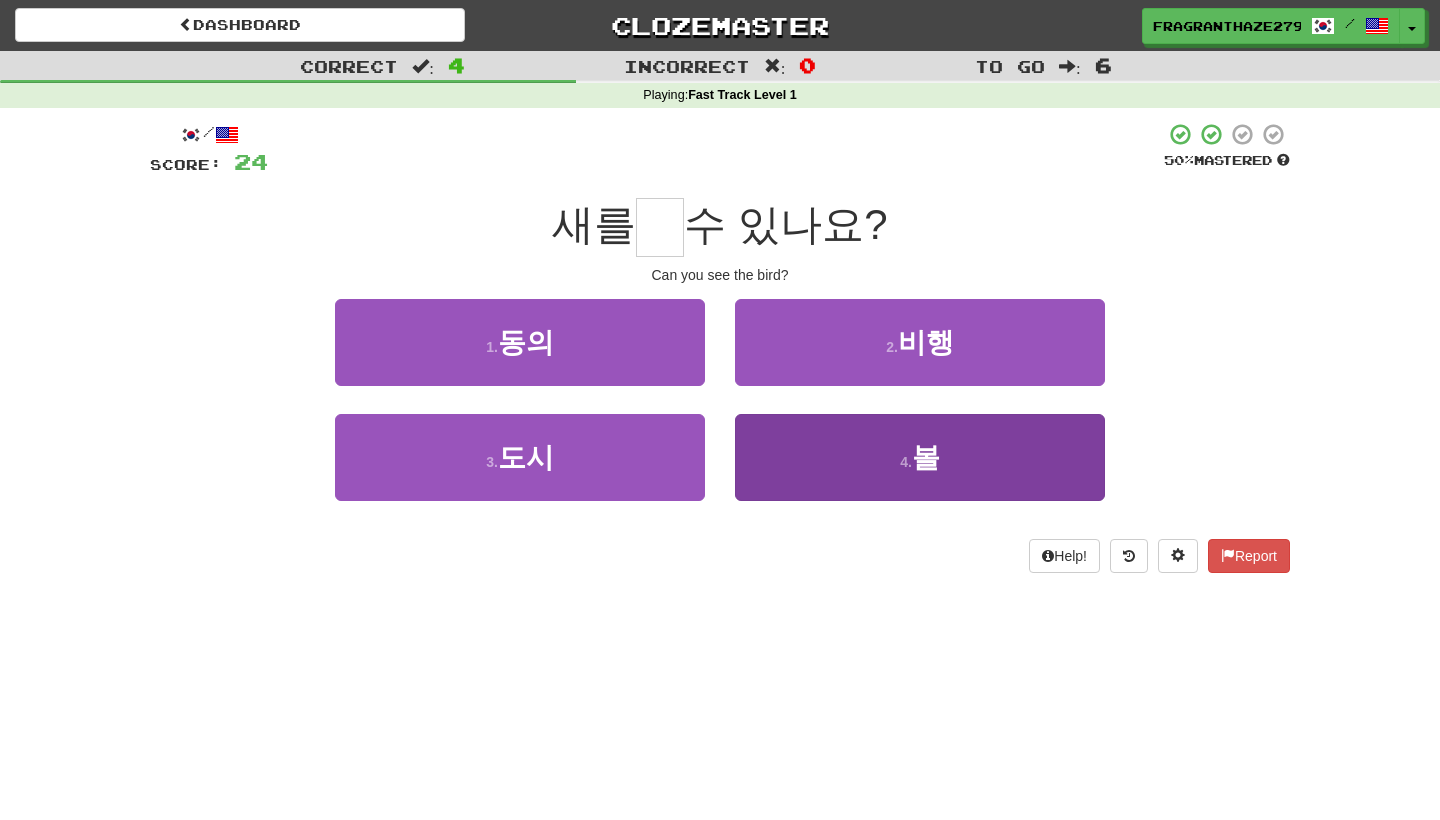 click on "4 .  볼" at bounding box center (920, 457) 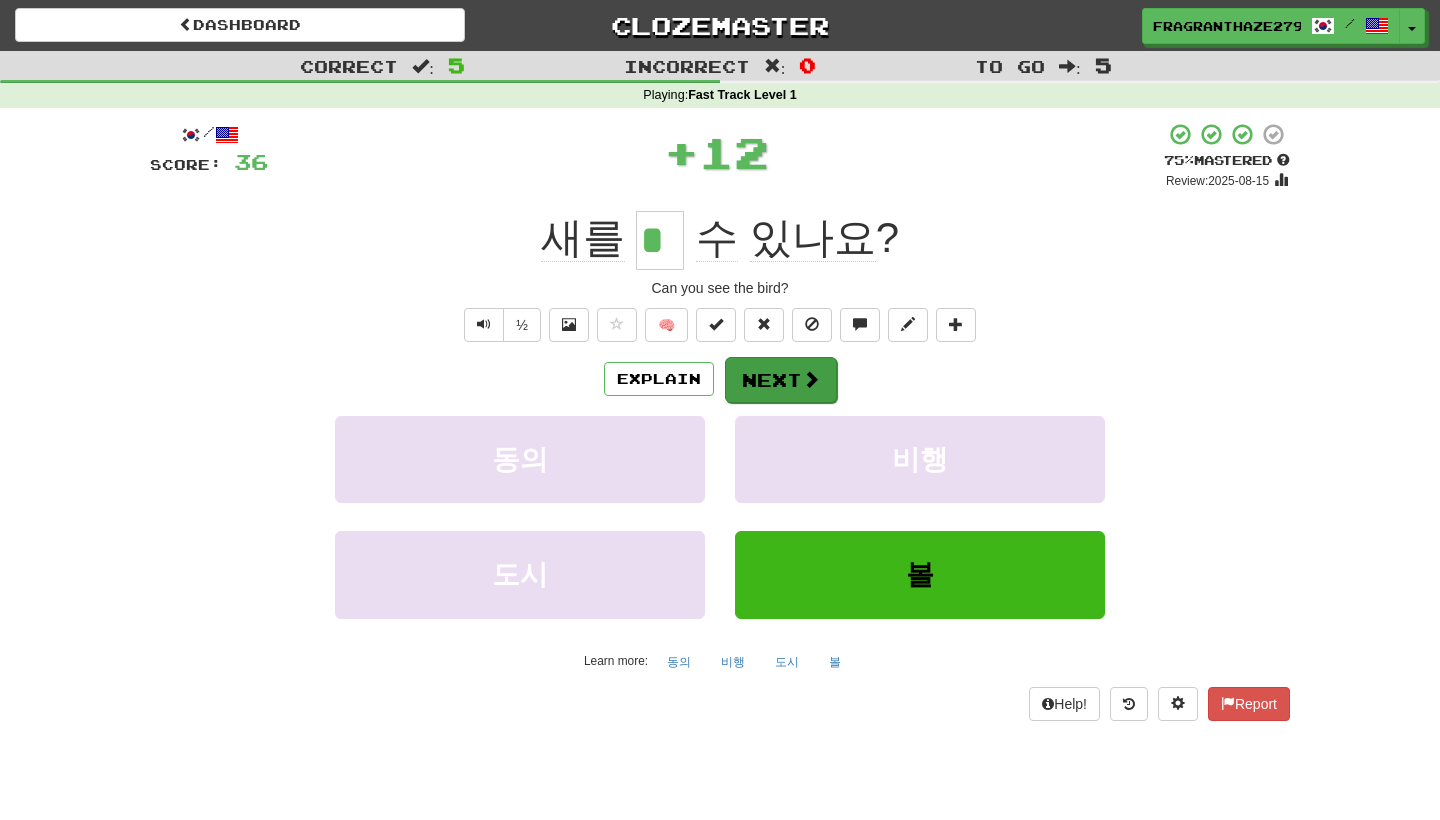 click on "Next" at bounding box center [781, 380] 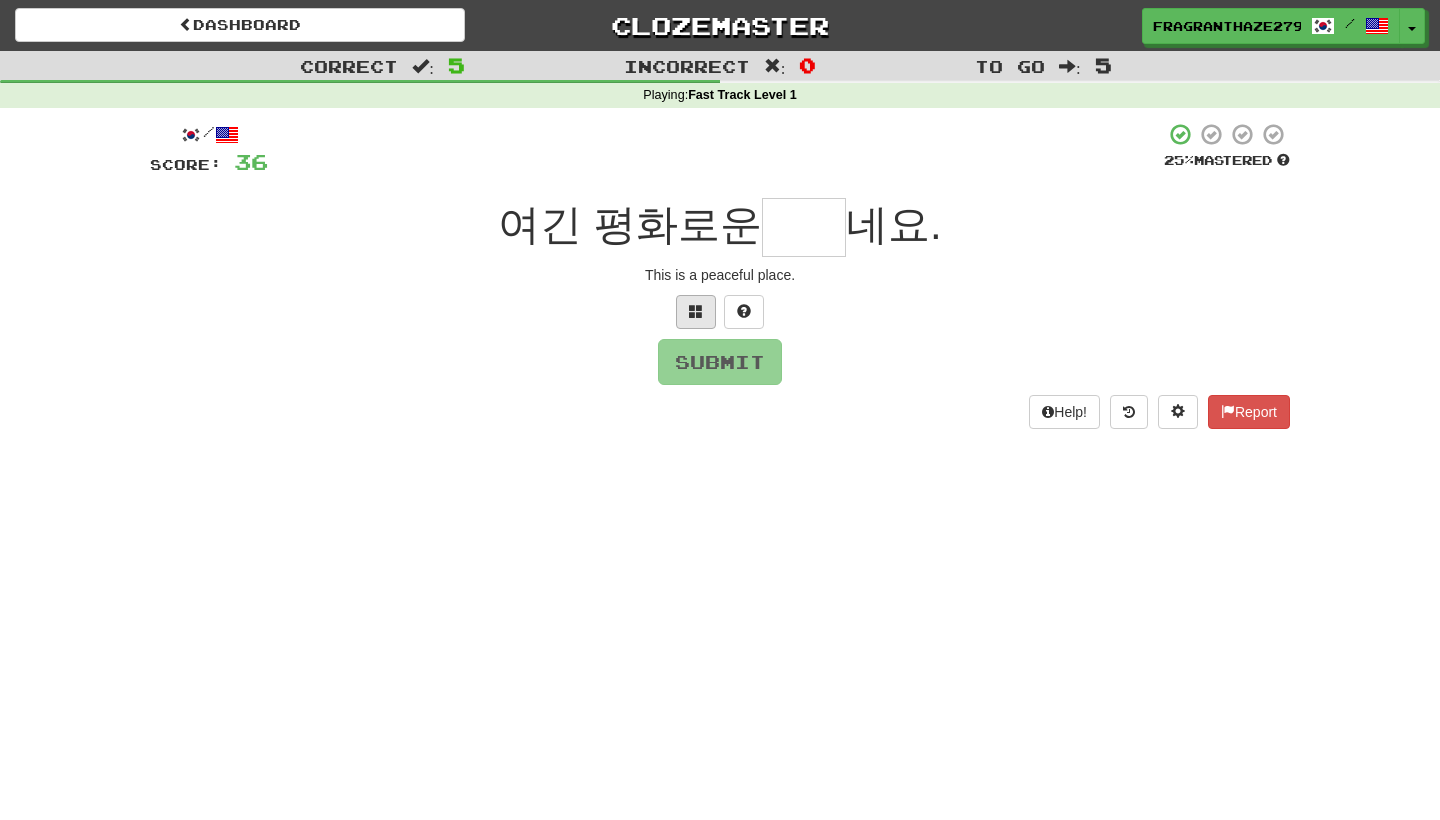 click at bounding box center (696, 312) 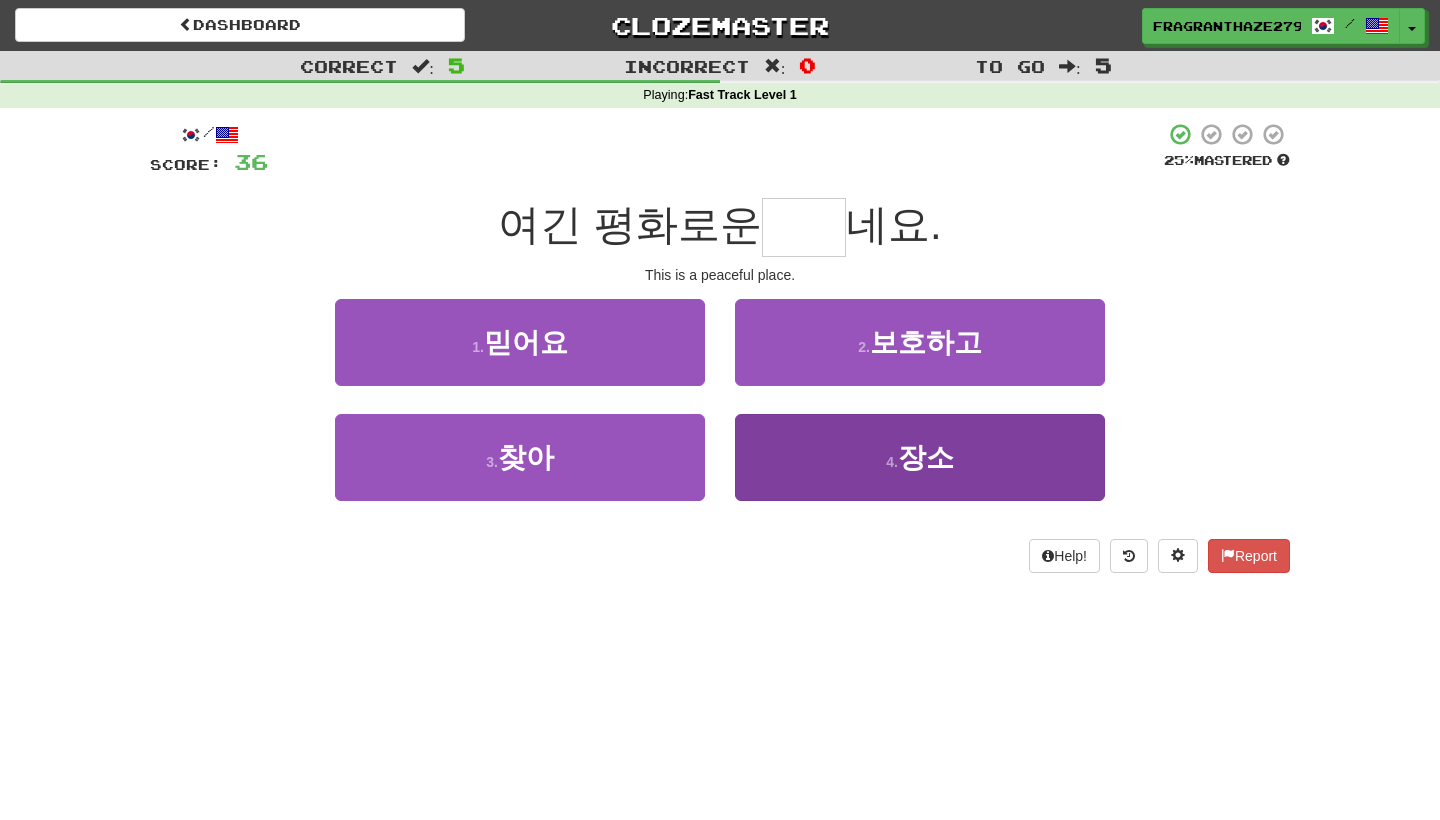 click on "4 .  장소" at bounding box center (920, 457) 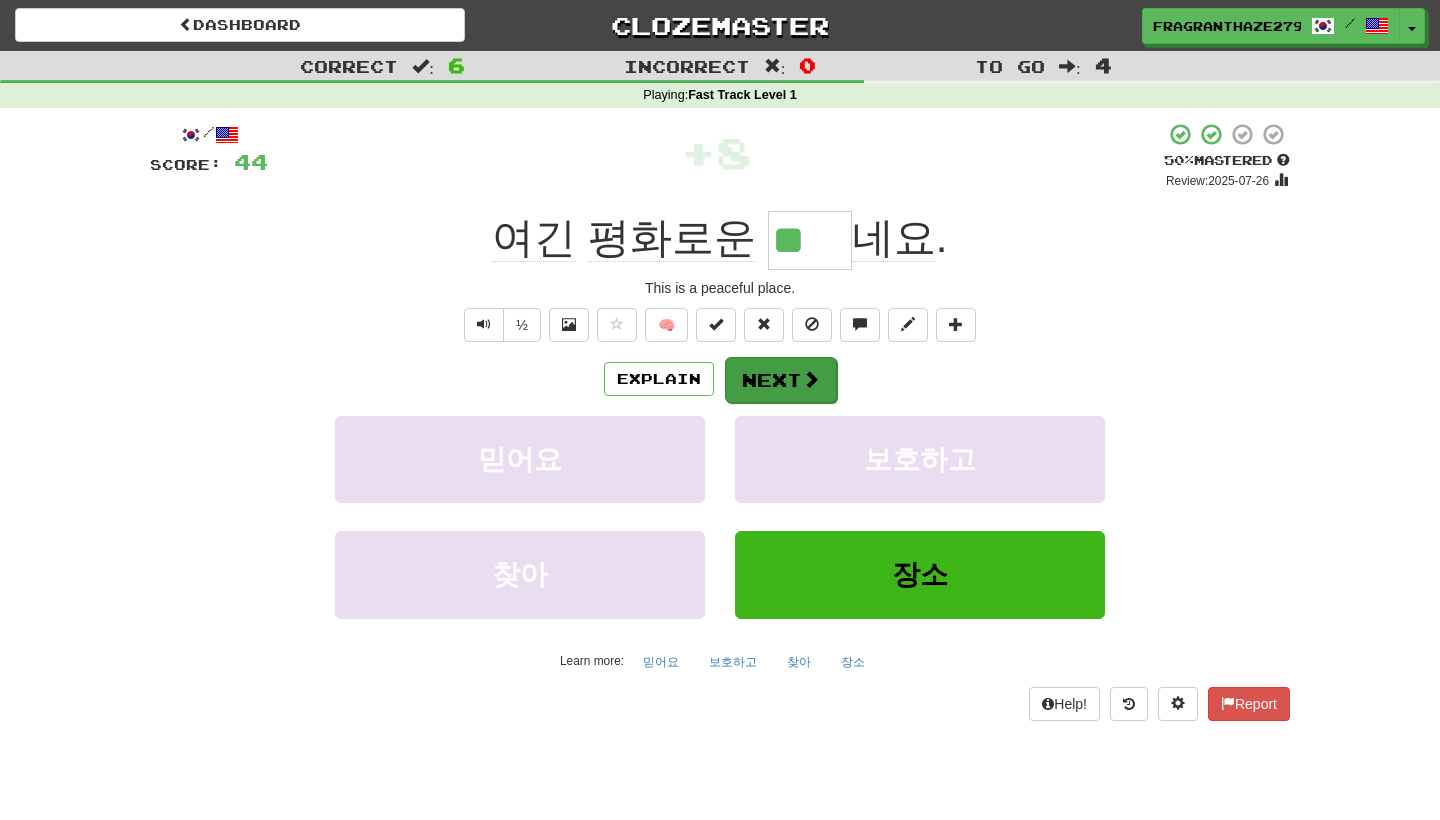 click on "Next" at bounding box center (781, 380) 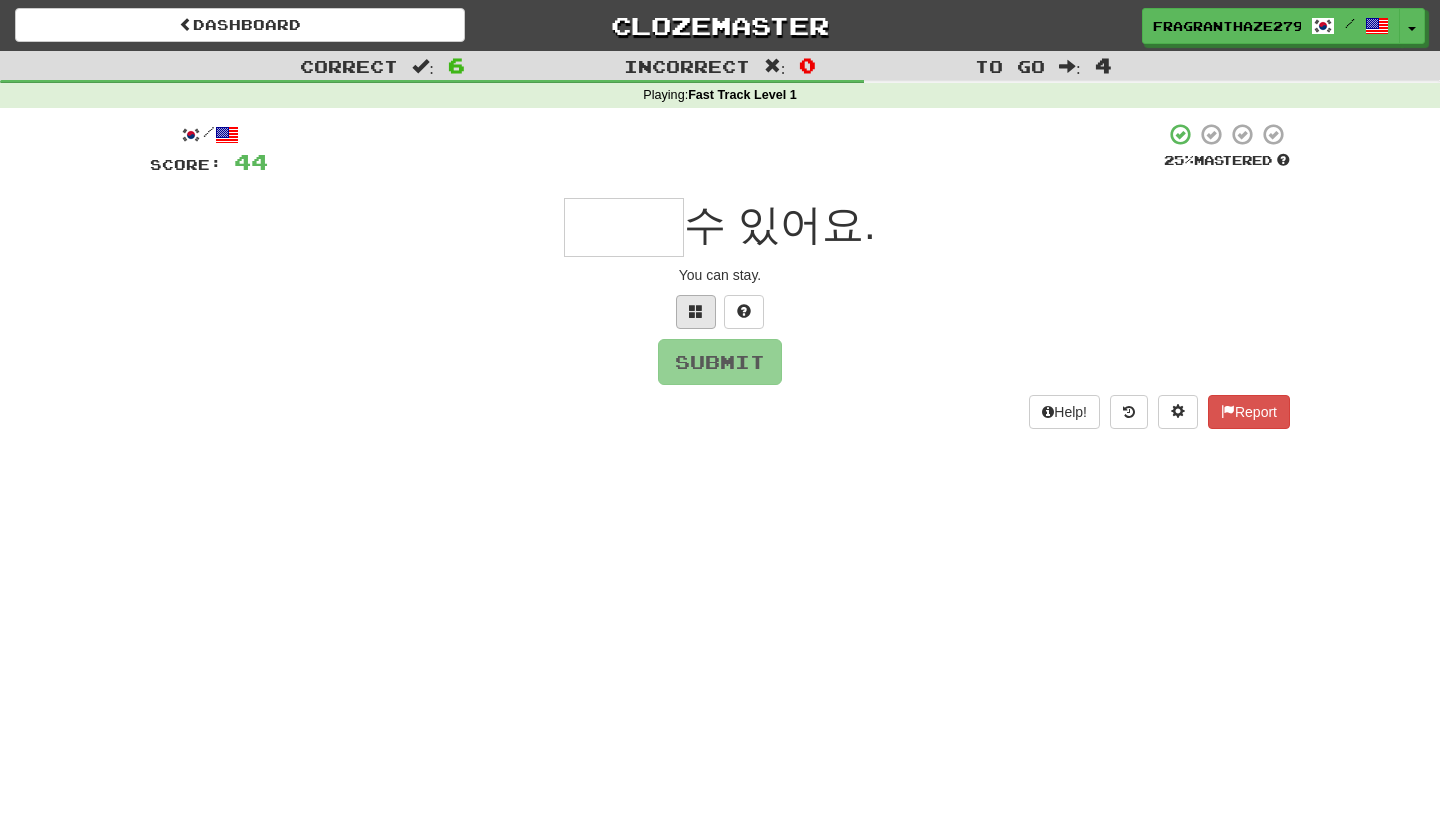 click at bounding box center [696, 311] 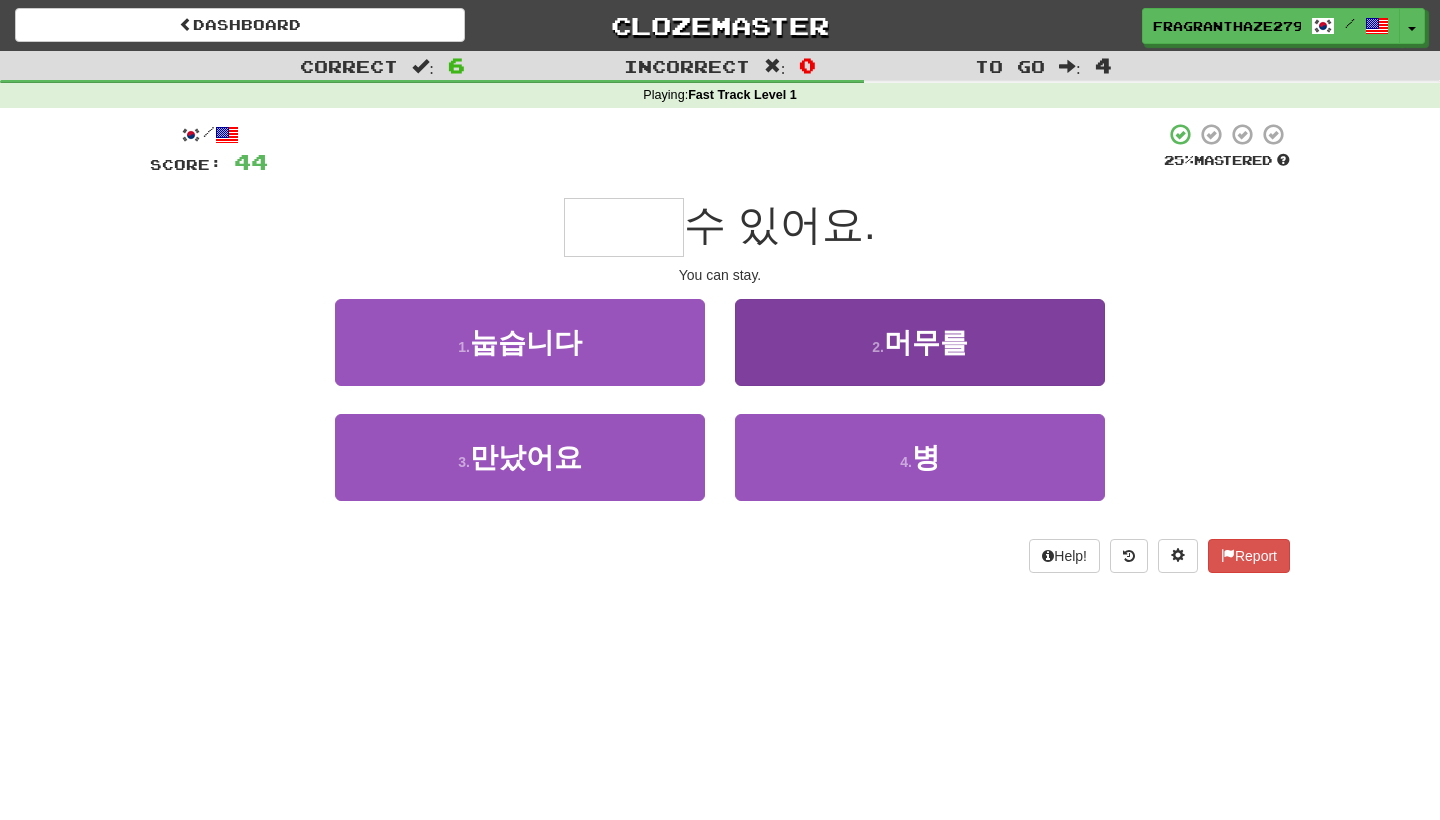 click on "[NUMBER] . 머무를" at bounding box center [920, 342] 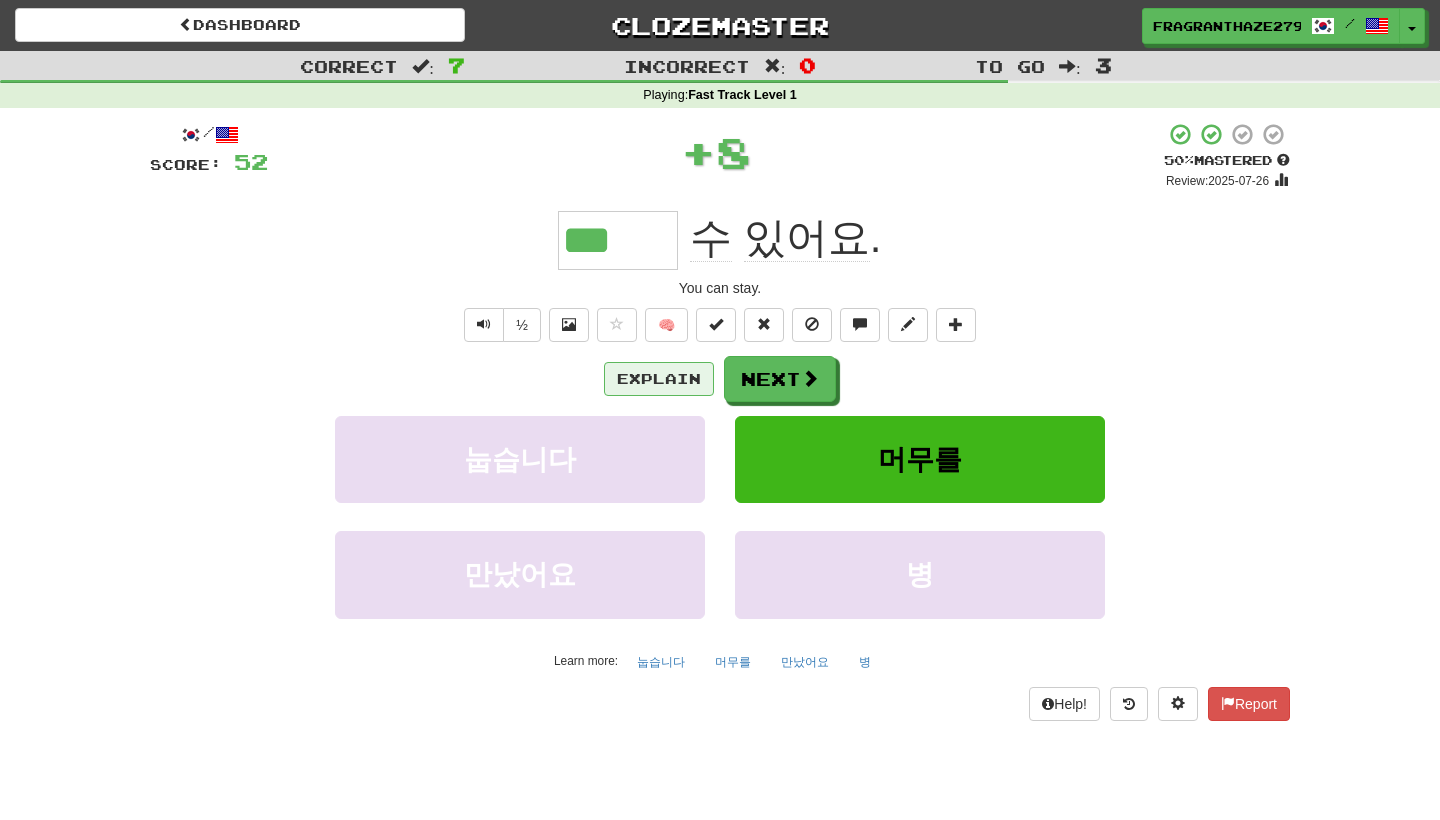 click on "Explain" at bounding box center (659, 379) 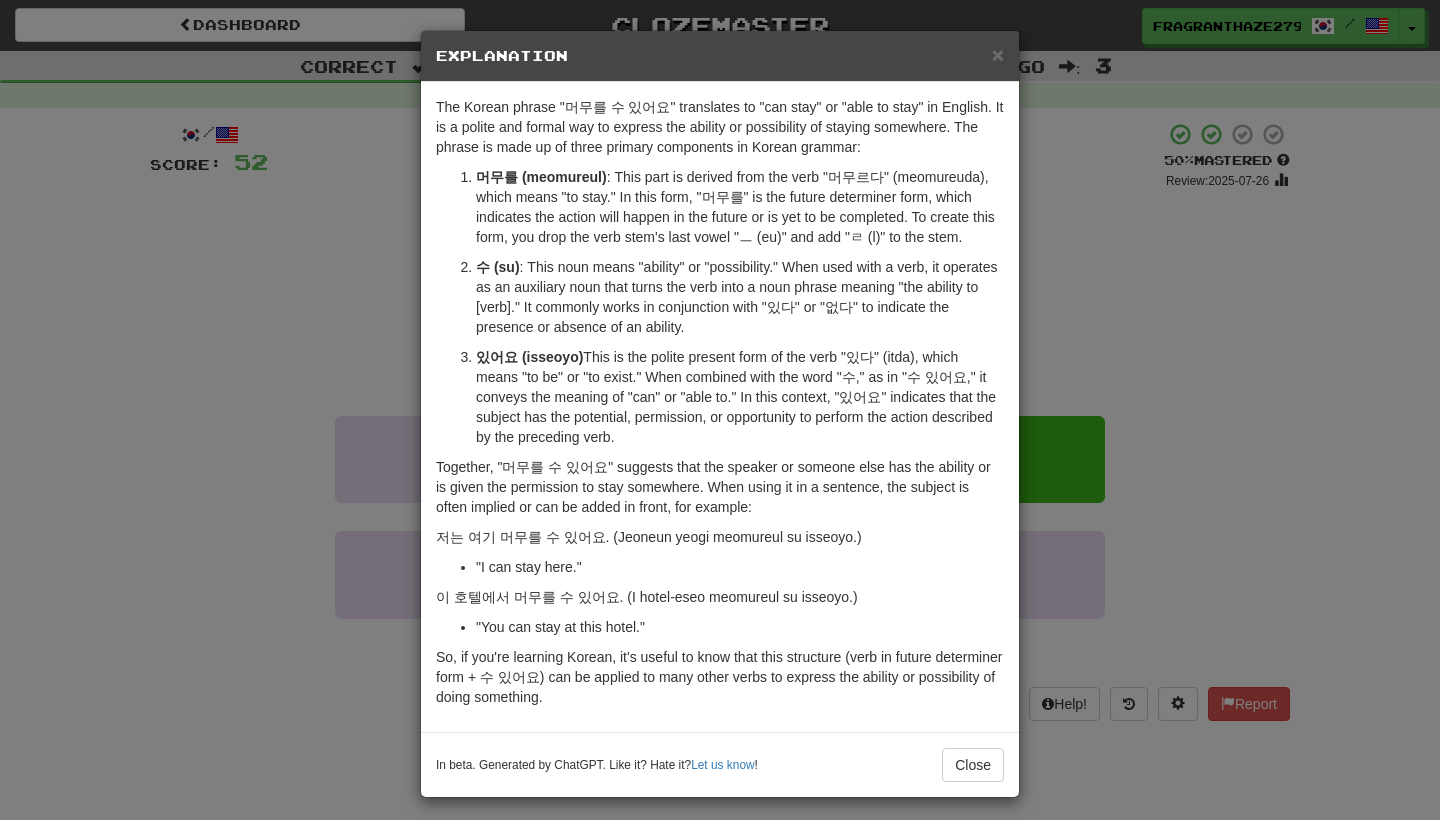 click on "× Explanation The Korean phrase "머무를 수 있어요" translates to "can stay" or "able to stay" in English. It is a polite and formal way to express the ability or possibility of staying somewhere. The phrase is made up of three primary components in Korean grammar:
머무를 (meomureul) : This part is derived from the verb "머무르다" (meomureuda), which means "to stay." In this form, "머무를" is the future determiner form, which indicates the action will happen in the future or is yet to be completed. To create this form, you drop the verb stem's last vowel "ㅡ (eu)" and add "ㄹ (l)" to the stem.
수 (su) : This noun means "ability" or "possibility." When used with a verb, it operates as an auxiliary noun that turns the verb into a noun phrase meaning "the ability to [verb]." It commonly works in conjunction with "있다" or "없다" to indicate the presence or absence of an ability.
있어요 (isseoyo)
"I can stay here."
"You can stay at this hotel."" at bounding box center [720, 410] 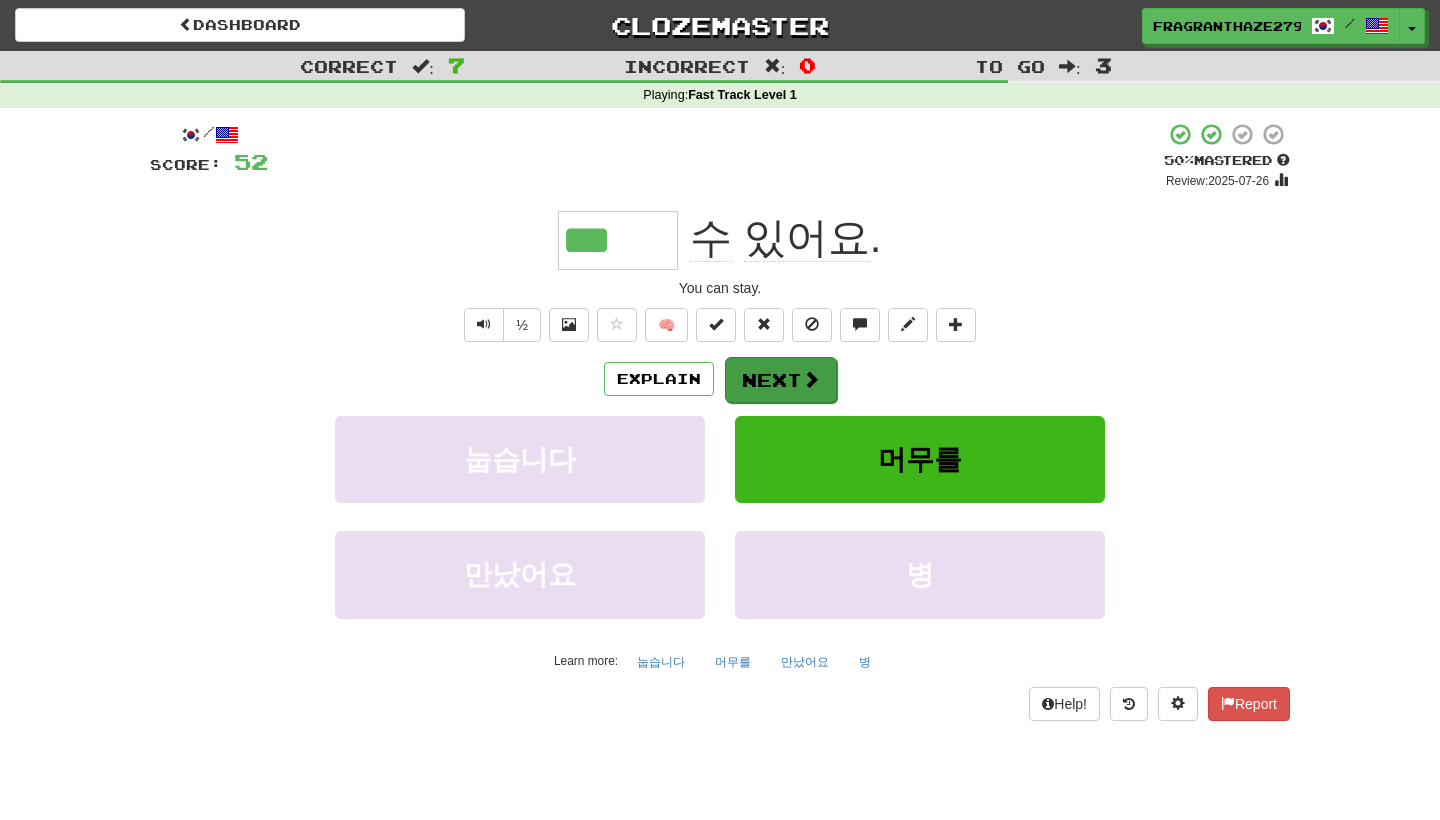 click on "Next" at bounding box center (781, 380) 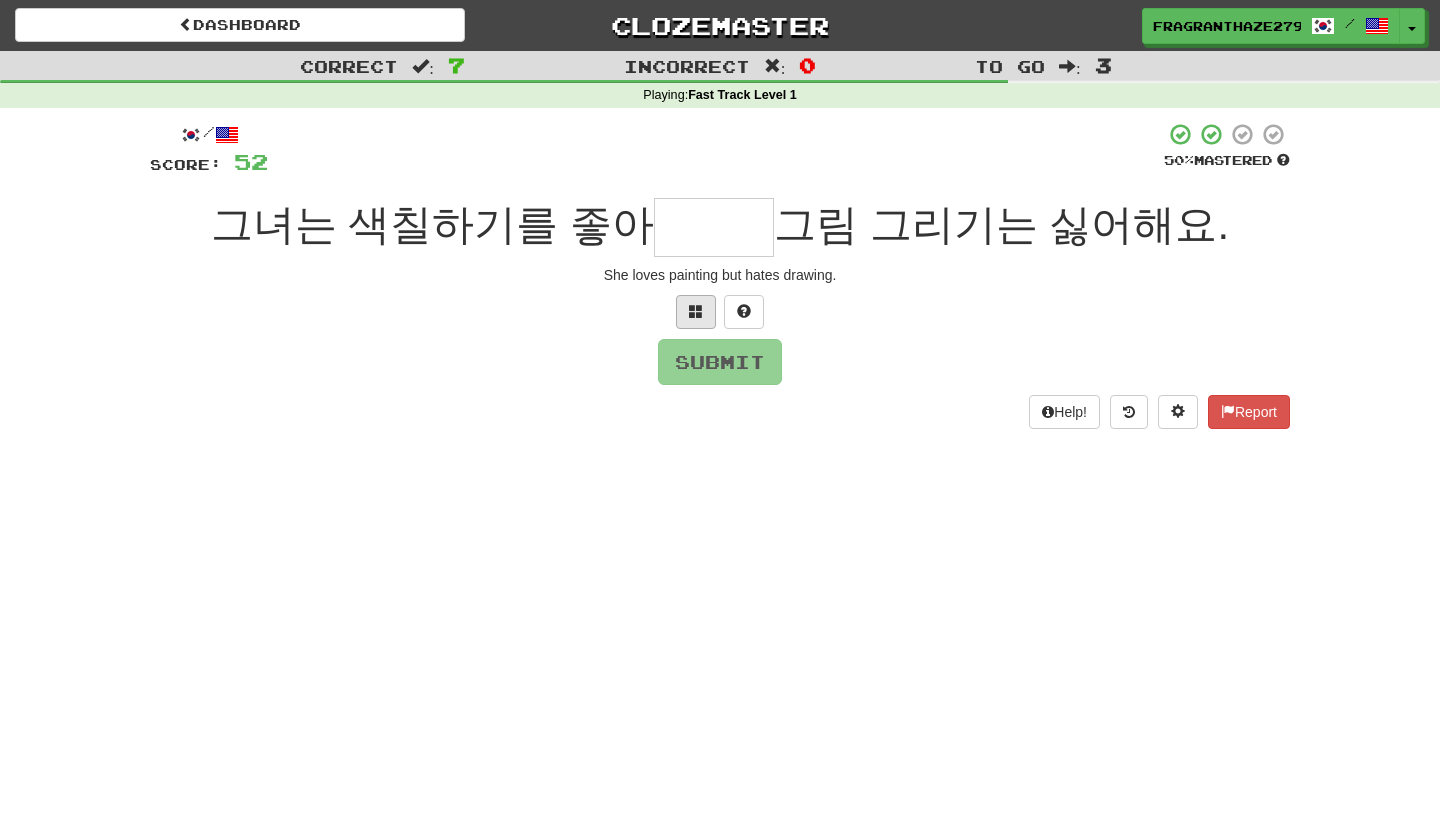 click at bounding box center (696, 312) 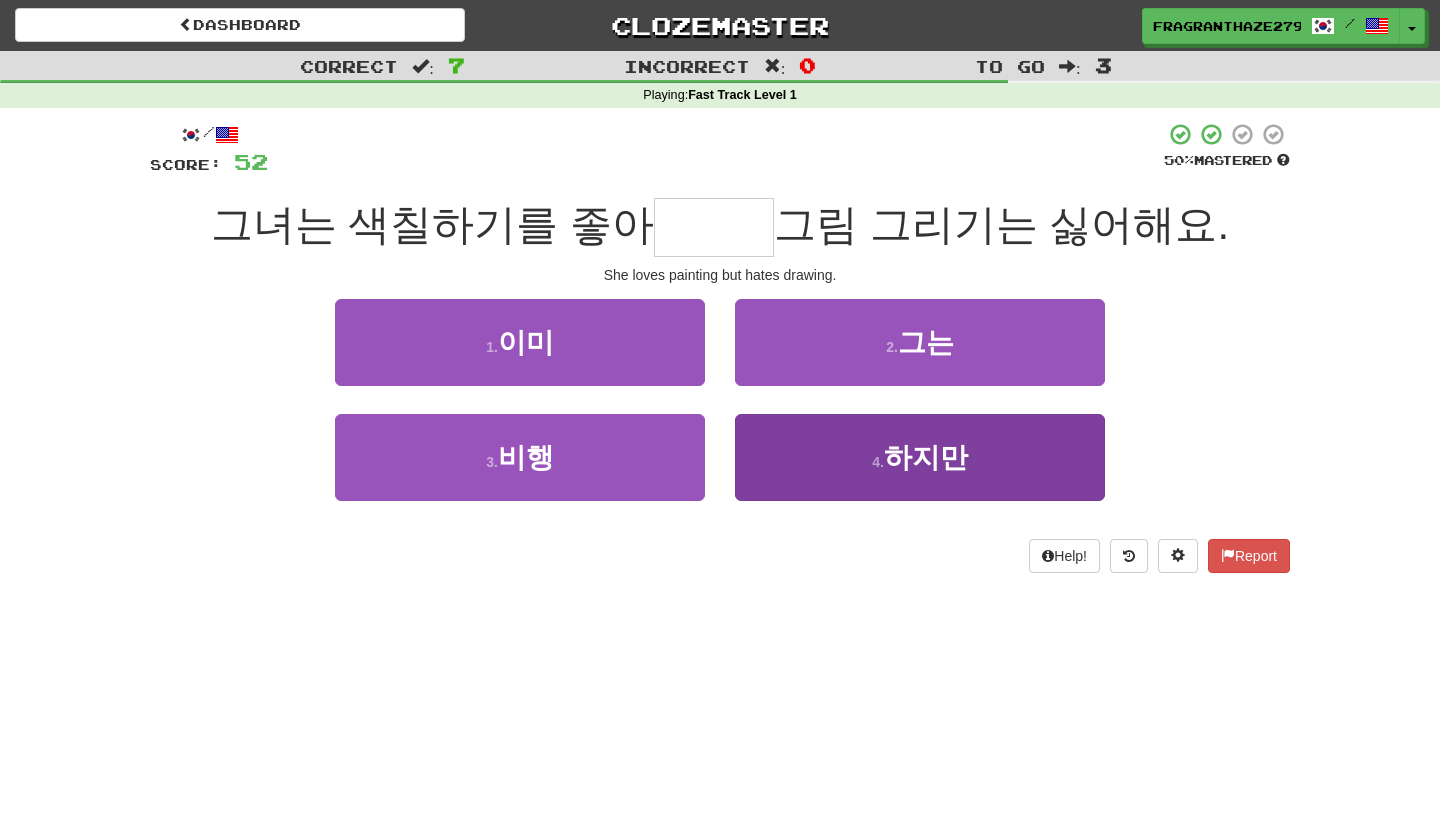 click on "4 .  하지만" at bounding box center [920, 457] 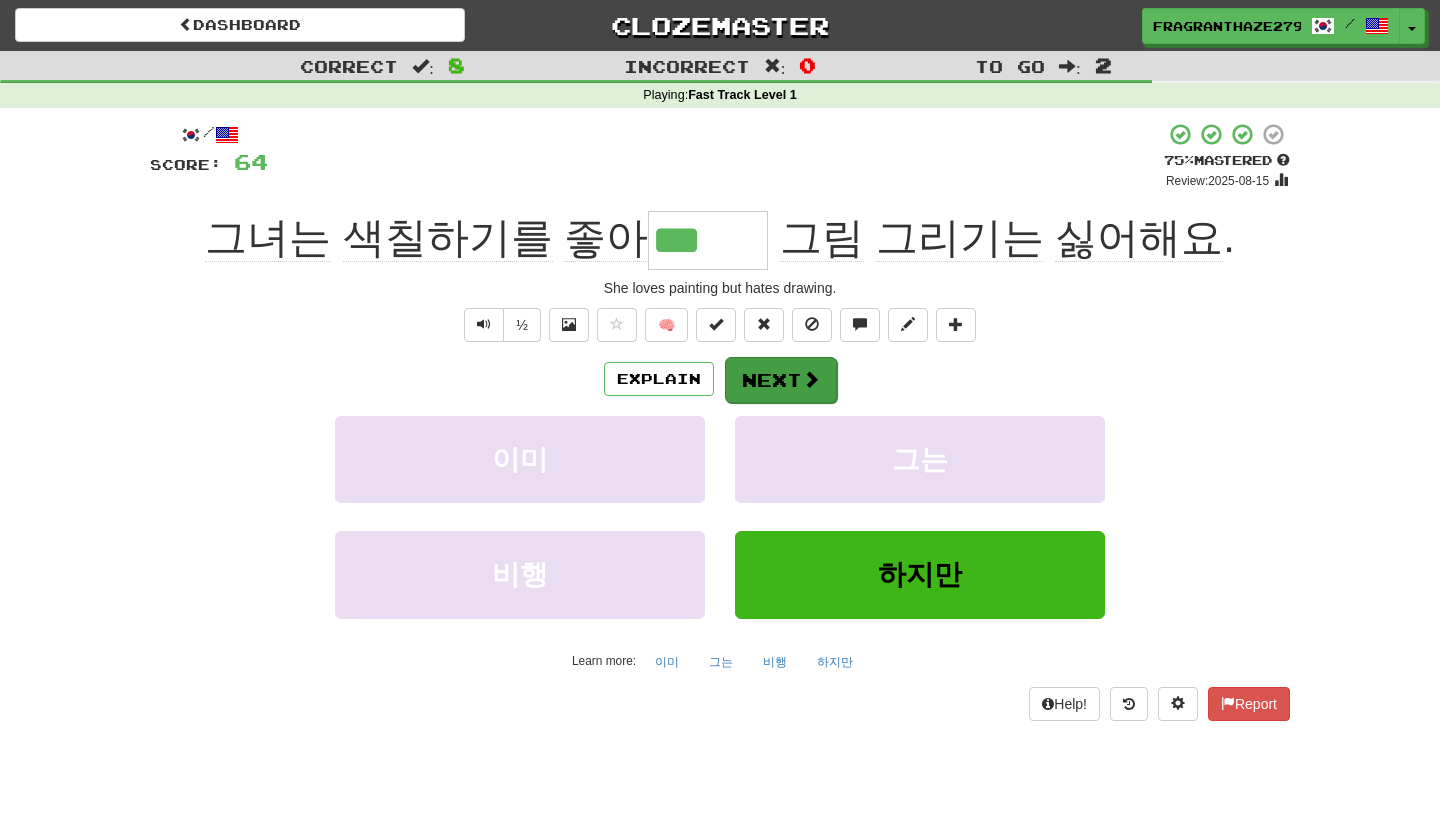 click on "Next" at bounding box center [781, 380] 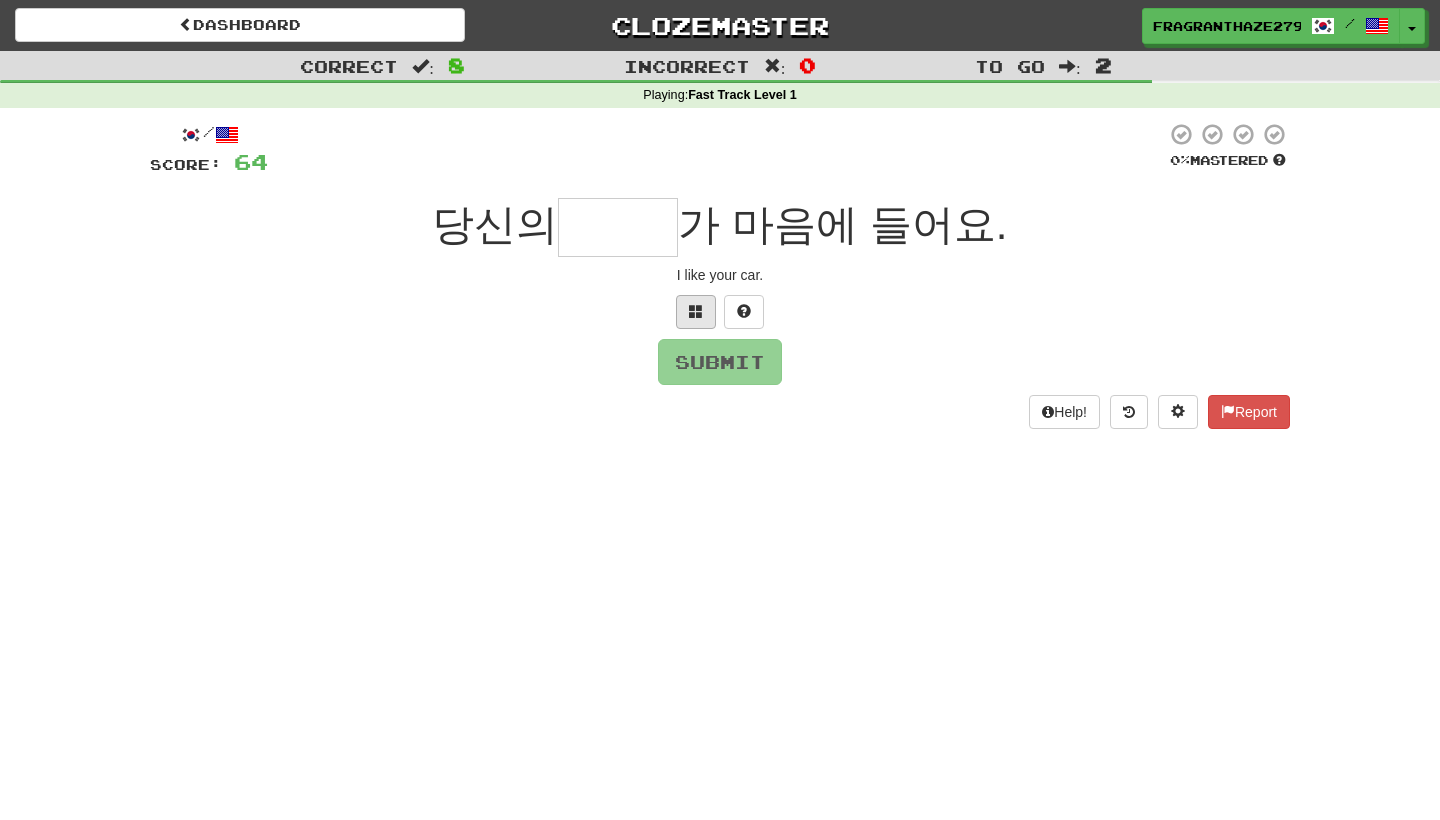 click at bounding box center (696, 312) 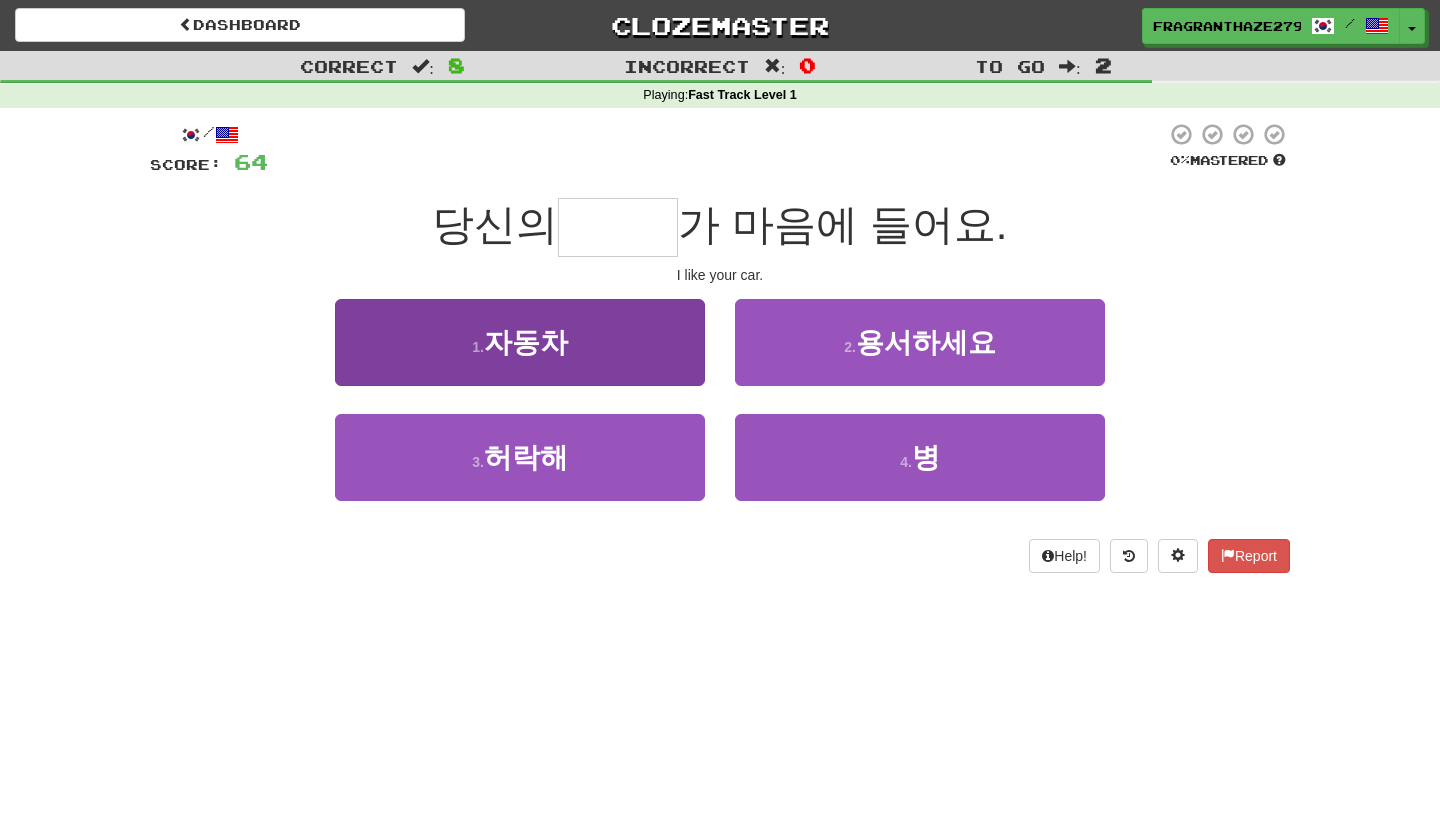 click on "1 .  자동차" at bounding box center [520, 342] 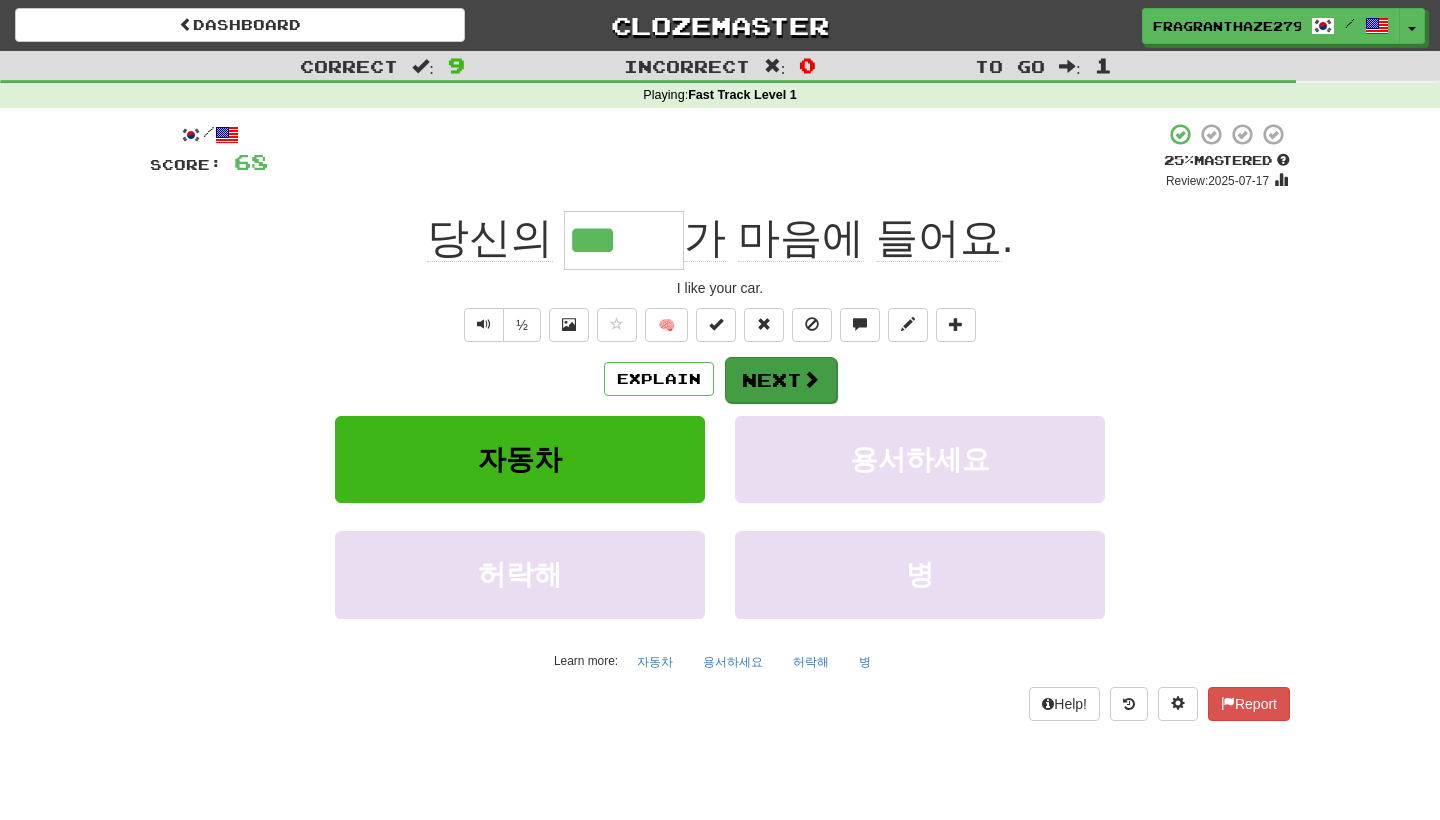 click on "Next" at bounding box center [781, 380] 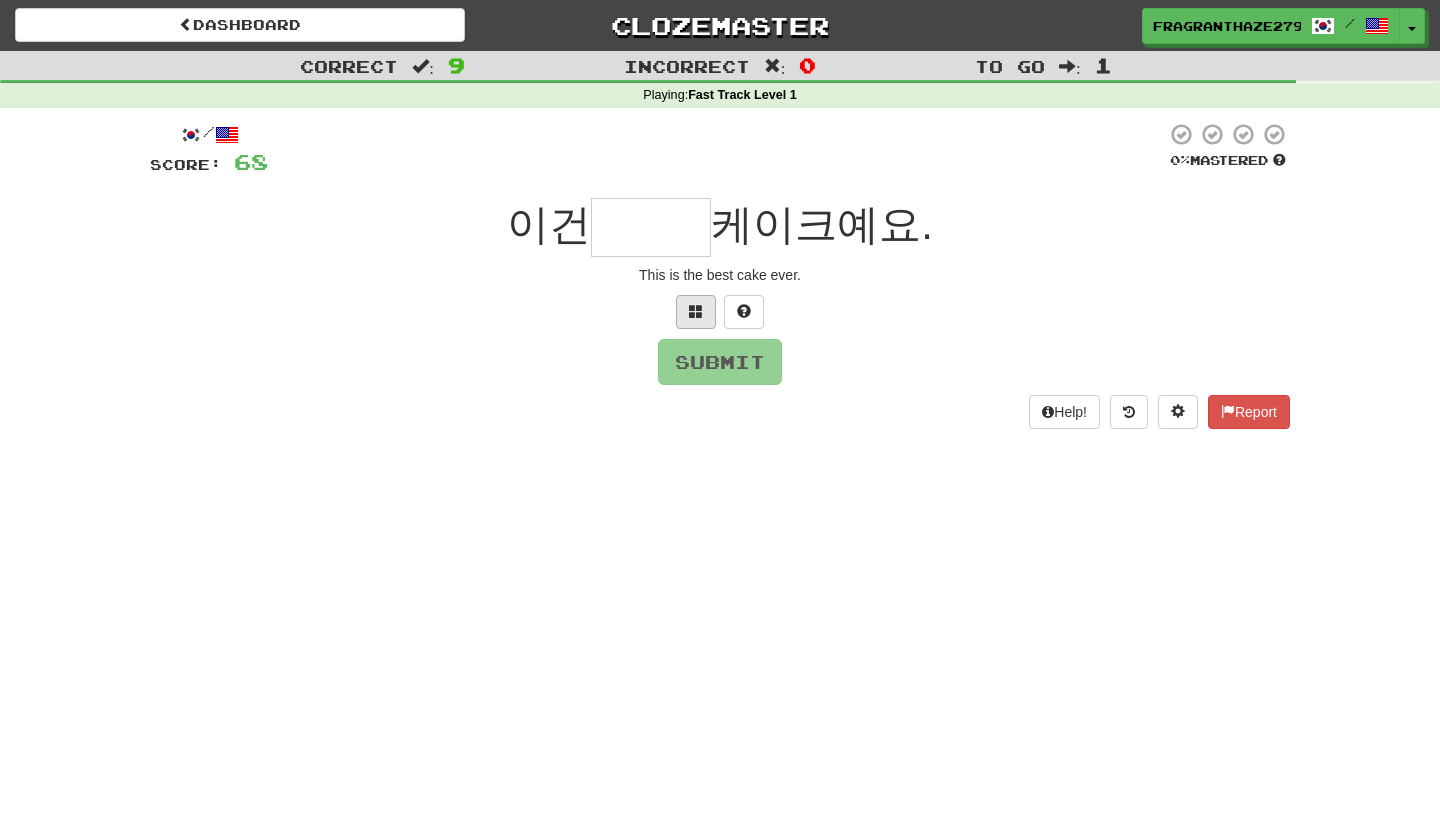 click at bounding box center (696, 311) 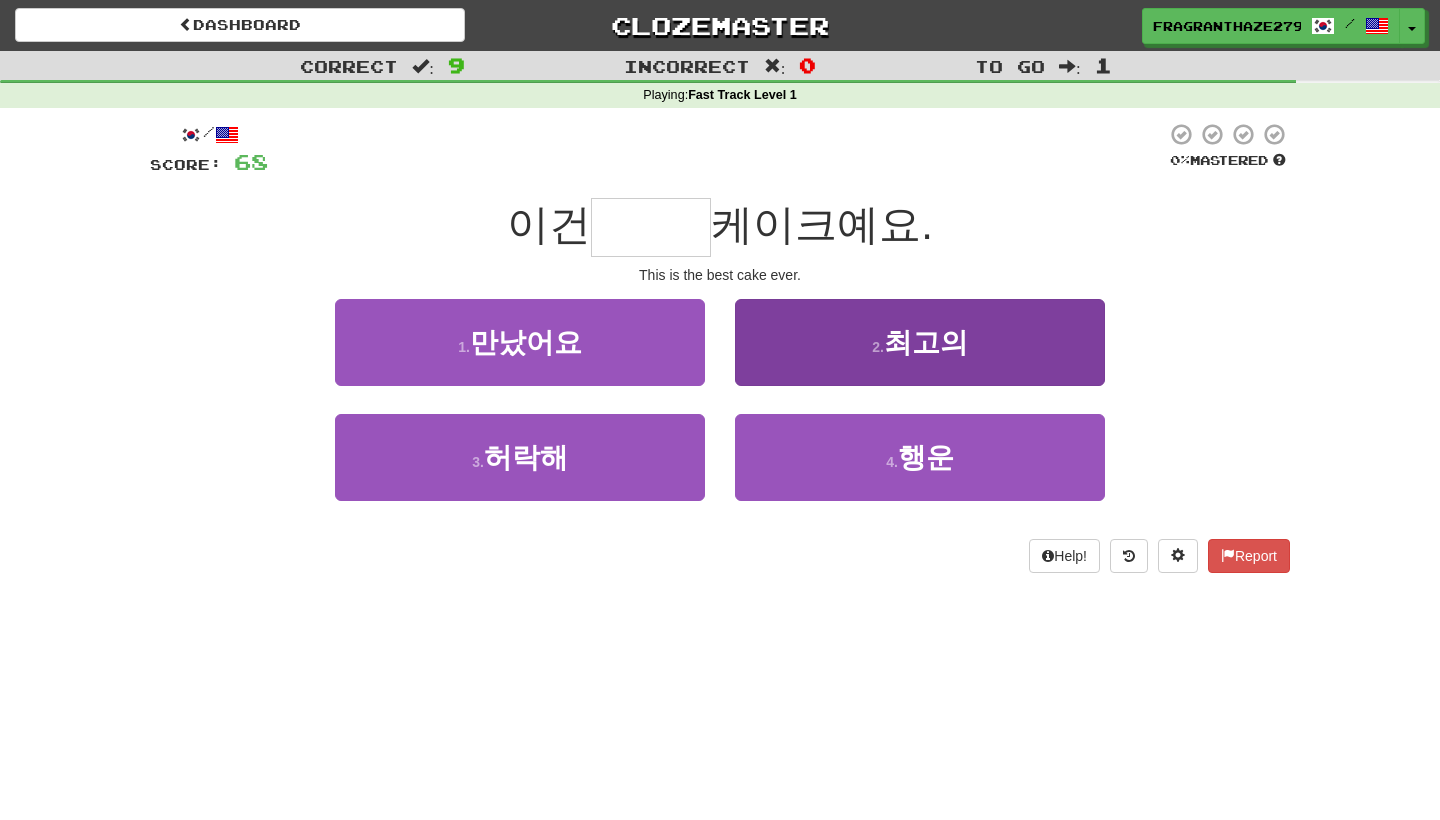 click on "2 .  최고의" at bounding box center (920, 342) 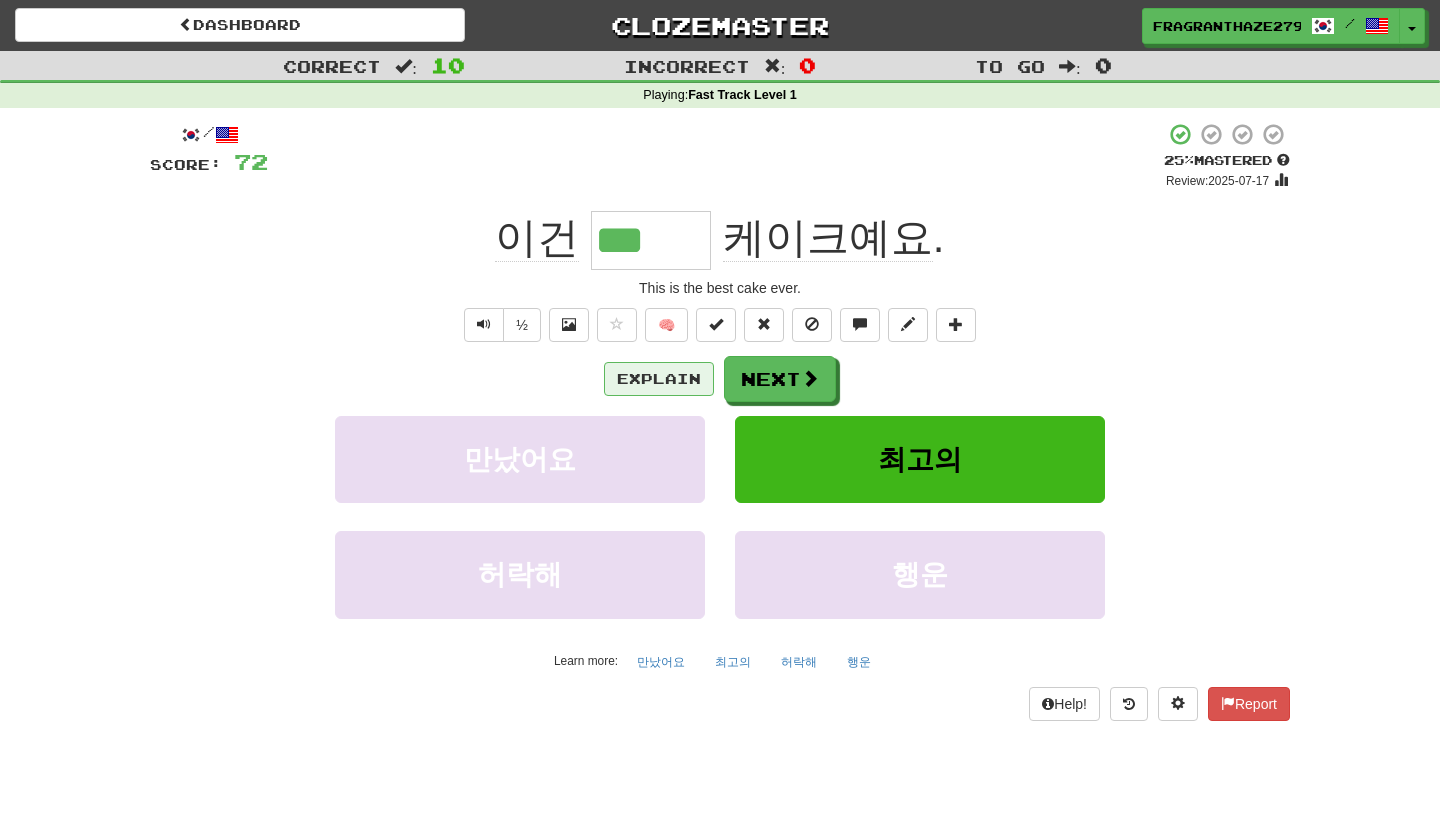 click on "Explain" at bounding box center [659, 379] 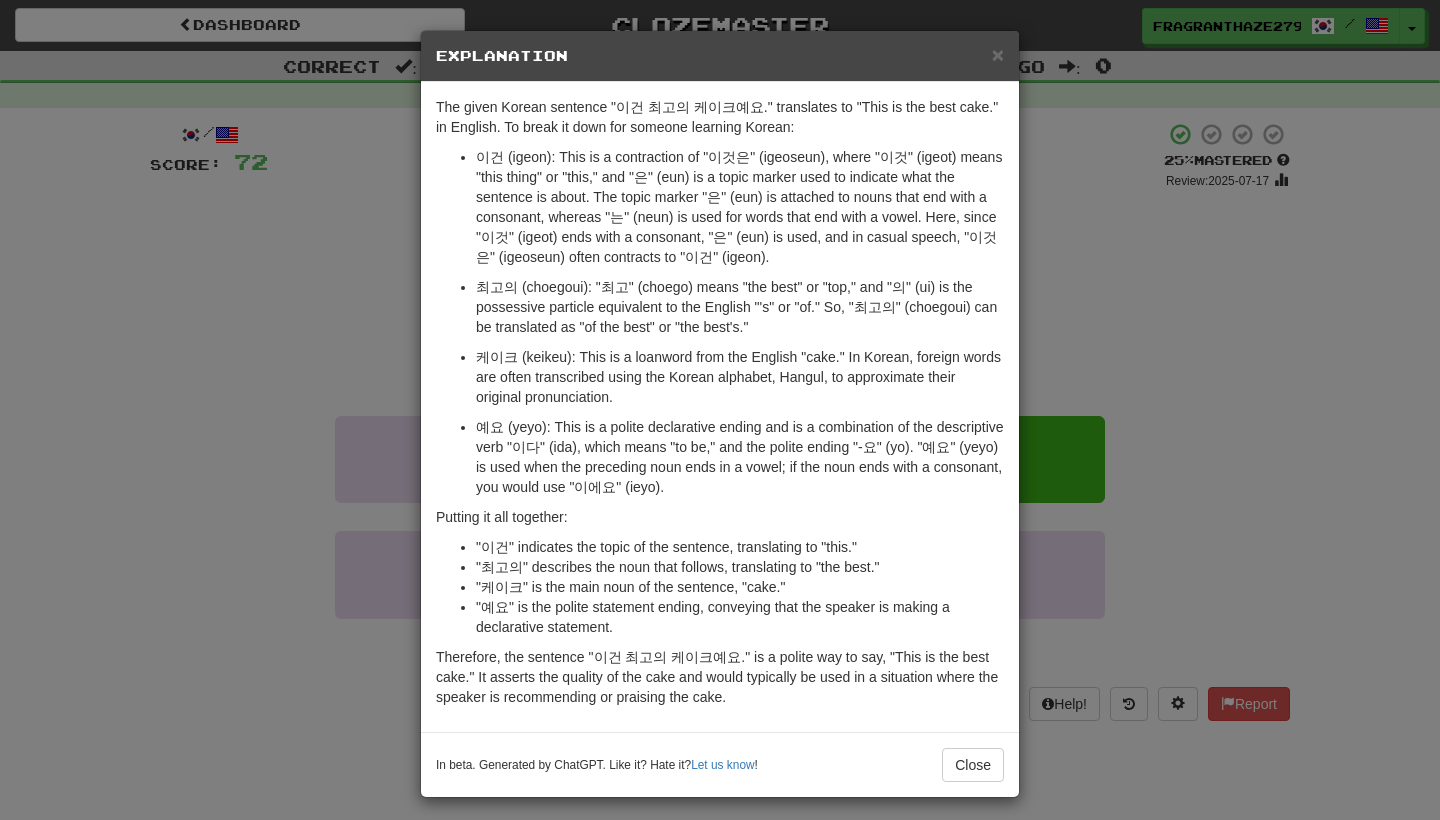 click on "× Explanation The given Korean sentence "이건 최고의 케이크예요." translates to "This is the best cake." in English. To break it down for someone learning Korean:
이건 (igeon): This is a contraction of "이것은" (igeoseun), where "이것" (igeot) means "this thing" or "this," and "은" (eun) is a topic marker used to indicate what the sentence is about. The topic marker "은" (eun) is attached to nouns that end with a consonant, whereas "는" (neun) is used for words that end with a vowel. Here, since "이것" (igeot) ends with a consonant, "은" (eun) is used, and in casual speech, "이것은" (igeoseun) often contracts to "이건" (igeon).
최고의 (choegoui): "최고" (choego) means "the best" or "top," and "의" (ui) is the possessive particle equivalent to the English "'s" or "of." So, "최고의" (choegoui) can be translated as "of the best" or "the best's."
Putting it all together:
"이건" indicates the topic of the sentence, translating to "this."" at bounding box center [720, 410] 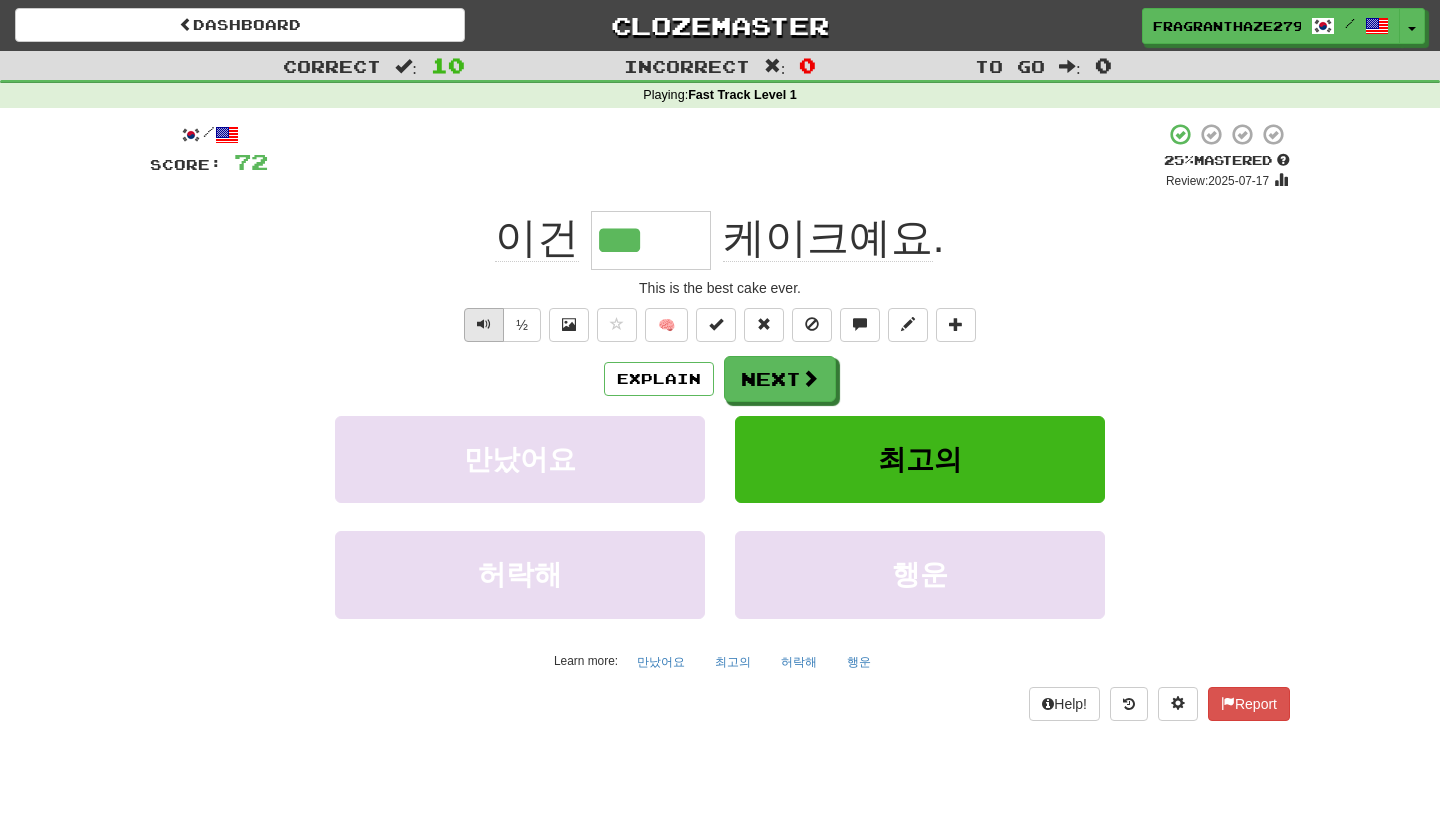 click at bounding box center (484, 325) 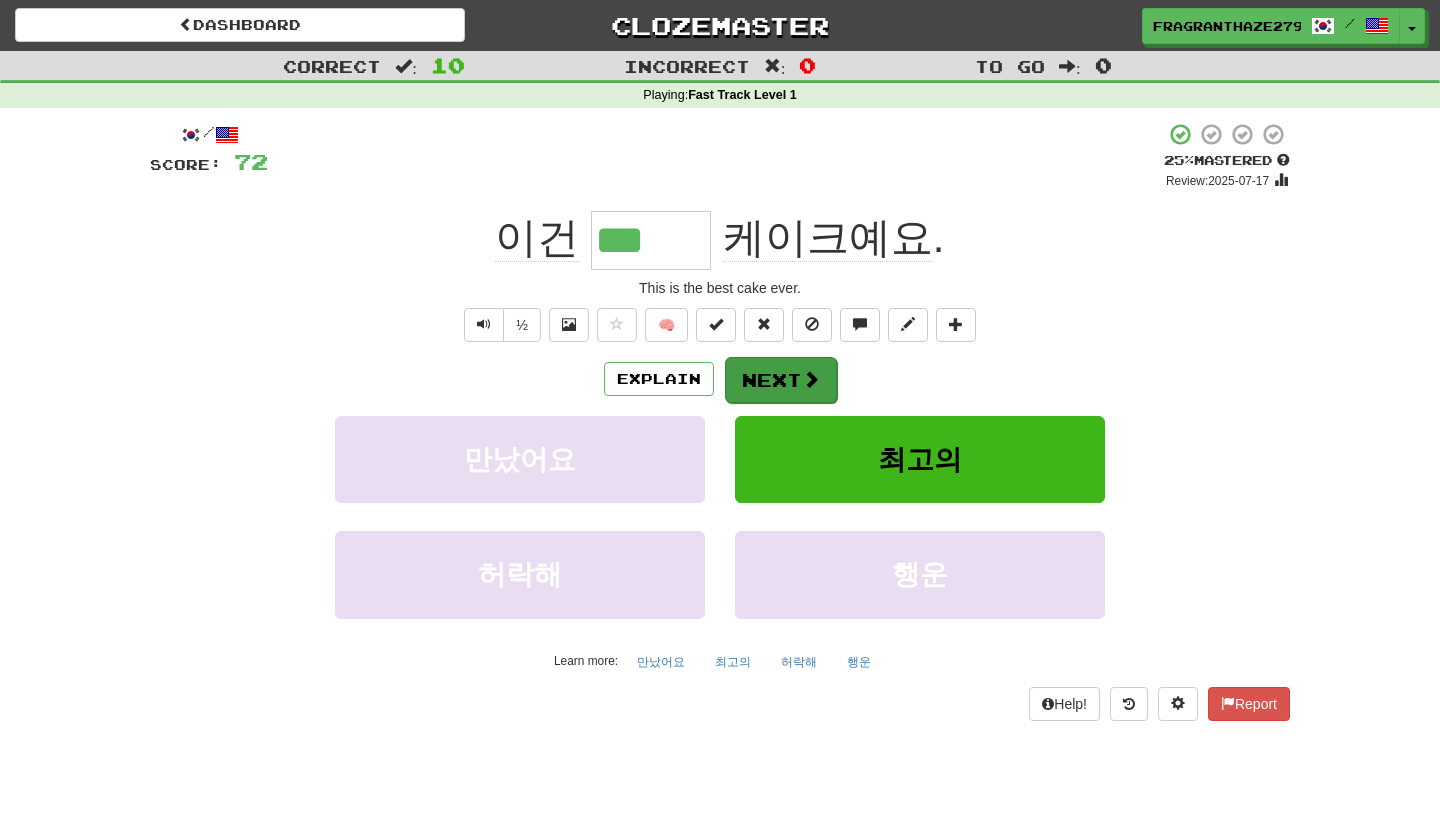 click on "Next" at bounding box center (781, 380) 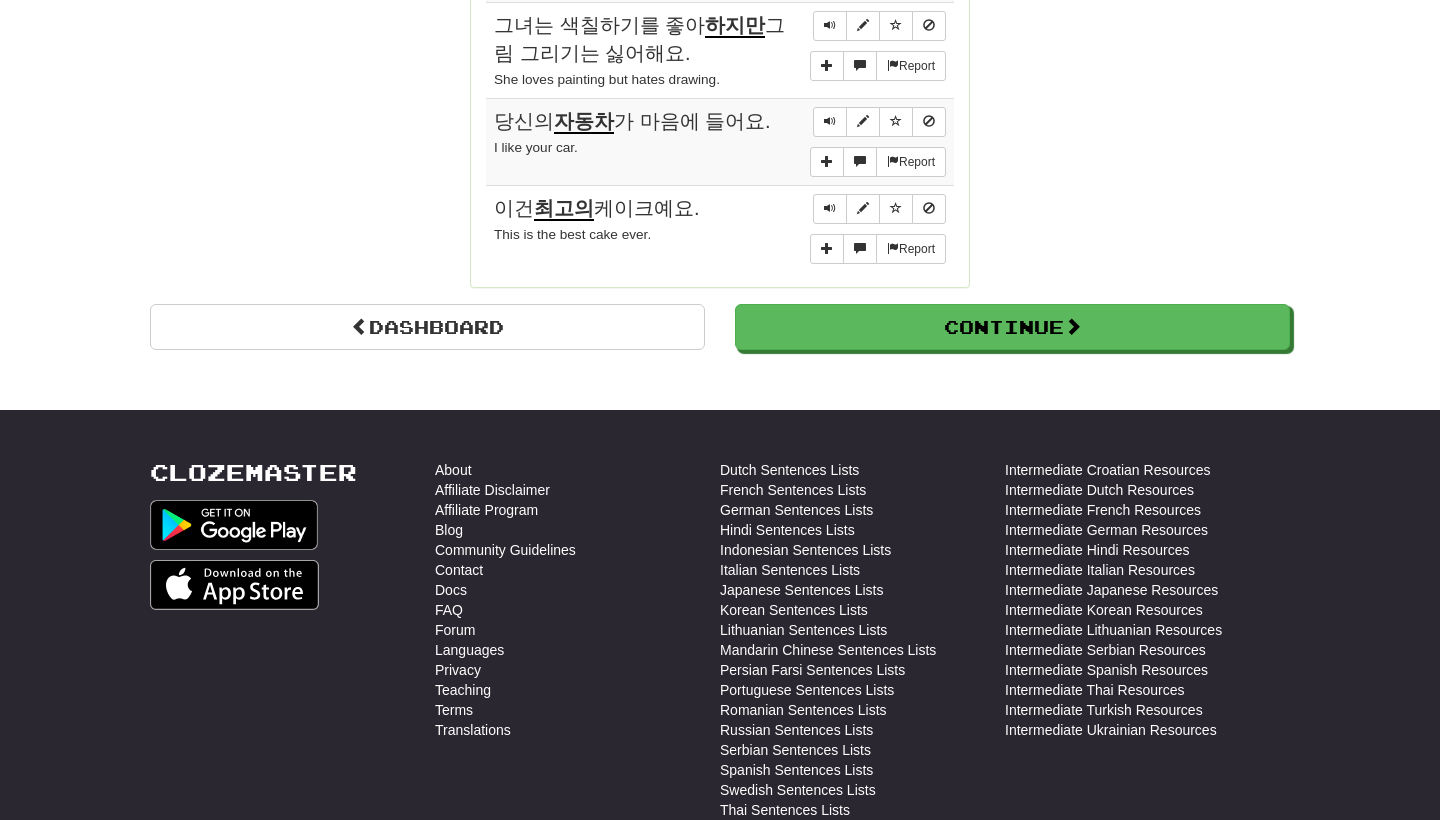 scroll, scrollTop: 1805, scrollLeft: 0, axis: vertical 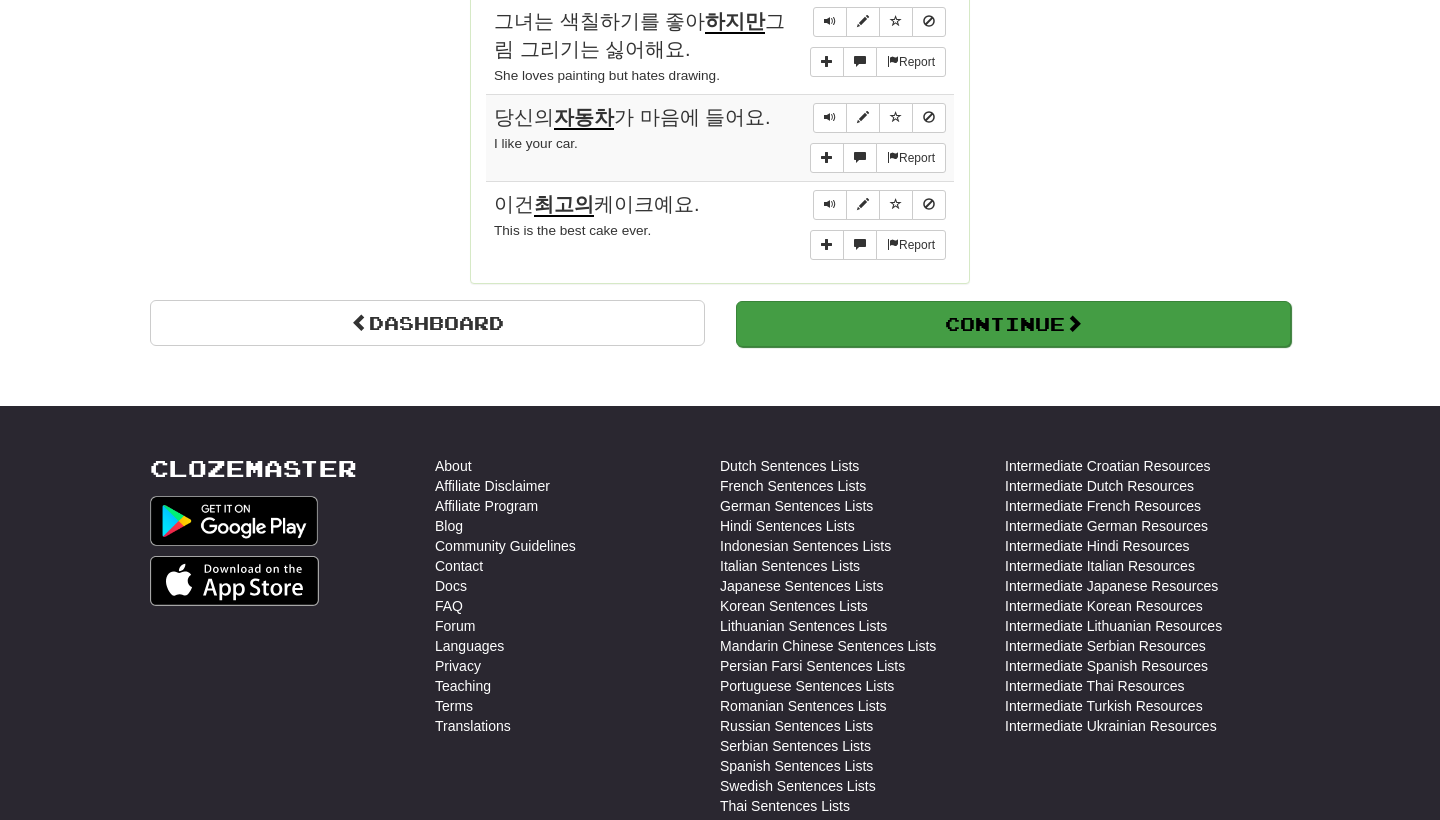 click on "Continue" at bounding box center [1013, 324] 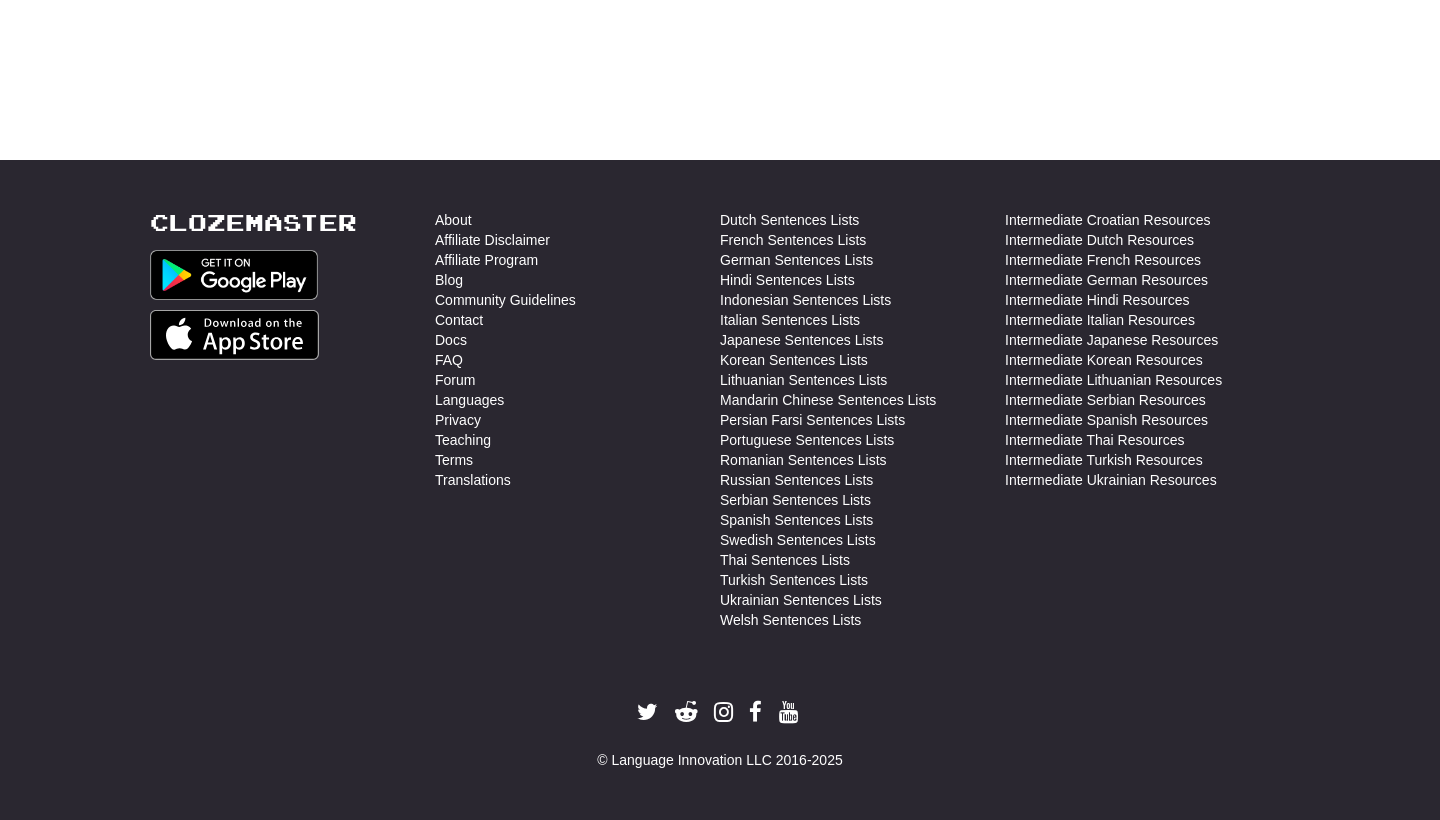 scroll, scrollTop: 710, scrollLeft: 0, axis: vertical 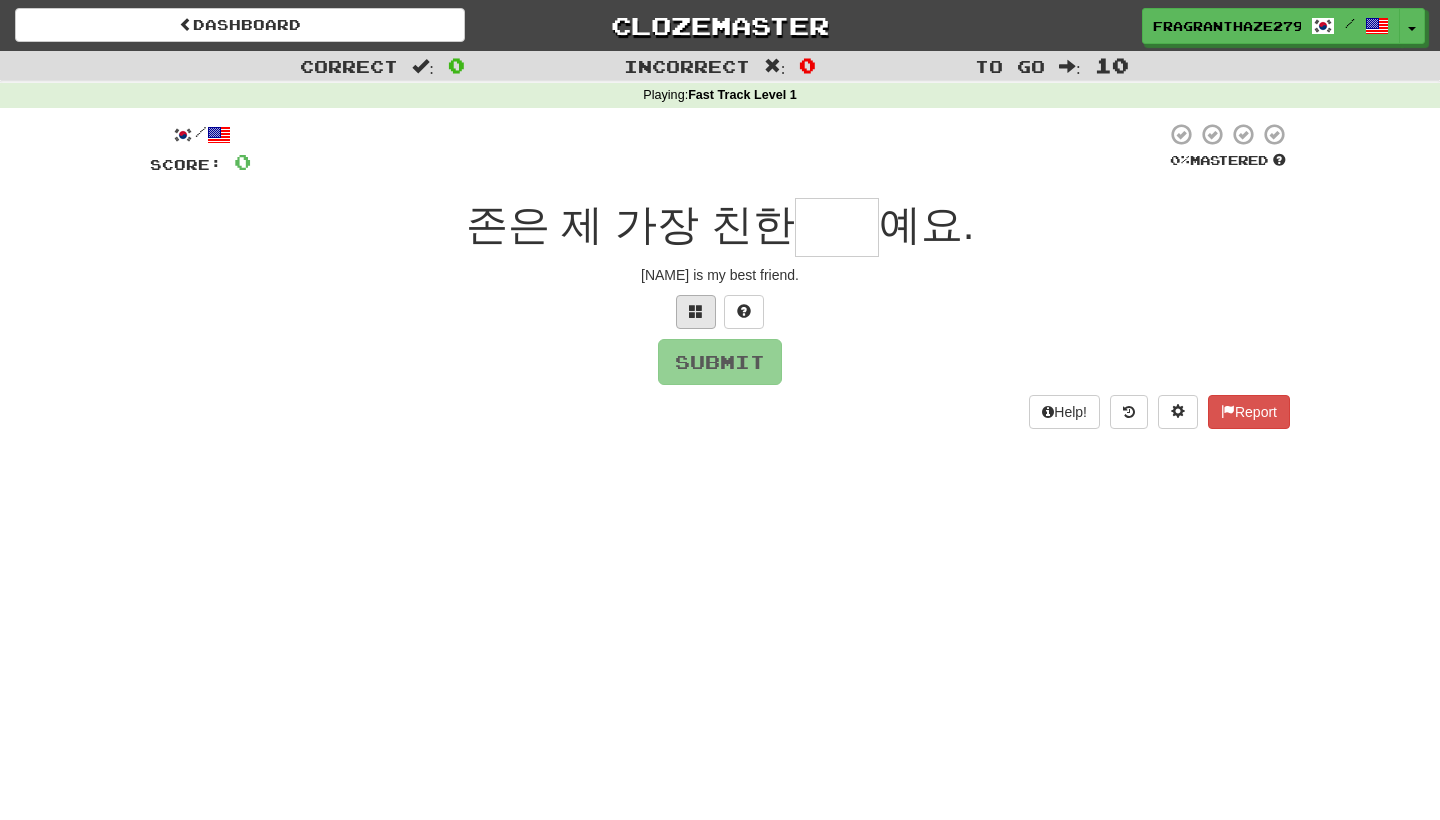 click at bounding box center (696, 312) 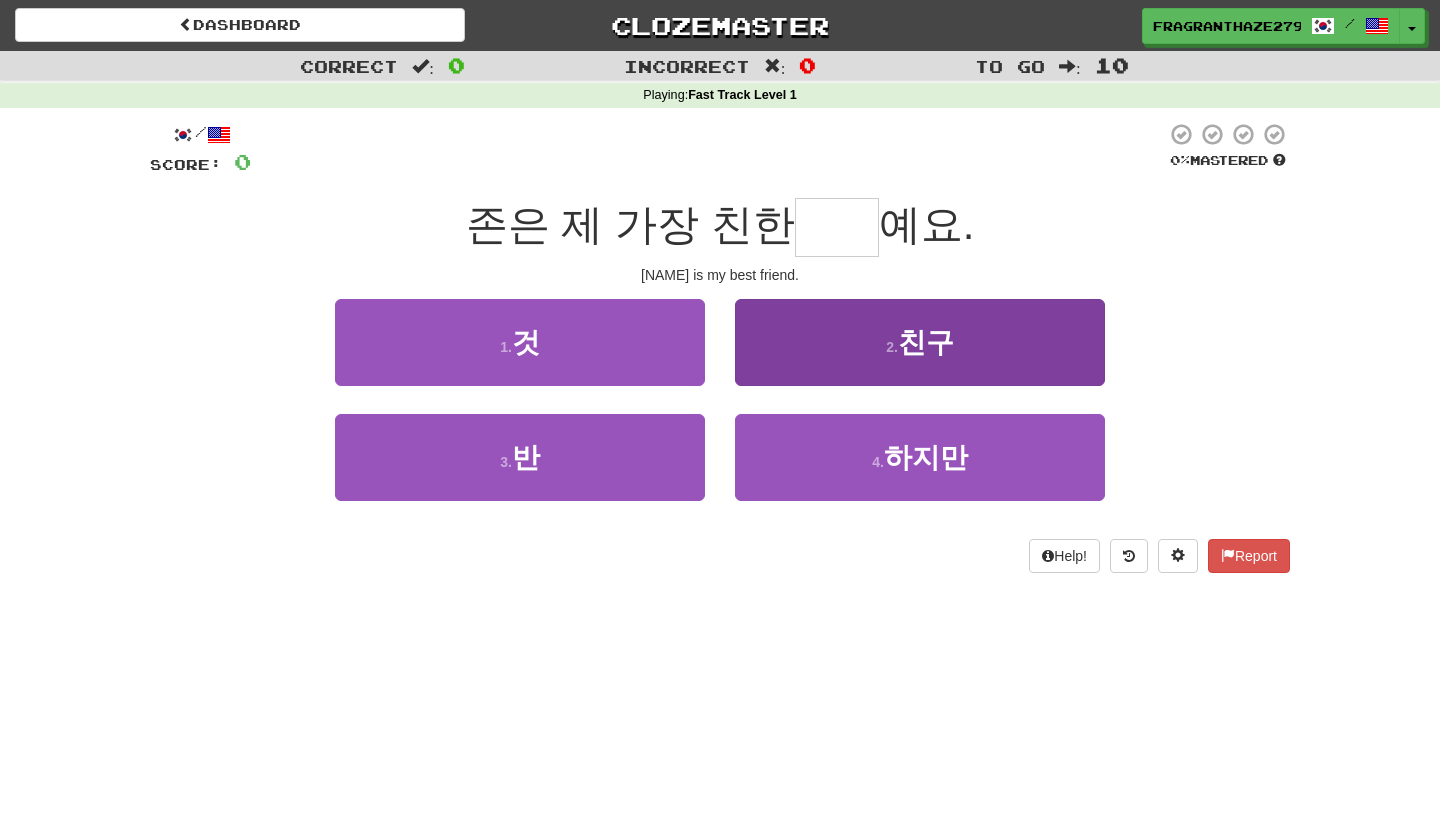 click on "2 .  친구" at bounding box center [920, 342] 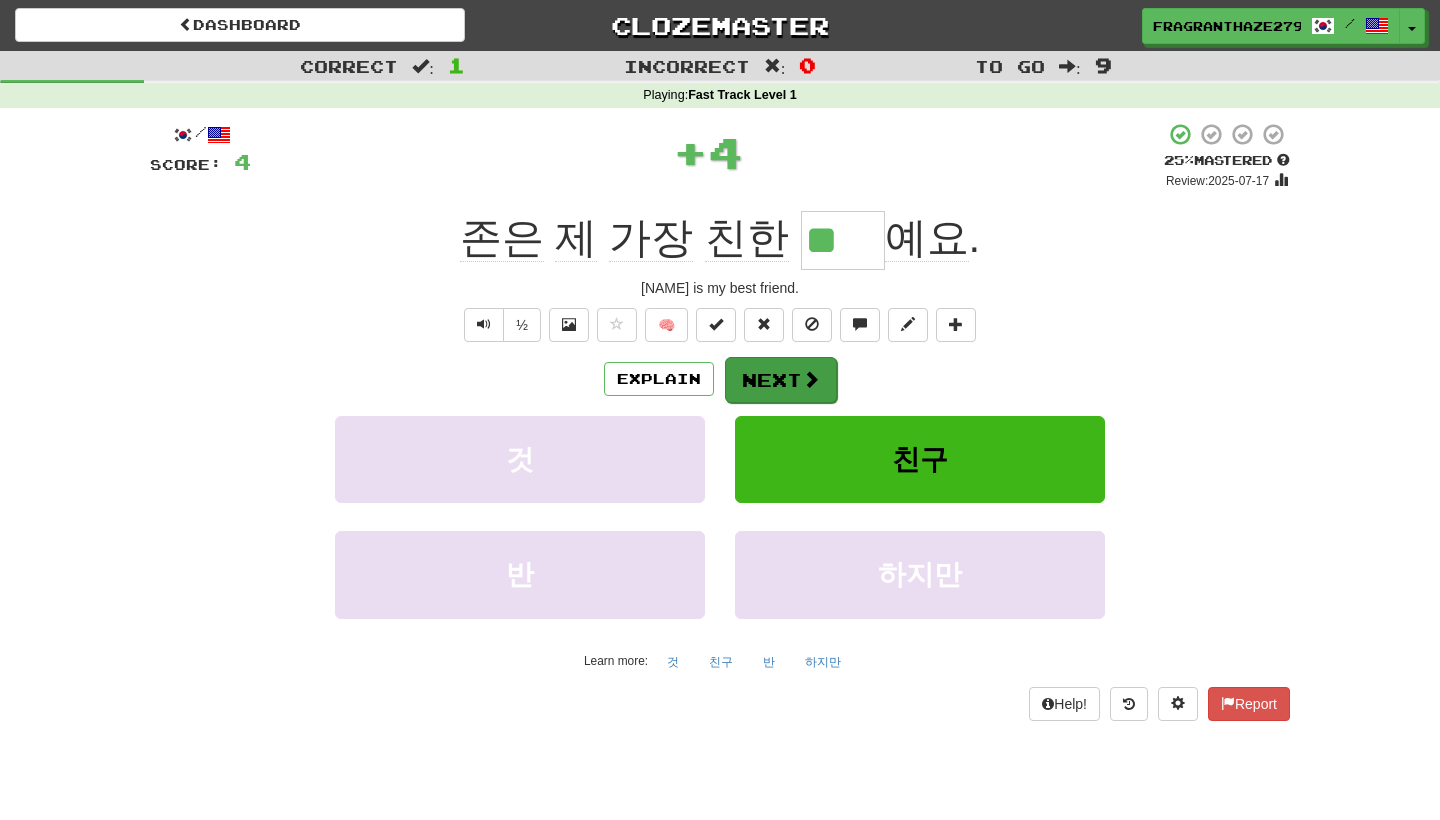 click on "Next" at bounding box center (781, 380) 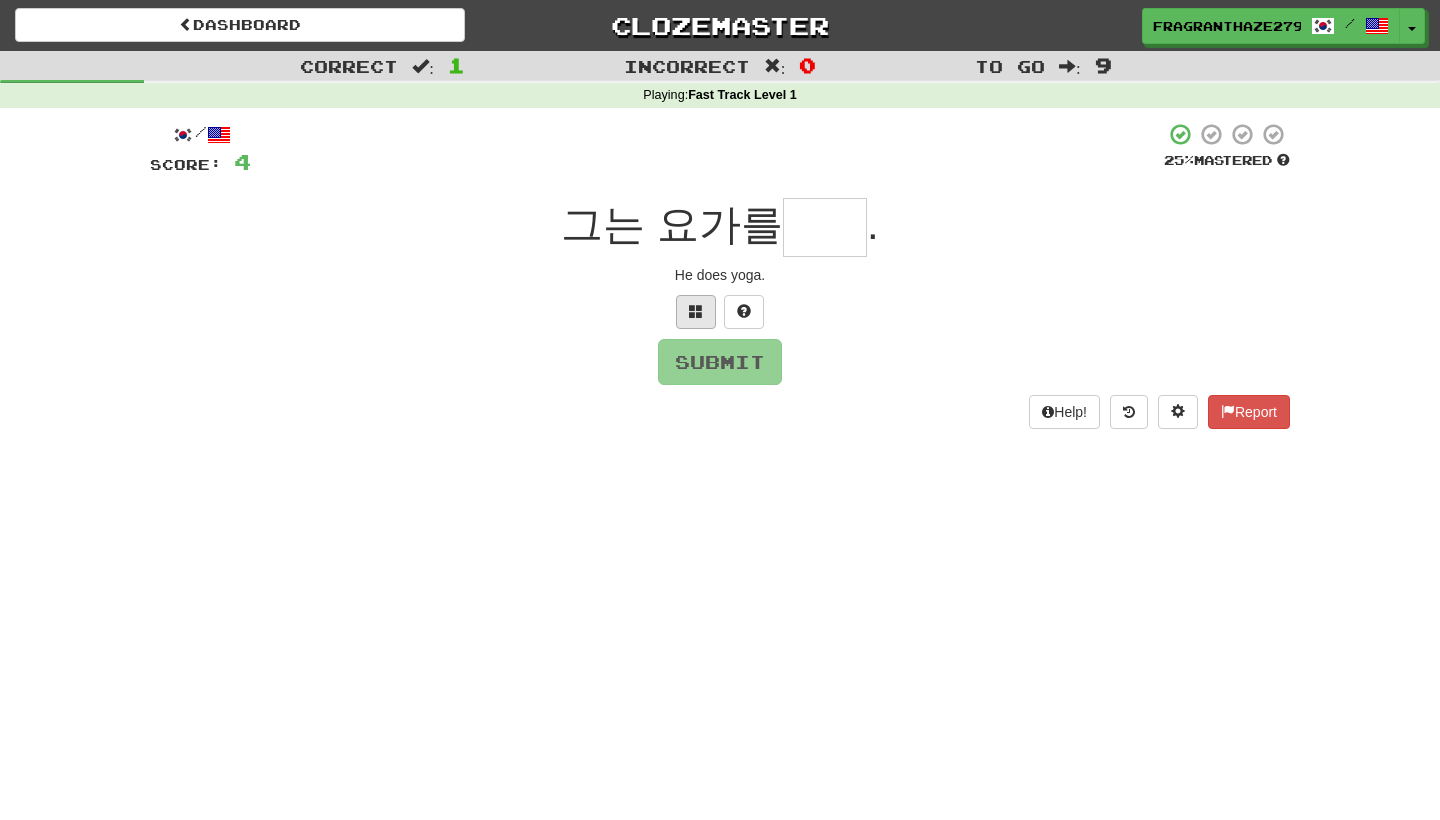 click at bounding box center [696, 312] 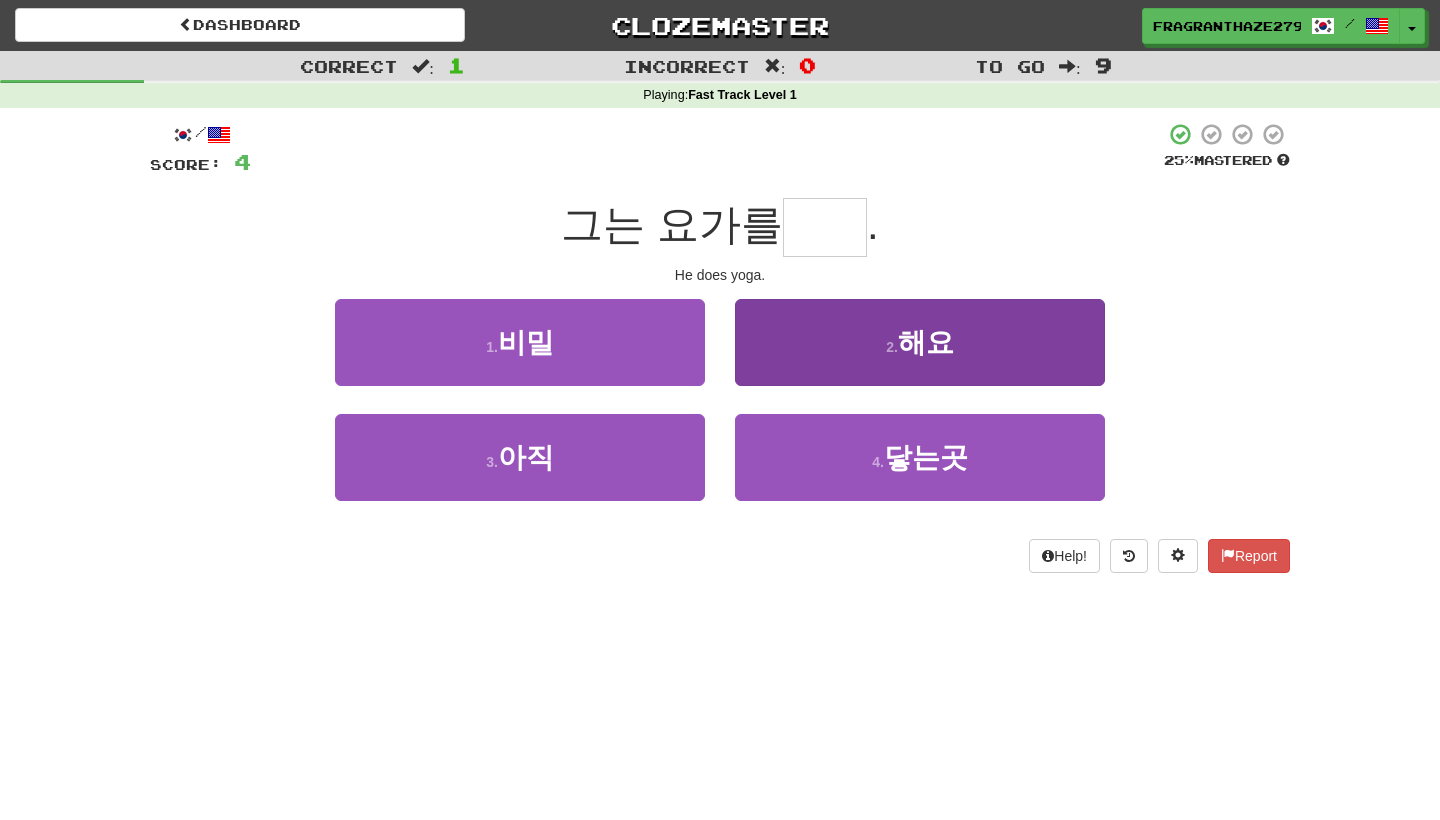 click on "2 .  해요" at bounding box center [920, 342] 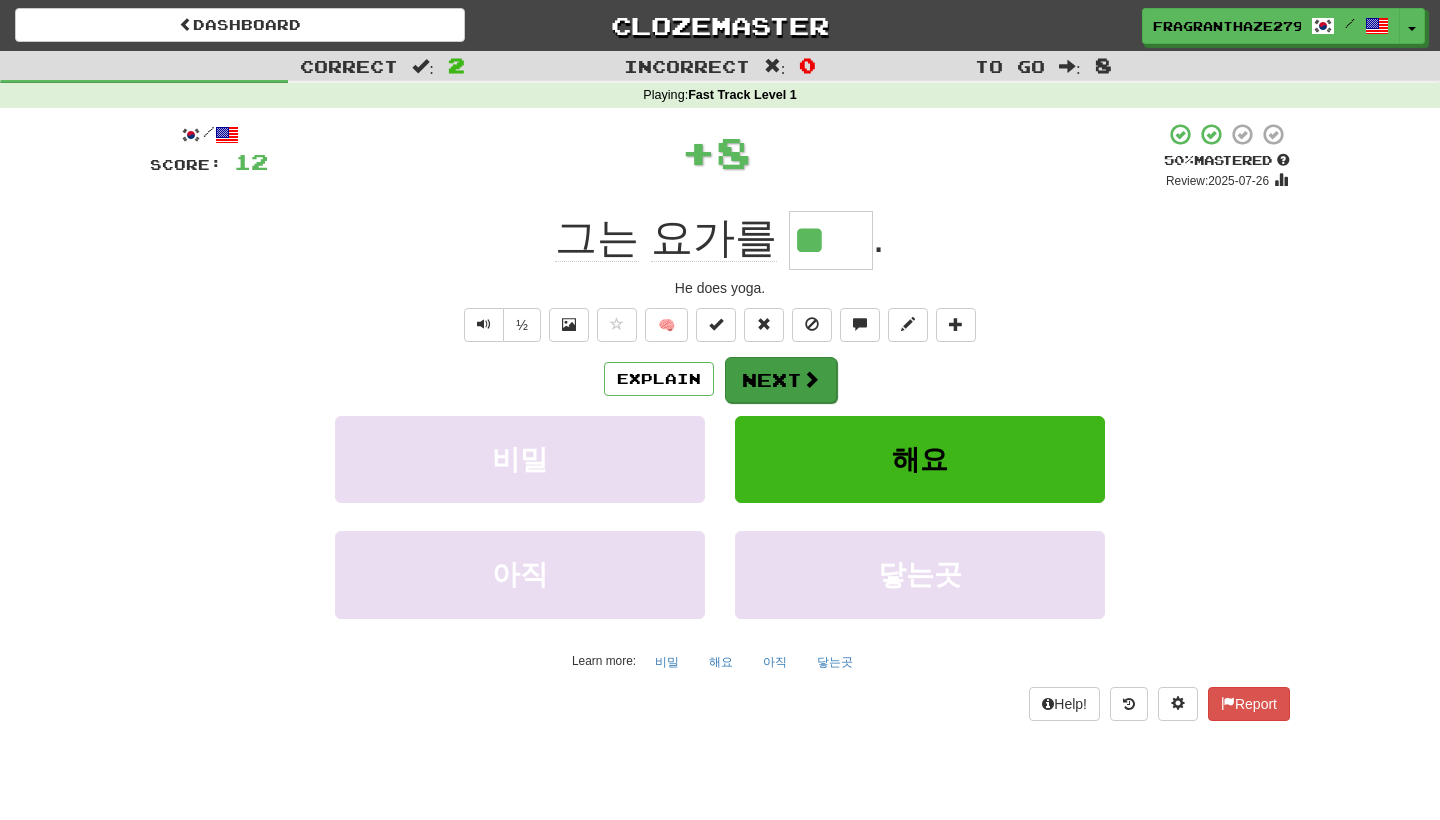 click on "Next" at bounding box center [781, 380] 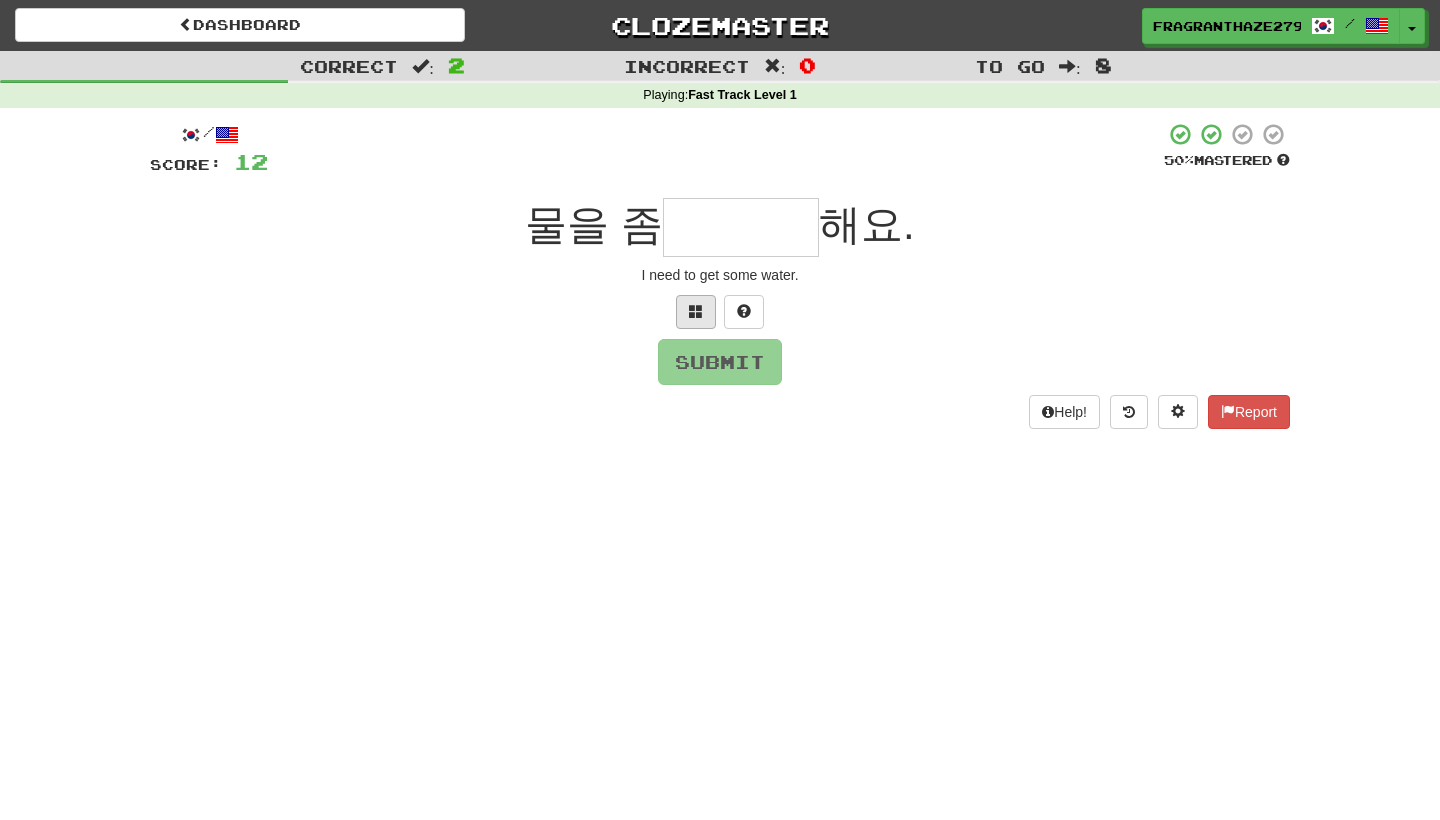 click at bounding box center (696, 312) 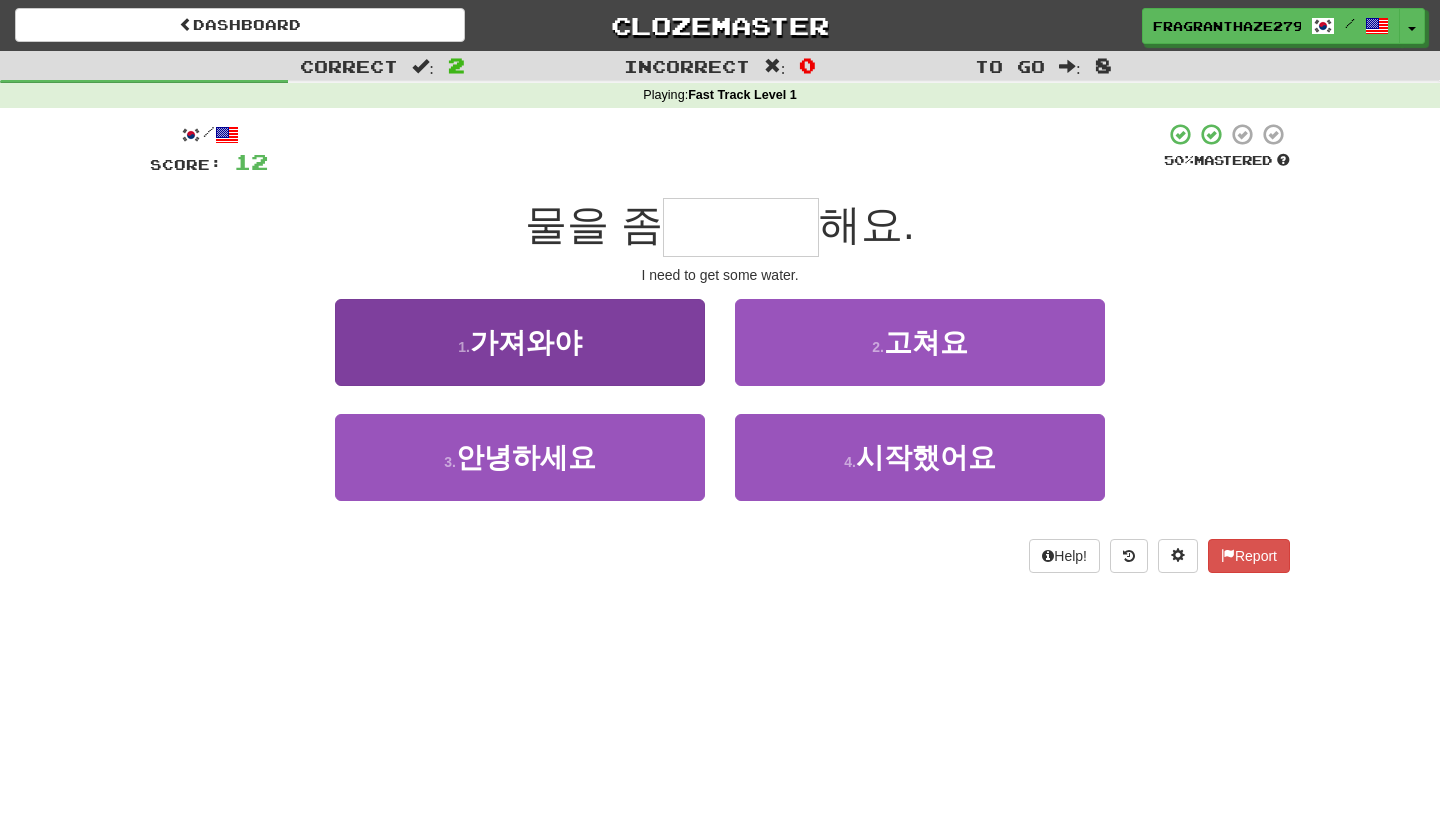 click on "1 .  가져와야" at bounding box center (520, 342) 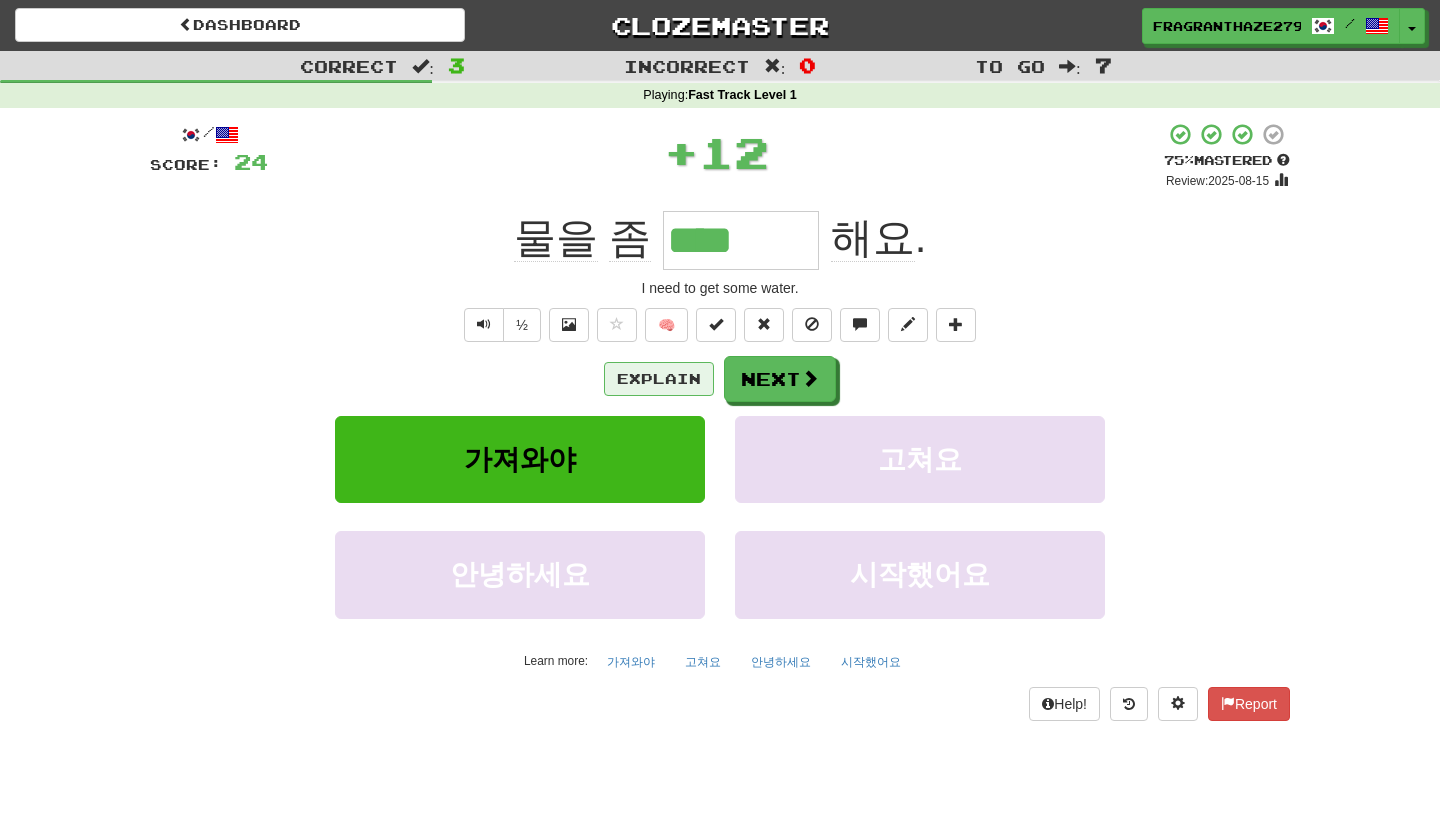 click on "Explain" at bounding box center [659, 379] 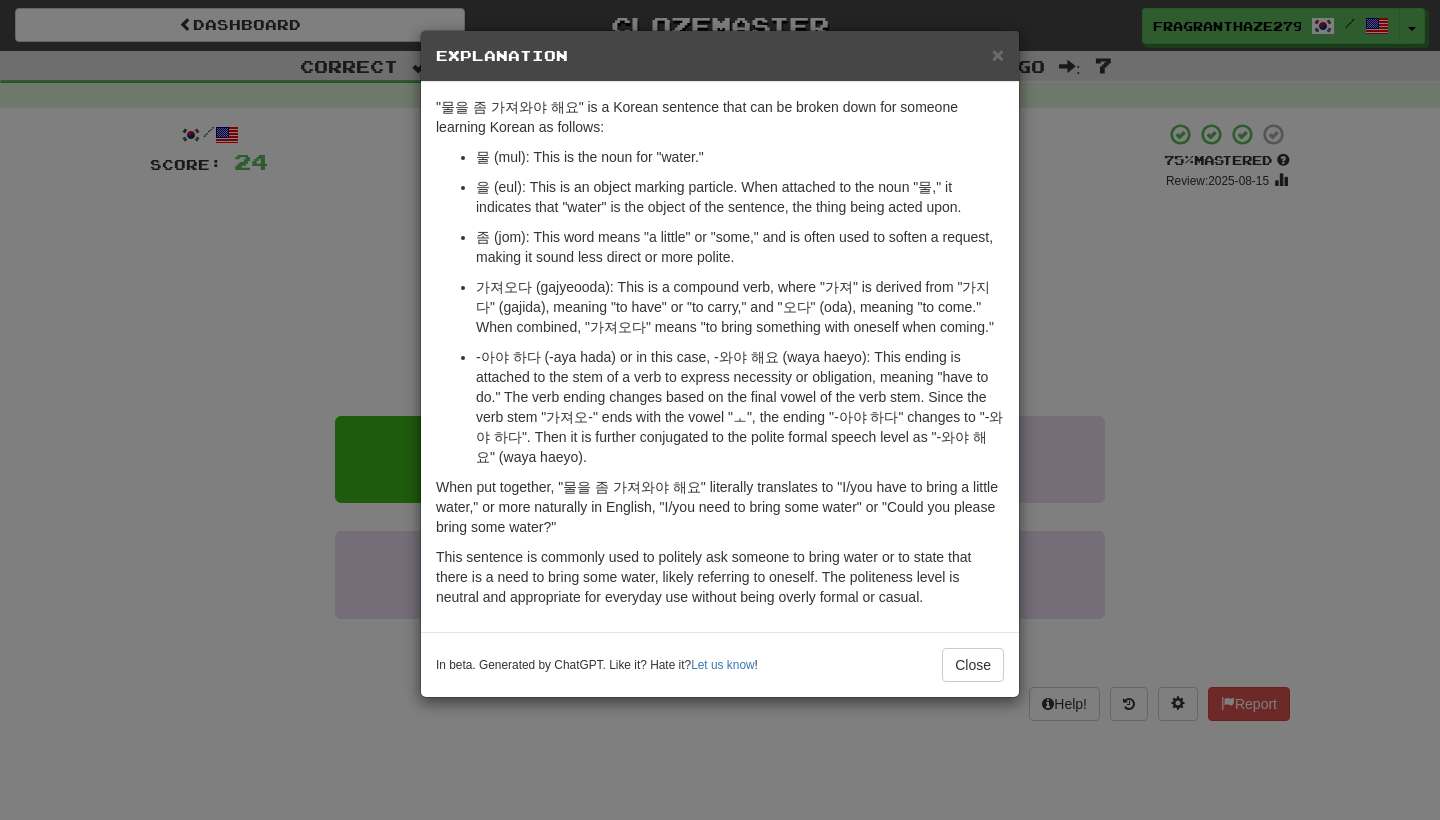 click on "× Explanation "물을 좀 가져와야 해요" is a Korean sentence that can be broken down for someone learning Korean as follows:
물 (mul): This is the noun for "water."
을 (eul): This is an object marking particle. When attached to the noun "물," it indicates that "water" is the object of the sentence, the thing being acted upon.
좀 (jom): This word means "a little" or "some," and is often used to soften a request, making it sound less direct or more polite.
가져오다 (gajyeooda): This is a compound verb, where "가져" is derived from "가지다" (gajida), meaning "to have" or "to carry," and "오다" (oda), meaning "to come." When combined, "가져오다" means "to bring something with oneself when coming."
When put together, "물을 좀 가져와야 해요" literally translates to "I/you have to bring a little water," or more naturally in English, "I/you need to bring some water" or "Could you please bring some water?"
Let us know ! Close" at bounding box center (720, 410) 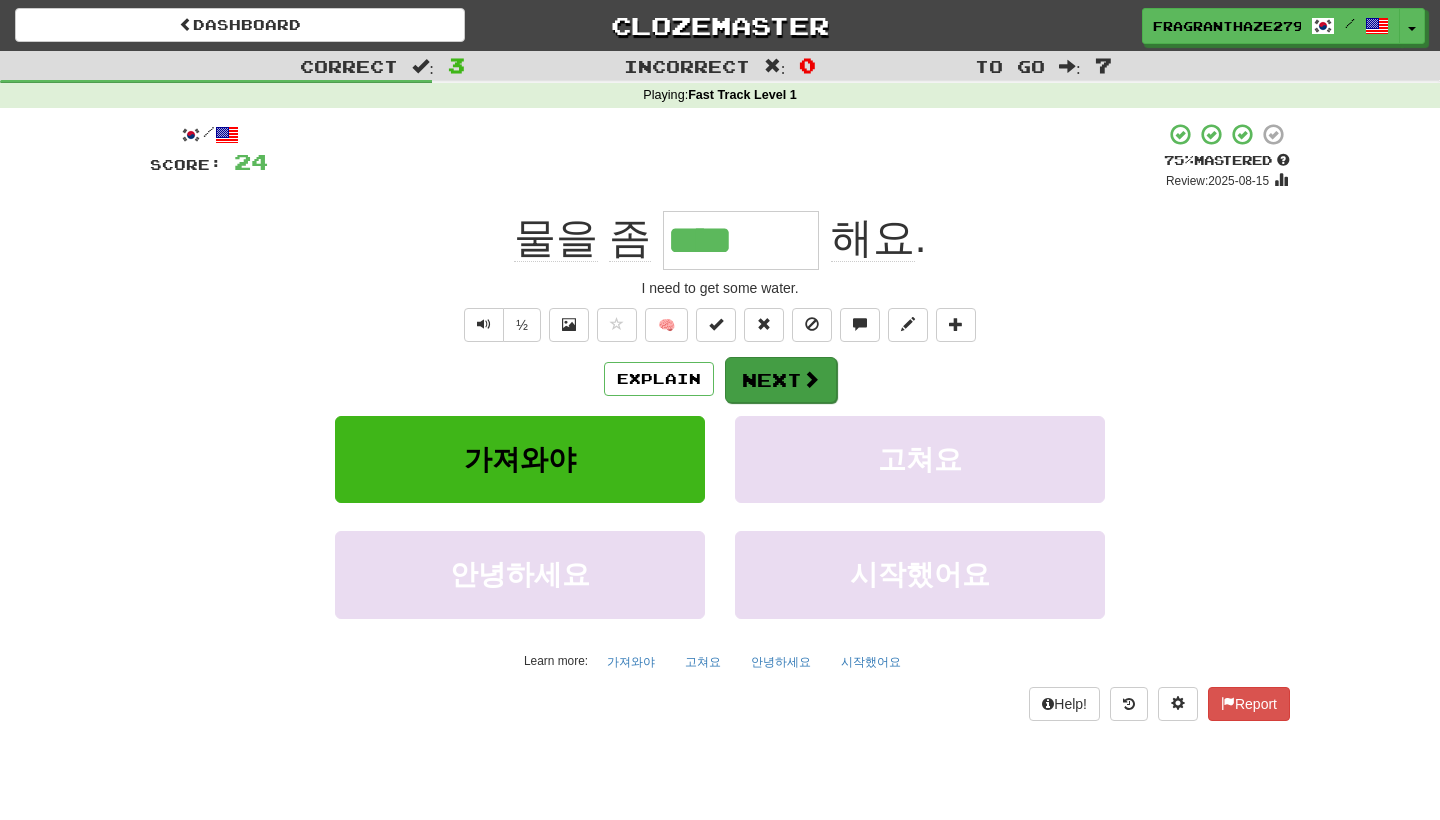click on "Next" at bounding box center (781, 380) 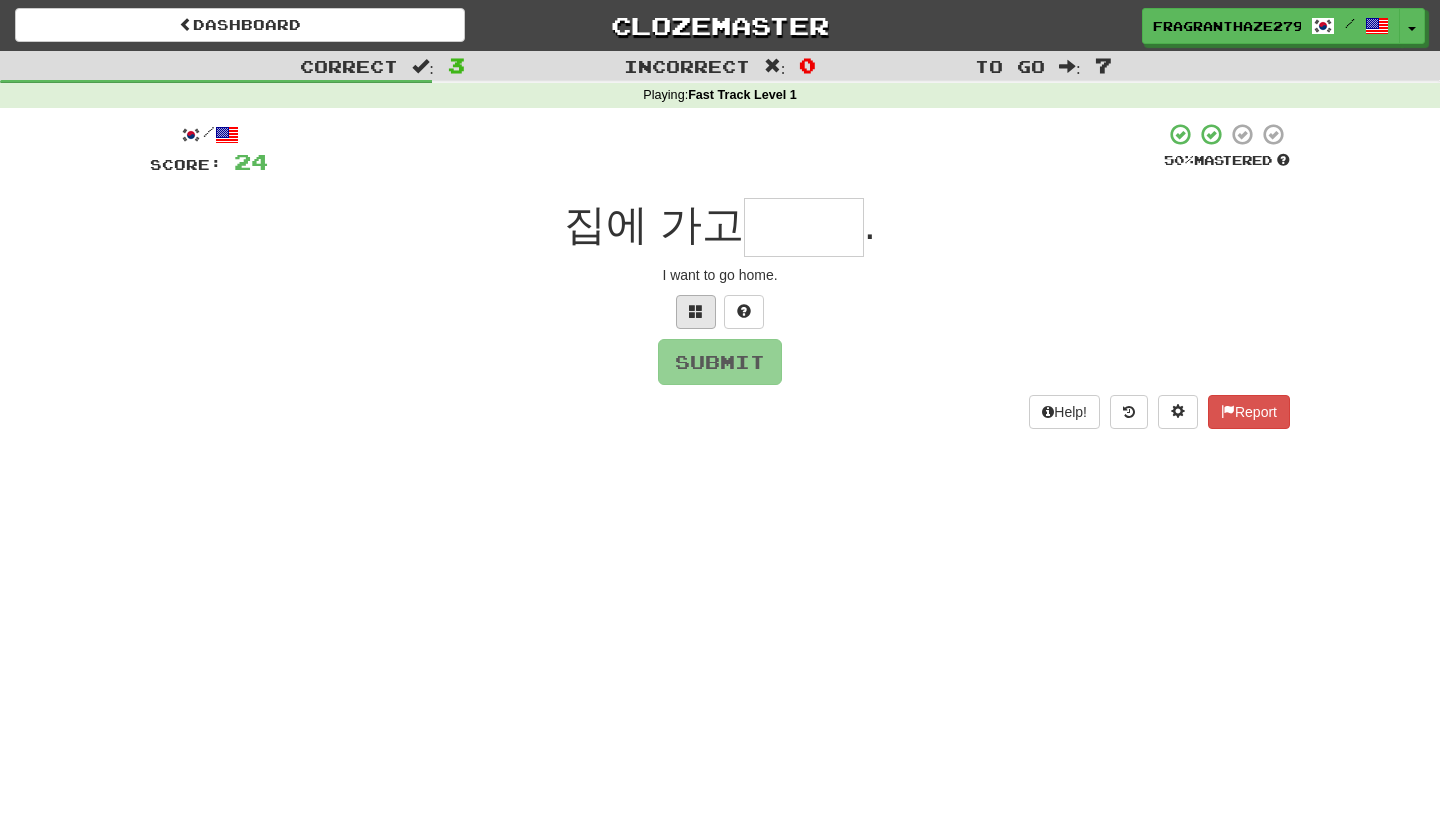 click at bounding box center (696, 311) 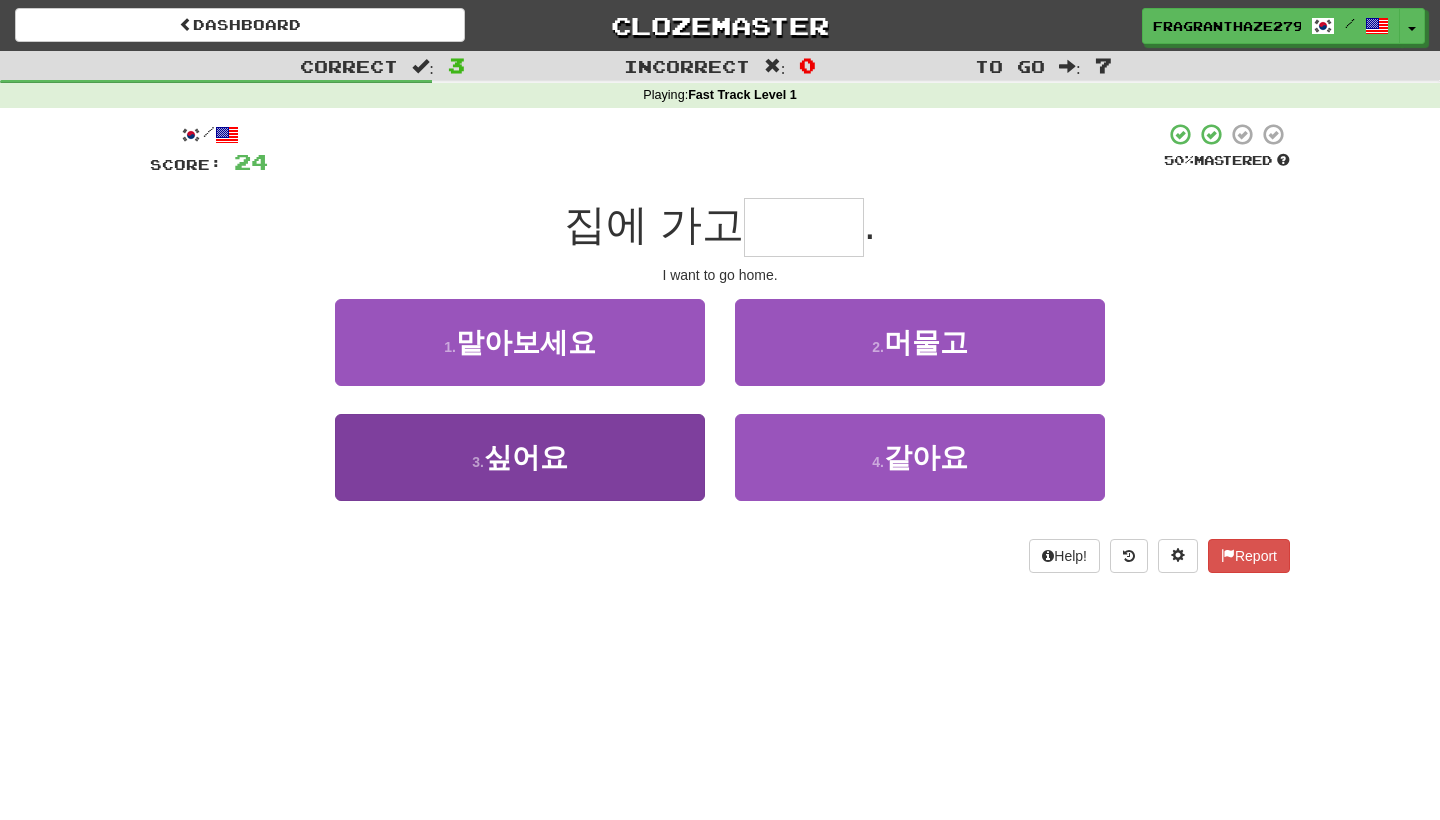 click on "3 .  싶어요" at bounding box center (520, 457) 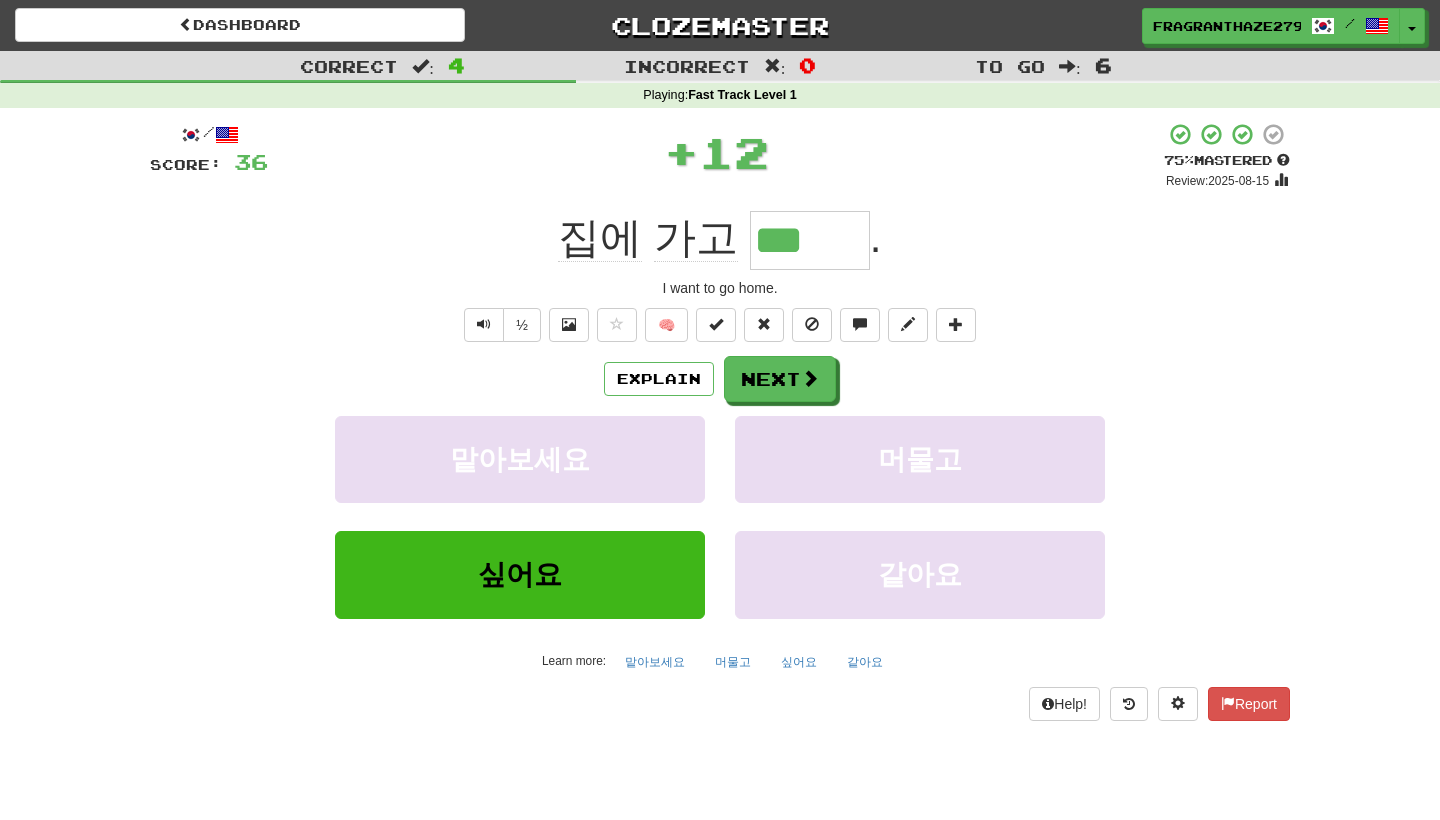 click on "Explain Next 맡아보세요 머물고 싶어요 같아요 Learn more: 맡아보세요 머물고 싶어요 같아요" at bounding box center (720, 516) 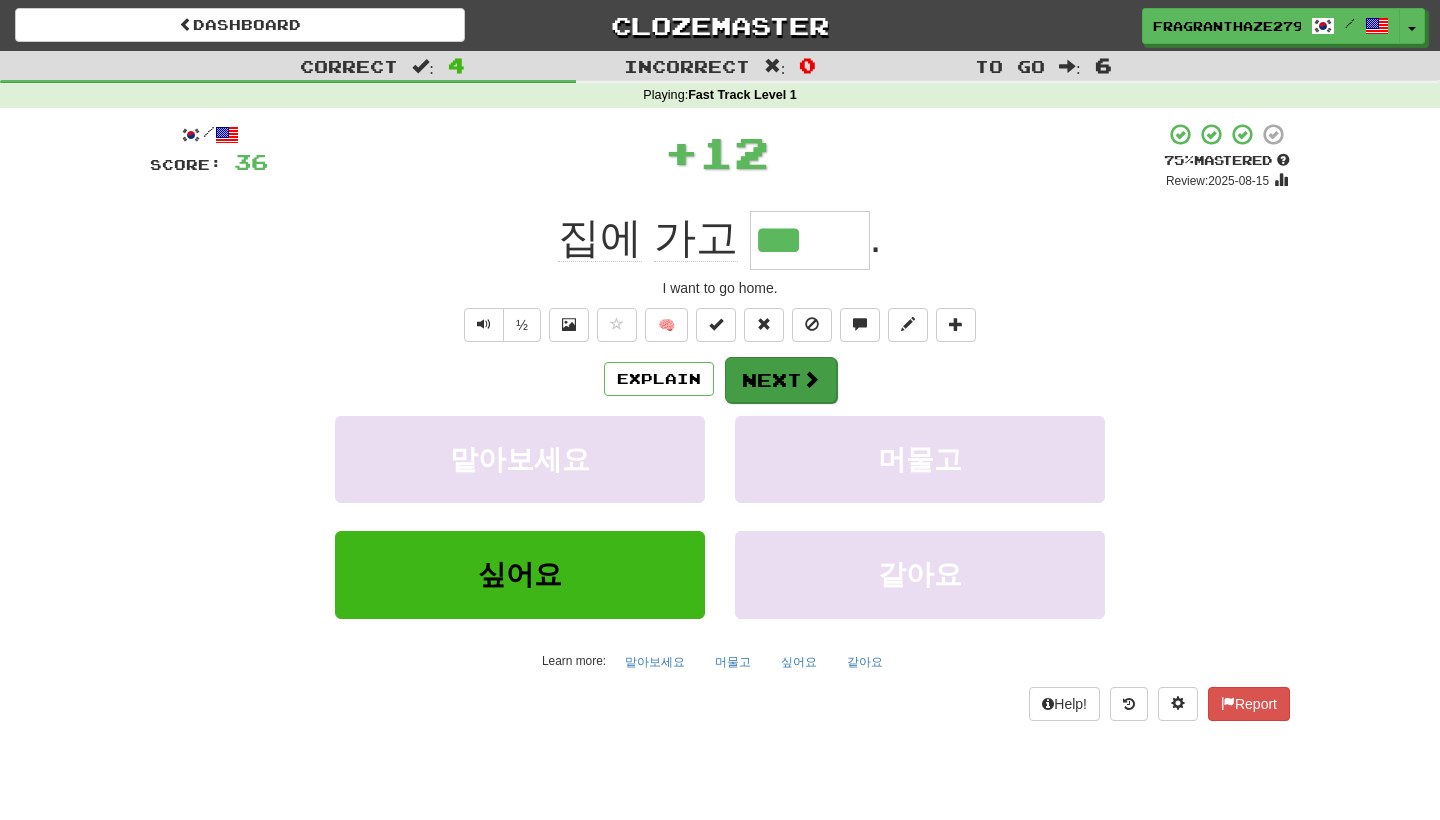 click on "Next" at bounding box center (781, 380) 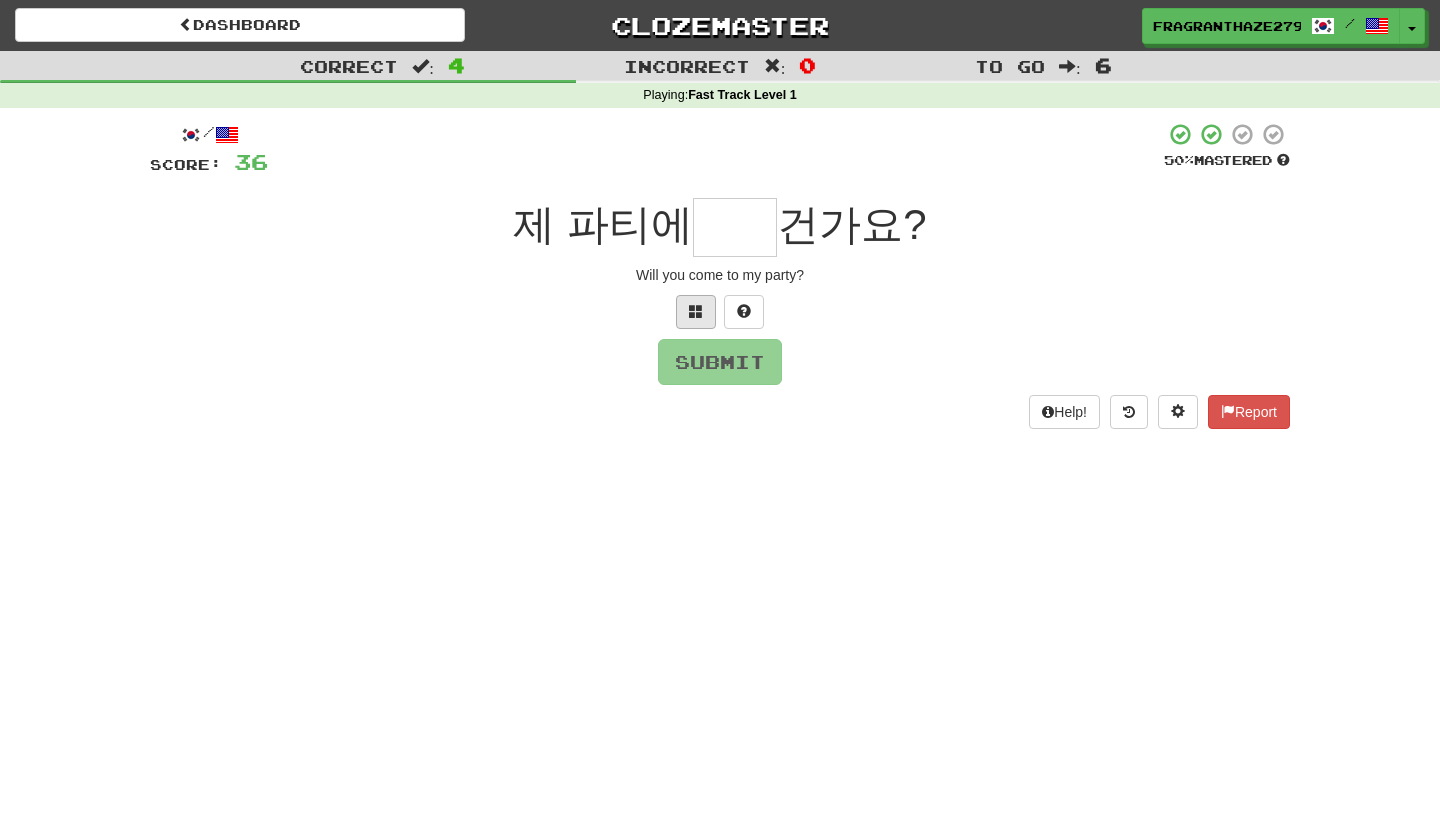 click at bounding box center [696, 311] 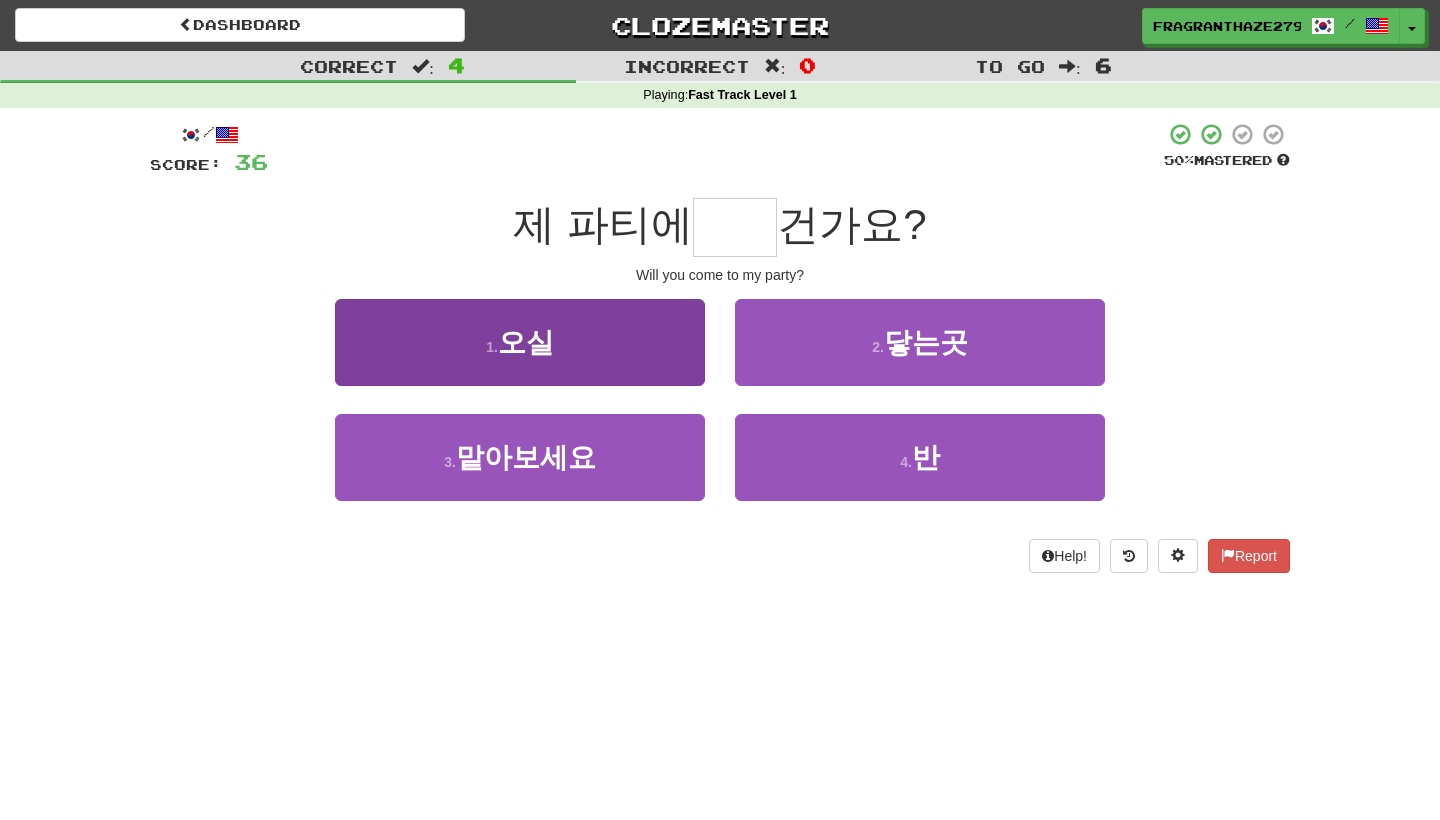 click on "1 .  오실" at bounding box center [520, 342] 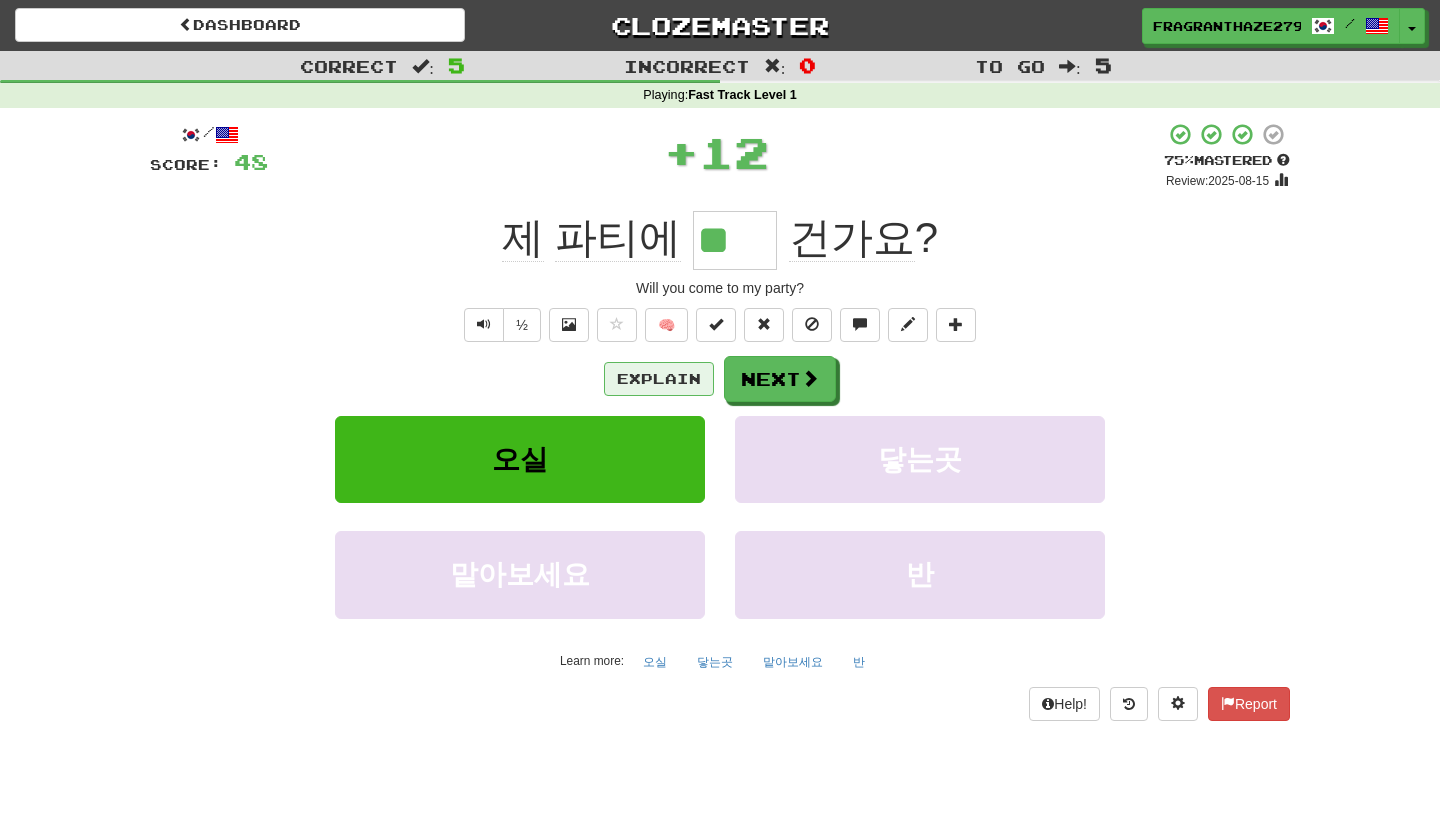 click on "Explain" at bounding box center [659, 379] 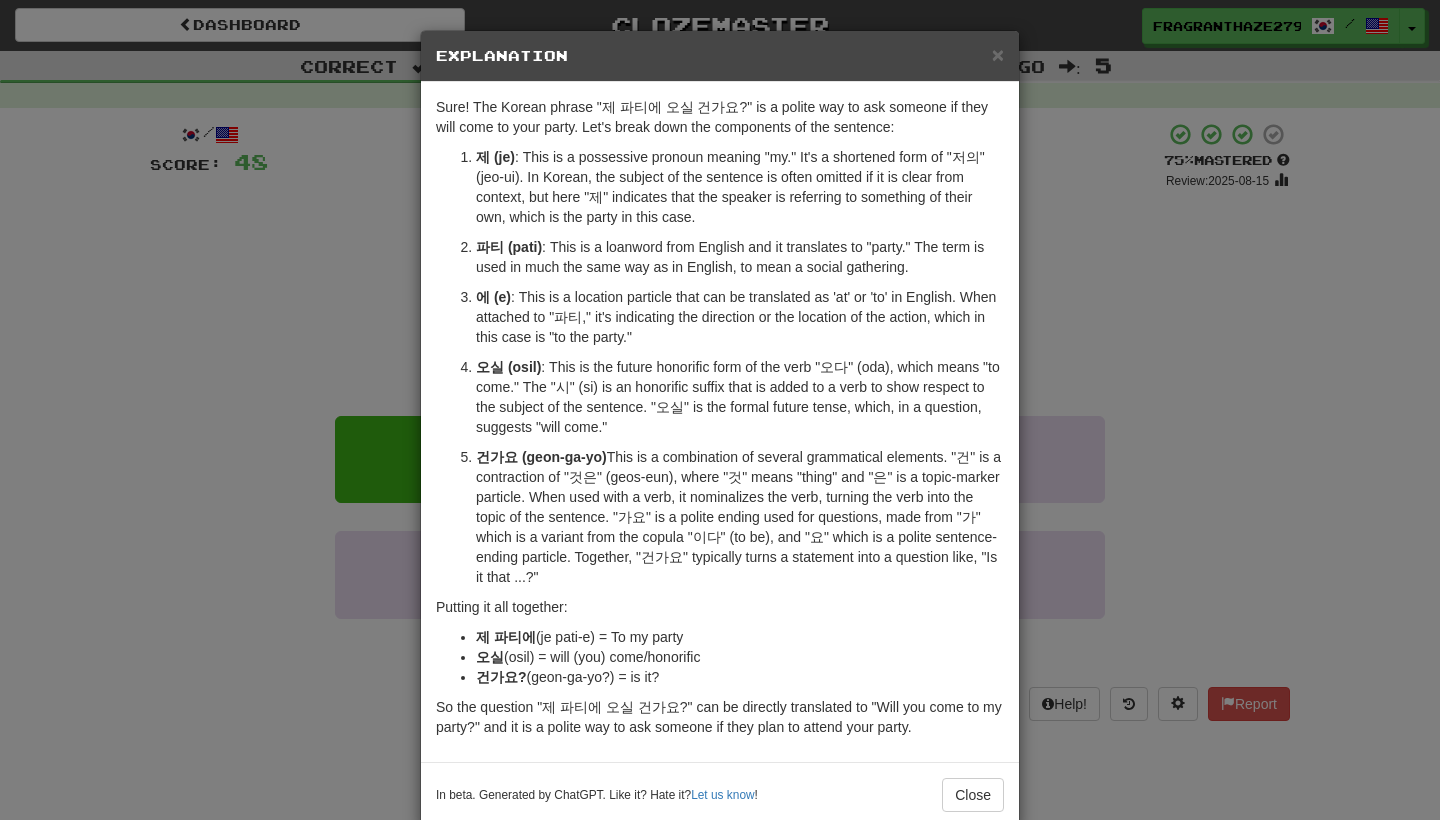 click on "× Explanation Sure! The Korean phrase "제 파티에 오실 건가요?" is a polite way to ask someone if they will come to your party. Let's break down the components of the sentence:
제 (je) : This is a possessive pronoun meaning "my." It's a shortened form of "저의" (jeo-ui). In Korean, the subject of the sentence is often omitted if it is clear from context, but here "제" indicates that the speaker is referring to something of their own, which is the party in this case.
파티 (pati) : This is a loanword from English and it translates to "party." The term is used in much the same way as in English, to mean a social gathering.
에 (e) : This is a location particle that can be translated as 'at' or 'to' in English. When attached to "파티," it's indicating the direction or the location of the action, which in this case is "to the party."
오실 (osil)
건가요 (geon-ga-yo)
Putting it all together:
제 파티에  (je pati-e) = To my party
오실
건가요?" at bounding box center (720, 410) 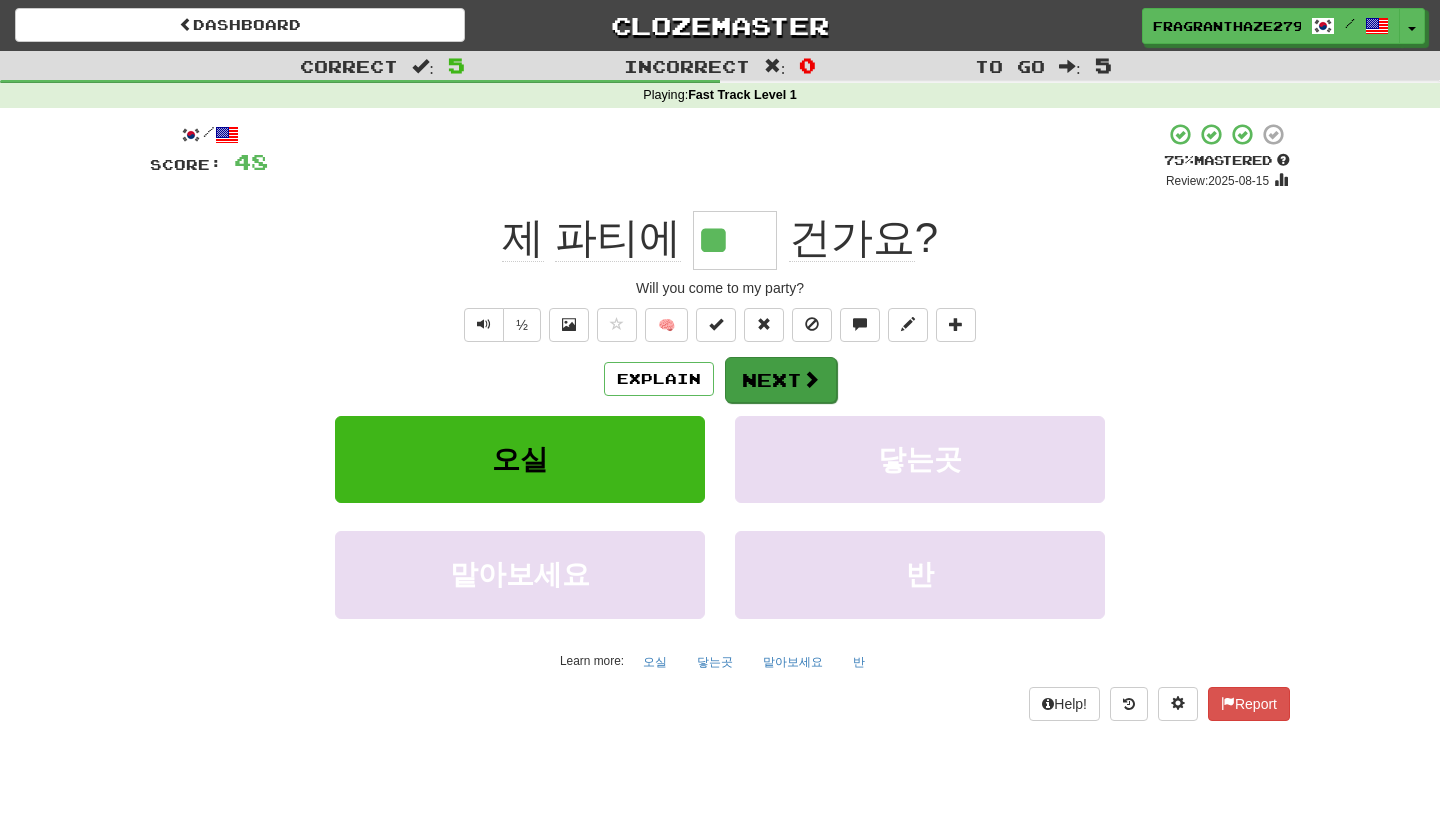 click on "Next" at bounding box center (781, 380) 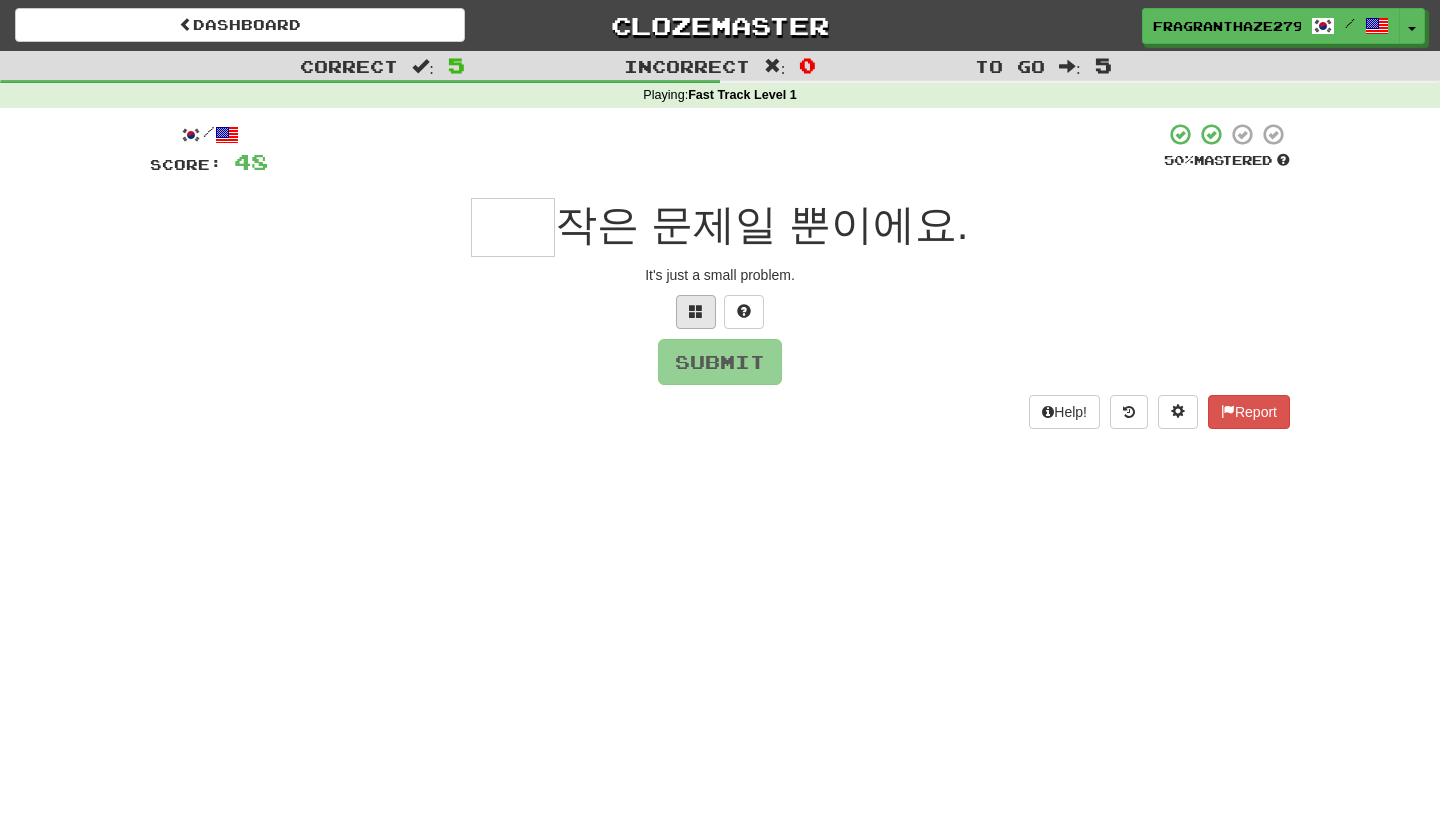 click at bounding box center (696, 312) 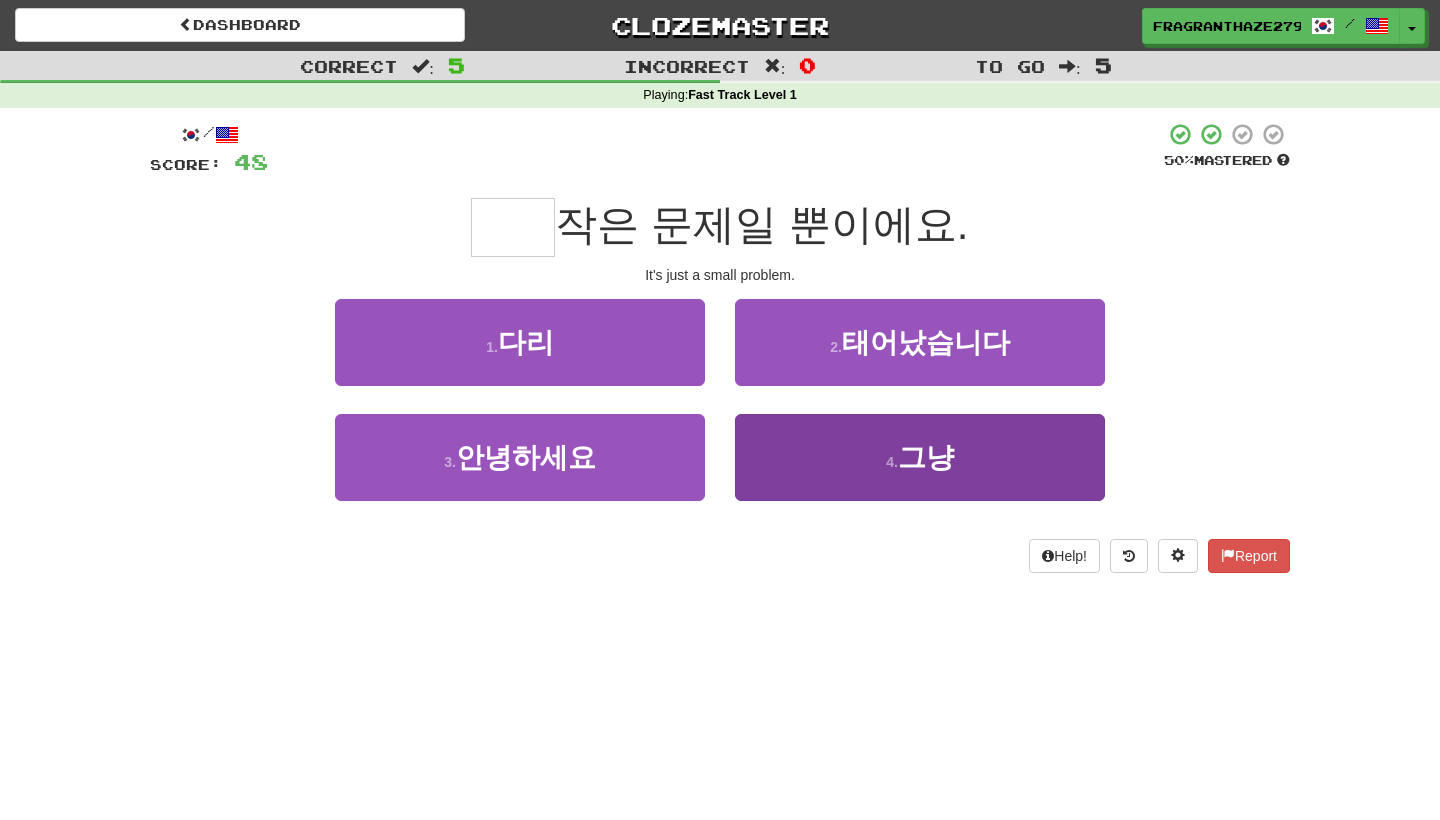 click on "4 .  그냥" at bounding box center (920, 457) 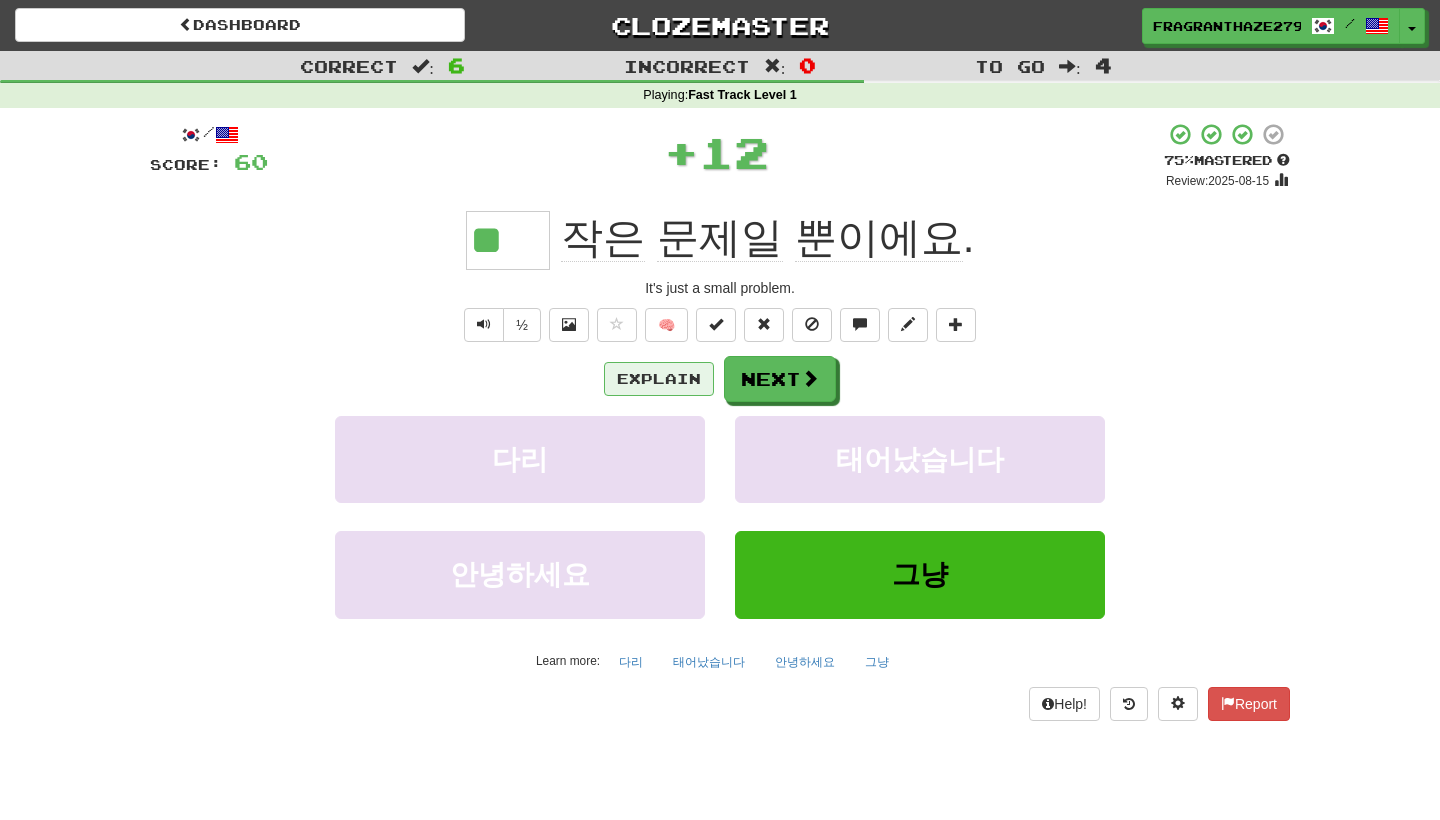 click on "Explain" at bounding box center (659, 379) 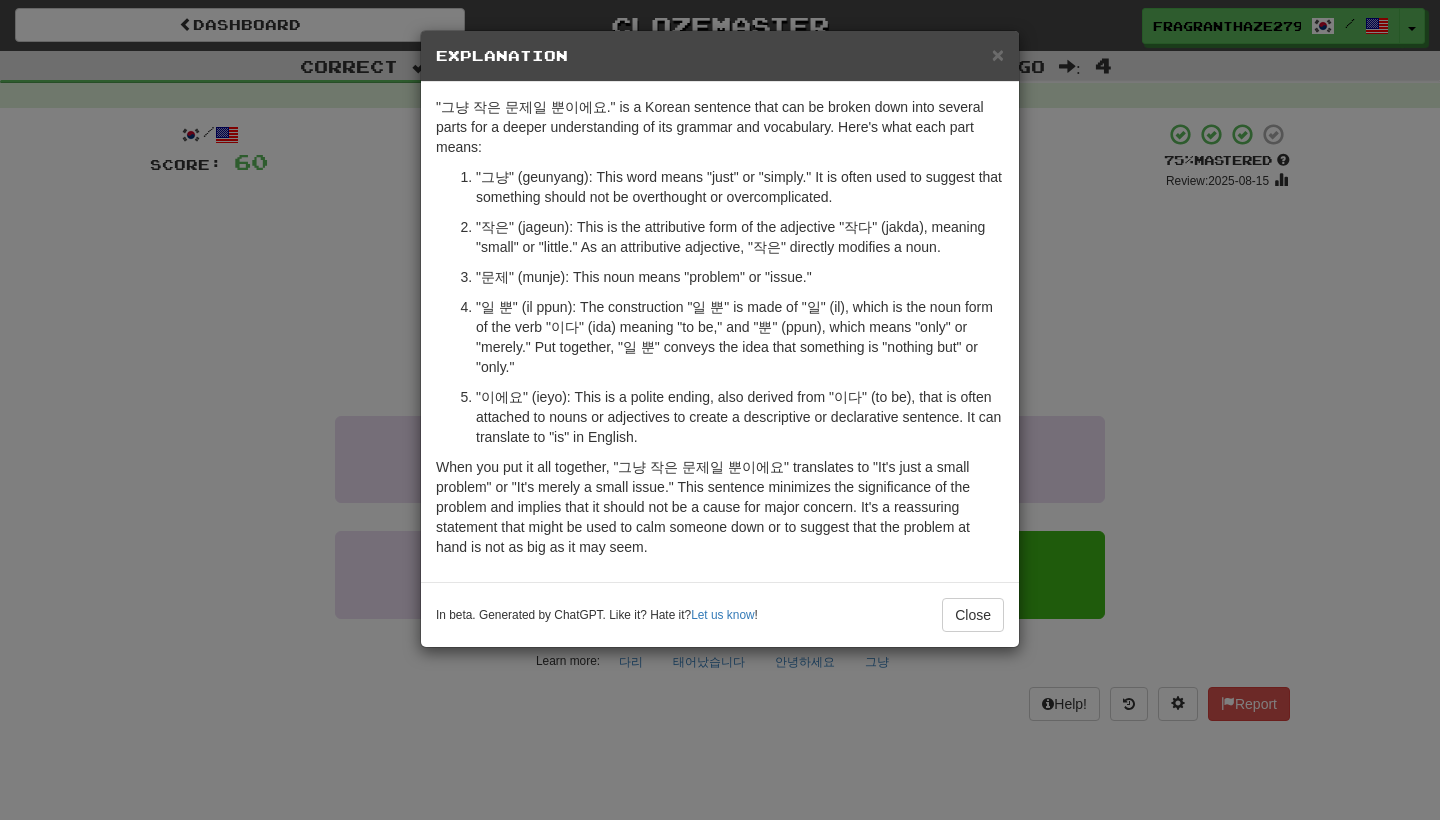 click on "× Explanation "그냥 작은 문제일 뿐이에요." is a Korean sentence that can be broken down into several parts for a deeper understanding of its grammar and vocabulary. Here's what each part means:
"그냥" (geunyang): This word means "just" or "simply." It is often used to suggest that something should not be overthought or overcomplicated.
"작은" (jageun): This is the attributive form of the adjective "작다" (jakda), meaning "small" or "little." As an attributive adjective, "작은" directly modifies a noun.
"문제" (munje): This noun means "problem" or "issue."
"일 뿐" (il ppun): The construction "일 뿐" is made of "일" (il), which is the noun form of the verb "이다" (ida) meaning "to be," and "뿐" (ppun), which means "only" or "merely." Put together, "일 뿐" conveys the idea that something is "nothing but" or "only."
In beta. Generated by ChatGPT. Like it? Hate it?  Let us know ! Close" at bounding box center (720, 410) 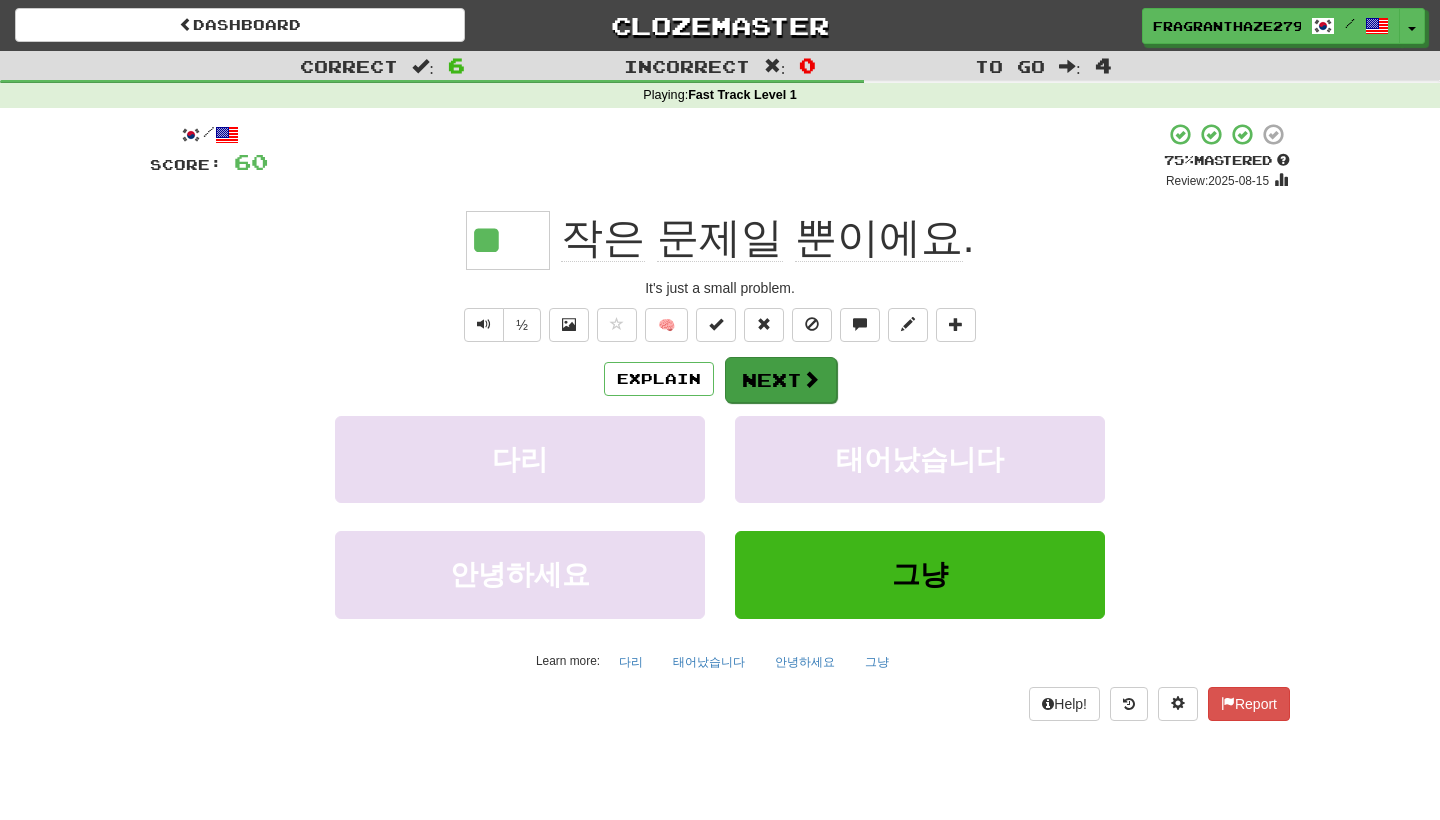 click on "Next" at bounding box center (781, 380) 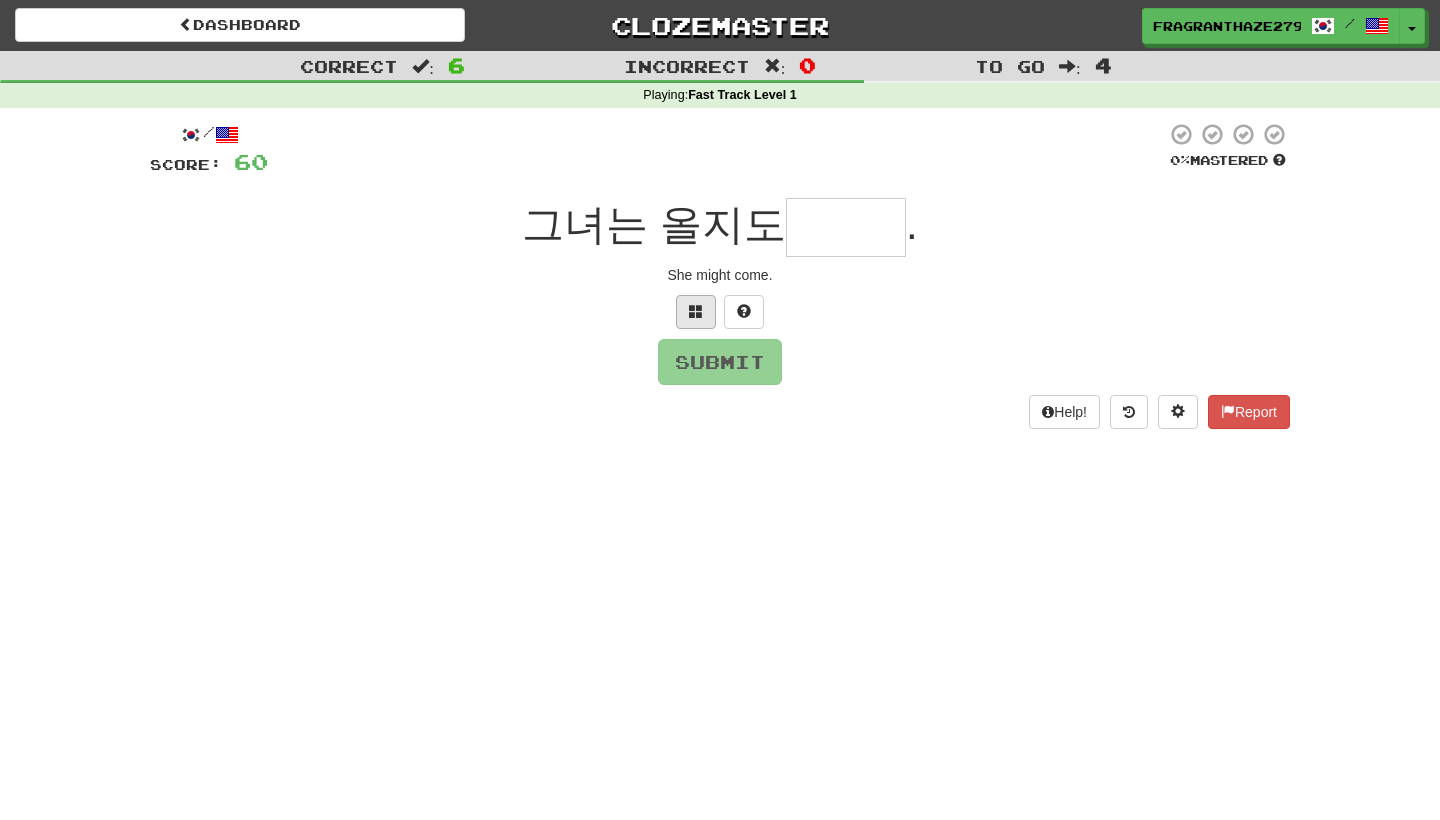 click at bounding box center (696, 311) 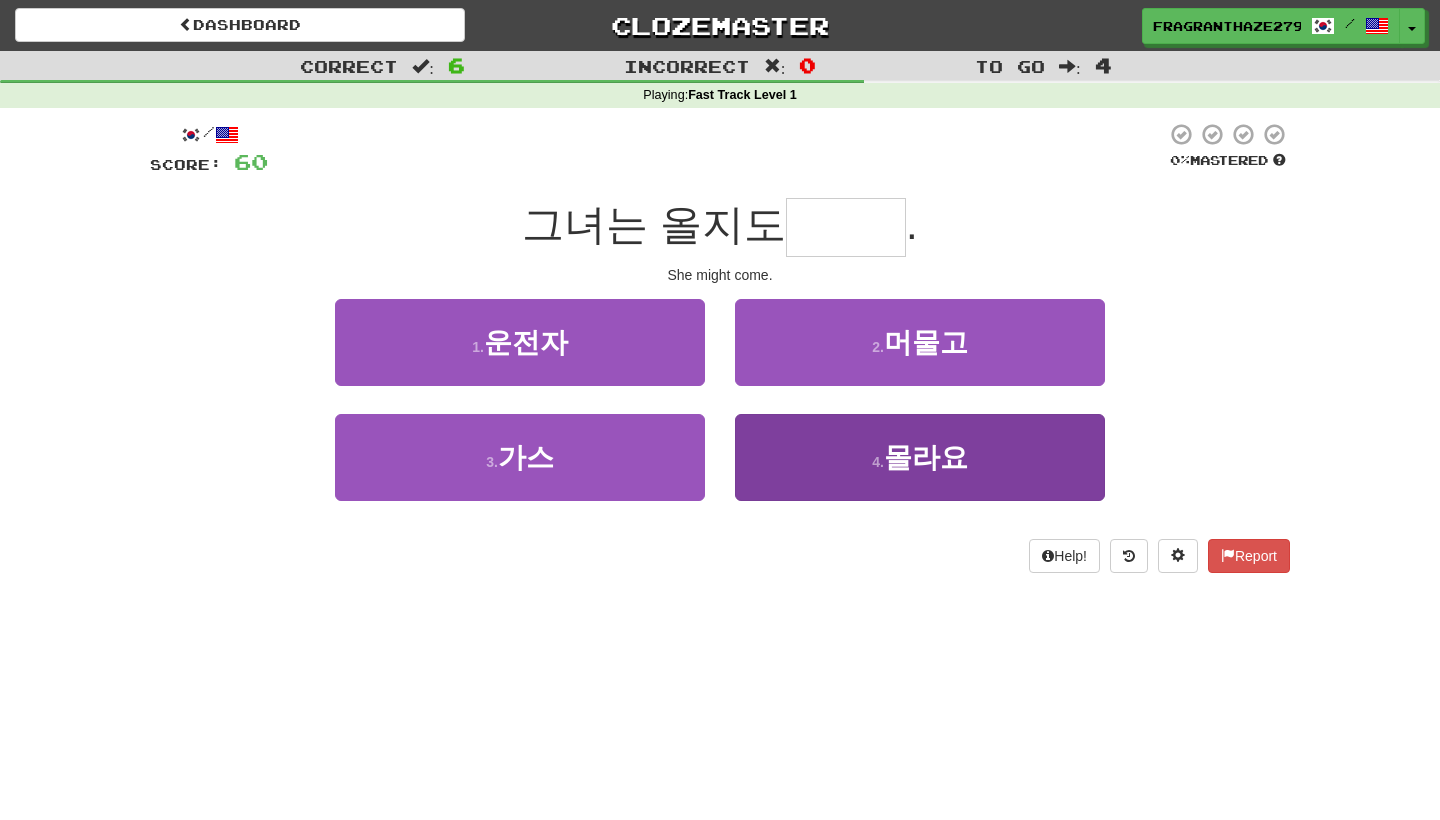 click on "4 .  몰라요" at bounding box center (920, 457) 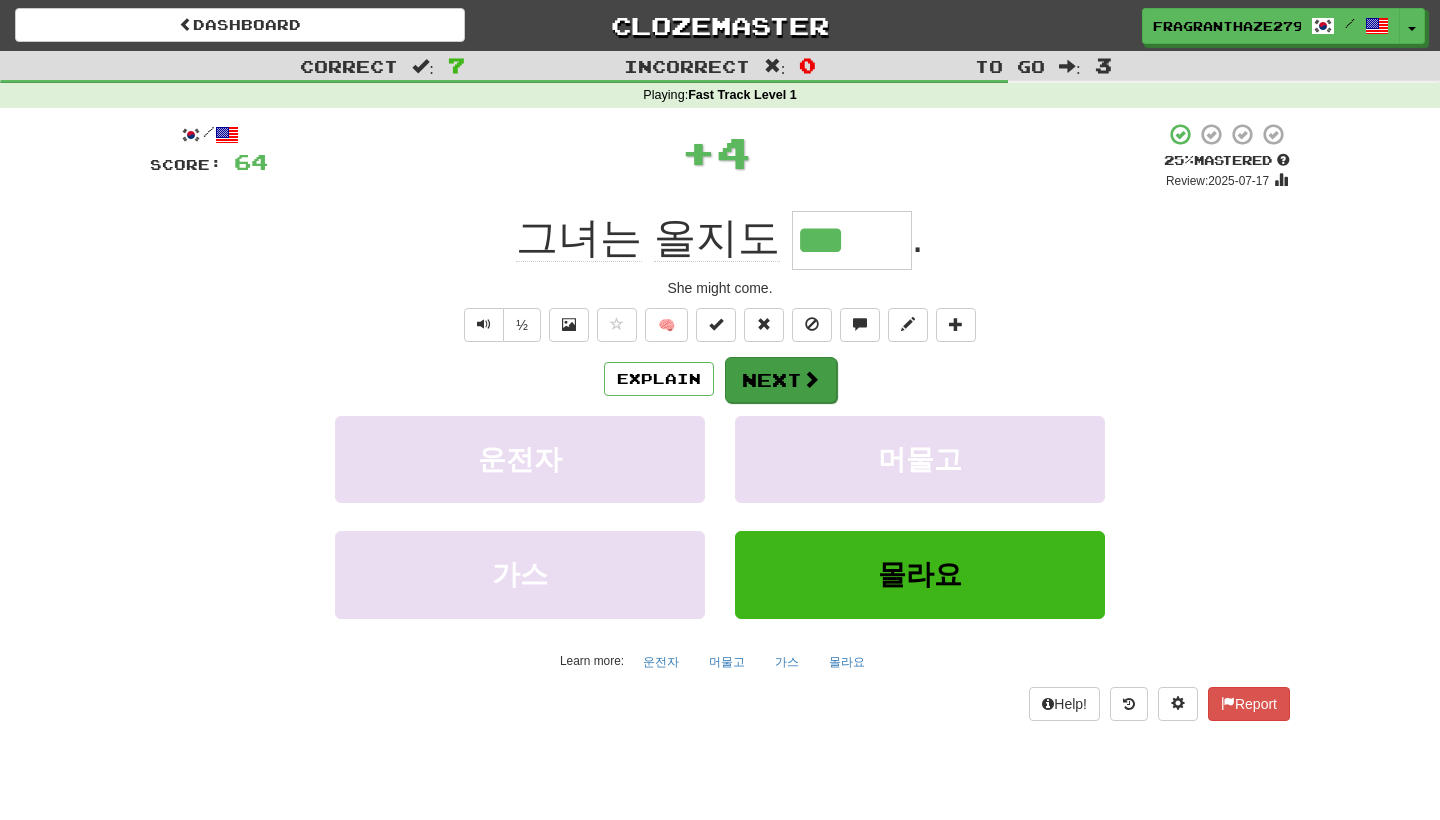 click on "Next" at bounding box center [781, 380] 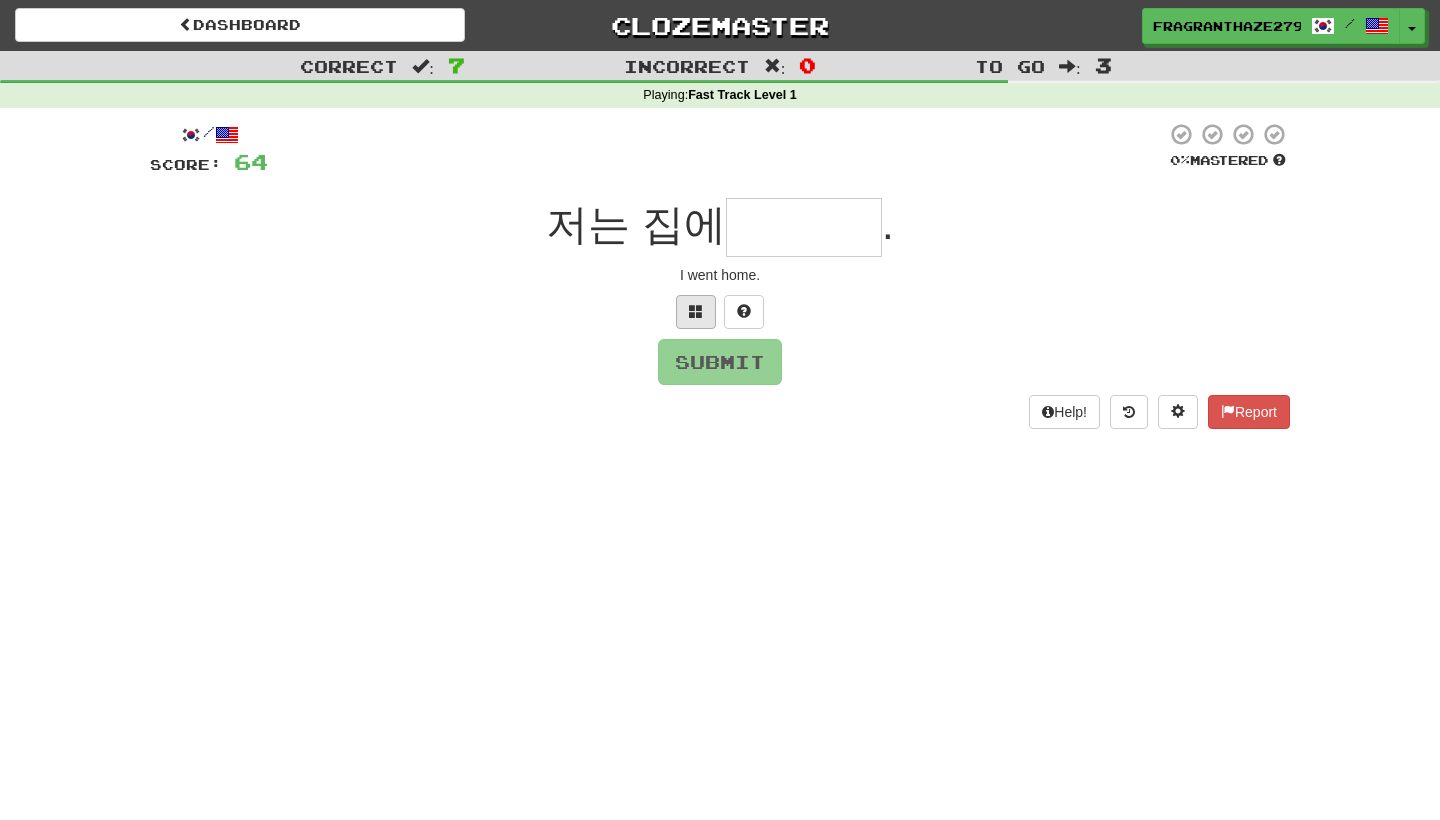 click at bounding box center (696, 312) 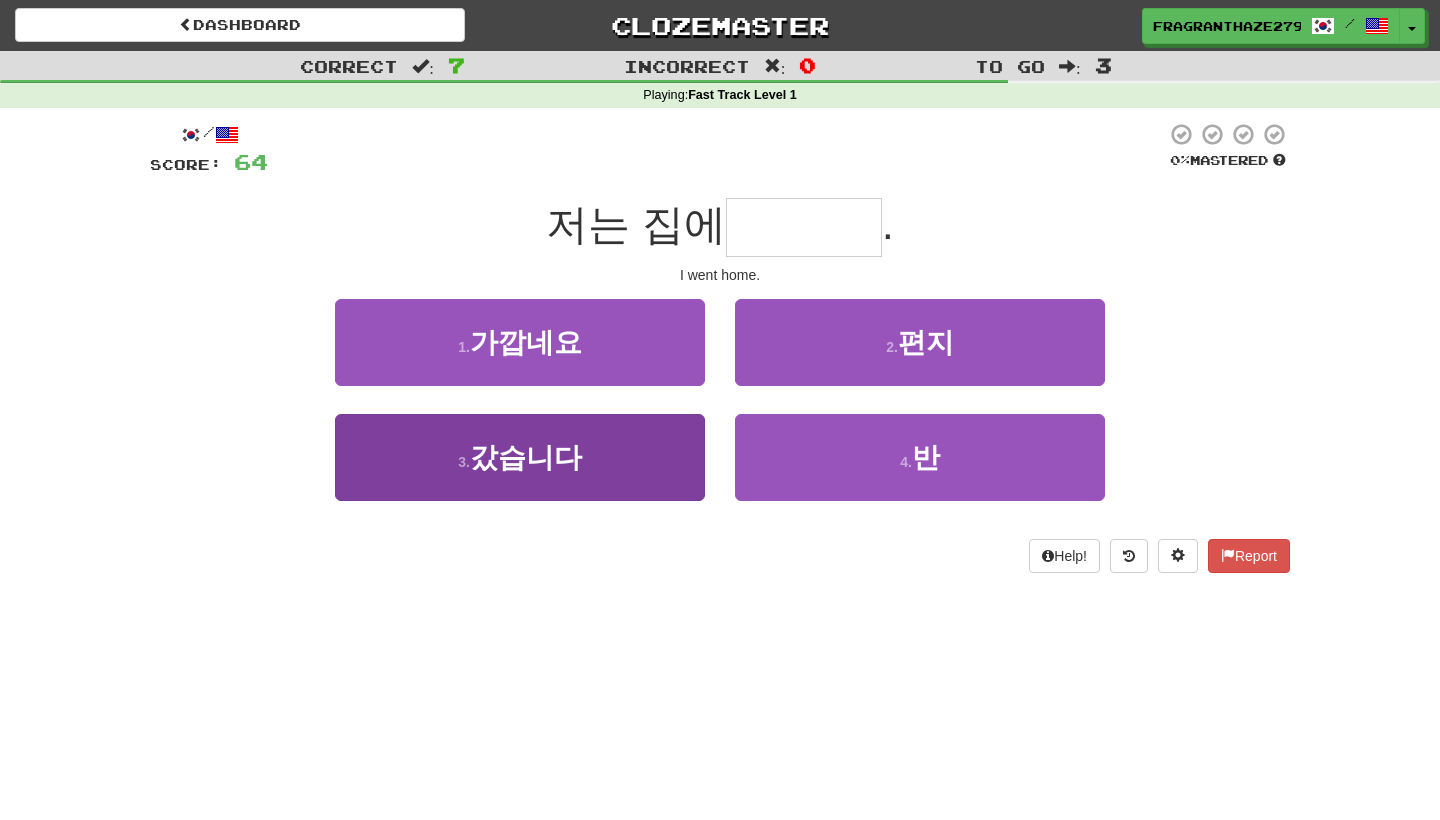 click on "3 .  갔습니다" at bounding box center (520, 457) 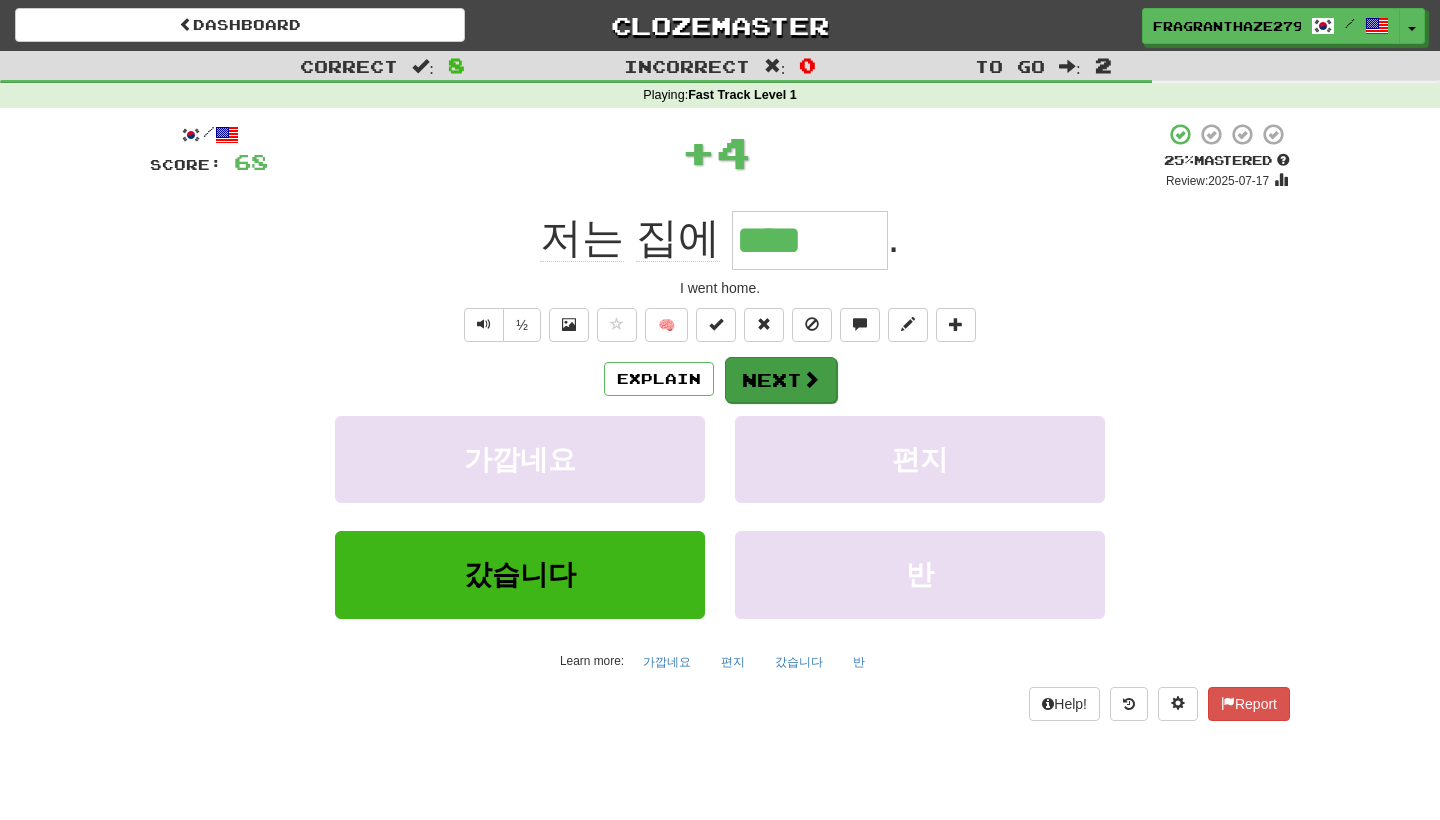 click on "Next" at bounding box center [781, 380] 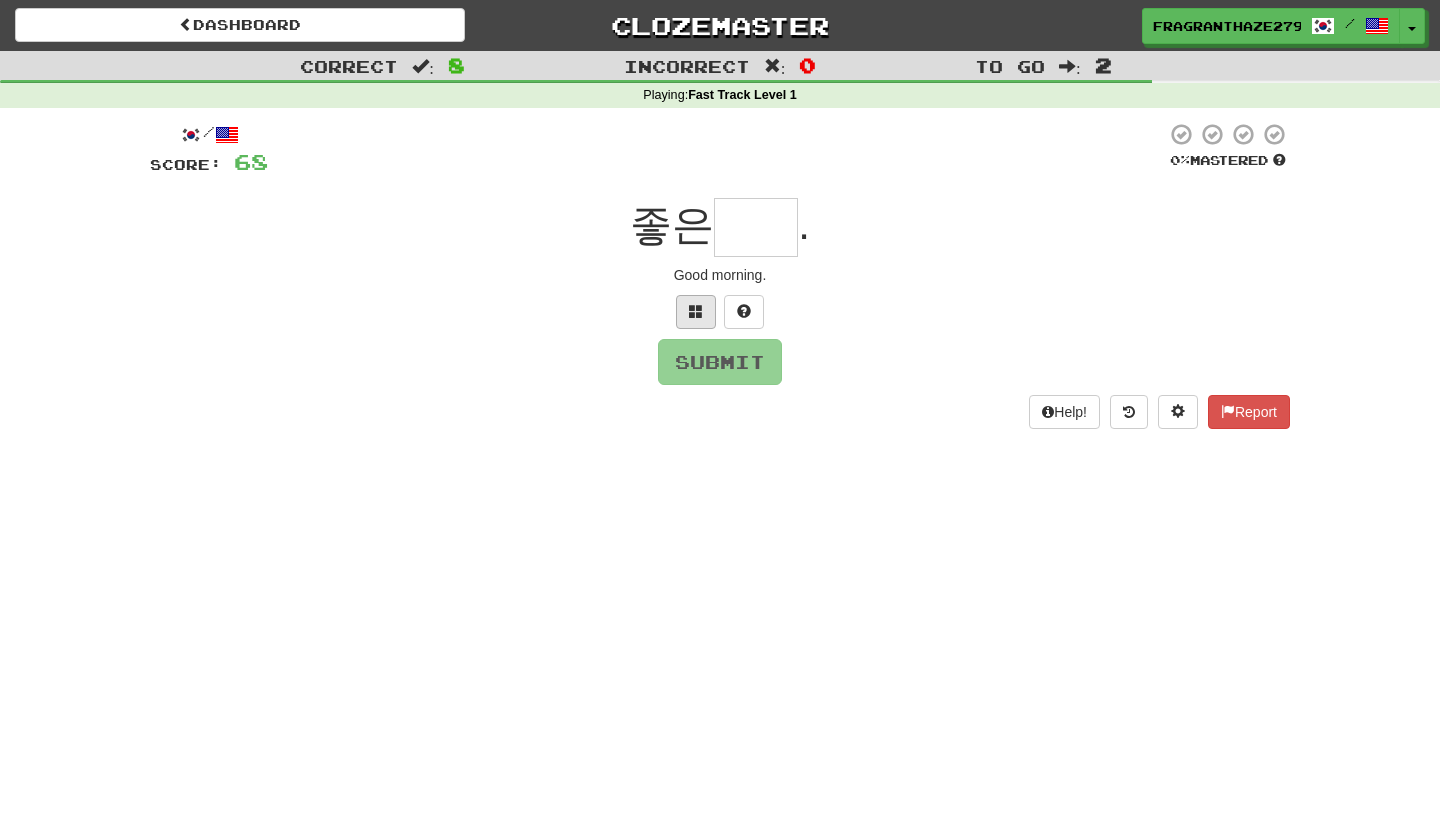 click at bounding box center (696, 311) 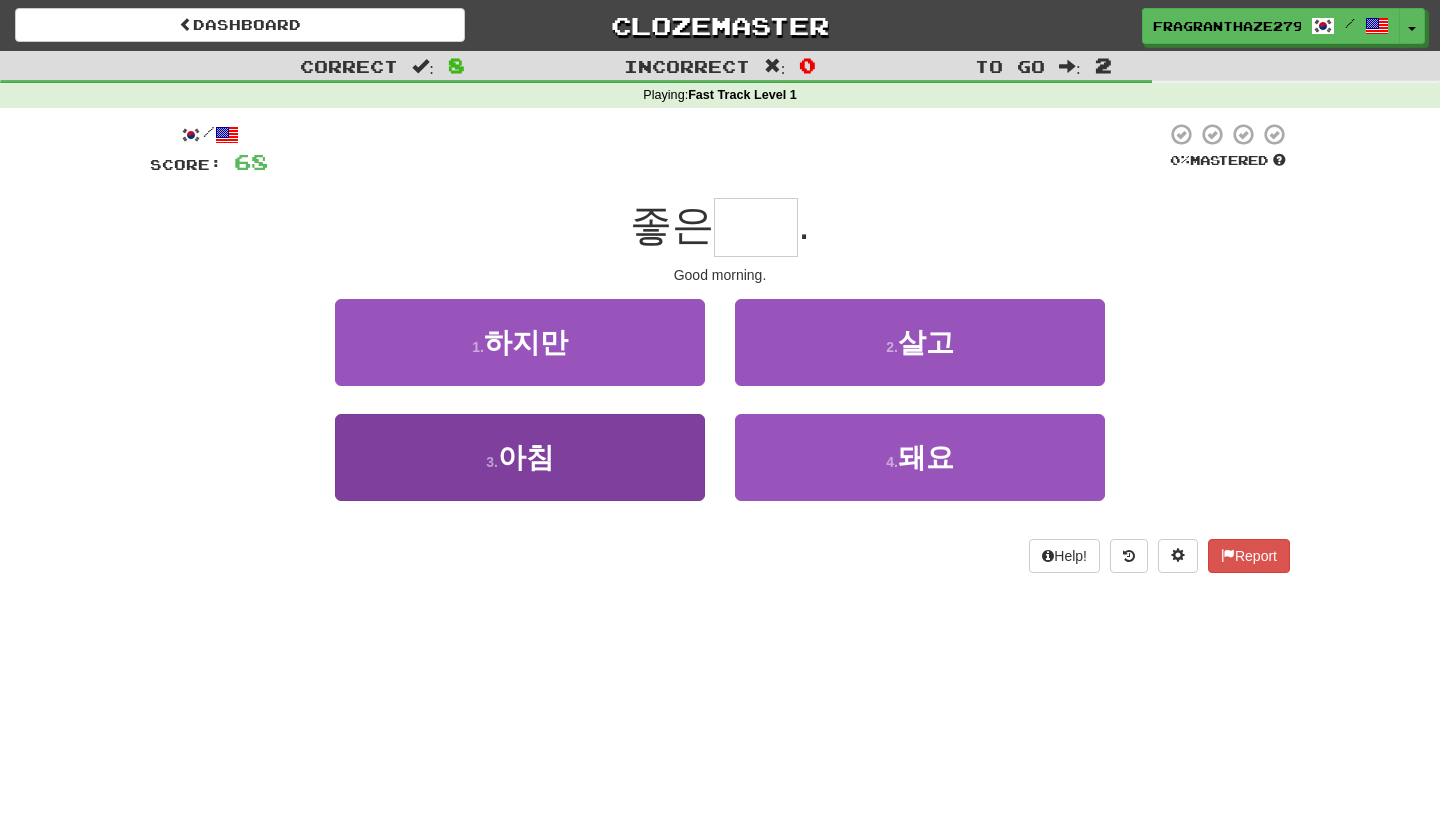 click on "3 .  아침" at bounding box center (520, 457) 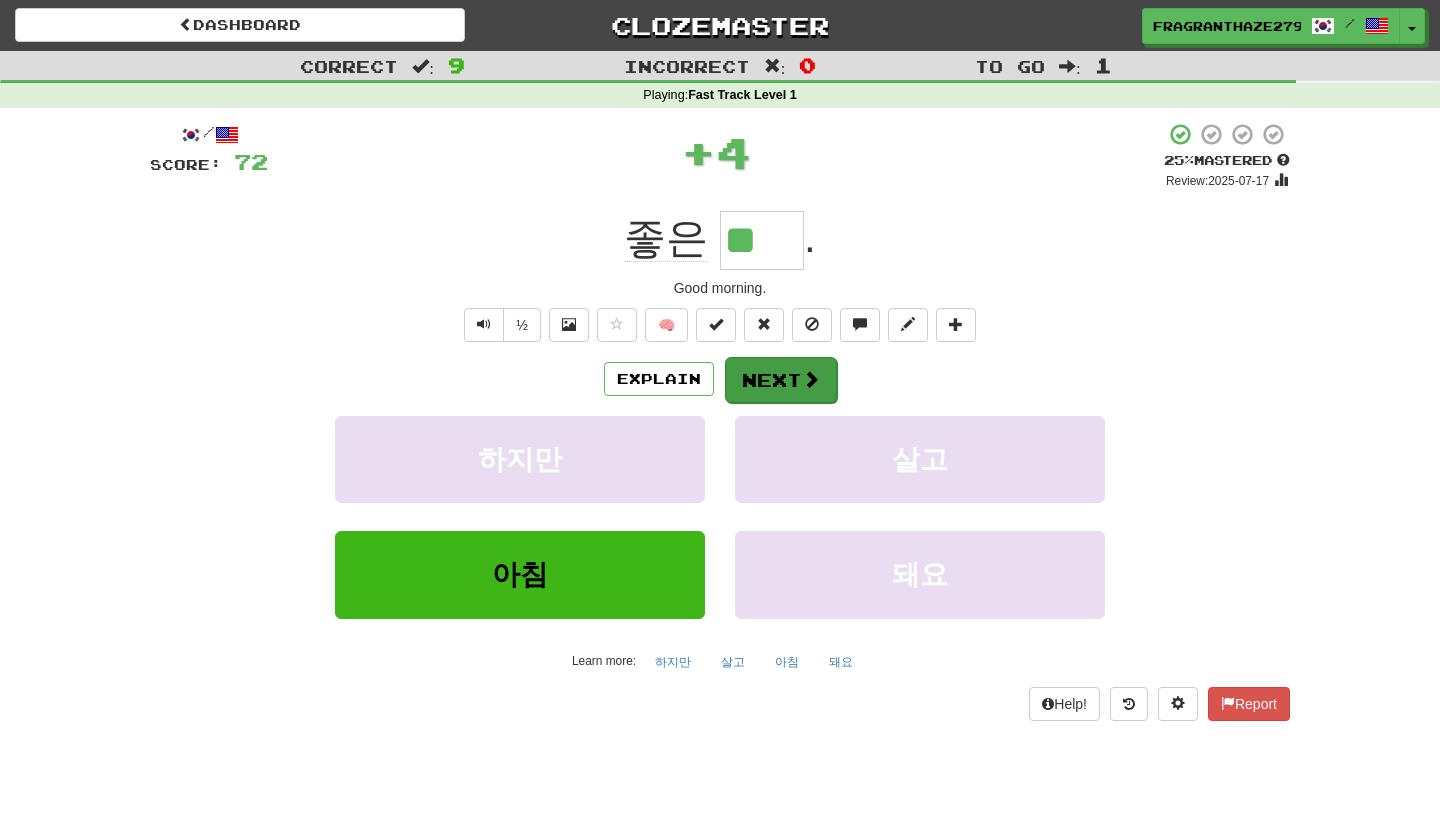 click at bounding box center (811, 379) 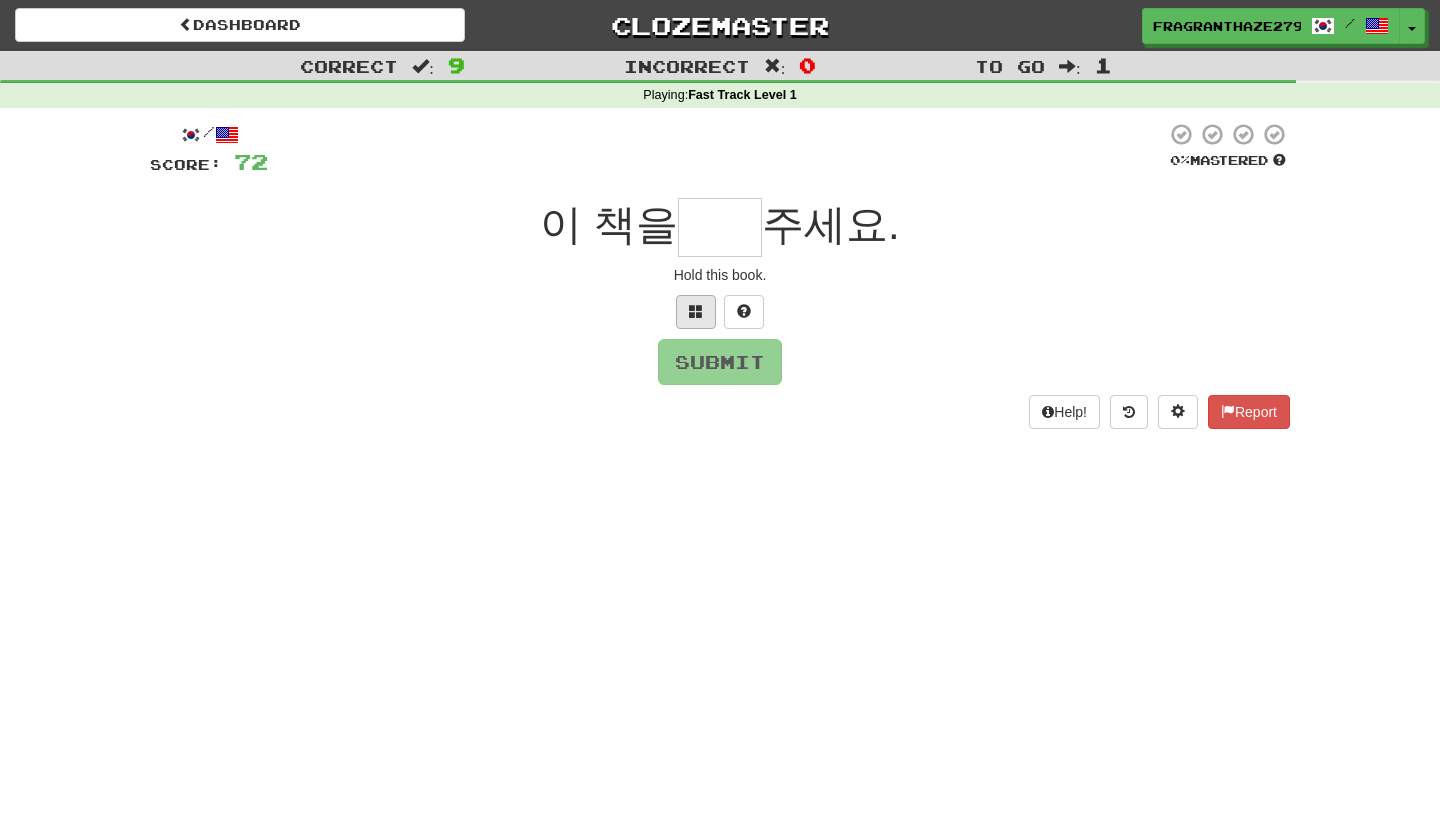 click at bounding box center [696, 312] 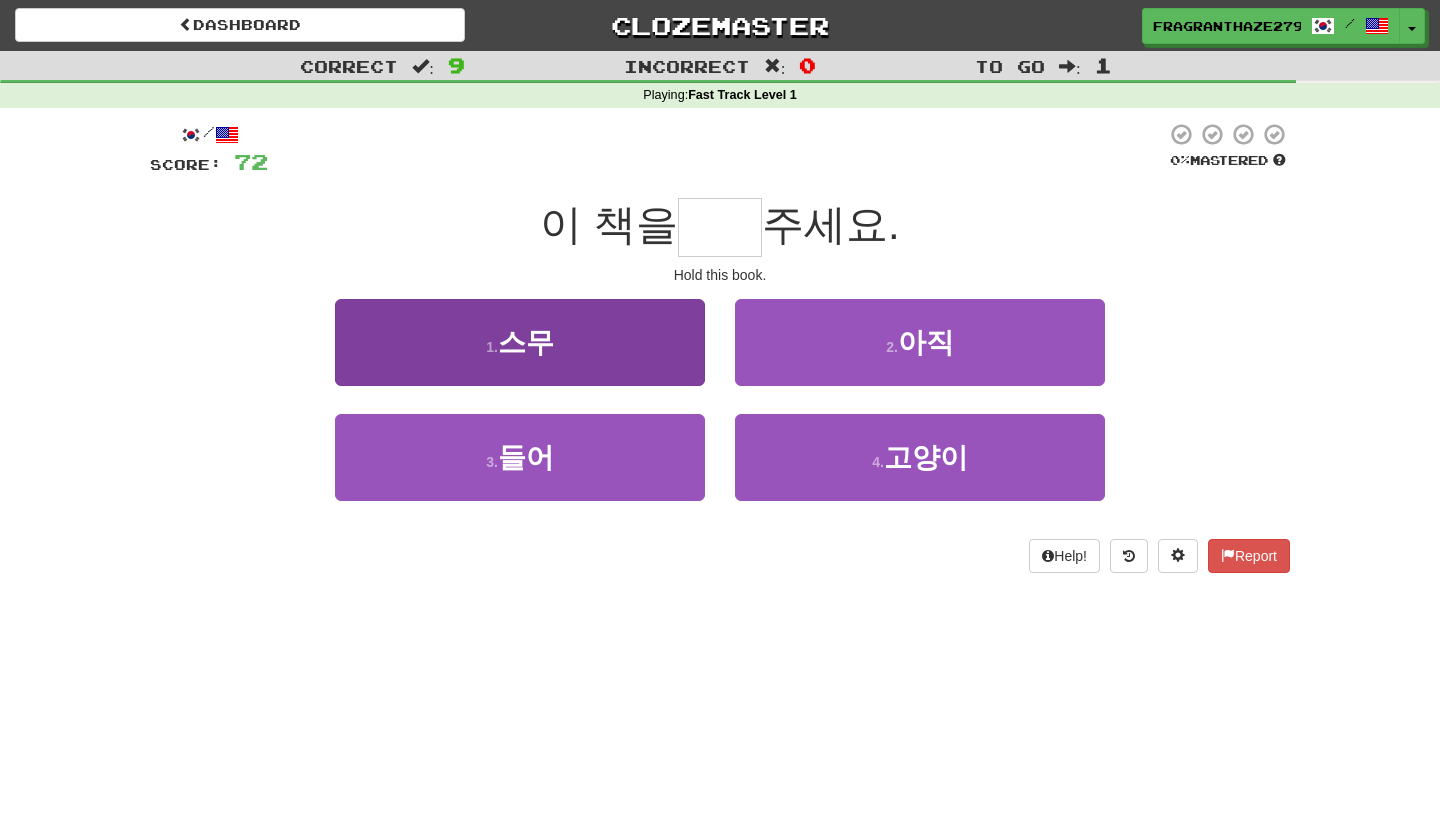 click on "스무" at bounding box center (526, 342) 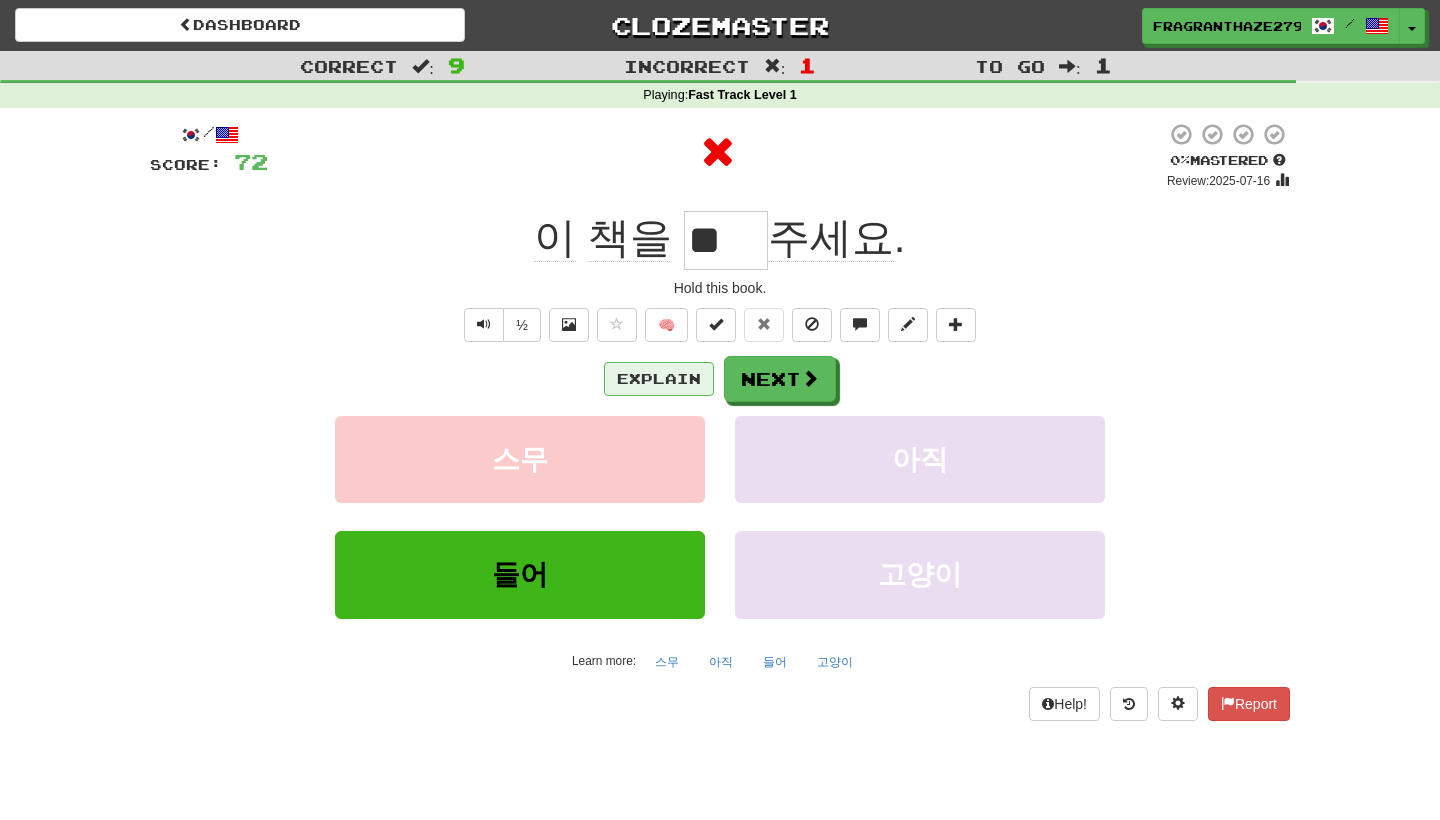 click on "Explain" at bounding box center (659, 379) 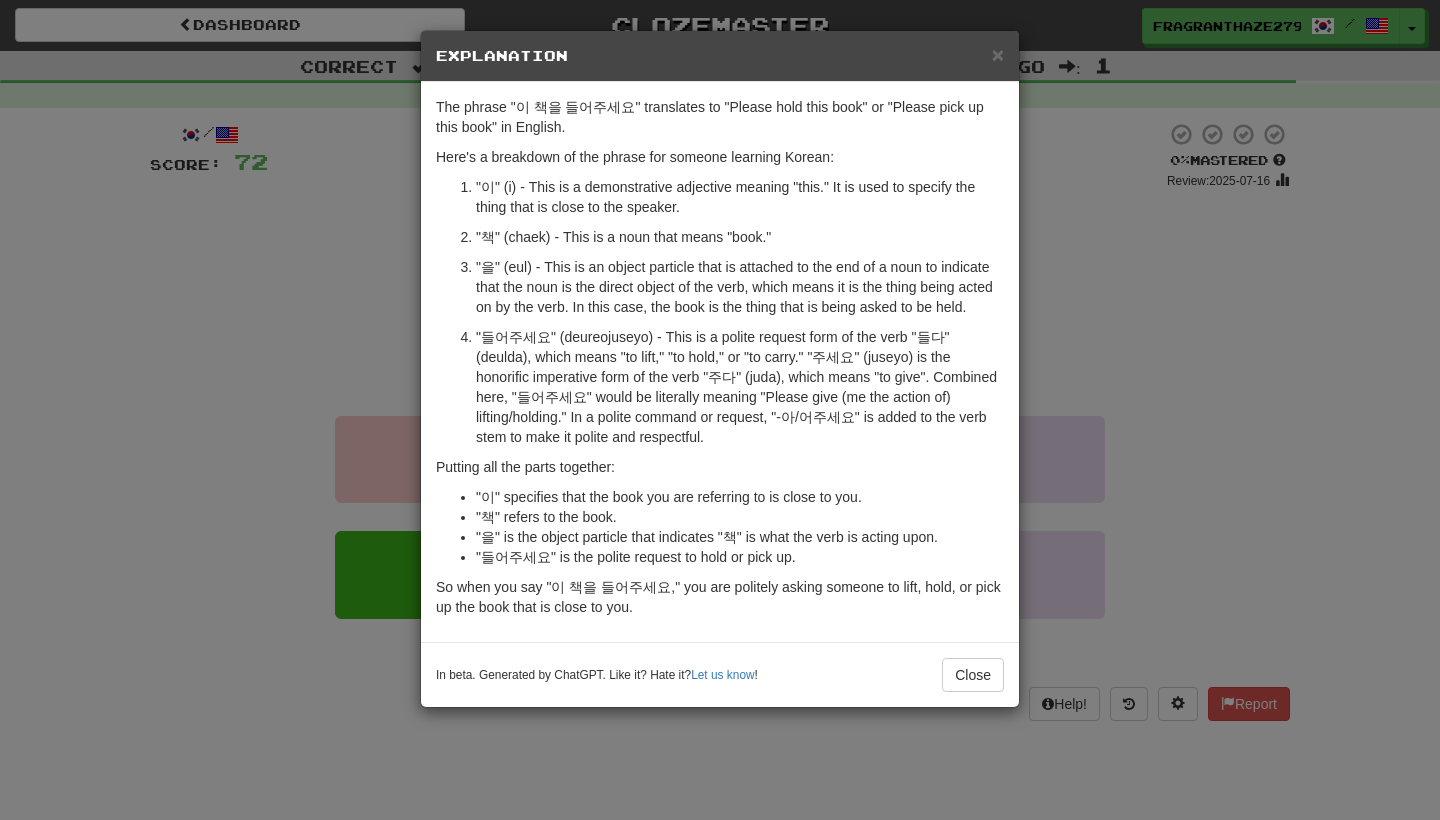 click on "× Explanation The phrase "이 책을 들어주세요" translates to "Please hold this book" or "Please pick up this book" in English.
Here's a breakdown of the phrase for someone learning Korean:
"이" (i) - This is a demonstrative adjective meaning "this." It is used to specify the thing that is close to the speaker.
"책" (chaek) - This is a noun that means "book."
"을" (eul) - This is an object particle that is attached to the end of a noun to indicate that the noun is the direct object of the verb, which means it is the thing being acted on by the verb. In this case, the book is the thing that is being asked to be held.
Putting all the parts together:
"이" specifies that the book you are referring to is close to you.
"책" refers to the book.
"을" is the object particle that indicates "책" is what the verb is acting upon.
"들어주세요" is the polite request to hold or pick up.
In beta. Generated by ChatGPT. Like it? Hate it?  Let us know ! Close" at bounding box center (720, 410) 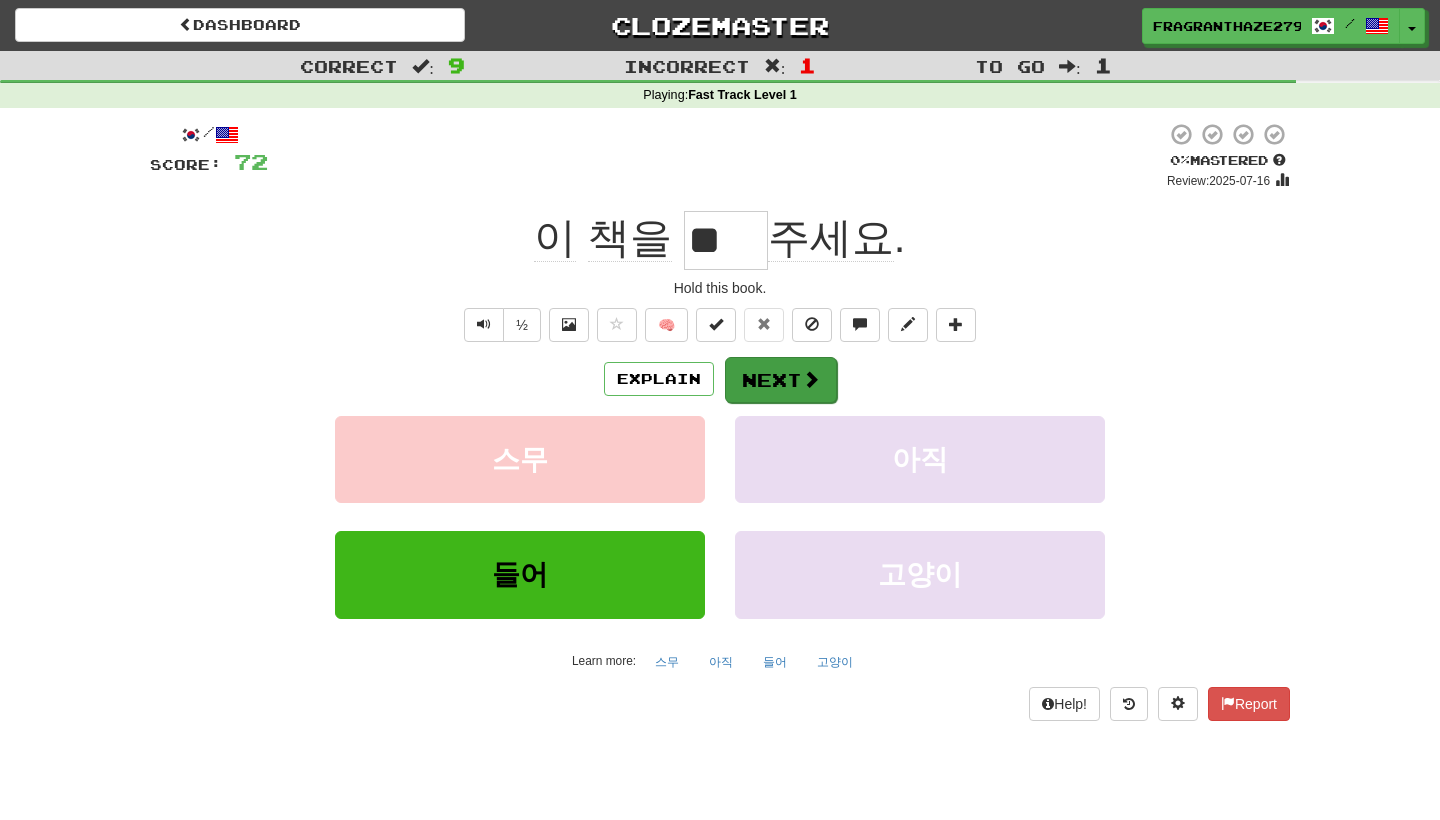 click on "Next" at bounding box center [781, 380] 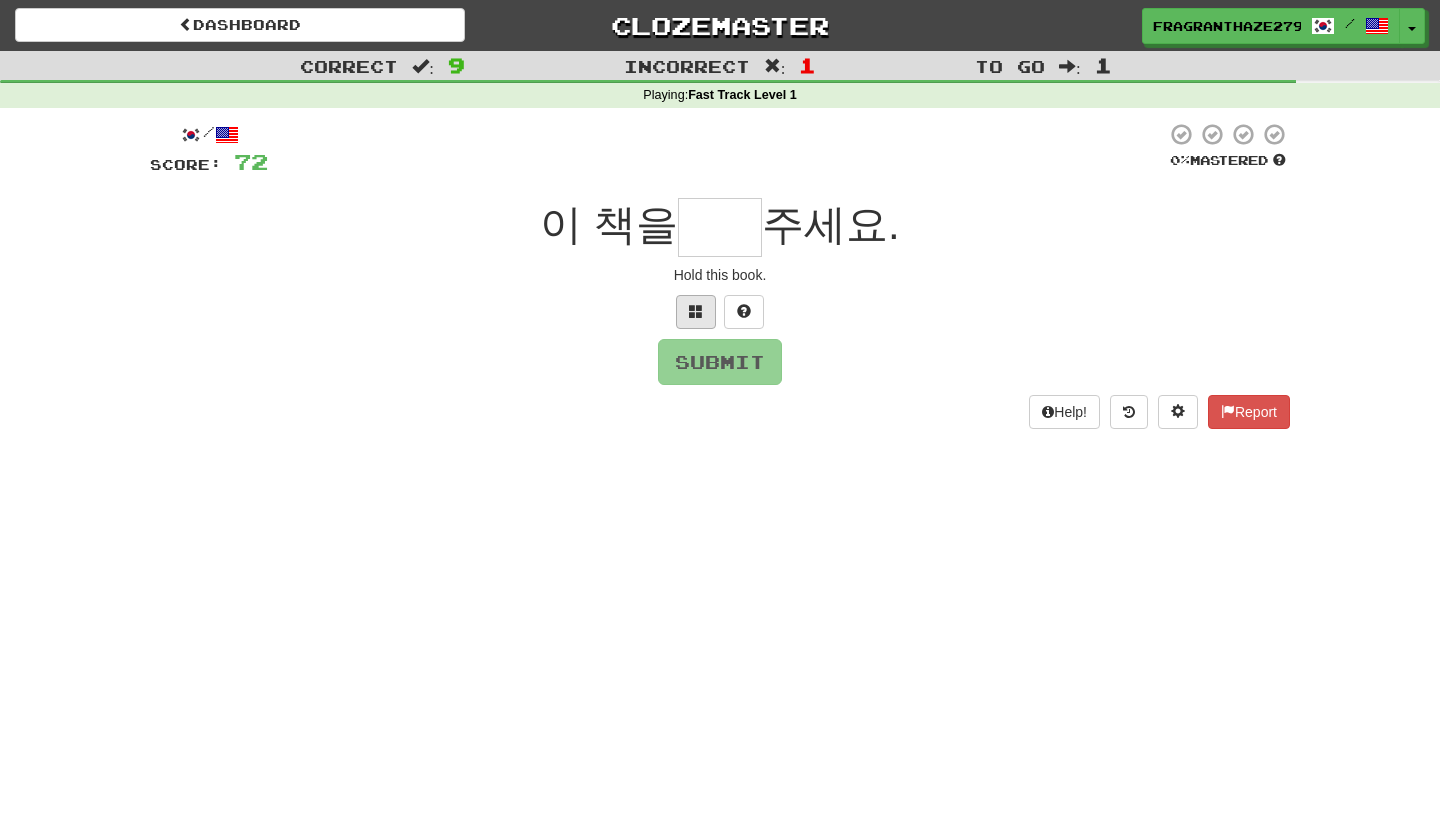 click at bounding box center [696, 311] 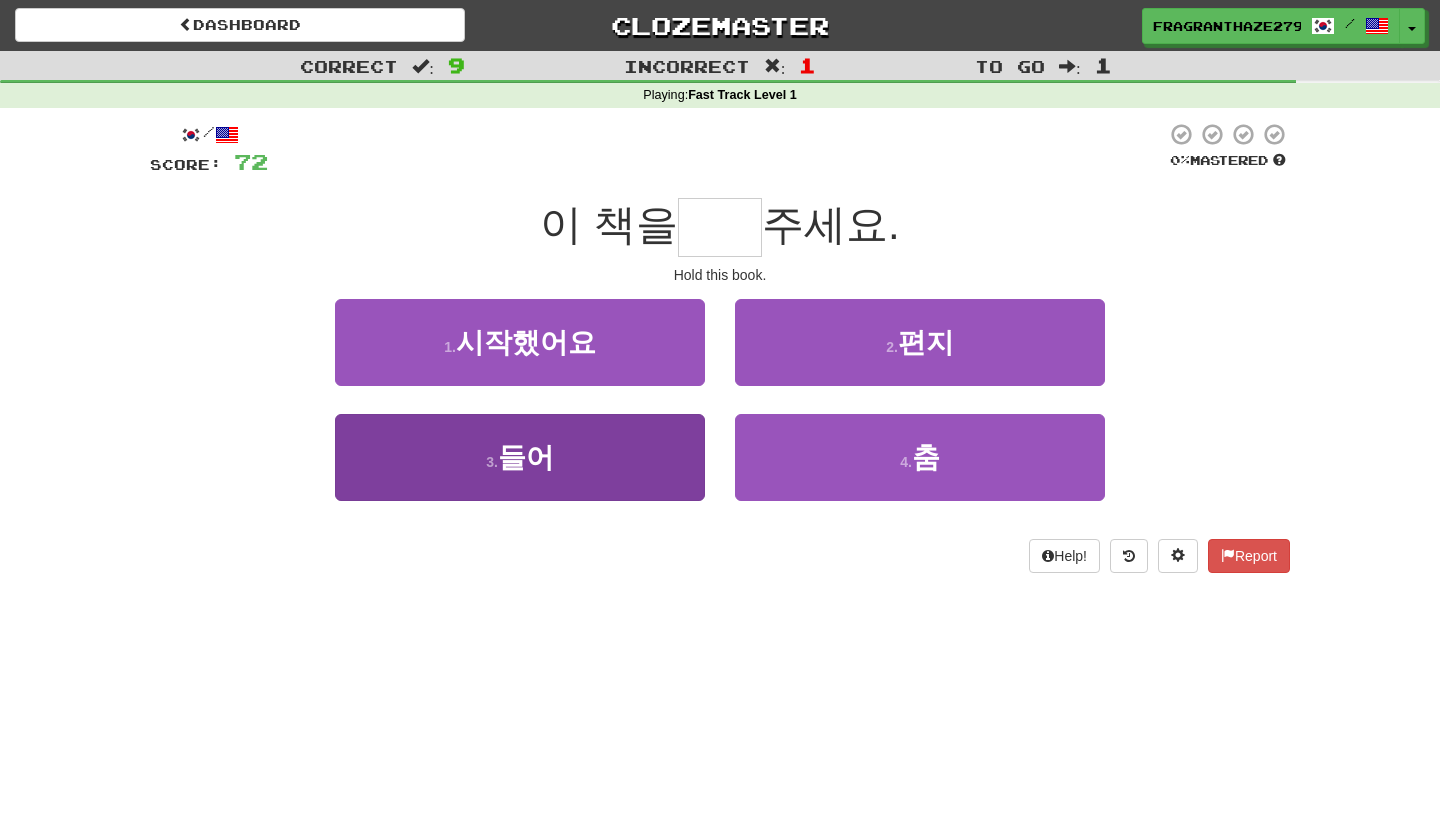 click on "3 .  들어" at bounding box center [520, 457] 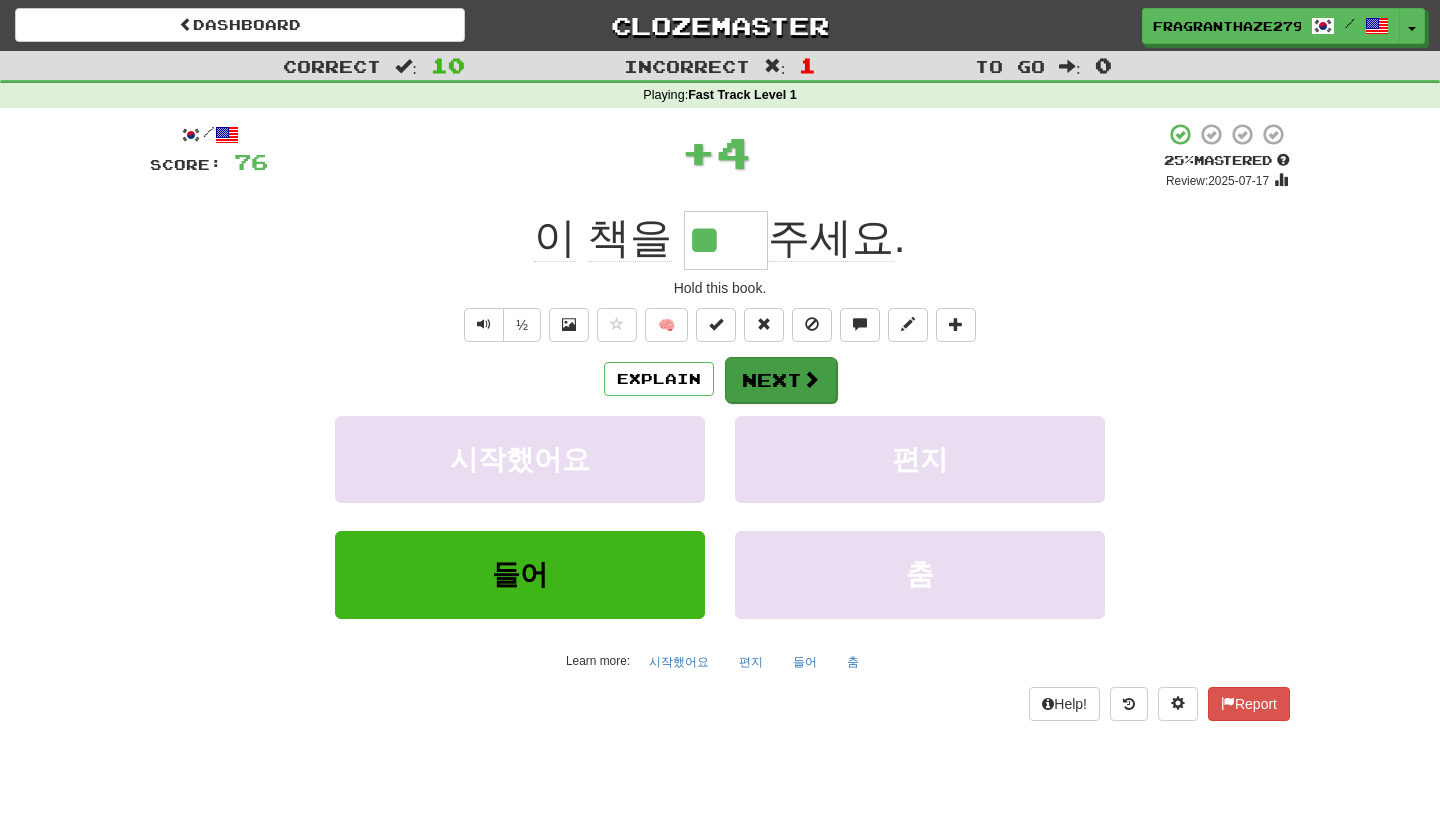 click on "Next" at bounding box center (781, 380) 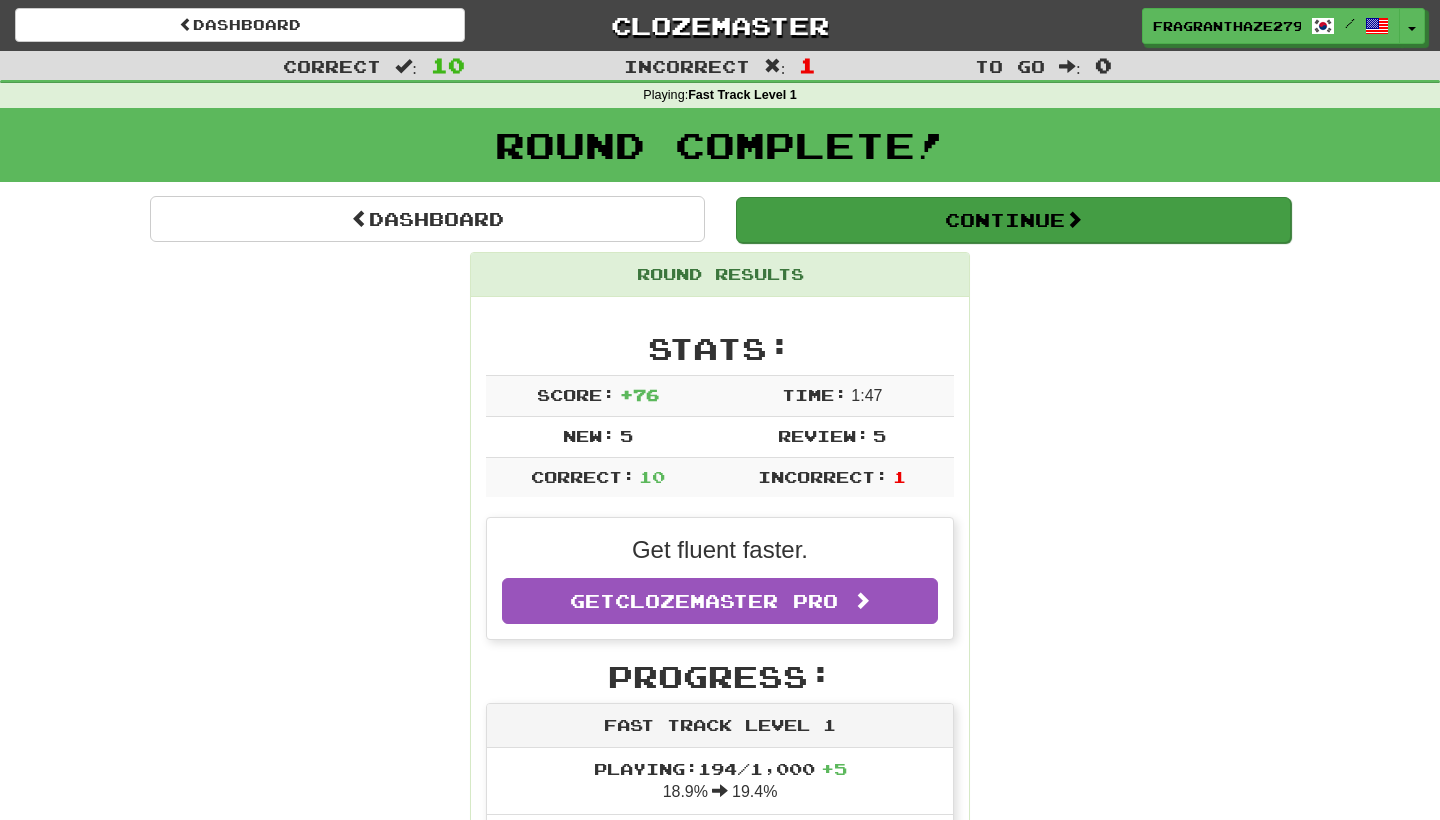 scroll, scrollTop: 0, scrollLeft: 0, axis: both 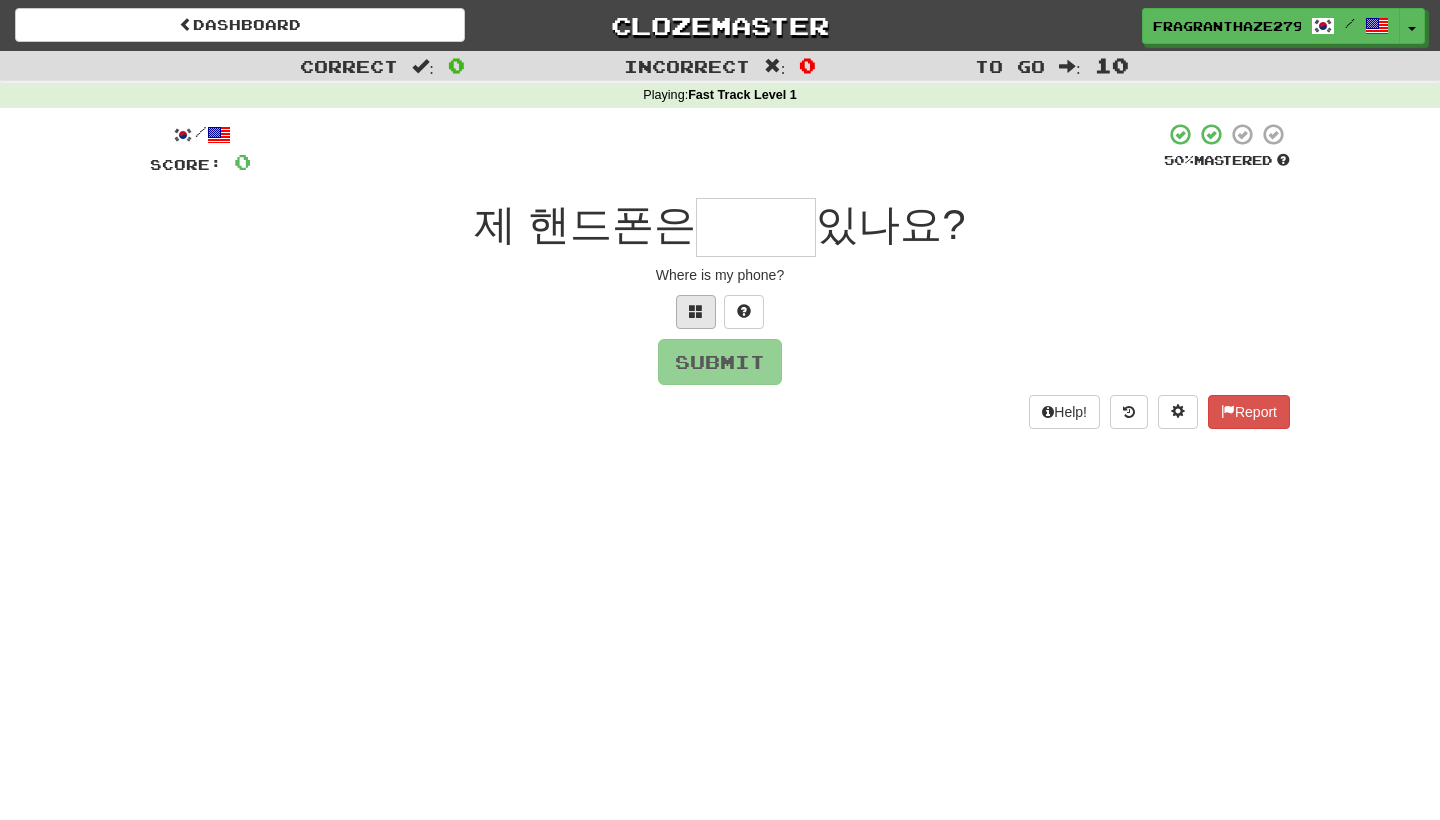 click at bounding box center [696, 311] 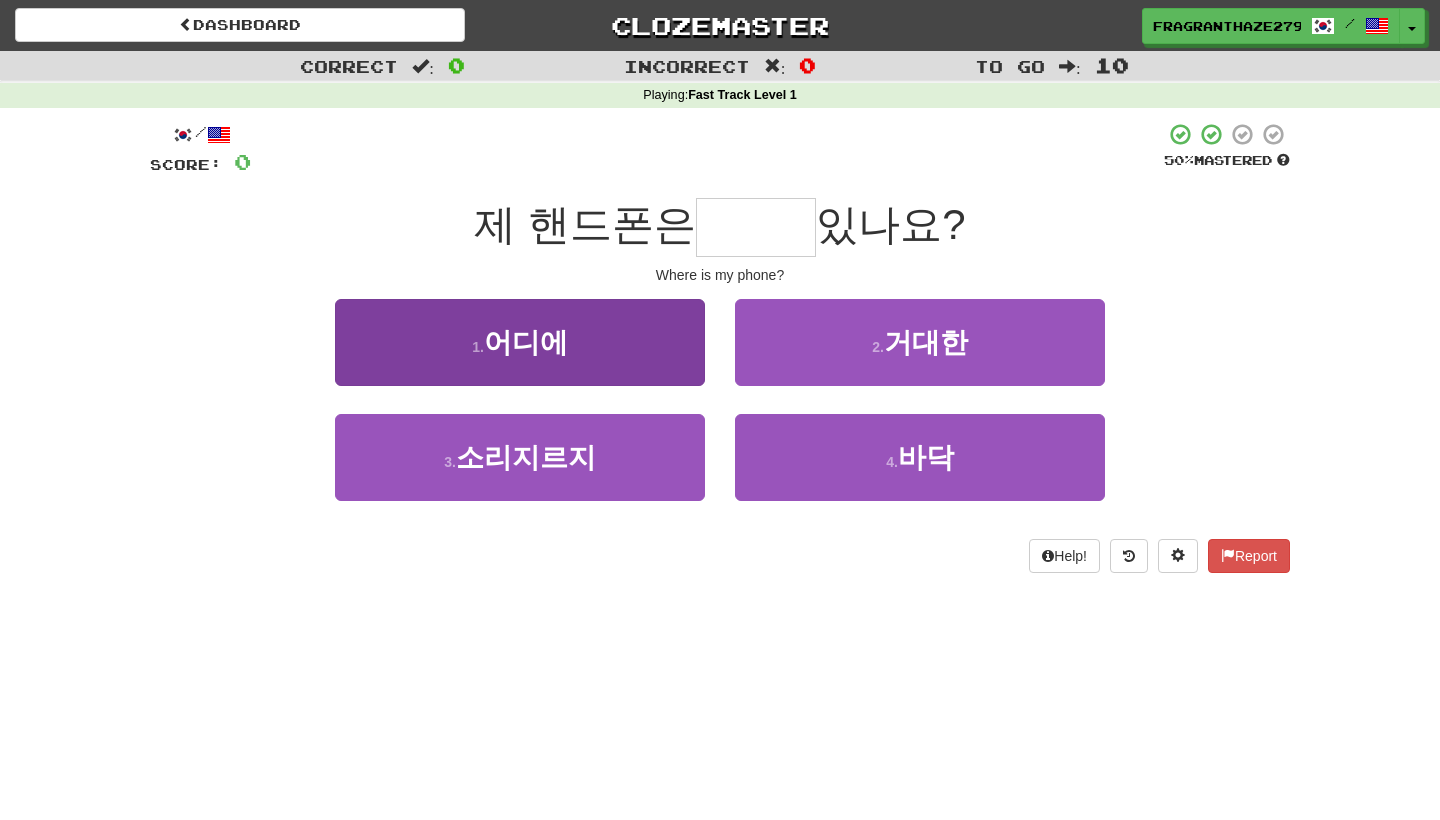click on "1 .  어디에" at bounding box center (520, 342) 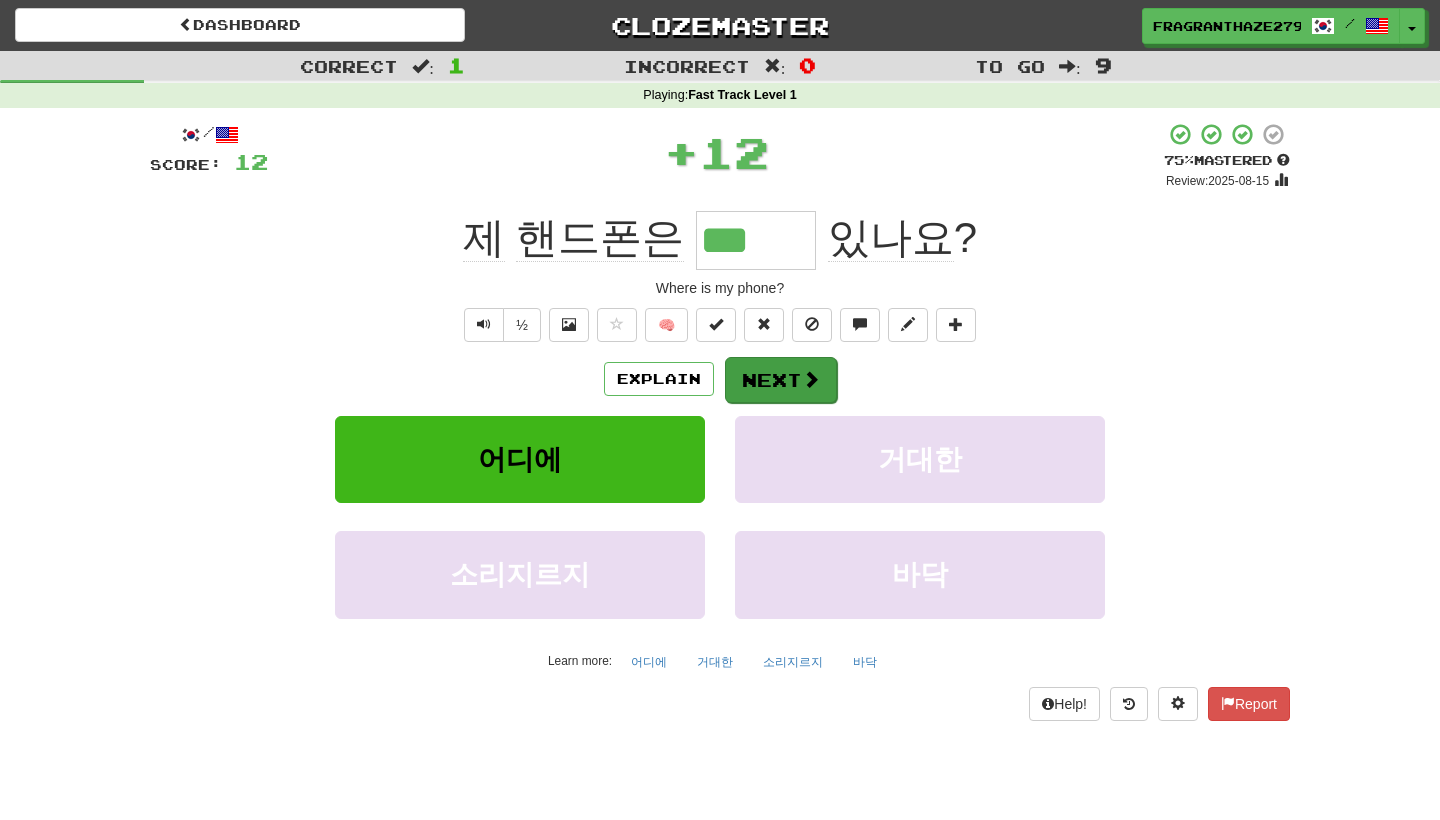 click on "Next" at bounding box center [781, 380] 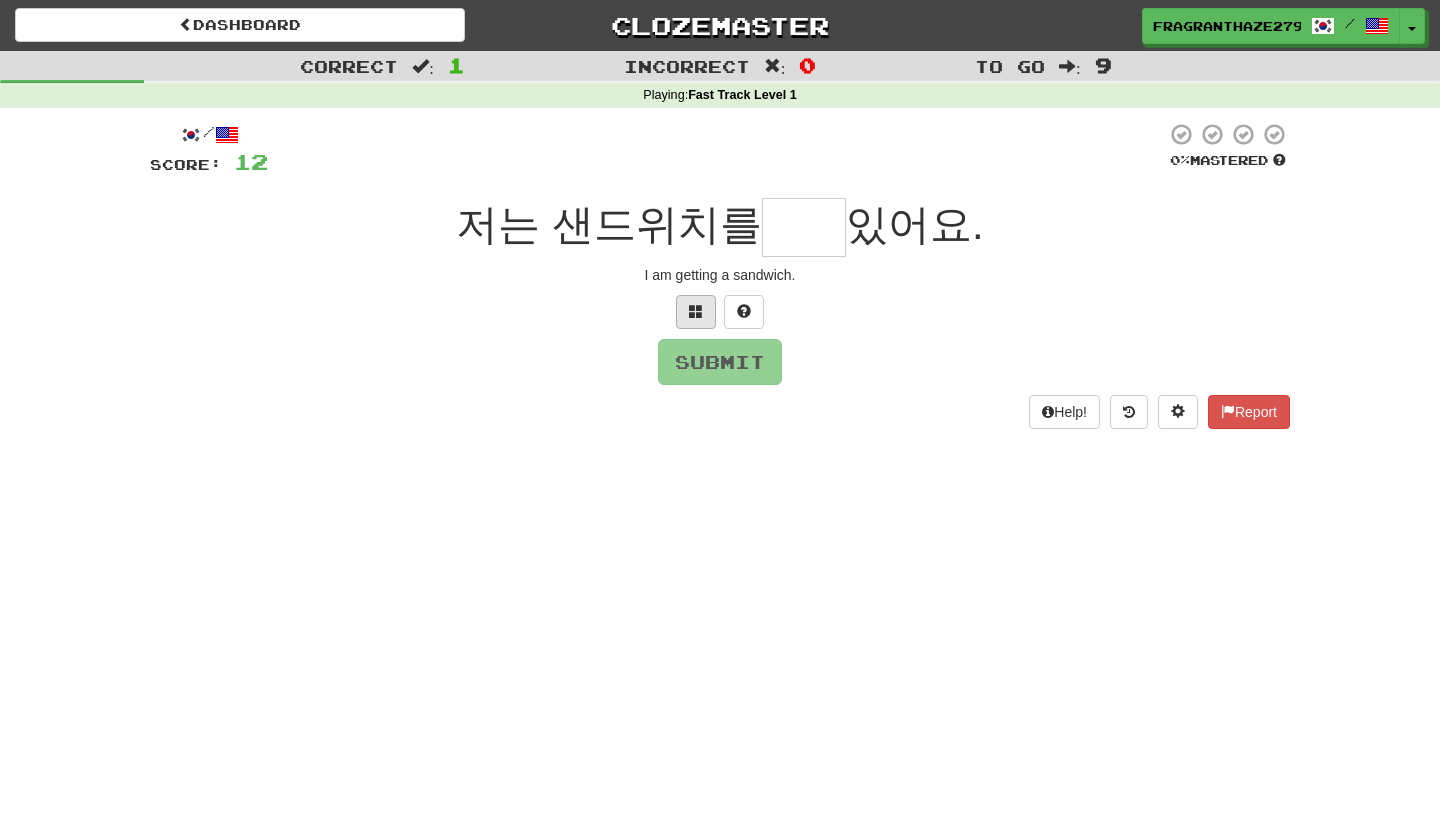 click at bounding box center (696, 312) 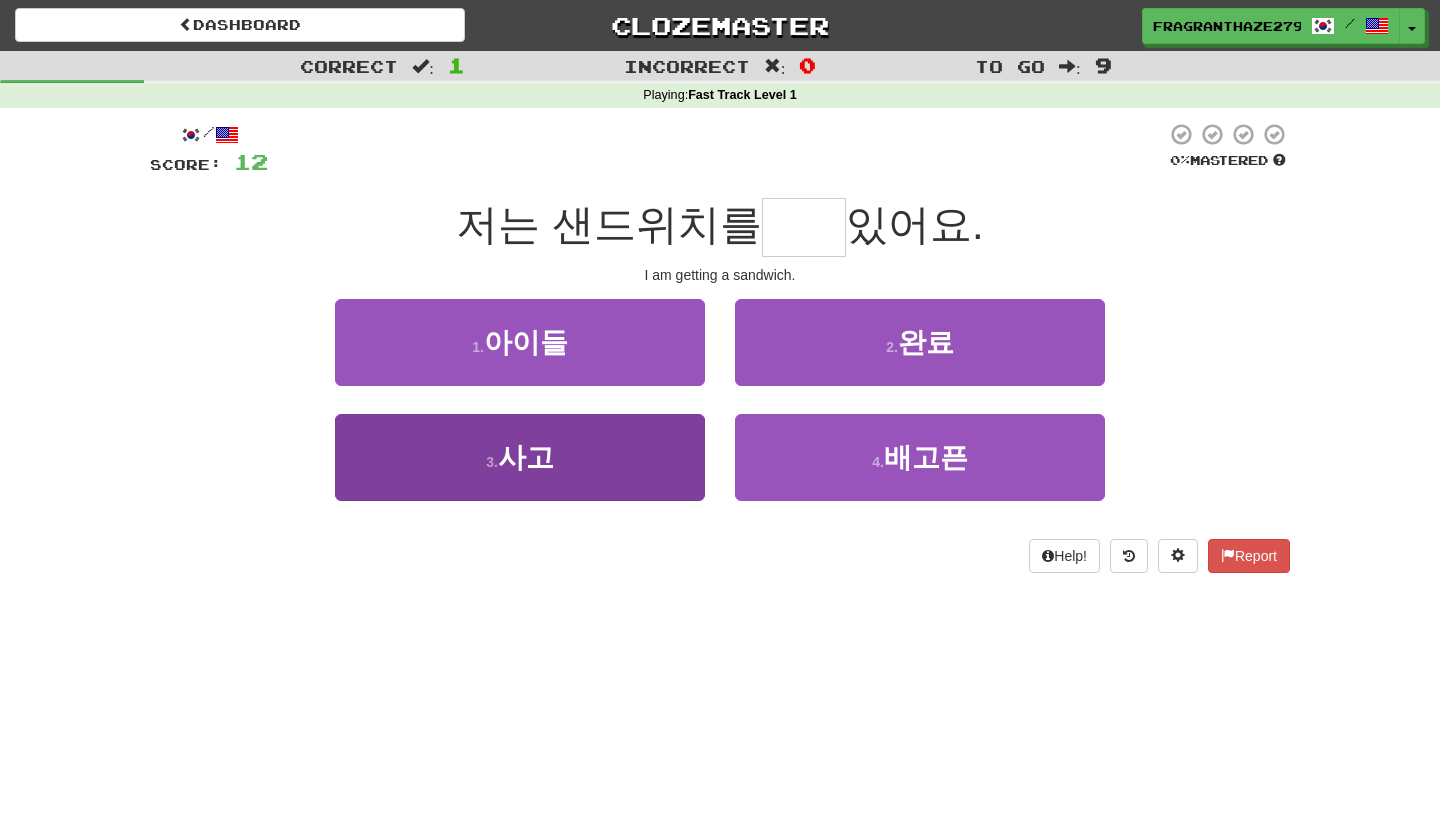 click on "3 .  사고" at bounding box center [520, 457] 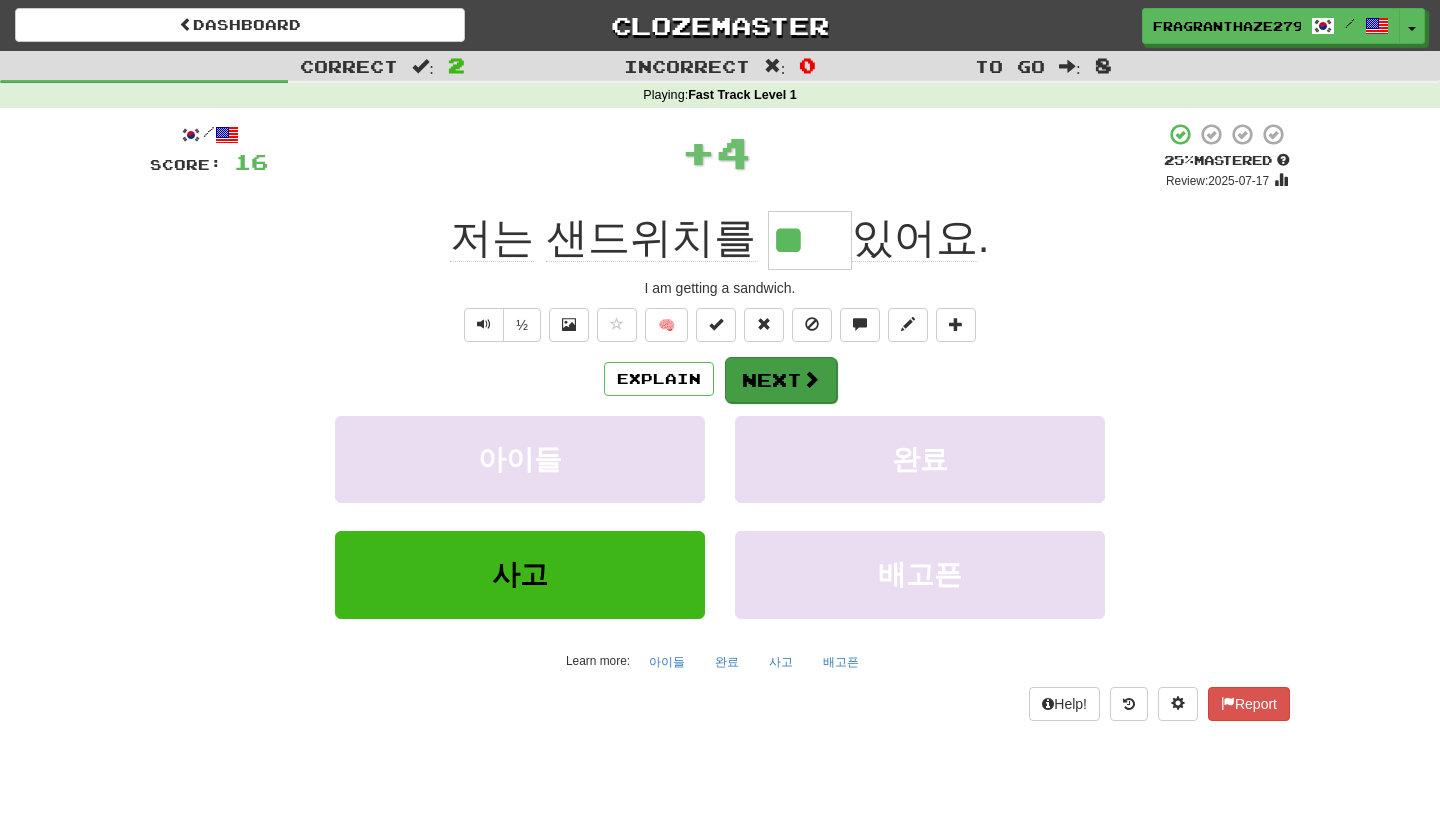 click on "Next" at bounding box center (781, 380) 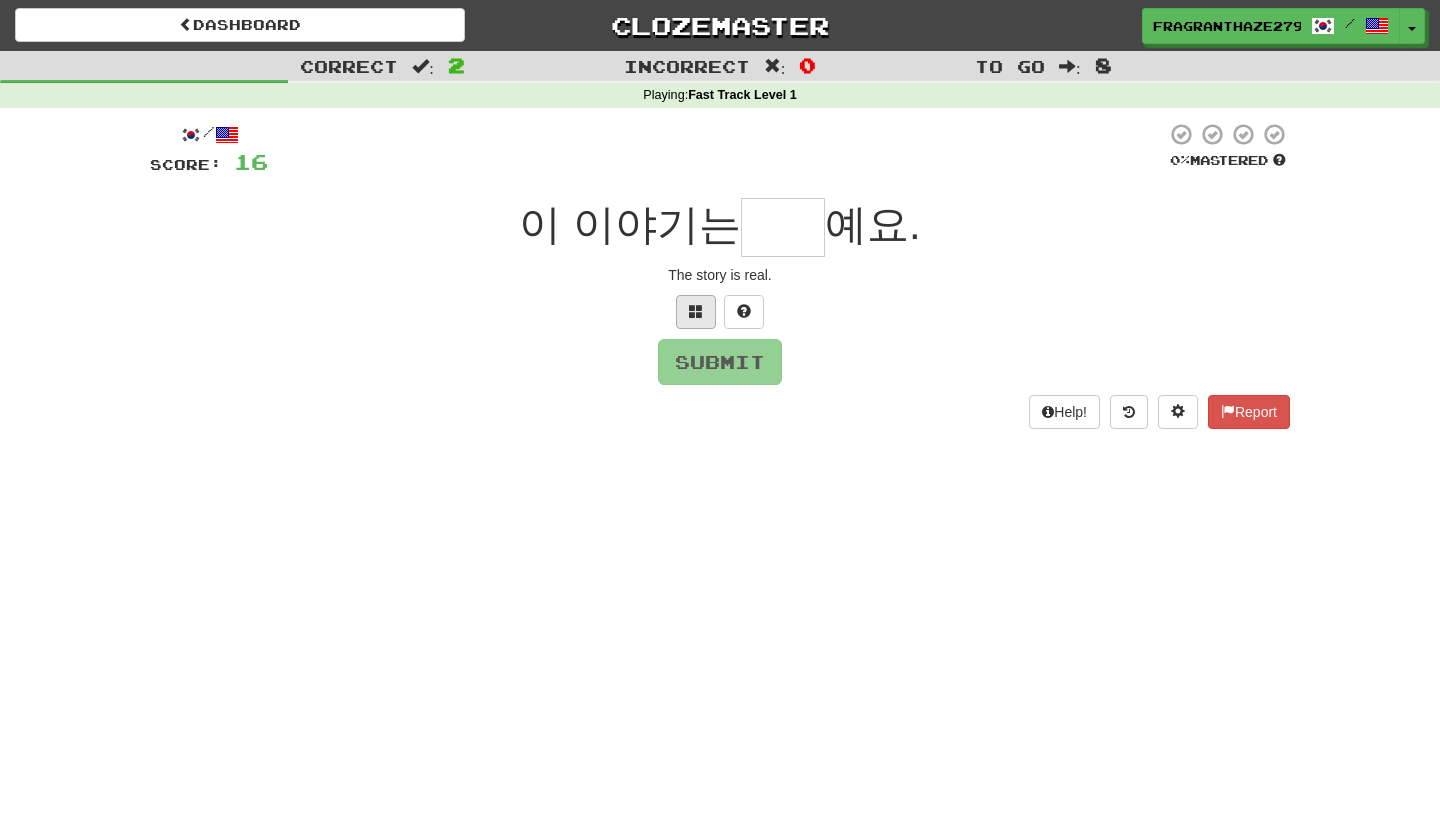 click at bounding box center (696, 312) 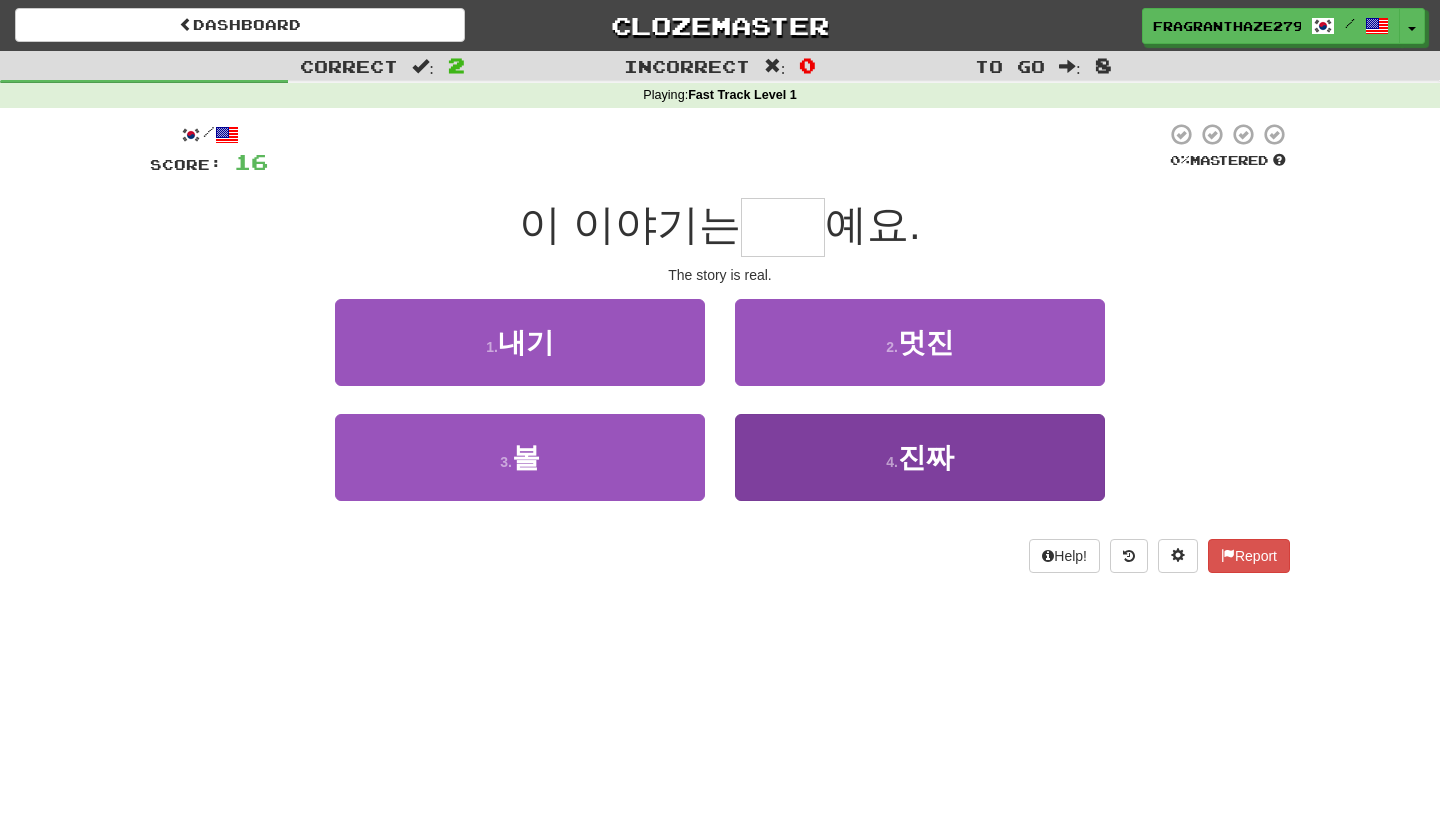click on "진짜" at bounding box center (926, 457) 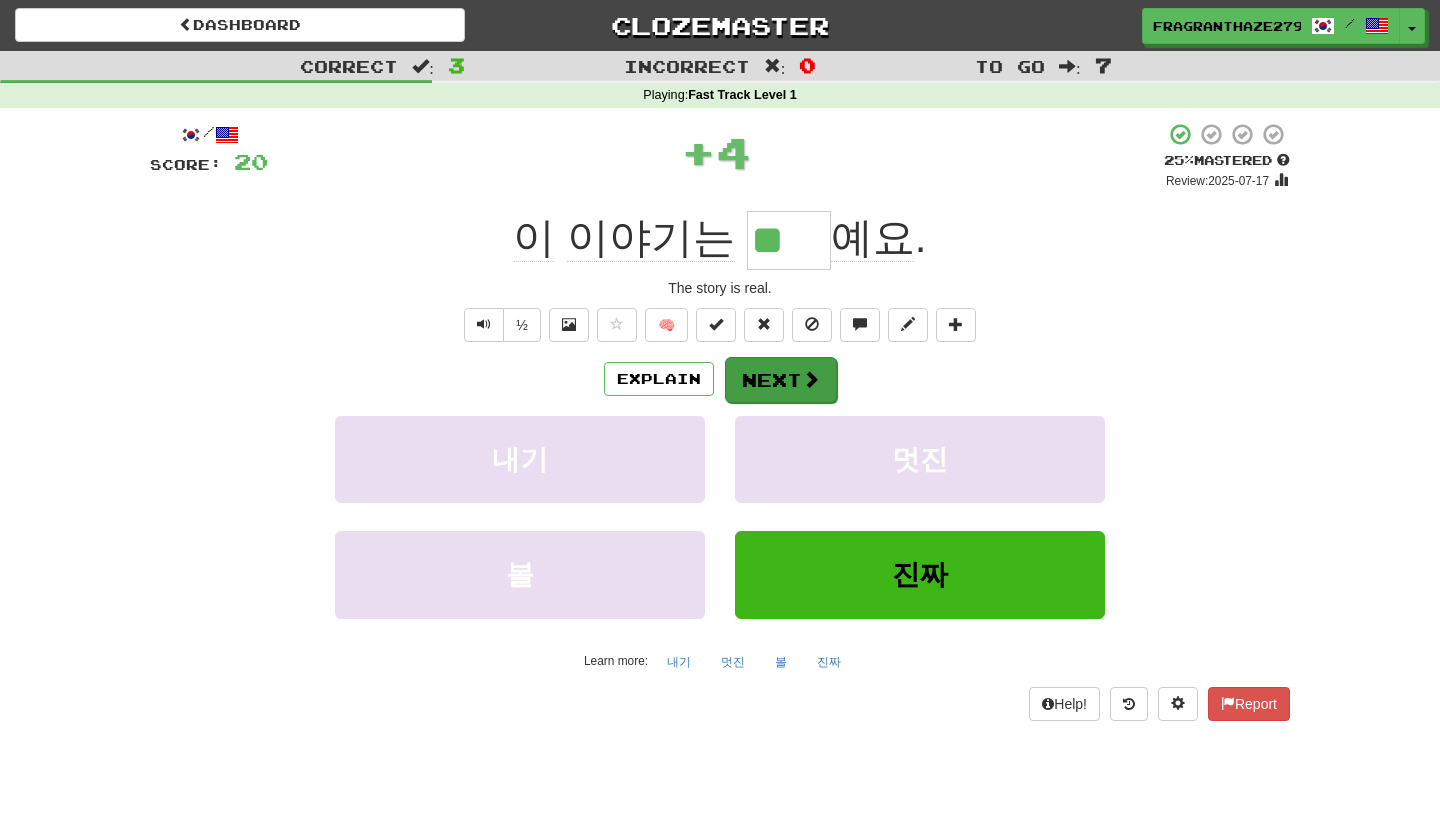 click at bounding box center (811, 379) 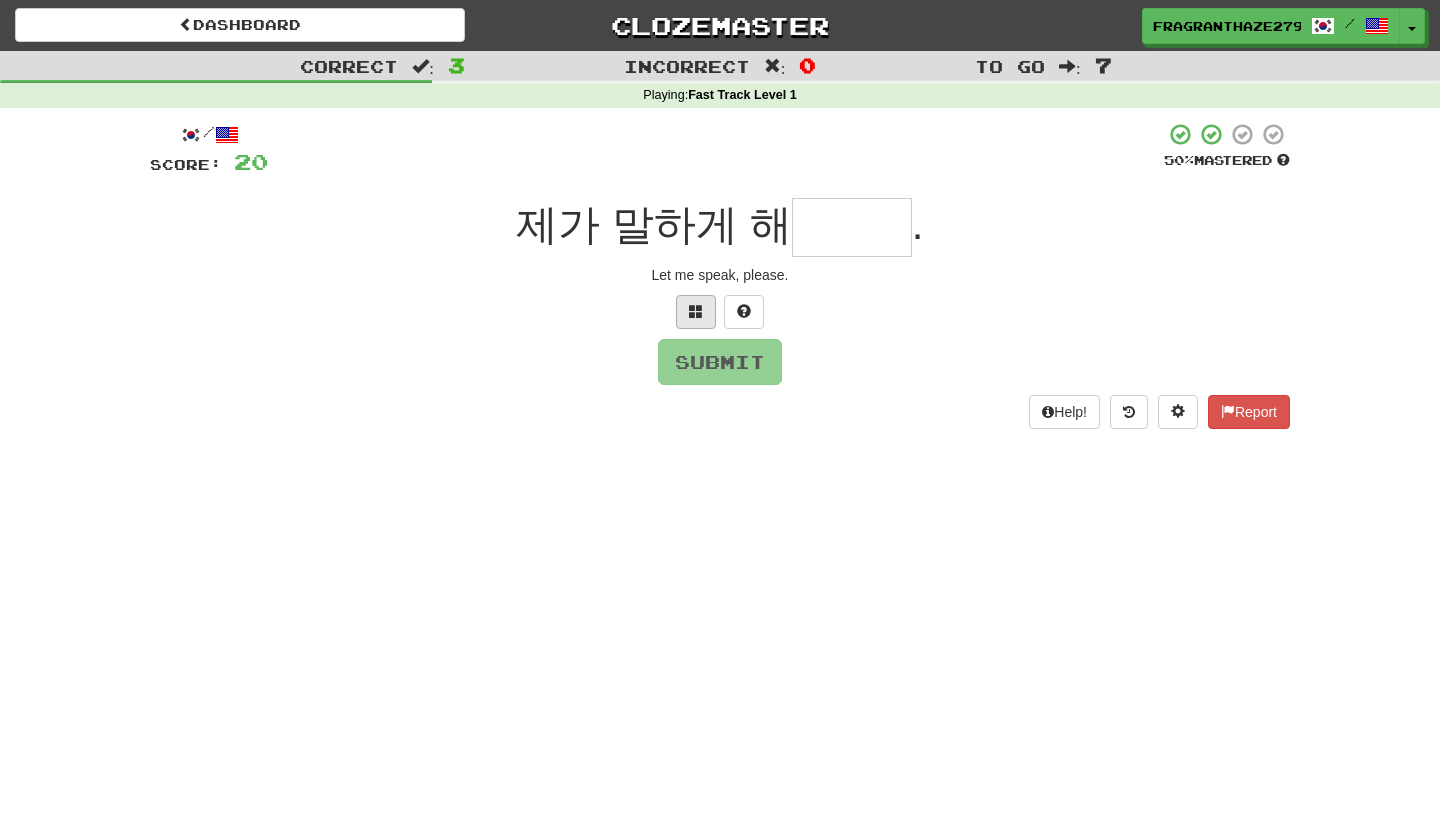 click at bounding box center [696, 312] 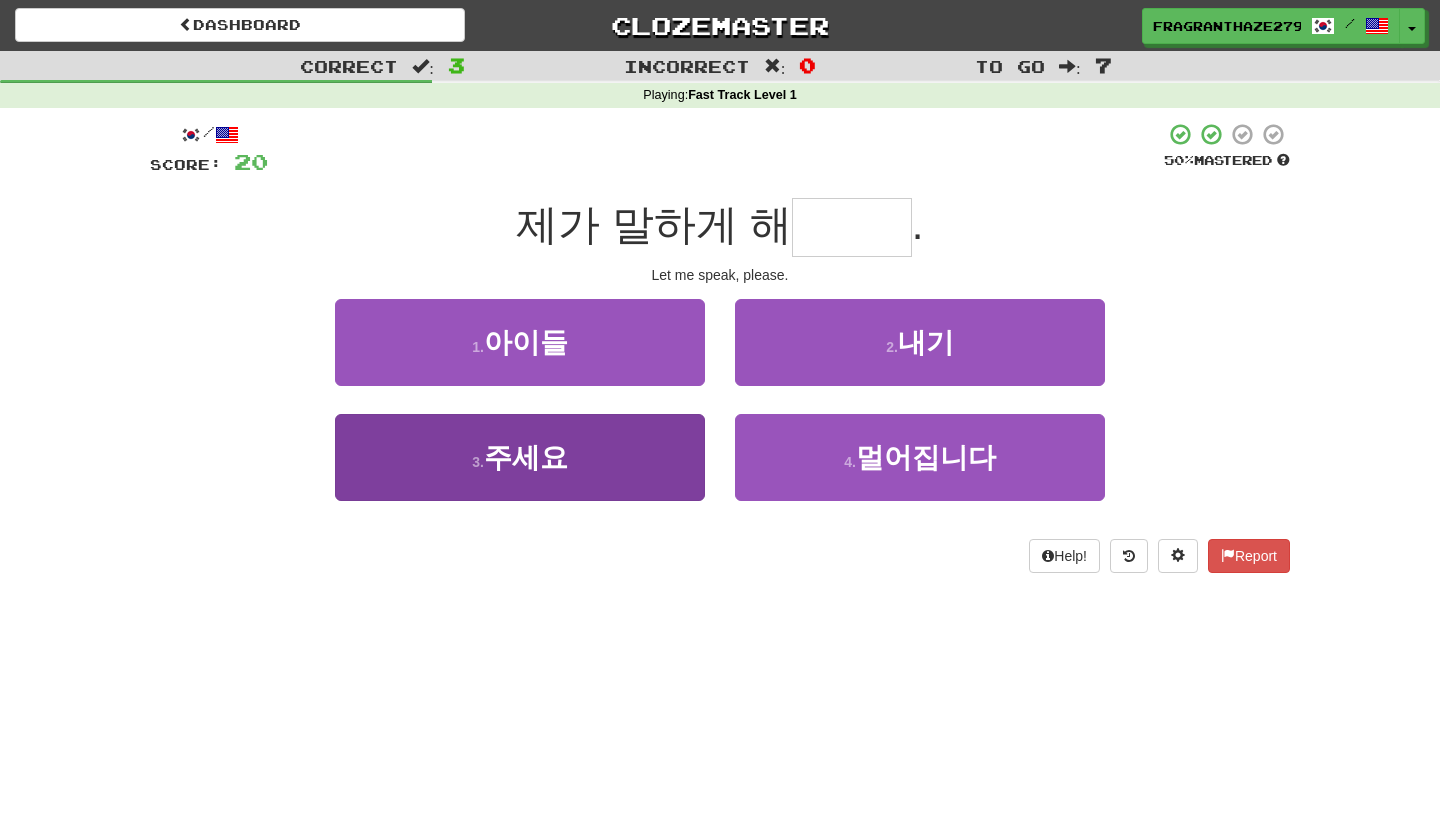 click on "[NUMBER] . 주세요" at bounding box center (520, 457) 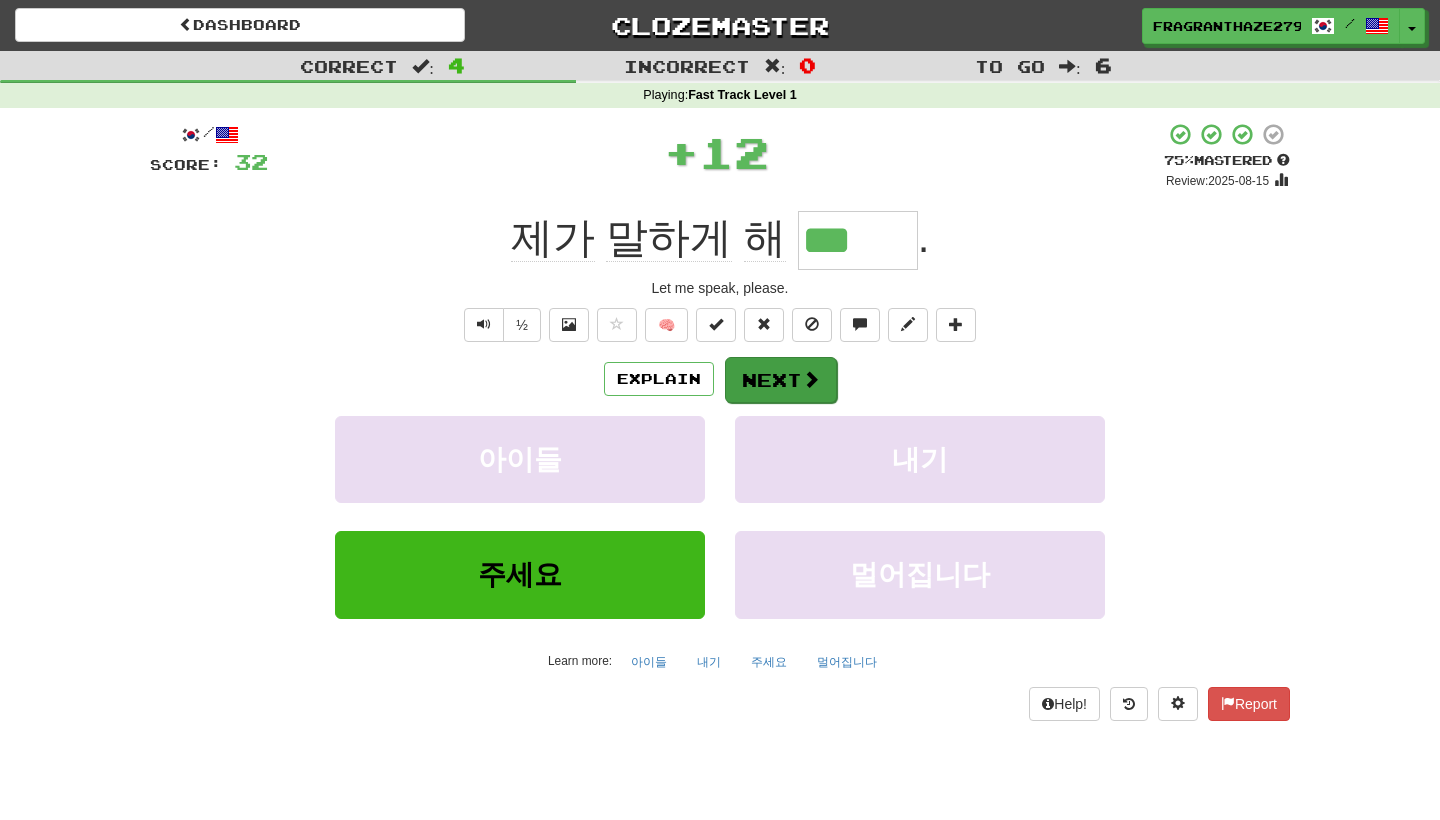 click on "Next" at bounding box center (781, 380) 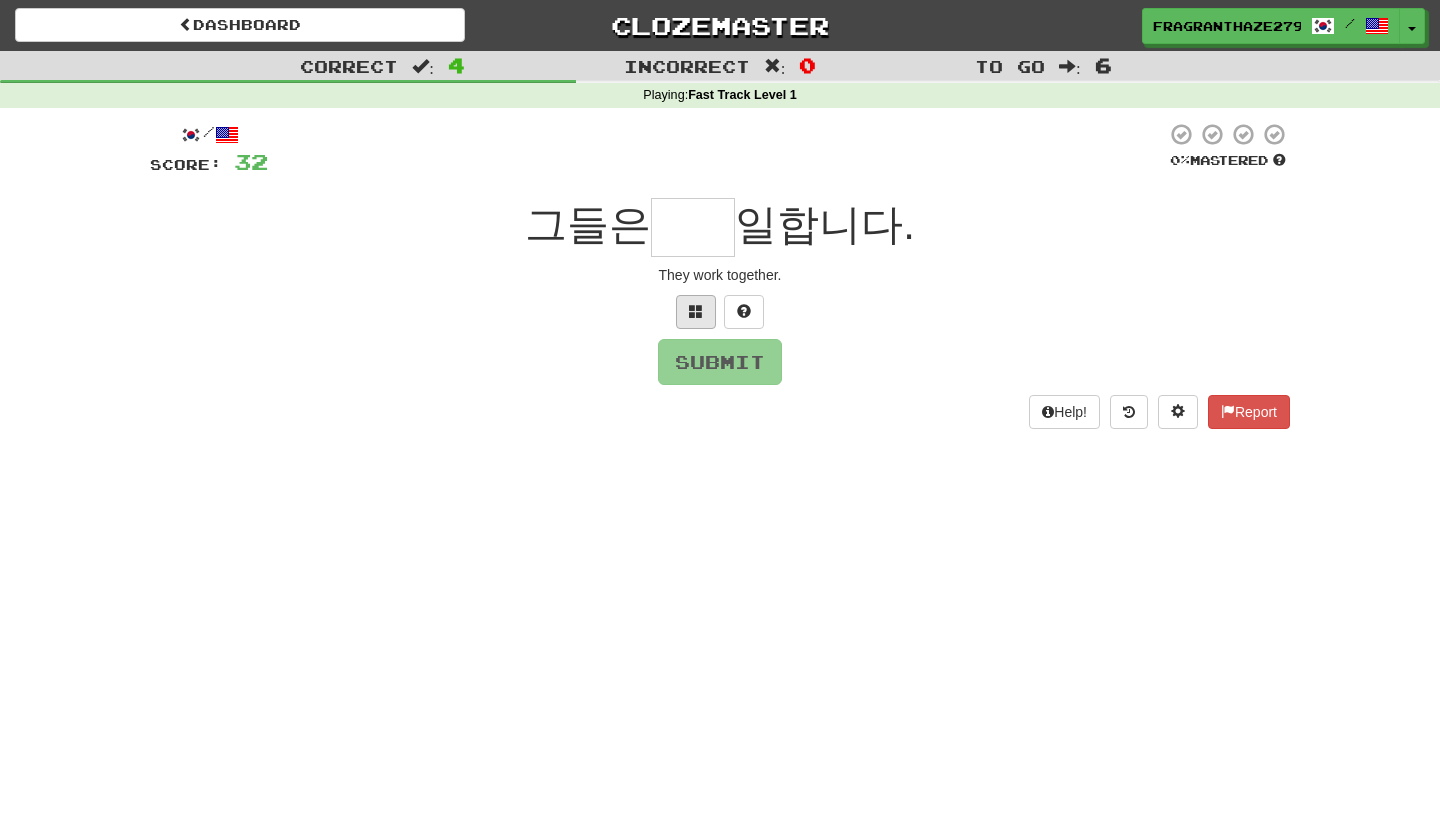 click at bounding box center (696, 312) 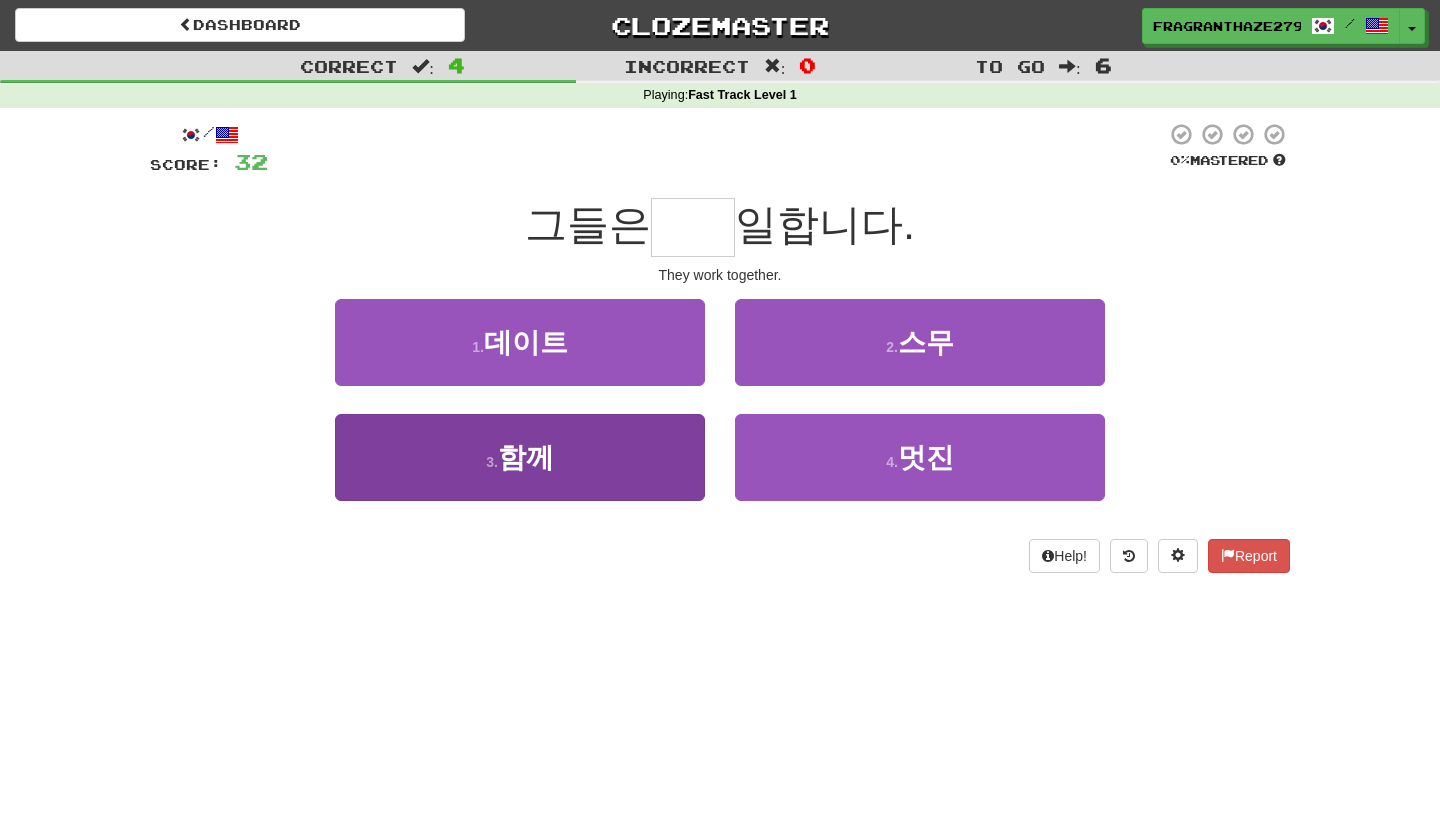 click on "3 .  함께" at bounding box center [520, 457] 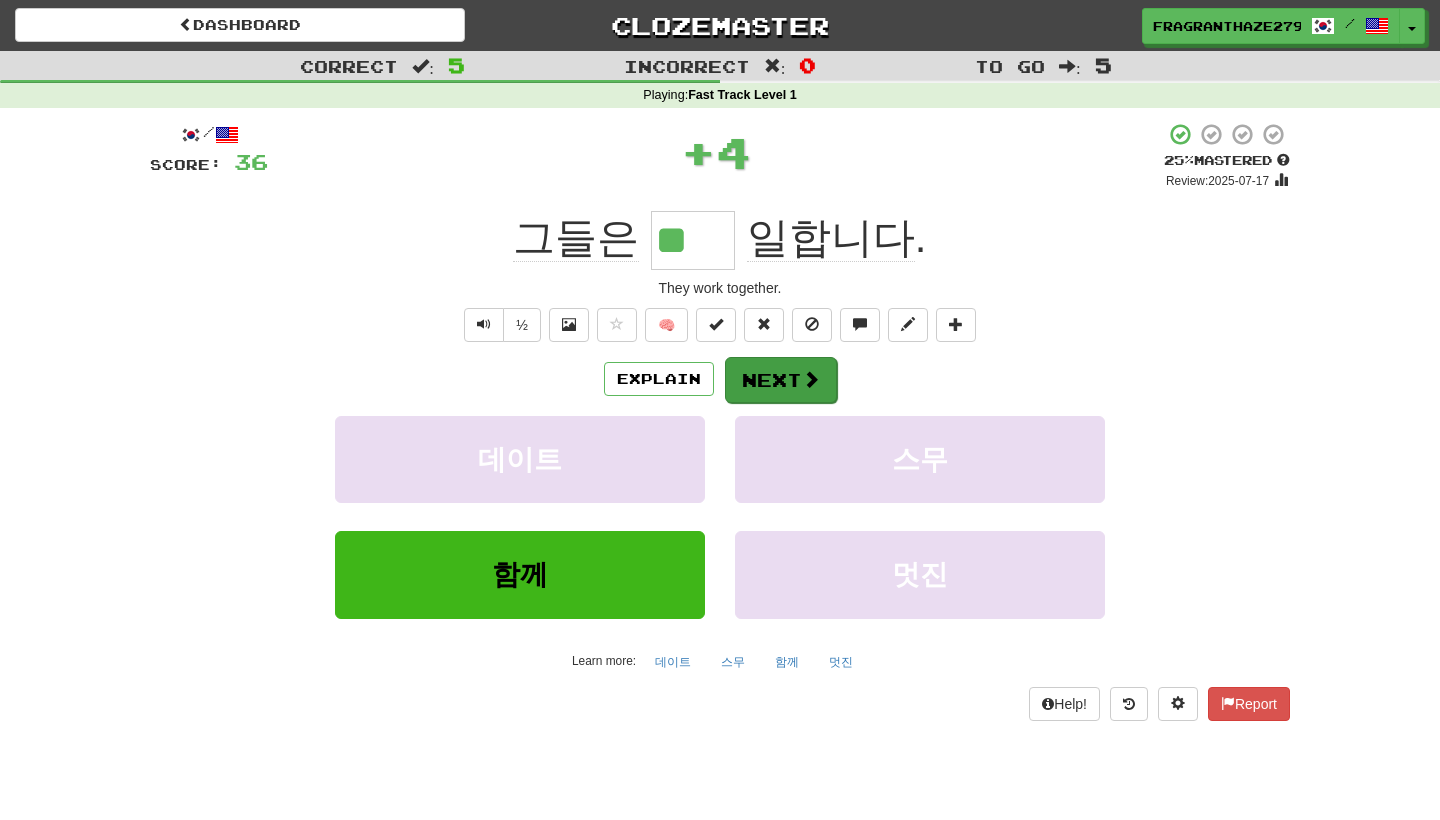 click on "Next" at bounding box center (781, 380) 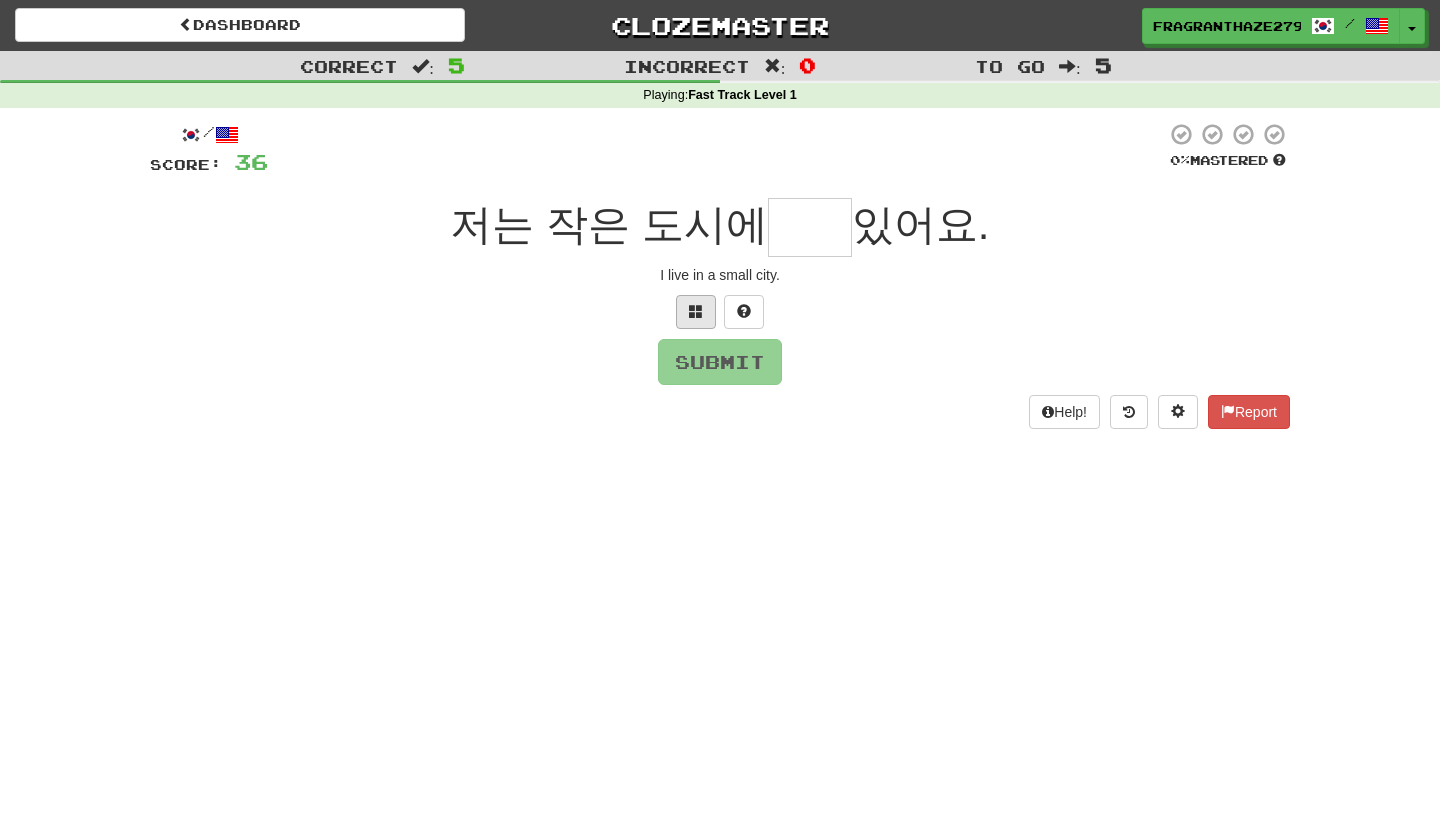 click at bounding box center [696, 312] 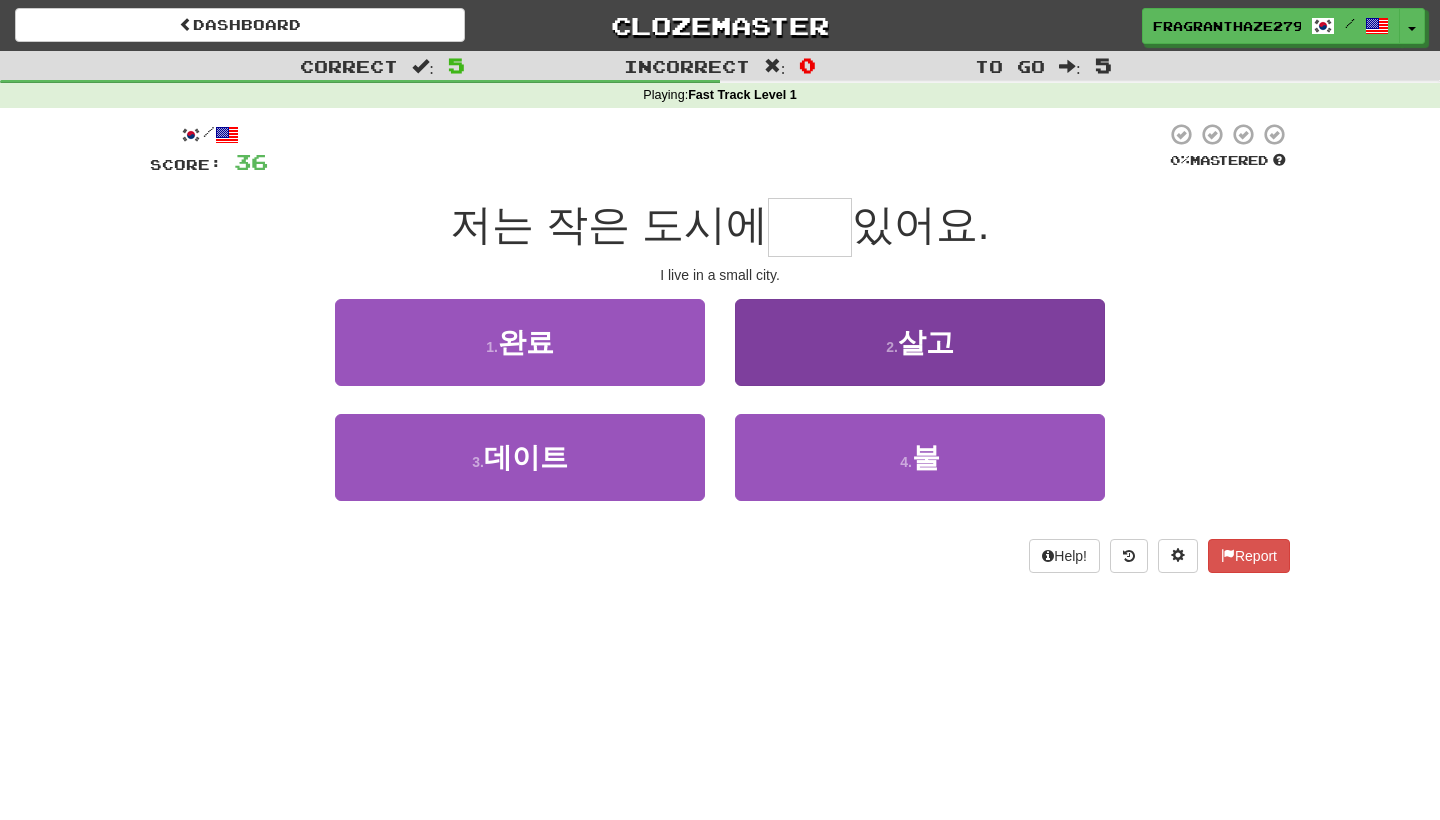 click on "2 .  살고" at bounding box center (920, 342) 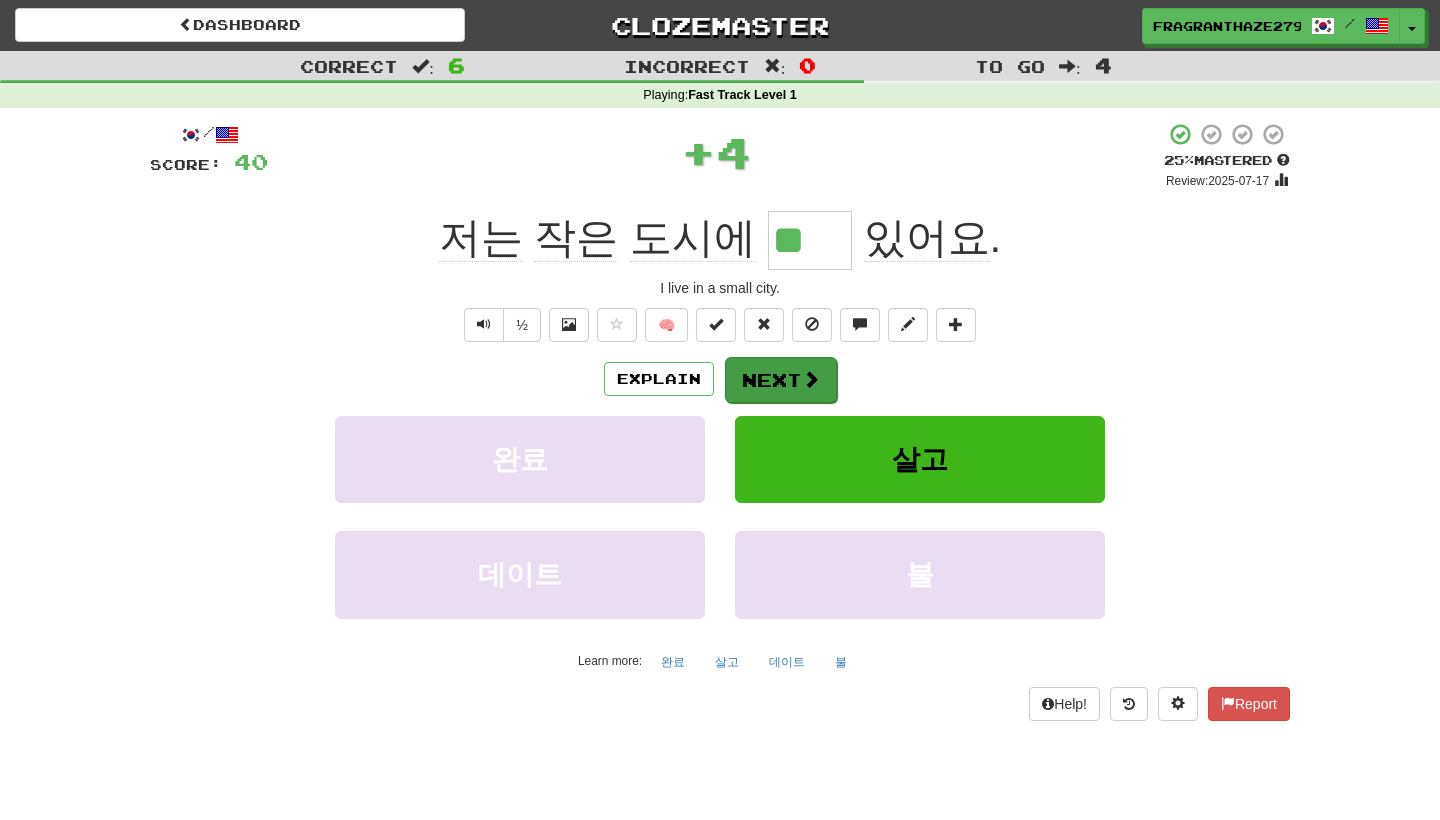 click on "Next" at bounding box center [781, 380] 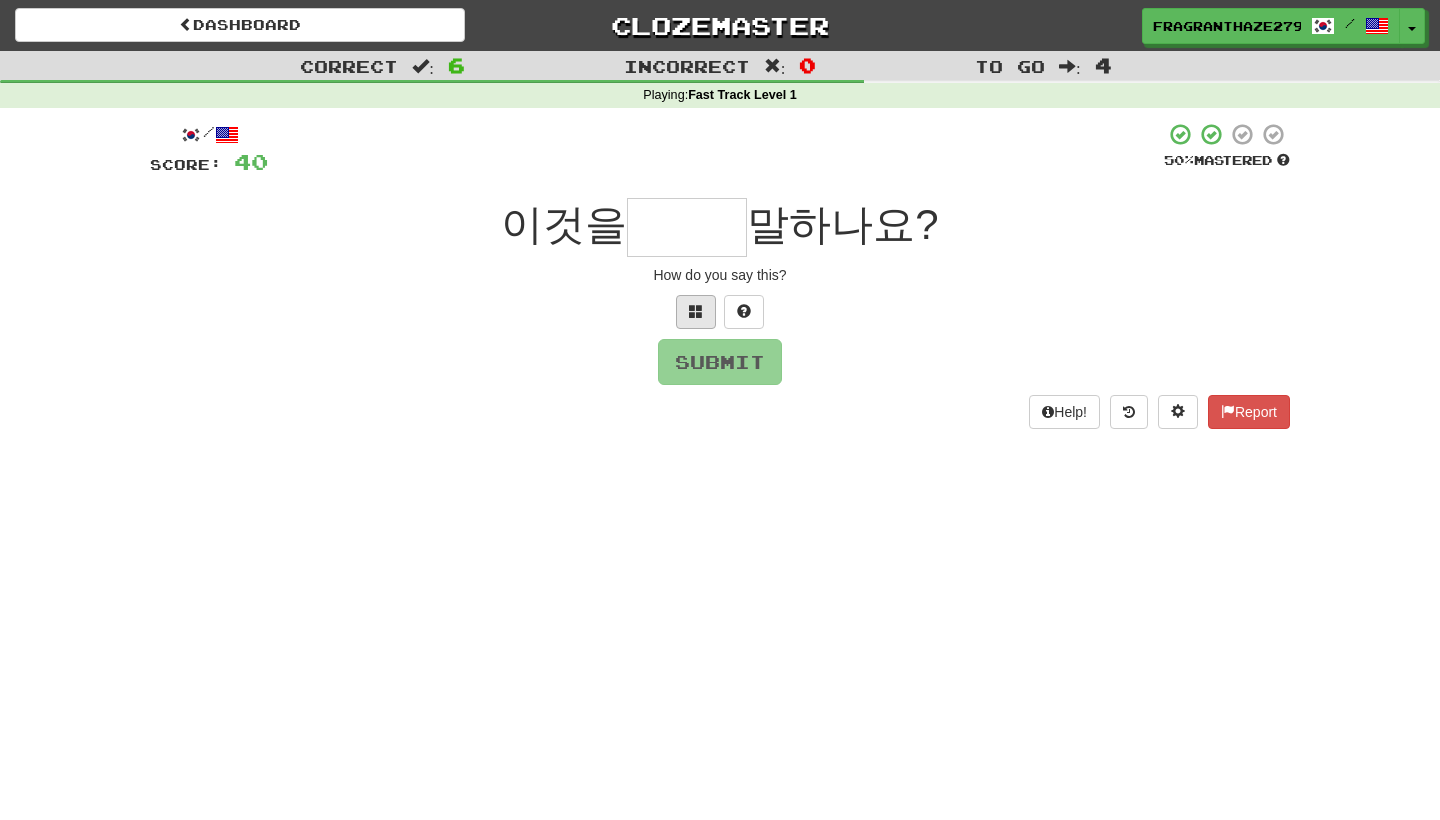 click at bounding box center (696, 312) 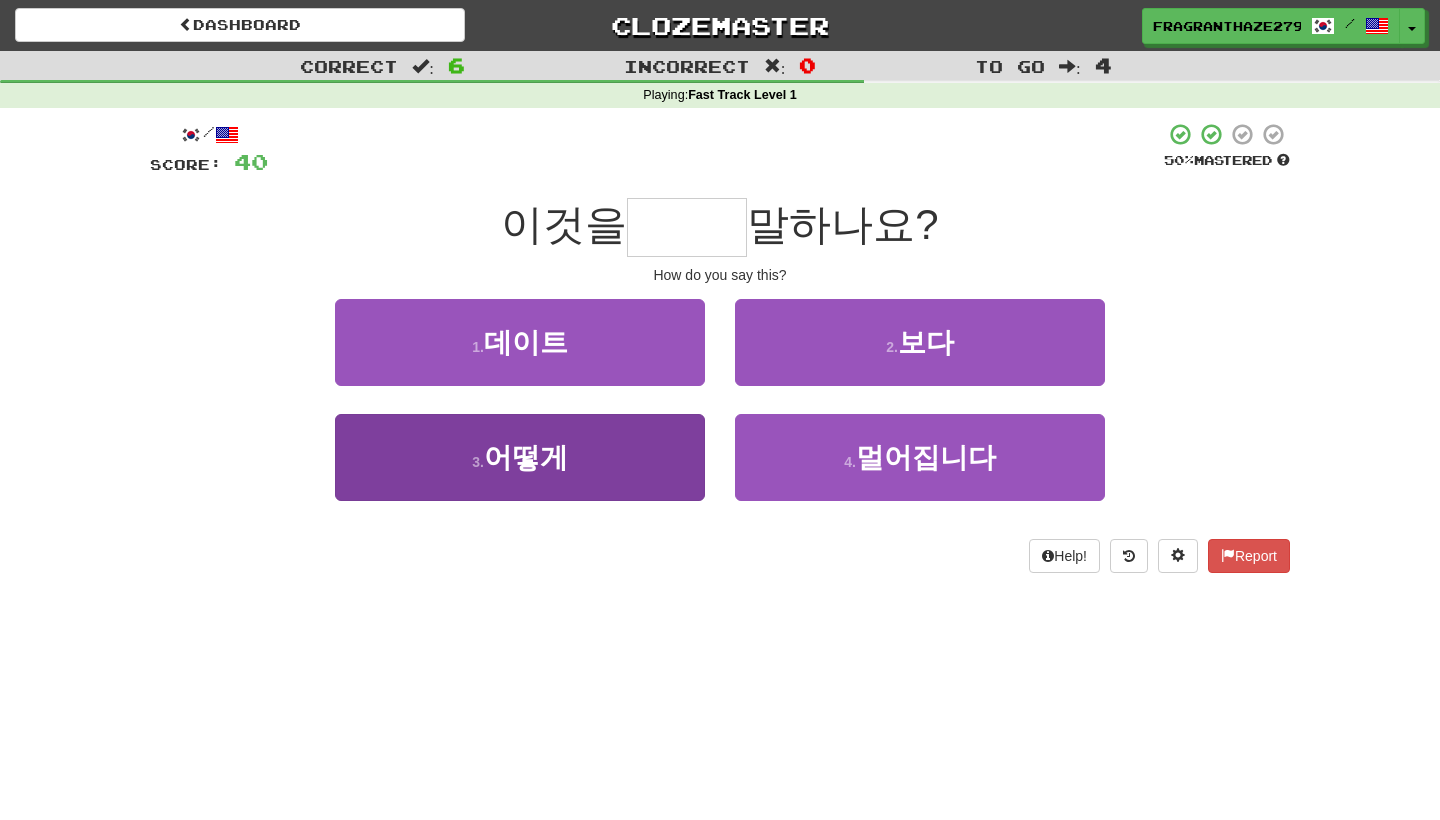 click on "3 .  어떻게" at bounding box center (520, 457) 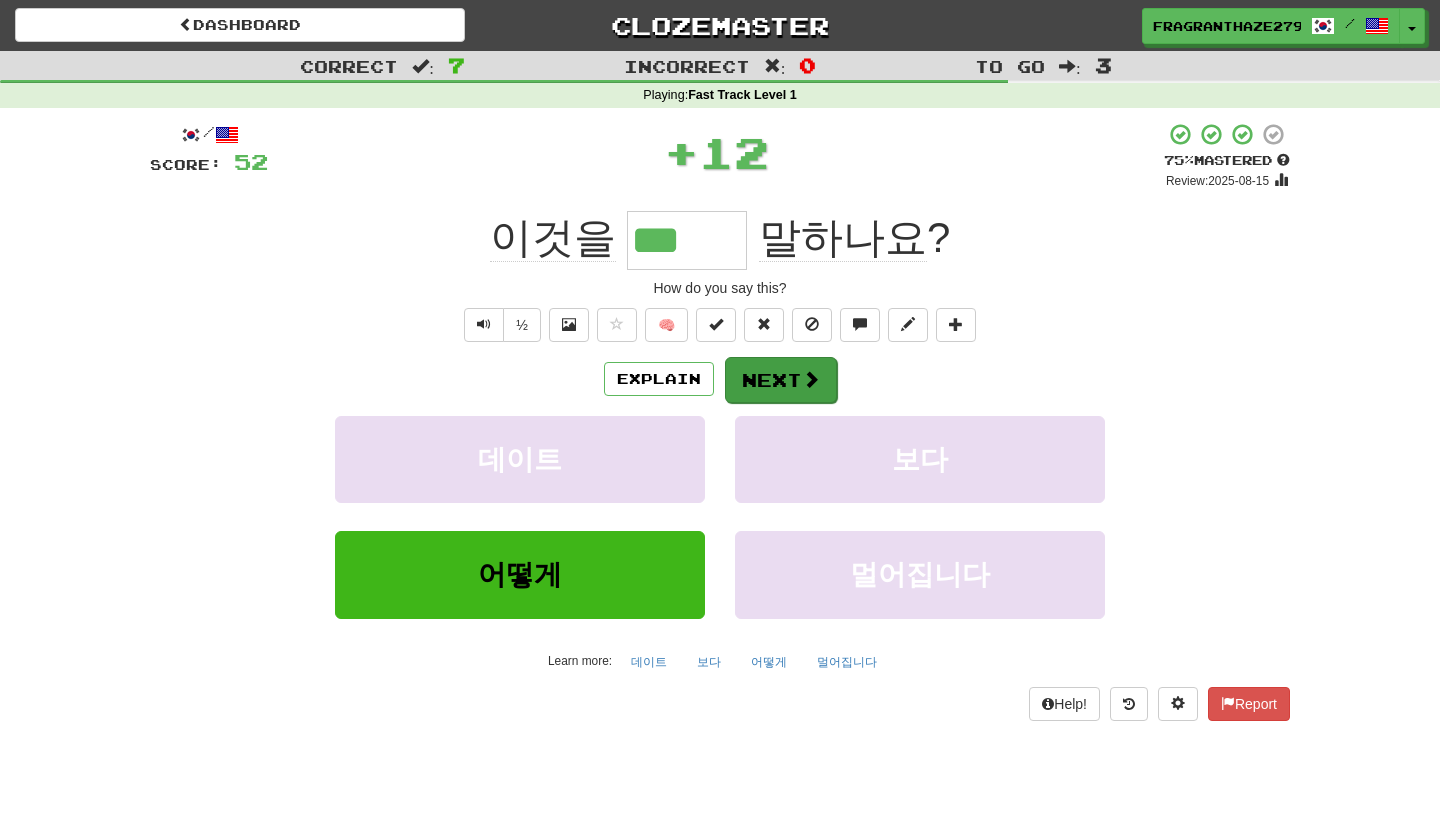 click at bounding box center [811, 379] 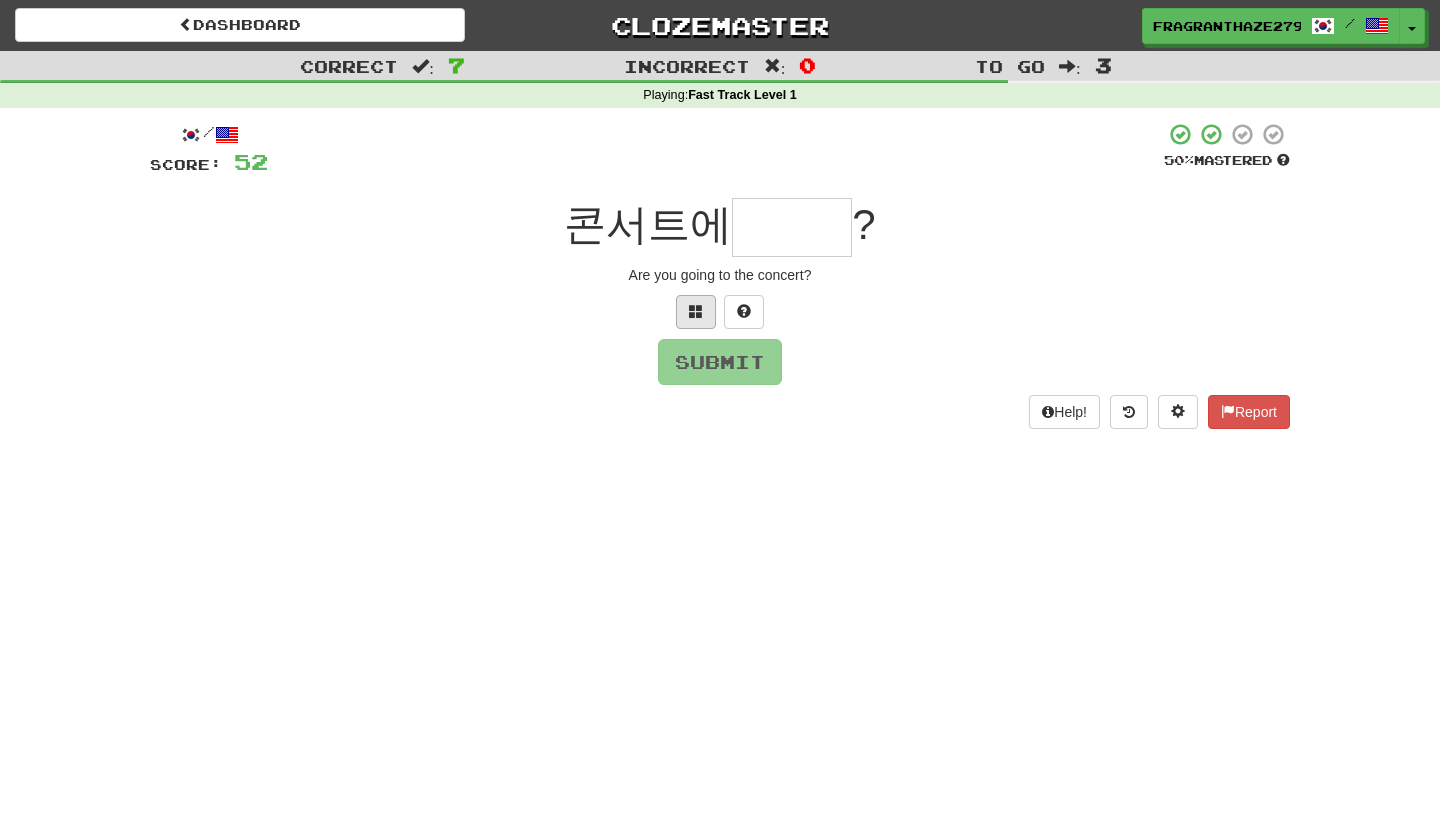 click at bounding box center [696, 312] 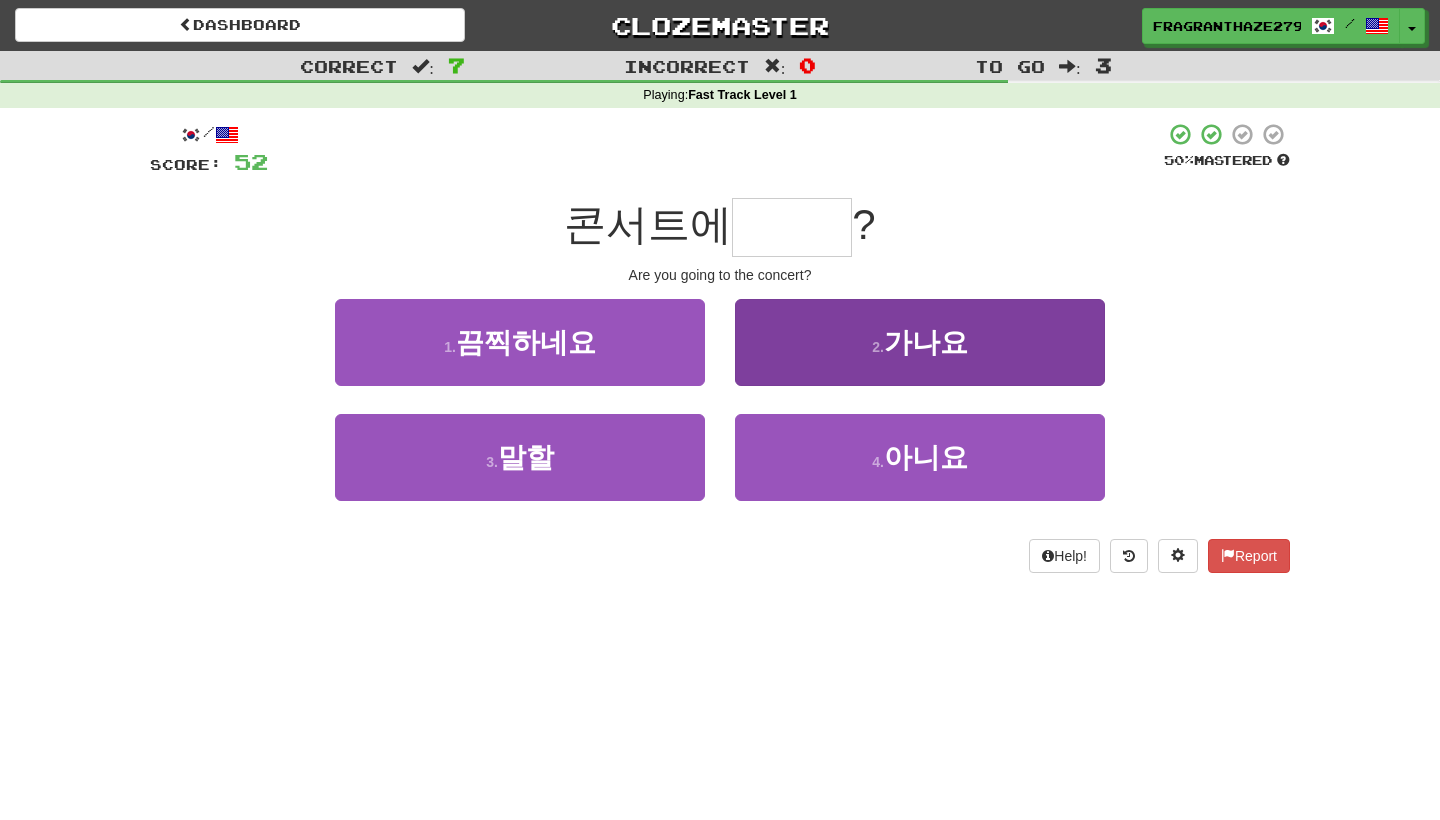 click on "2 .  가나요" at bounding box center (920, 342) 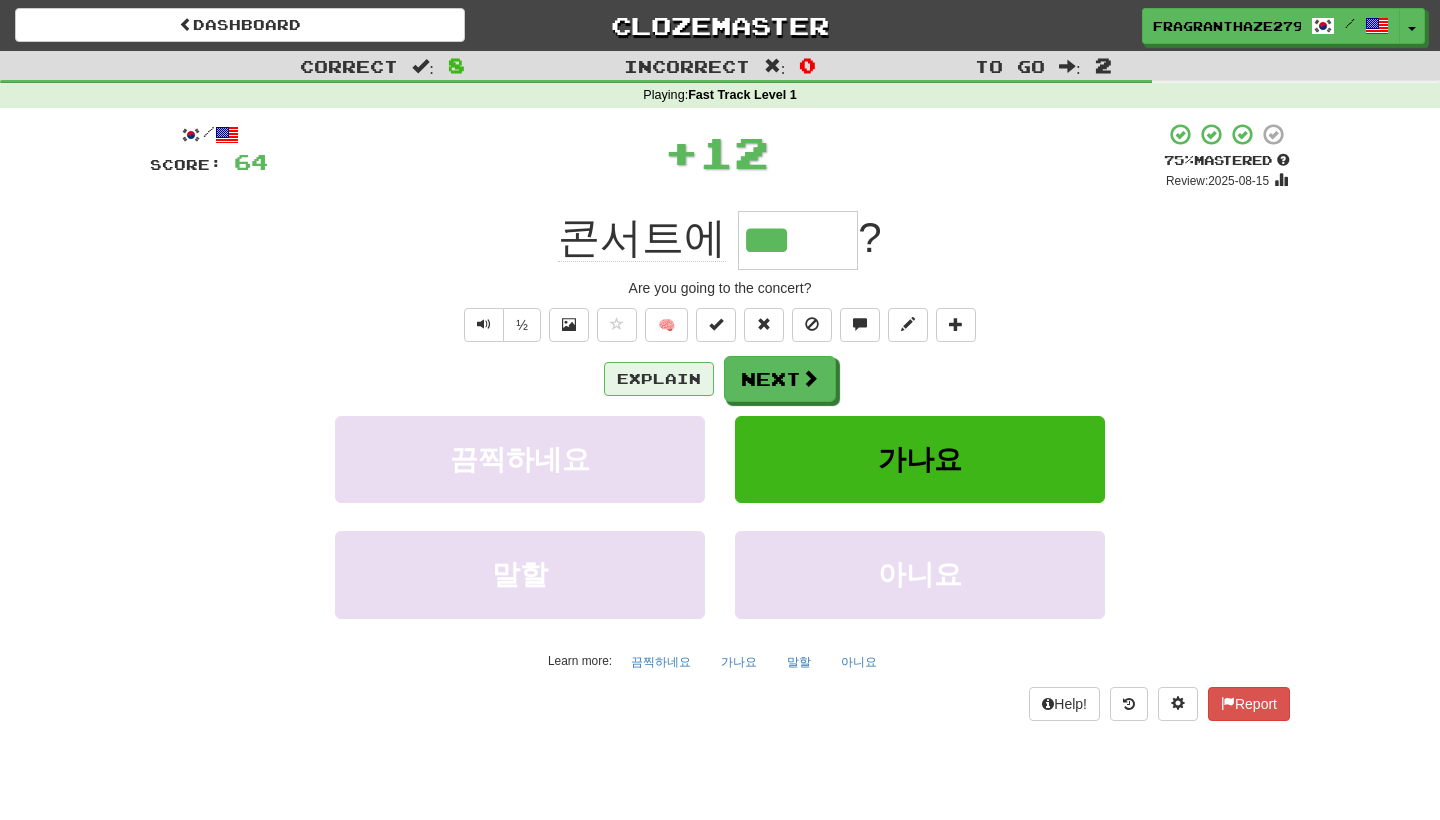 click on "Explain" at bounding box center [659, 379] 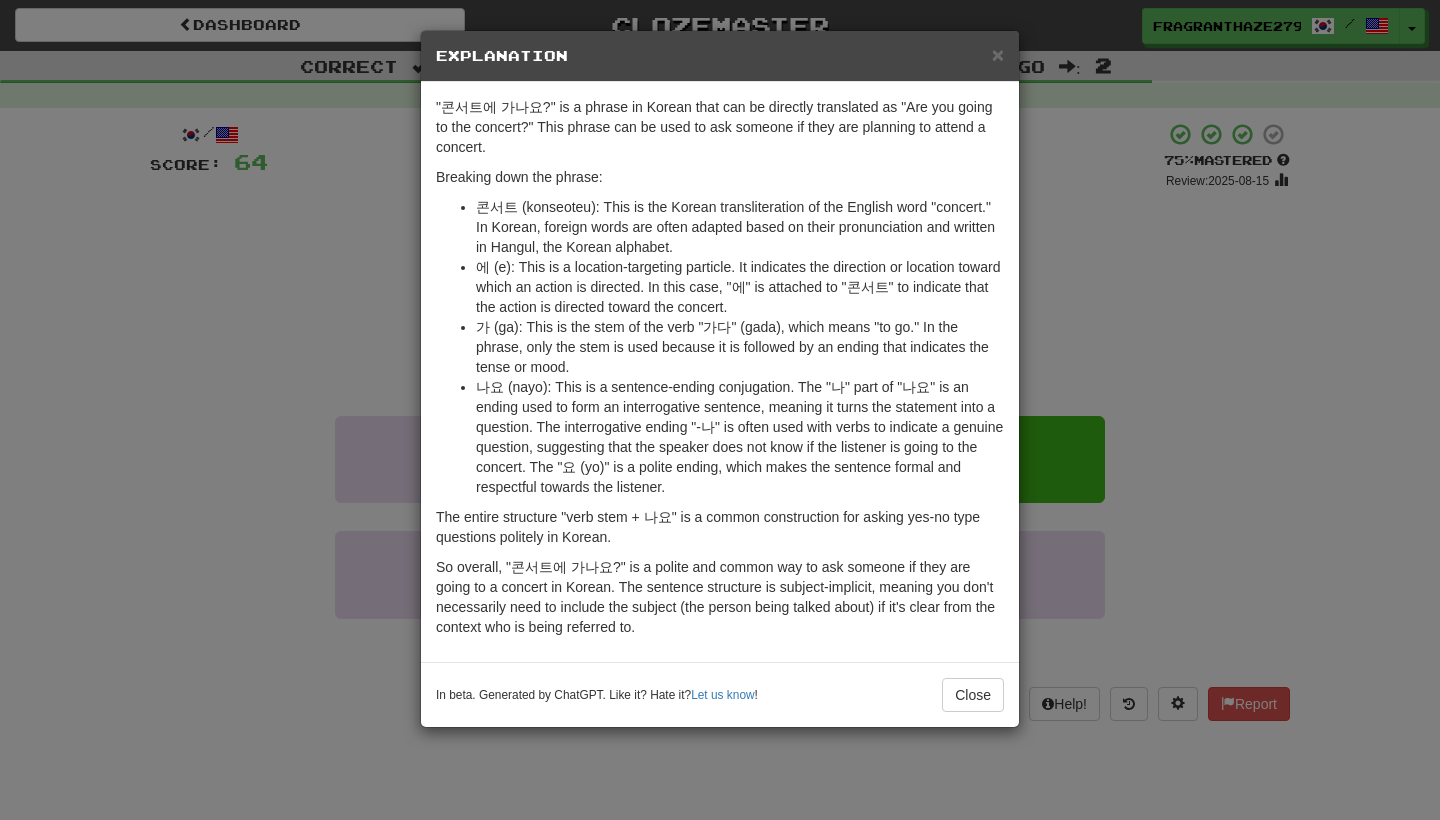 click on "× Explanation "콘서트에 가나요?" is a phrase in Korean that can be directly translated as "Are you going to the concert?" This phrase can be used to ask someone if they are planning to attend a concert.
Breaking down the phrase:
콘서트 (konseoteu): This is the Korean transliteration of the English word "concert." In Korean, foreign words are often adapted based on their pronunciation and written in Hangul, the Korean alphabet.
에 (e): This is a location-targeting particle. It indicates the direction or location toward which an action is directed. In this case, "에" is attached to "콘서트" to indicate that the action is directed toward the concert.
가 (ga): This is the stem of the verb "가다" (gada), which means "to go." In the phrase, only the stem is used because it is followed by an ending that indicates the tense or mood.
The entire structure "verb stem + 나요" is a common construction for asking yes-no type questions politely in Korean.
Let us know ! Close" at bounding box center [720, 410] 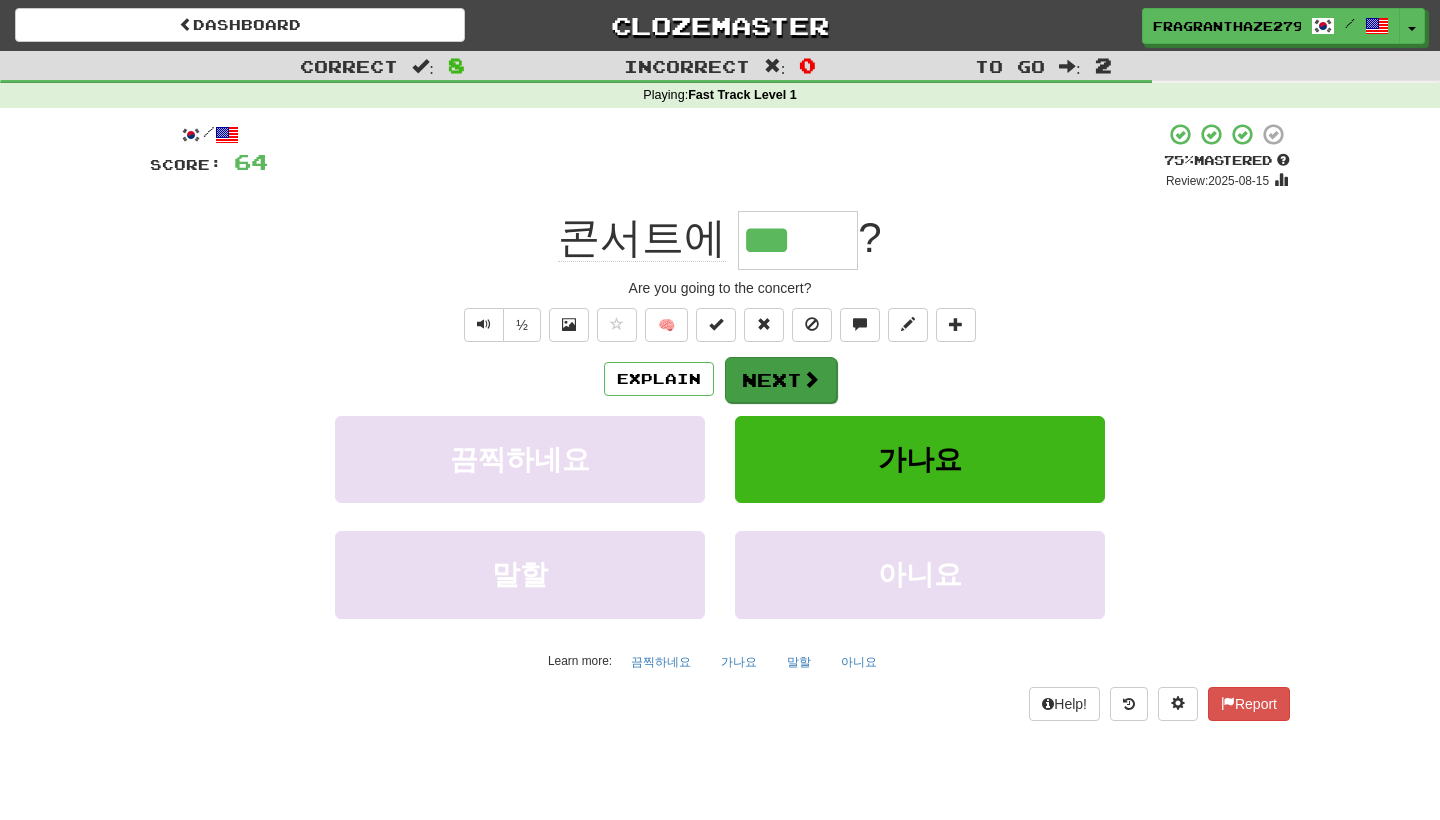 click at bounding box center (811, 379) 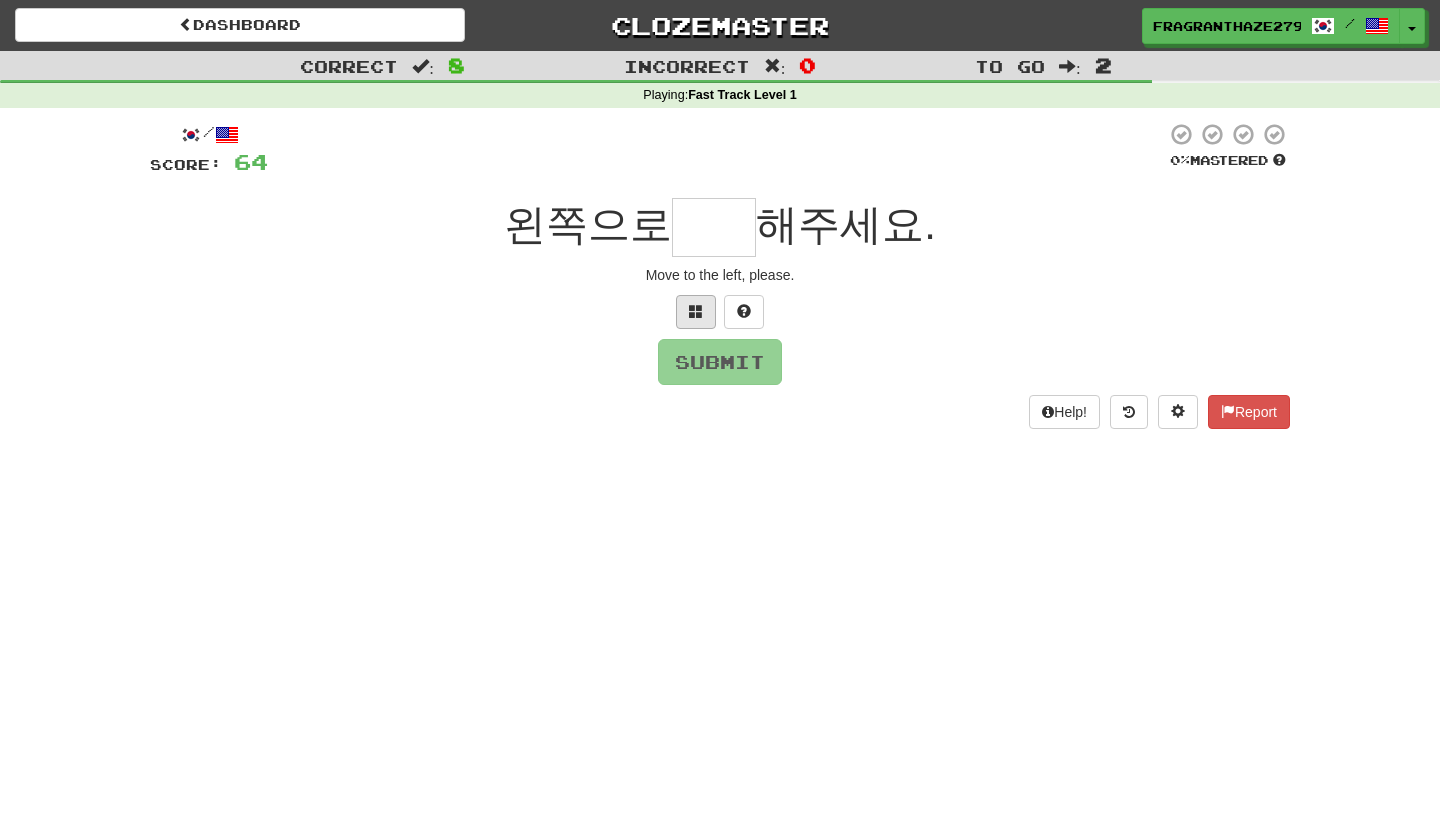 click at bounding box center [696, 312] 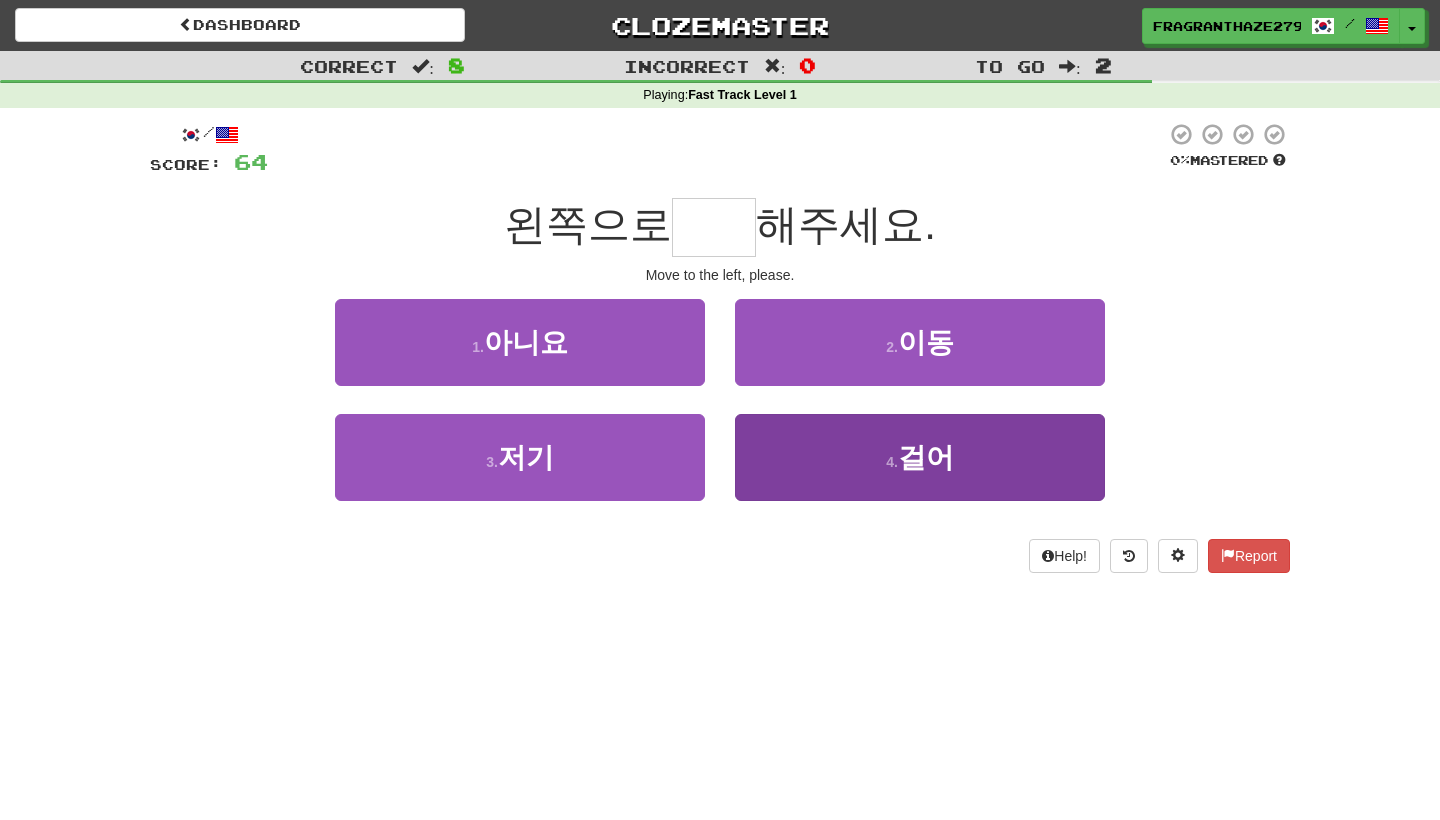click on "4 .  걸어" at bounding box center [920, 457] 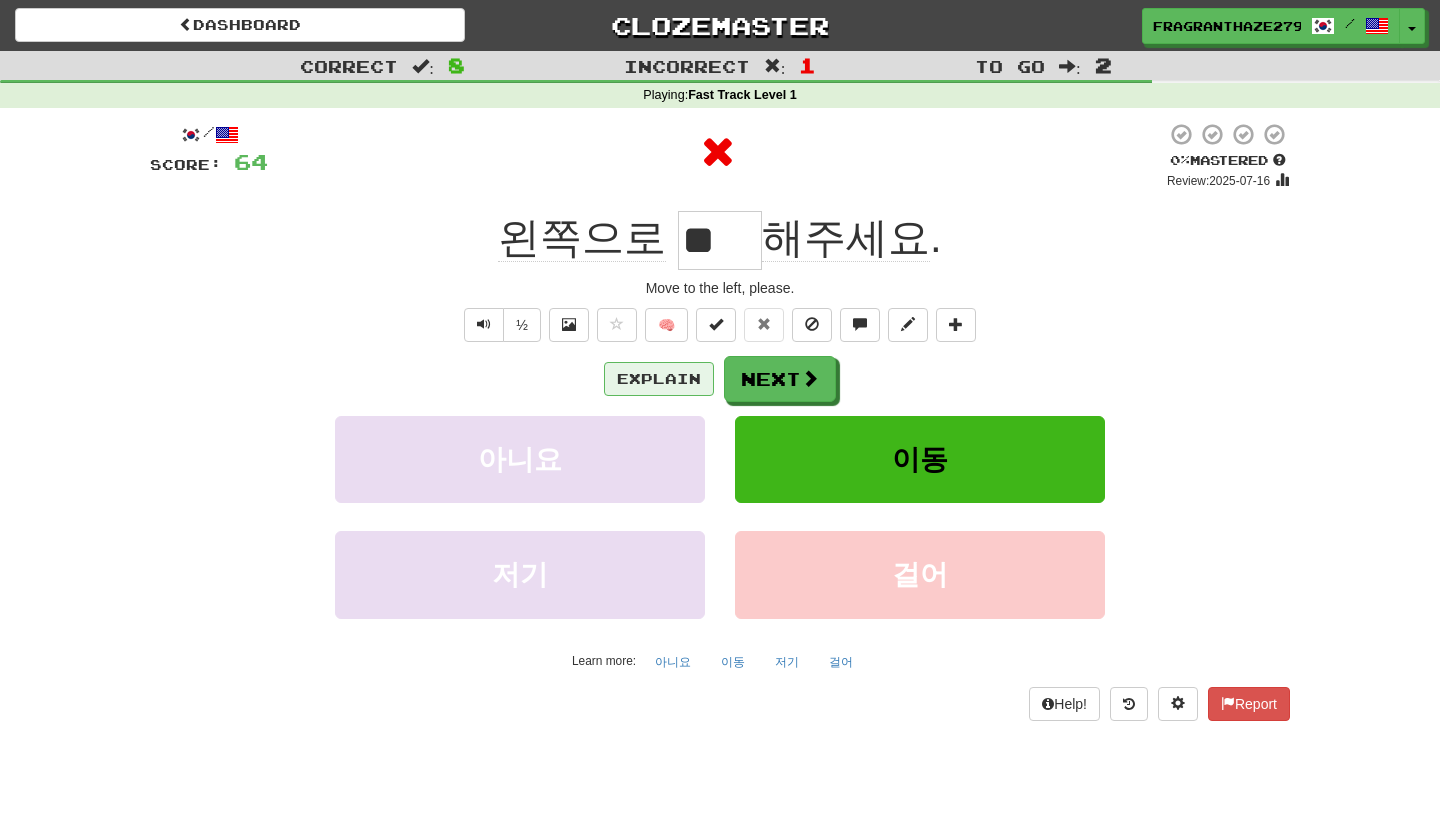 click on "Explain" at bounding box center (659, 379) 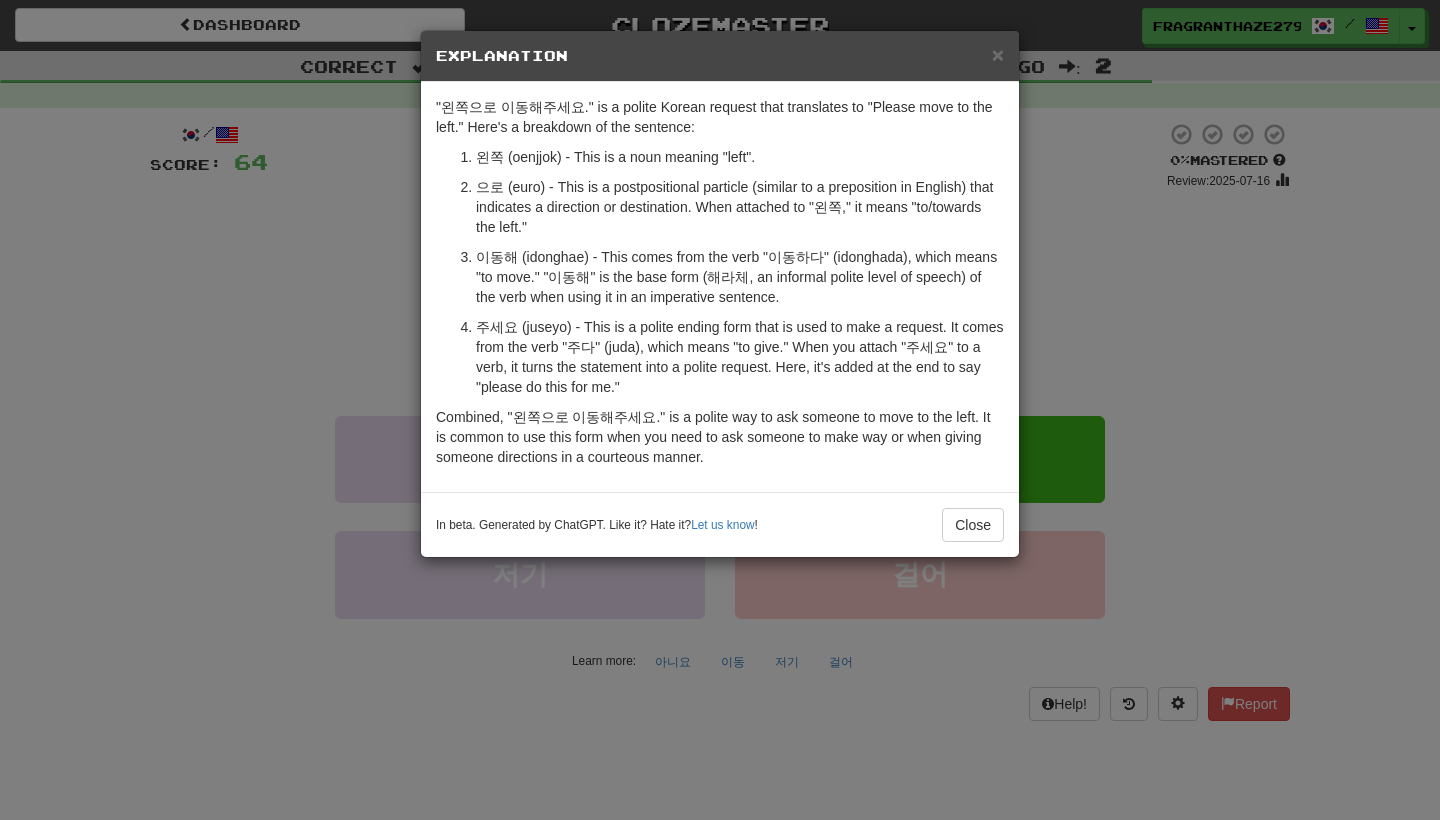 click on "× Explanation "왼쪽으로 이동해주세요." is a polite Korean request that translates to "Please move to the left." Here's a breakdown of the sentence:
왼쪽 (oenjjok) - This is a noun meaning "left".
으로 (euro) - This is a postpositional particle (similar to a preposition in English) that indicates a direction or destination. When attached to "왼쪽," it means "to/towards the left."
이동해 (idonghae) - This comes from the verb "이동하다" (idonghada), which means "to move." "이동해" is the base form (해라체, an informal polite level of speech) of the verb when using it in an imperative sentence.
주세요 (juseyo) - This is a polite ending form that is used to make a request. It comes from the verb "주다" (juda), which means "to give." When you attach "주세요" to a verb, it turns the statement into a polite request. Here, it's added at the end to say "please do this for me."
In beta. Generated by ChatGPT. Like it? Hate it?  Let us know ! Close" at bounding box center [720, 410] 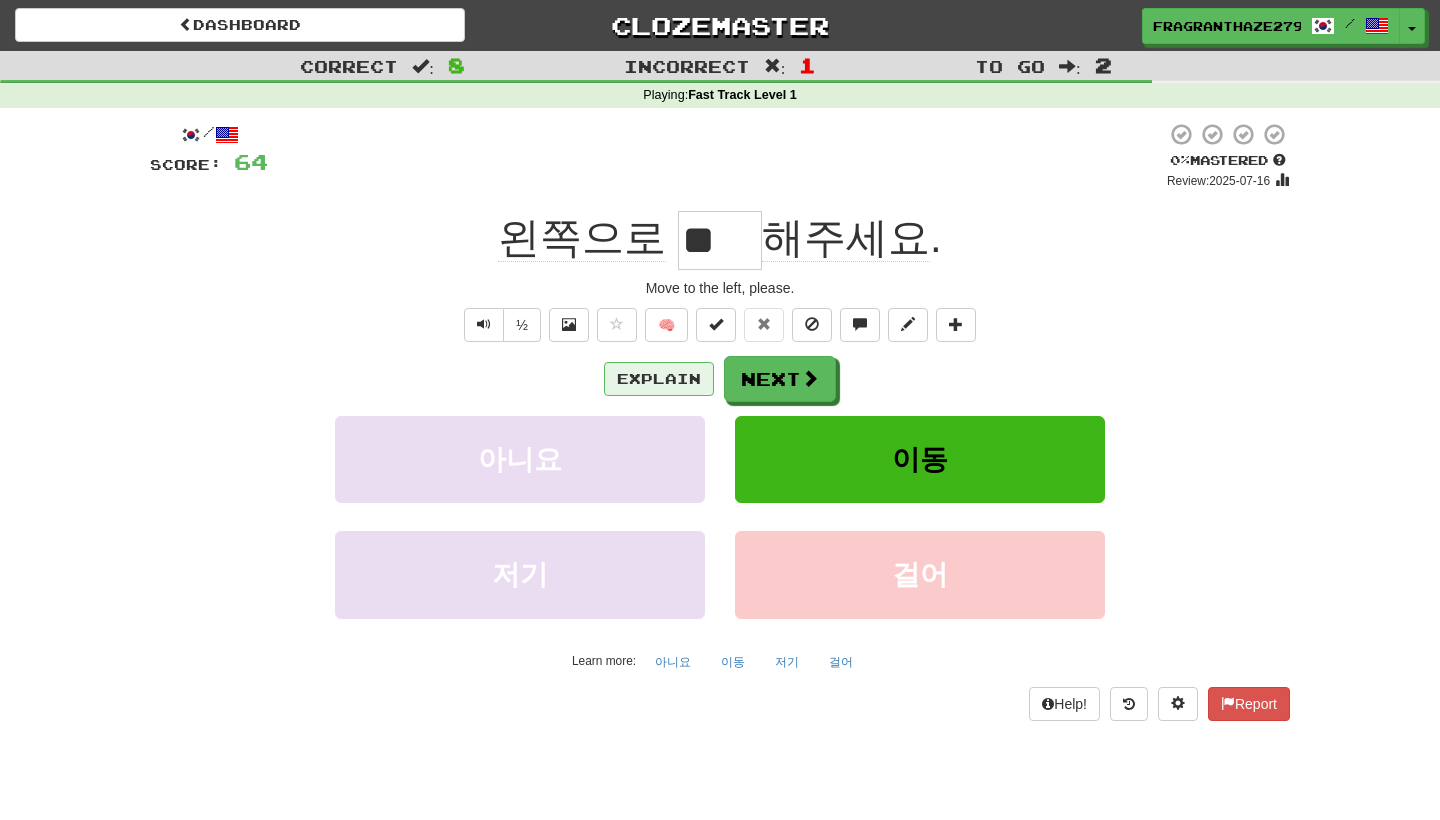 click on "Explain" at bounding box center (659, 379) 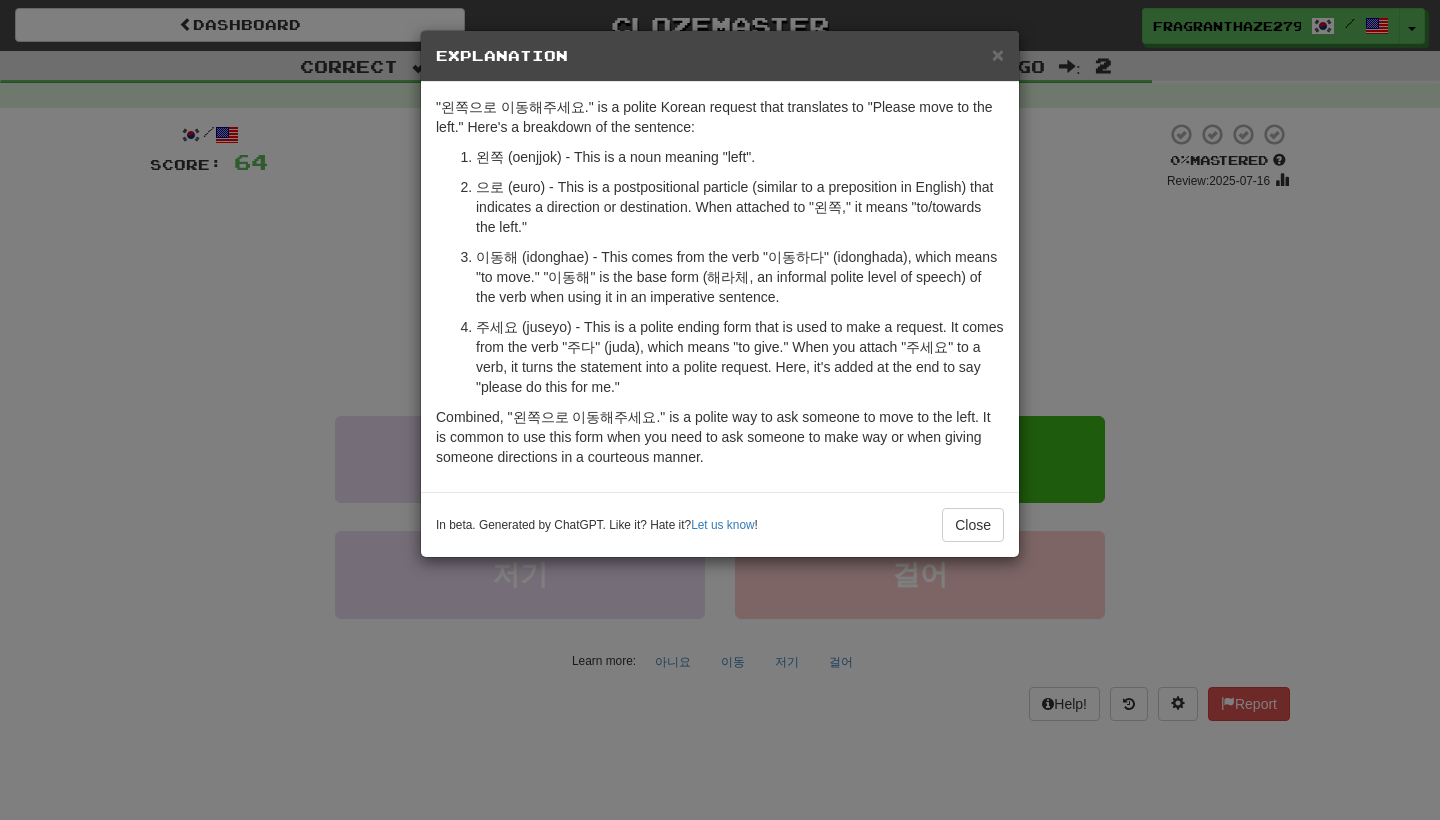 click on "× Explanation "왼쪽으로 이동해주세요." is a polite Korean request that translates to "Please move to the left." Here's a breakdown of the sentence:
왼쪽 (oenjjok) - This is a noun meaning "left".
으로 (euro) - This is a postpositional particle (similar to a preposition in English) that indicates a direction or destination. When attached to "왼쪽," it means "to/towards the left."
이동해 (idonghae) - This comes from the verb "이동하다" (idonghada), which means "to move." "이동해" is the base form (해라체, an informal polite level of speech) of the verb when using it in an imperative sentence.
주세요 (juseyo) - This is a polite ending form that is used to make a request. It comes from the verb "주다" (juda), which means "to give." When you attach "주세요" to a verb, it turns the statement into a polite request. Here, it's added at the end to say "please do this for me."
In beta. Generated by ChatGPT. Like it? Hate it?  Let us know ! Close" at bounding box center (720, 410) 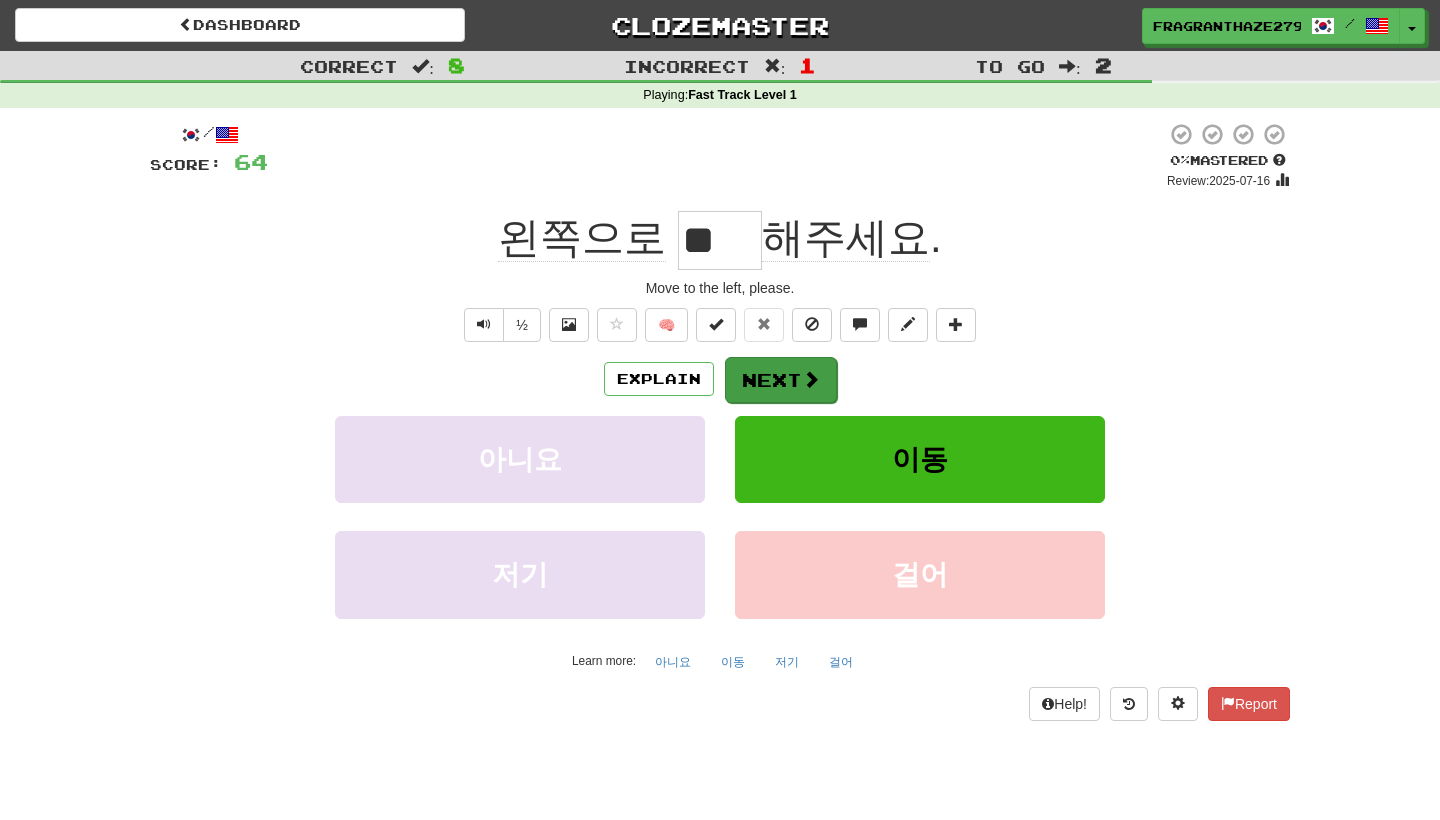 click on "Next" at bounding box center (781, 380) 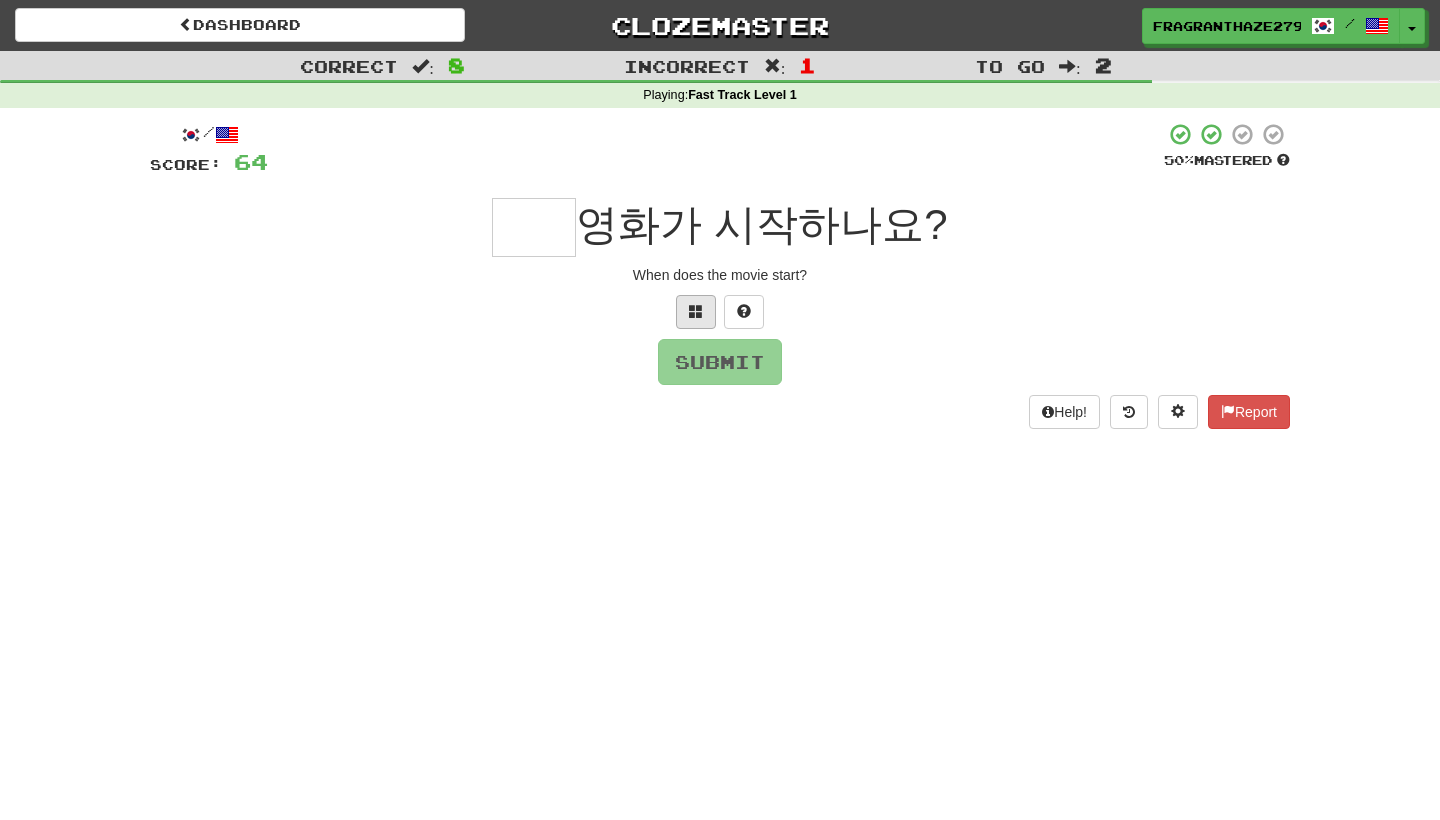 click at bounding box center [696, 312] 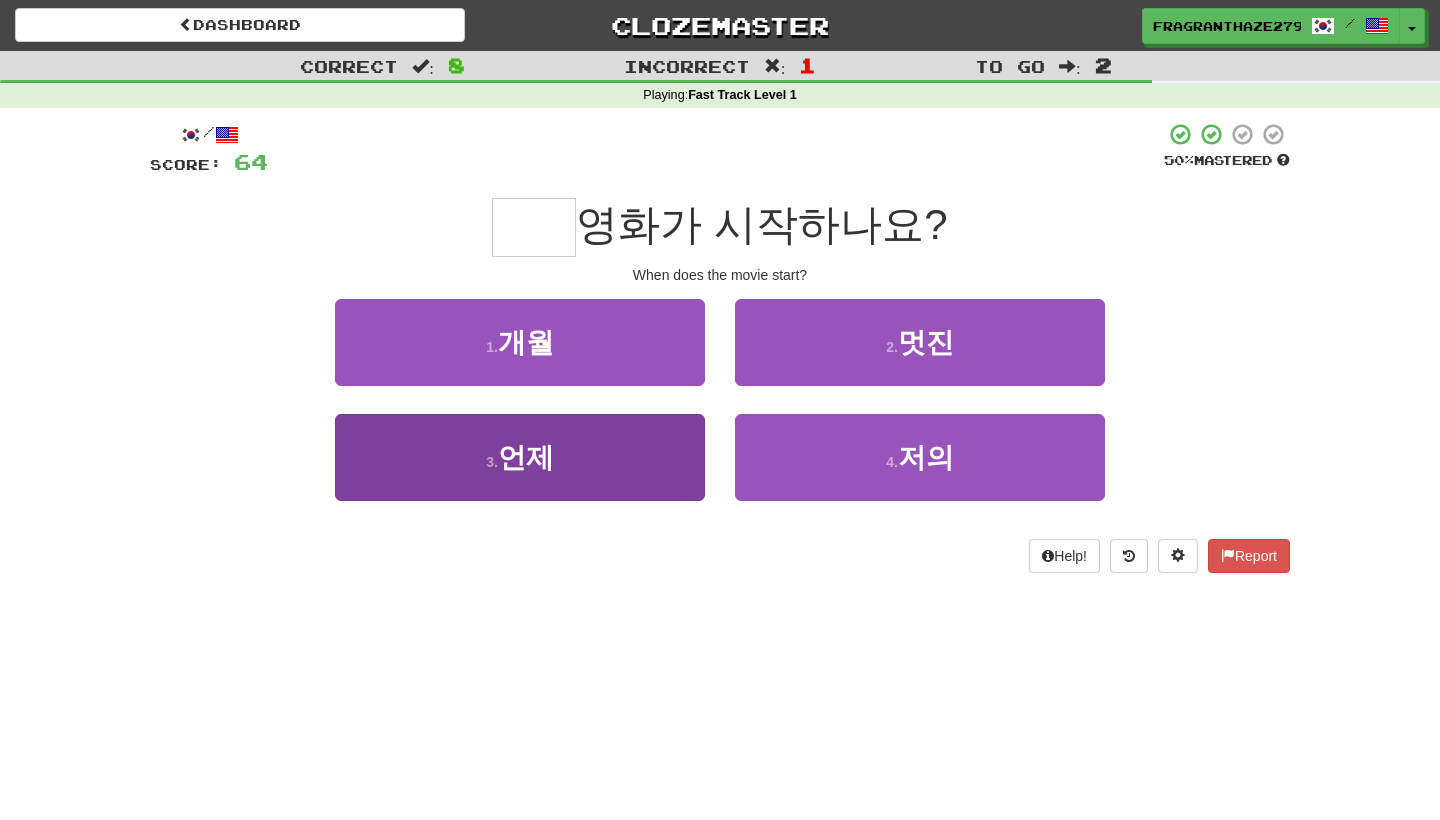 click on "3 .  언제" at bounding box center (520, 457) 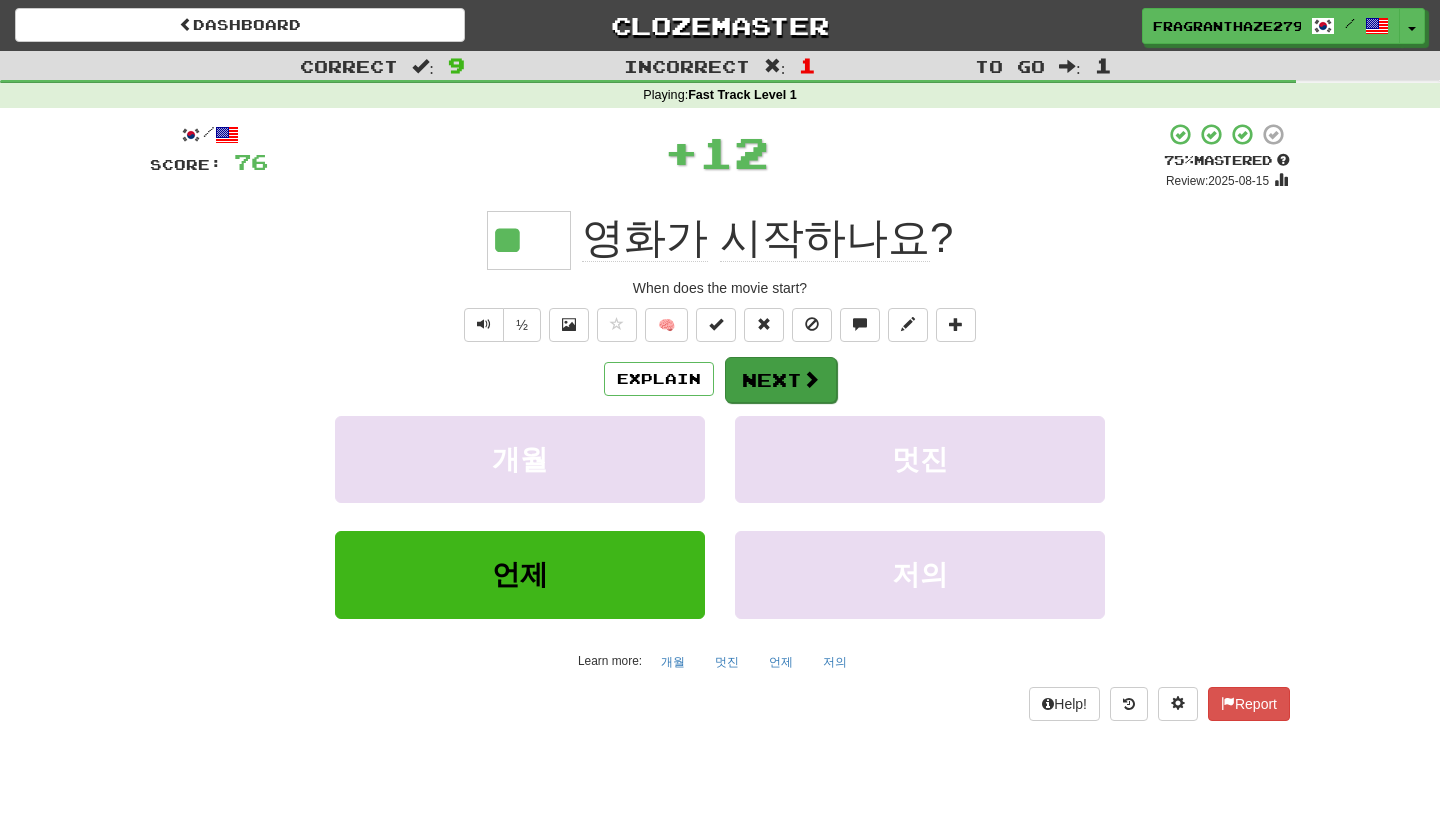 click at bounding box center (811, 379) 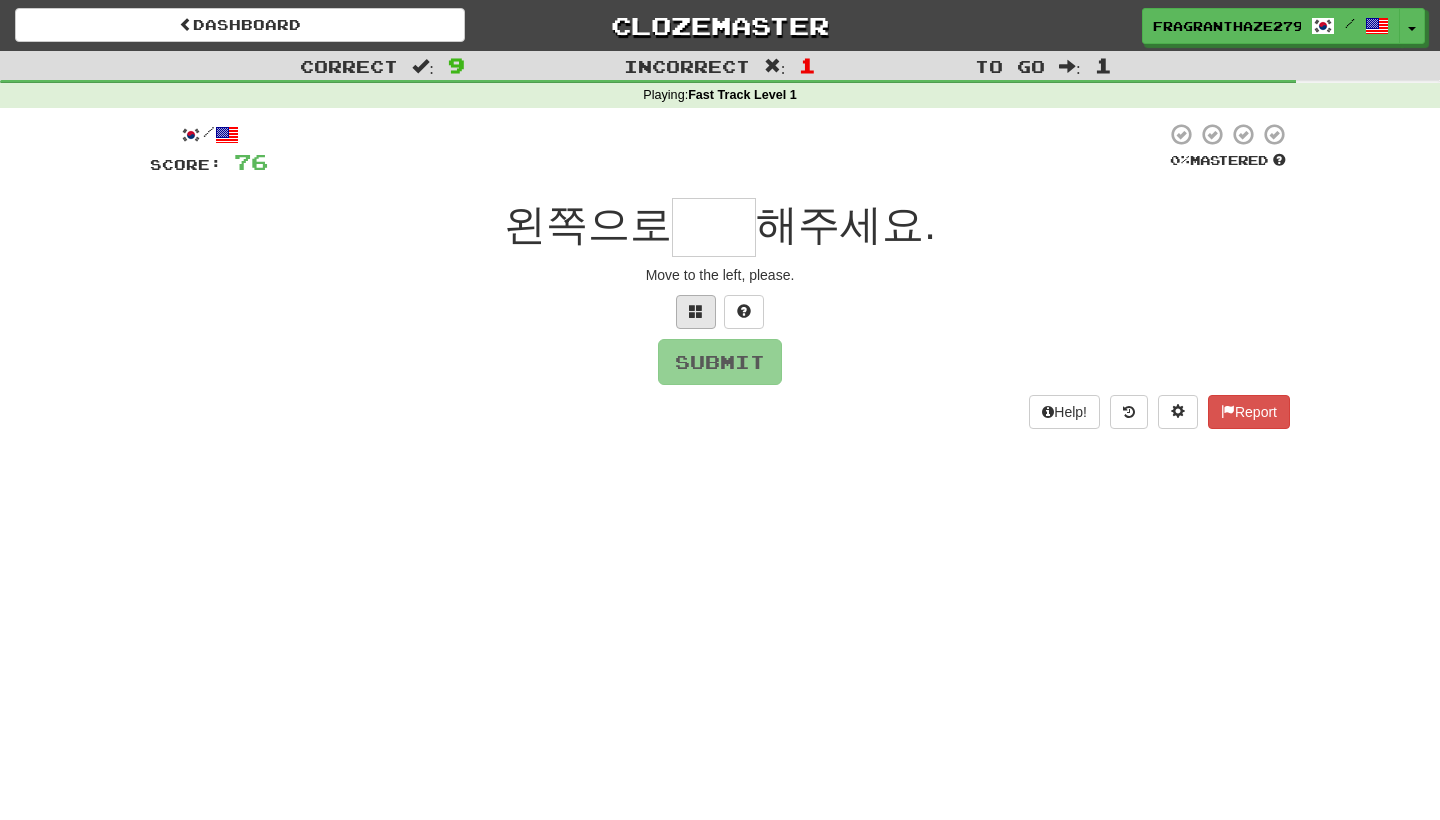 click at bounding box center (696, 311) 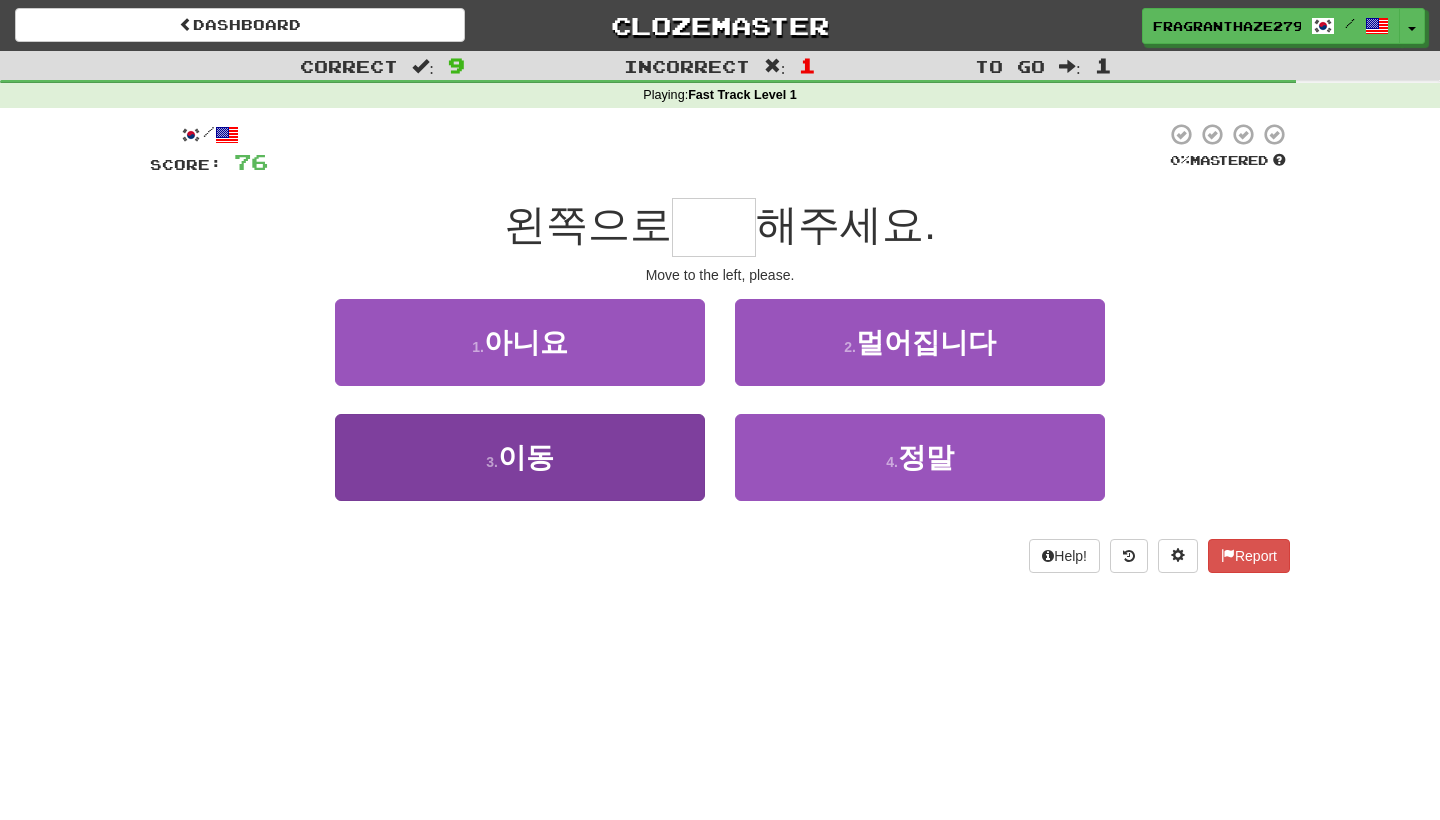 click on "3 .  이동" at bounding box center [520, 457] 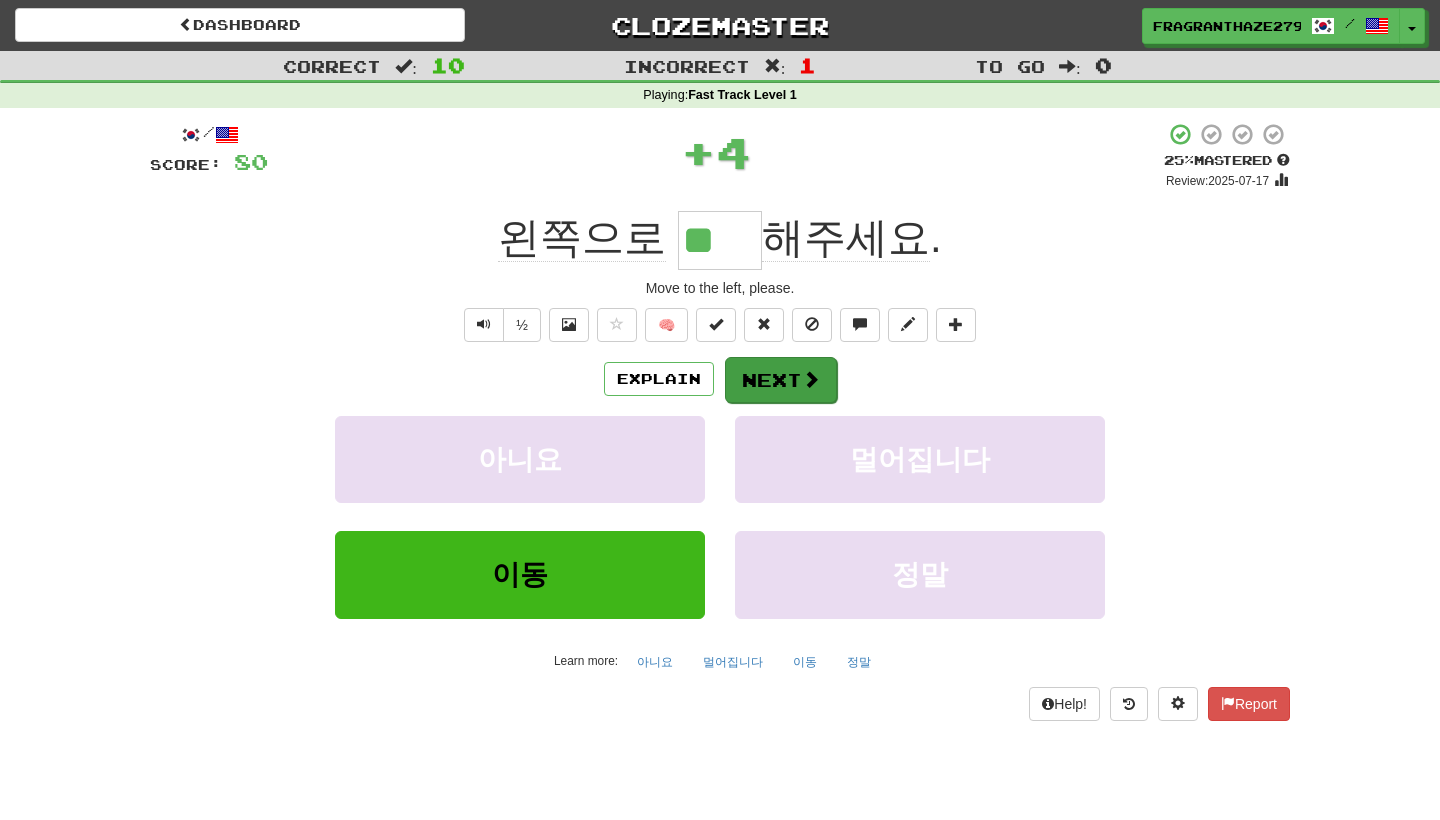 click on "Next" at bounding box center (781, 380) 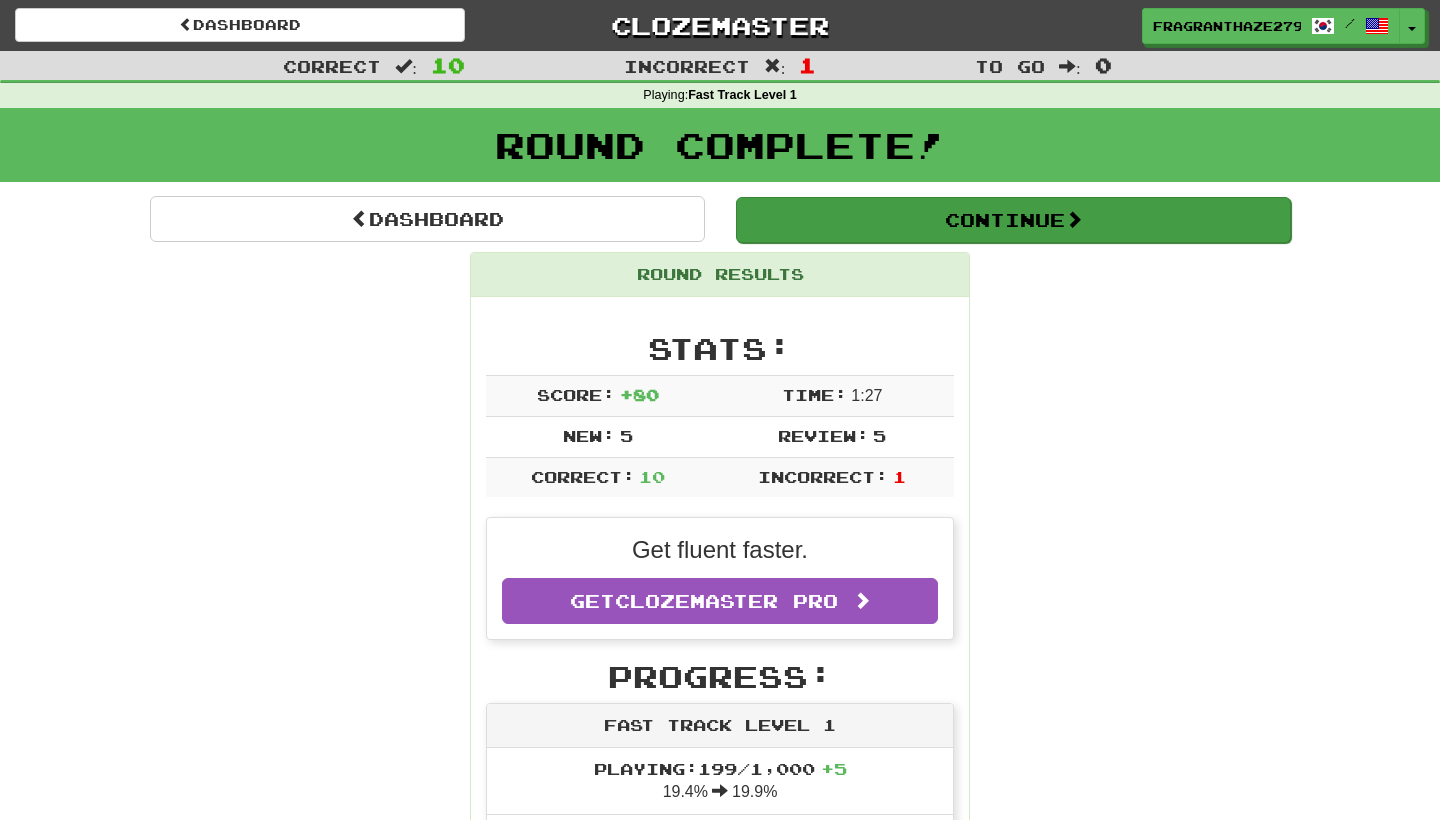 click on "Continue" at bounding box center [1013, 220] 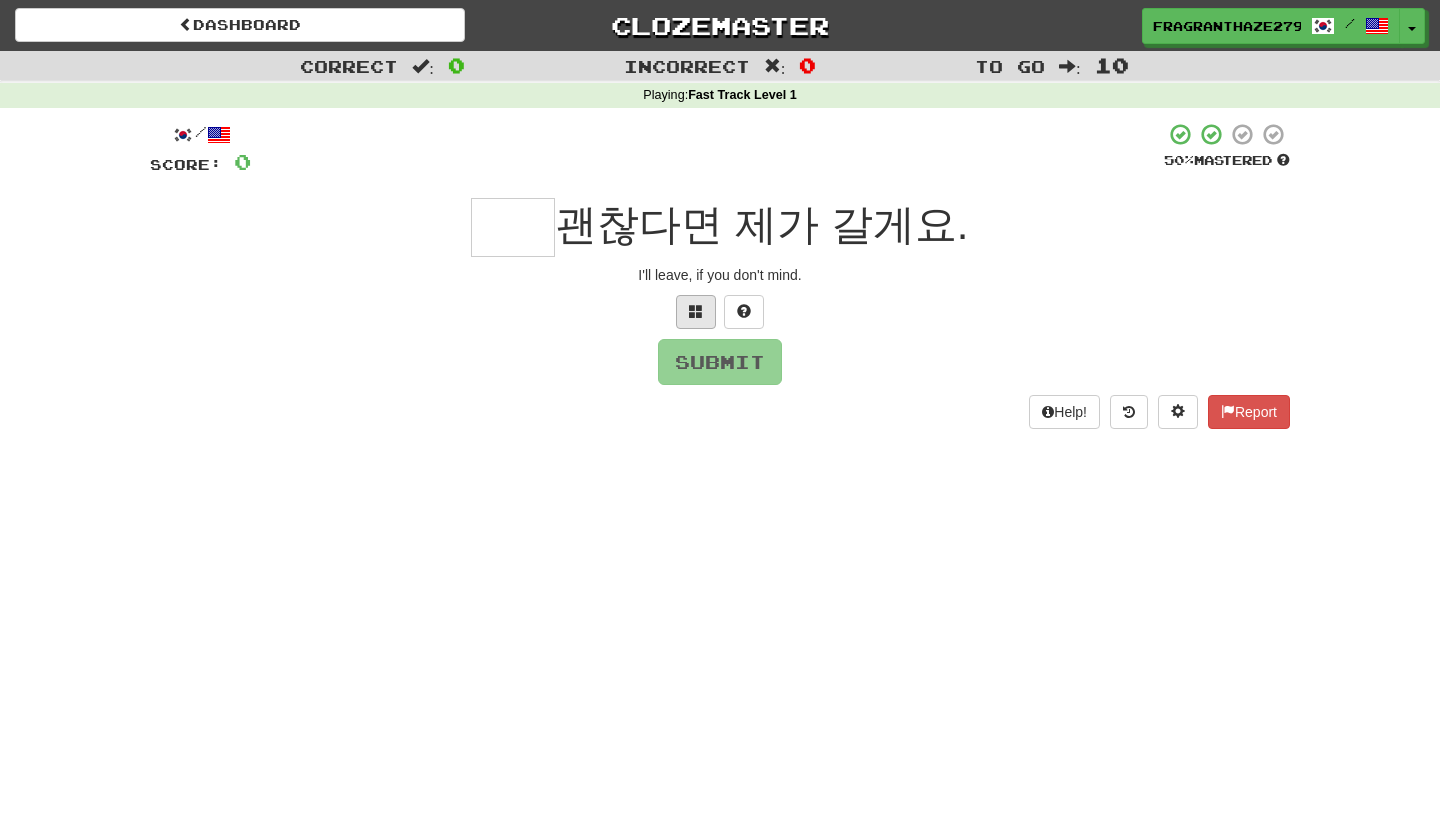 click at bounding box center [696, 312] 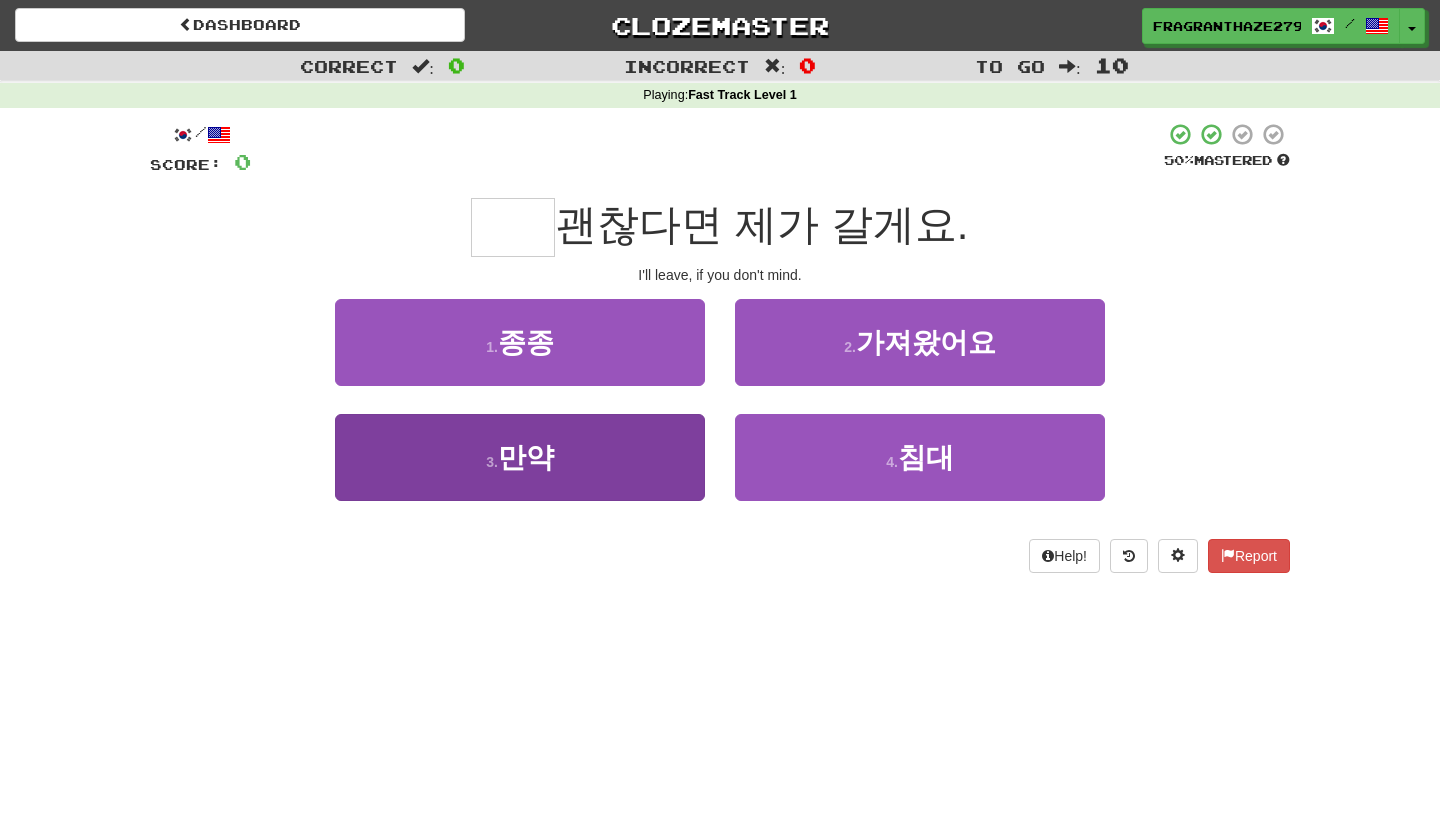 click on "3 .  만약" at bounding box center [520, 457] 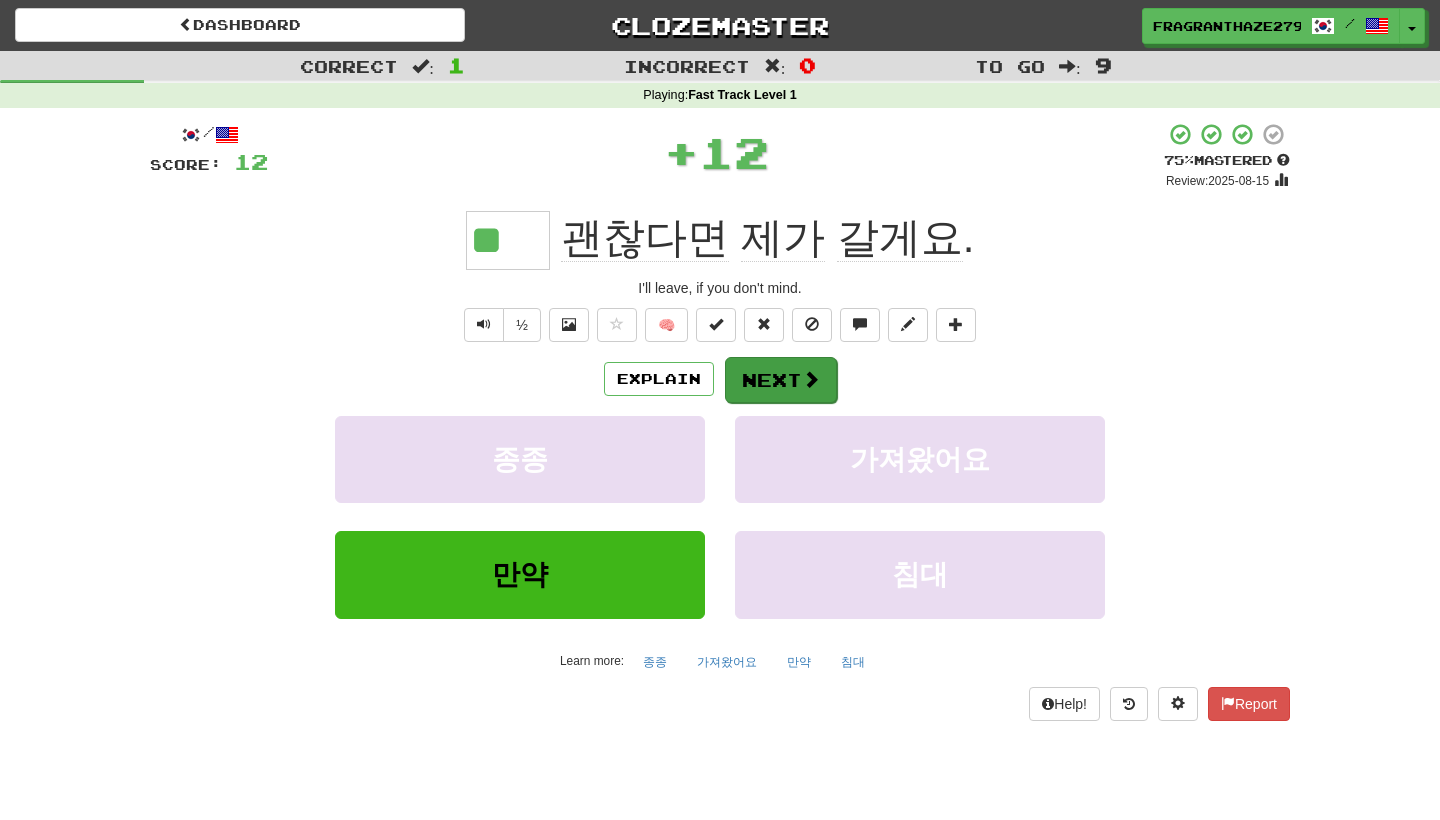 click on "Next" at bounding box center [781, 380] 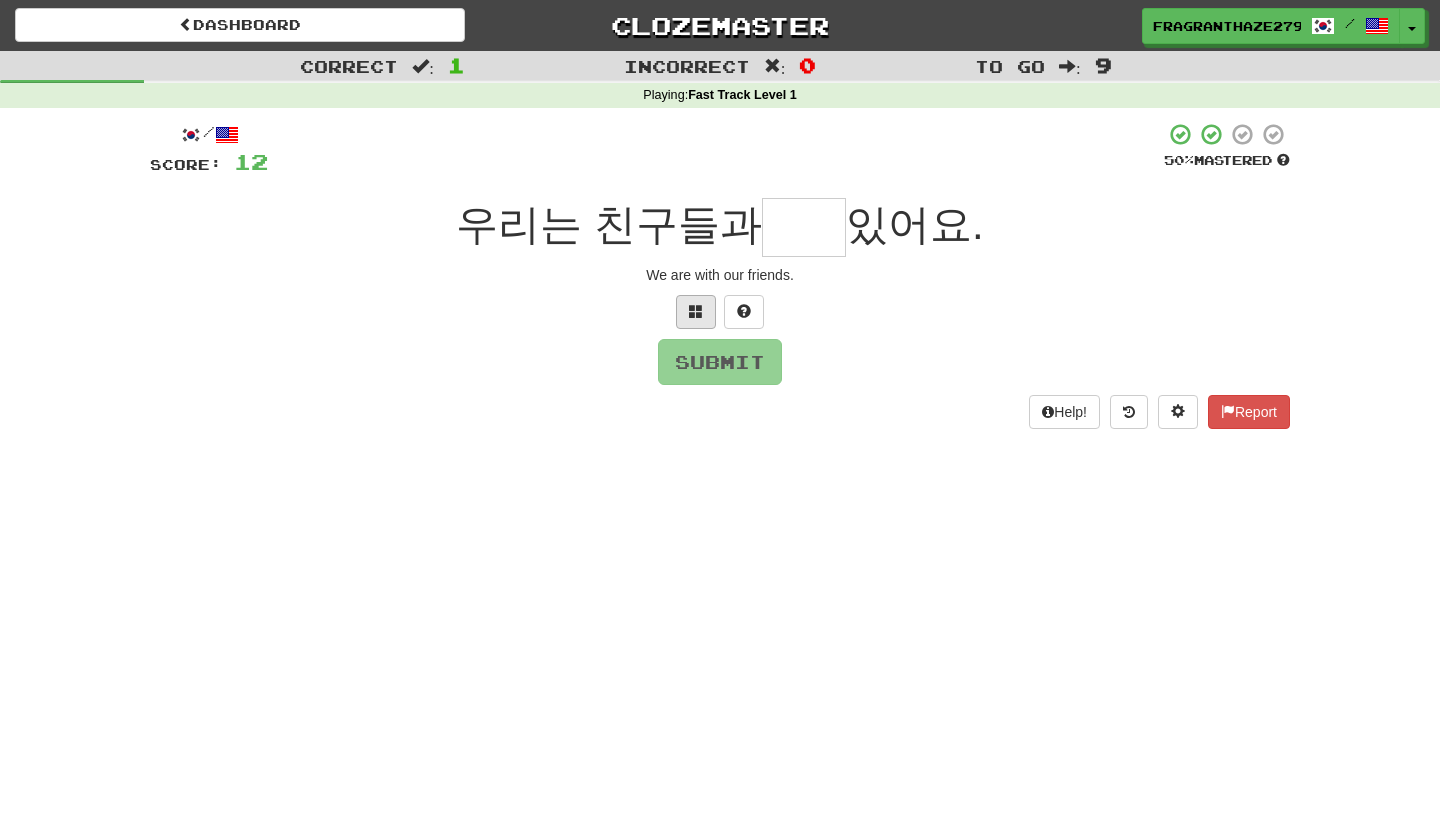 click at bounding box center (696, 311) 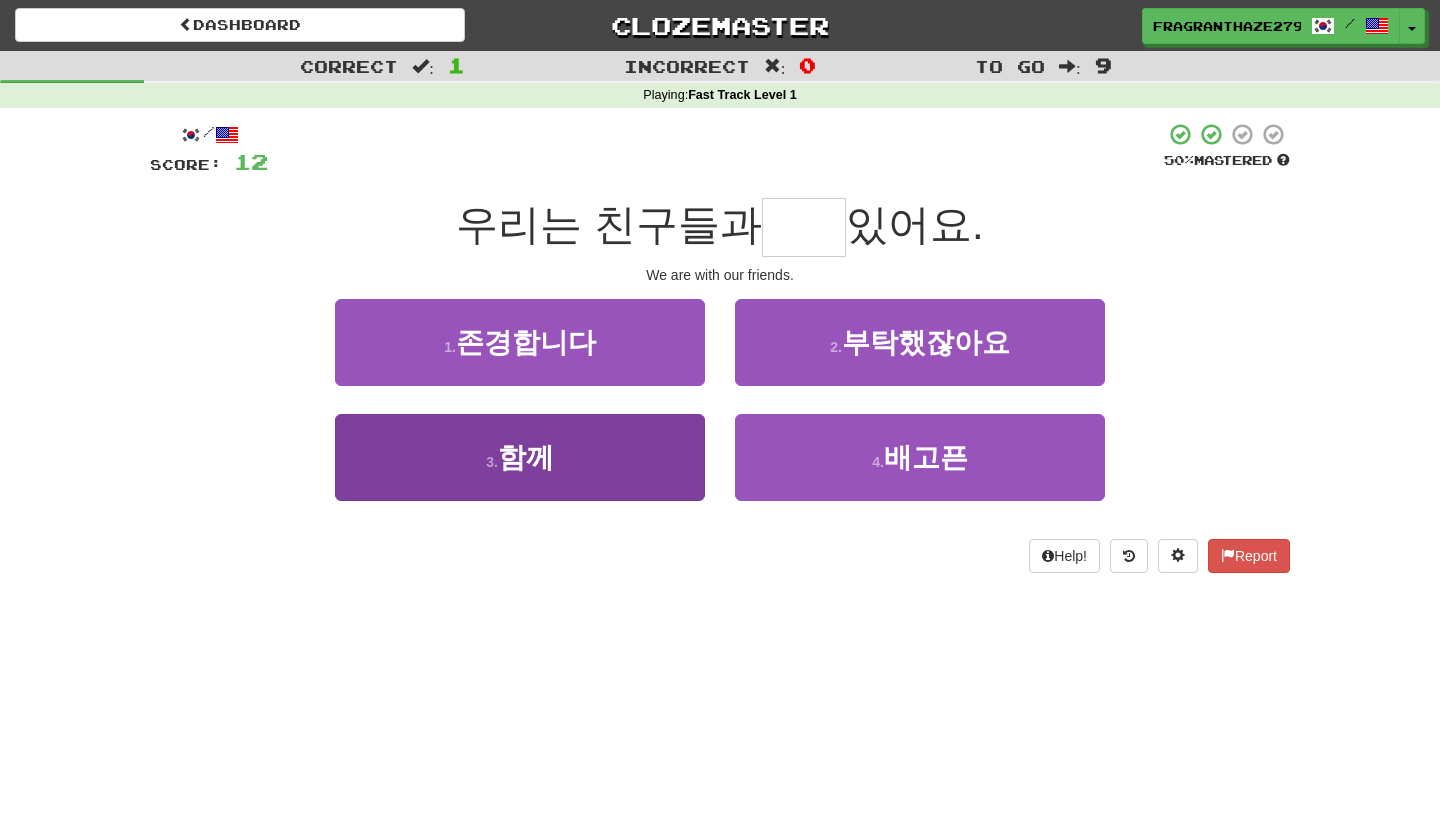 click on "3 .  함께" at bounding box center [520, 457] 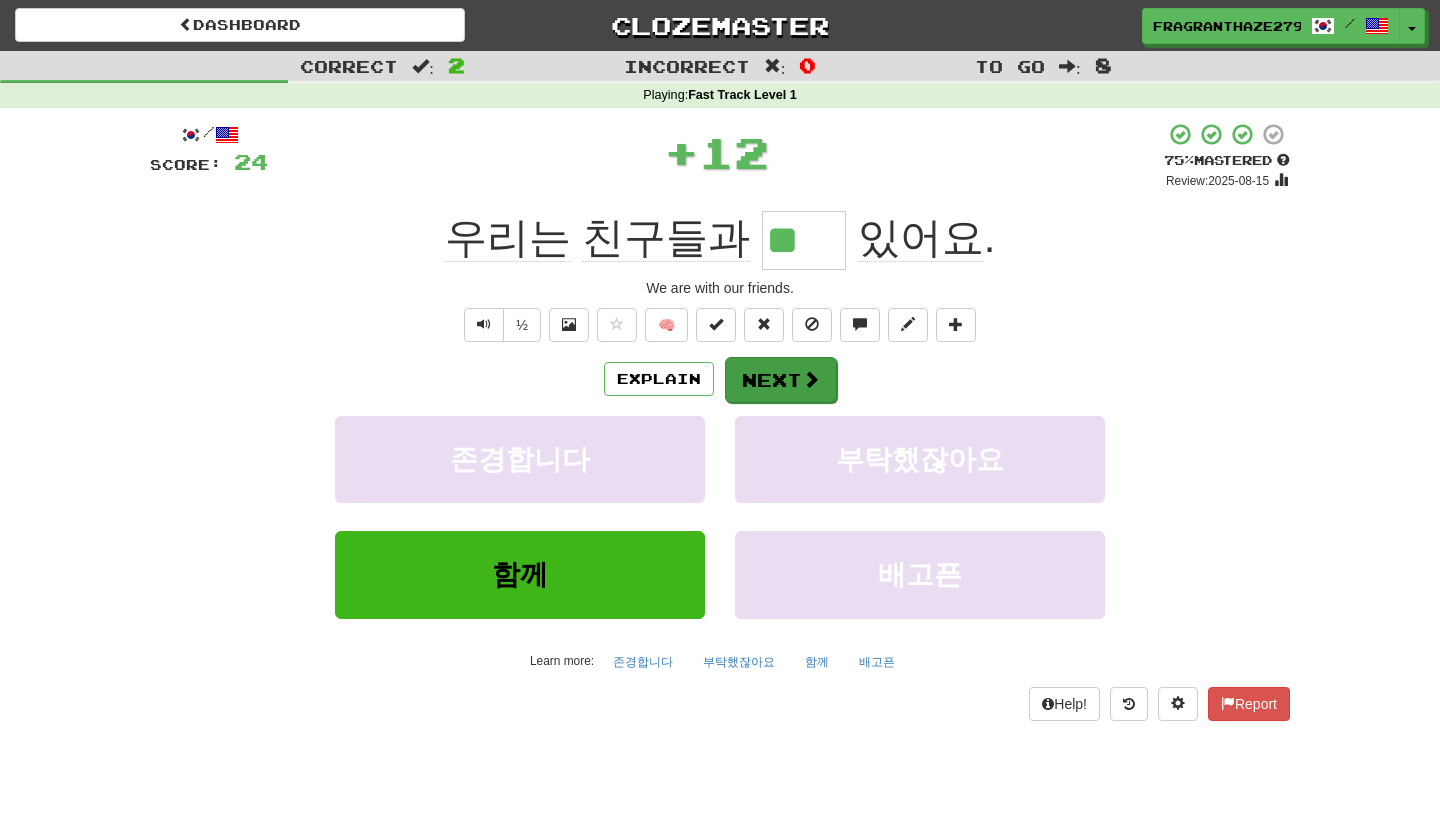click on "Next" at bounding box center (781, 380) 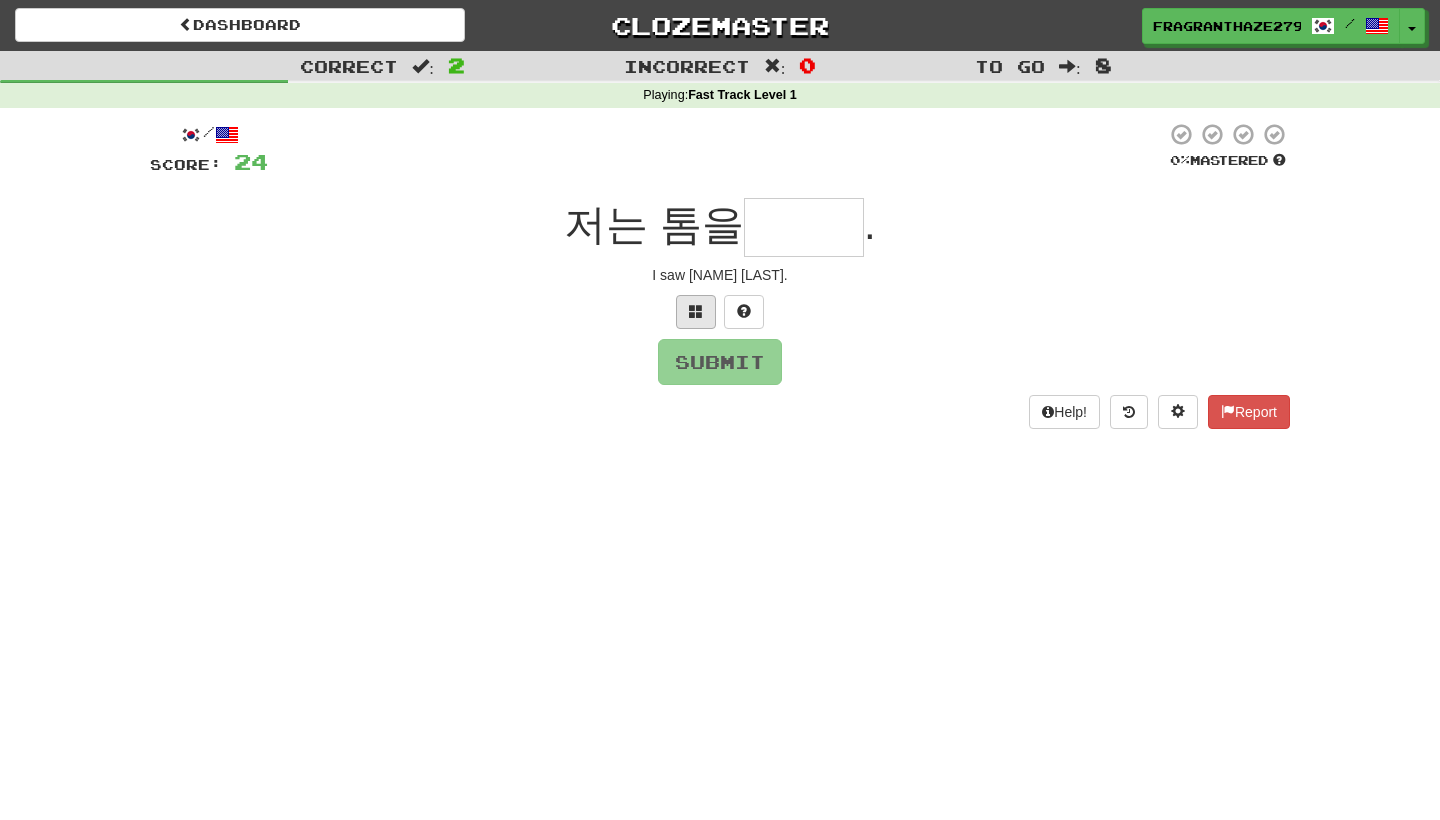 click at bounding box center [696, 312] 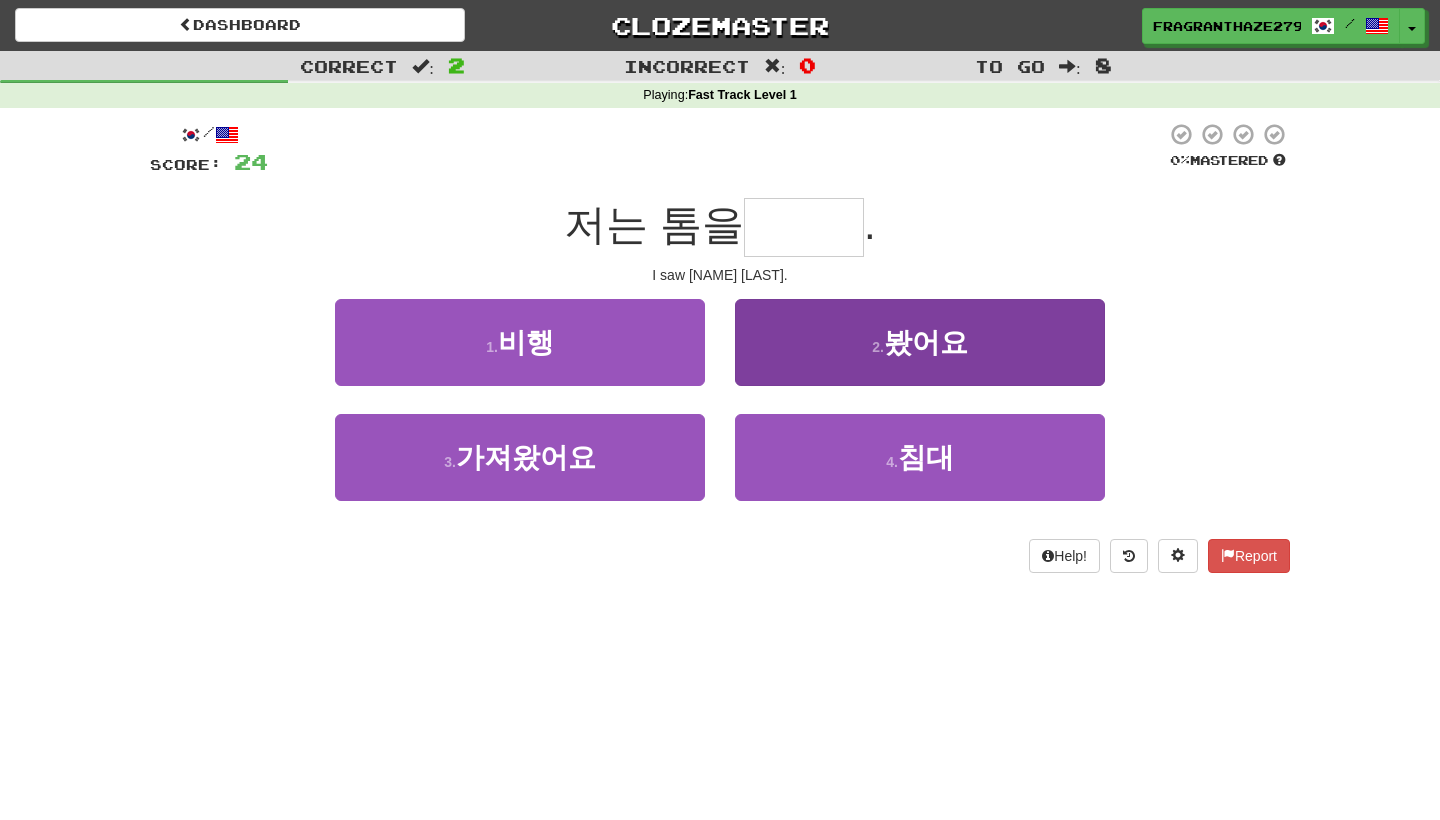 click on "2 .  봤어요" at bounding box center (920, 342) 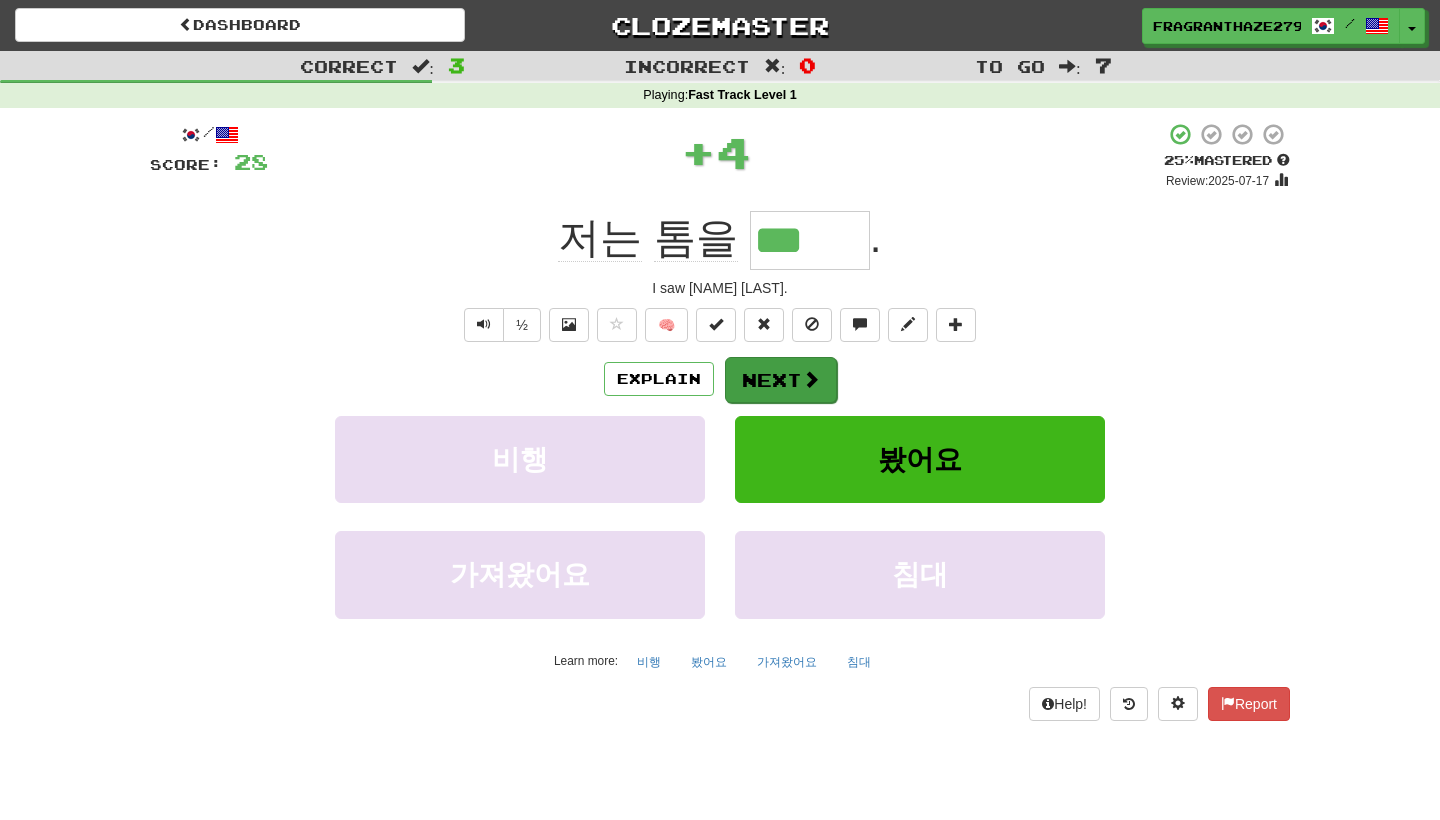 click on "Next" at bounding box center [781, 380] 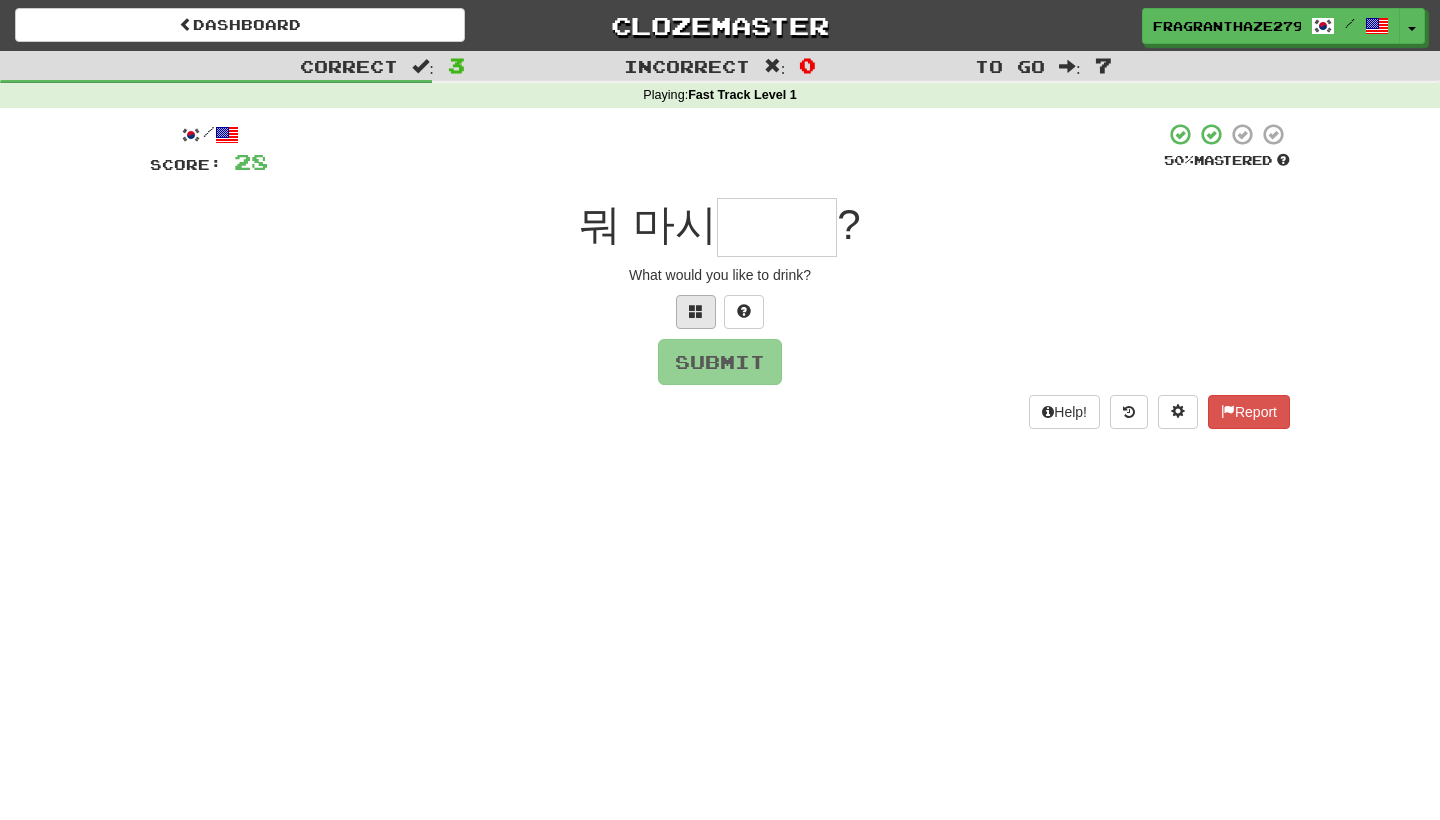 click at bounding box center (696, 311) 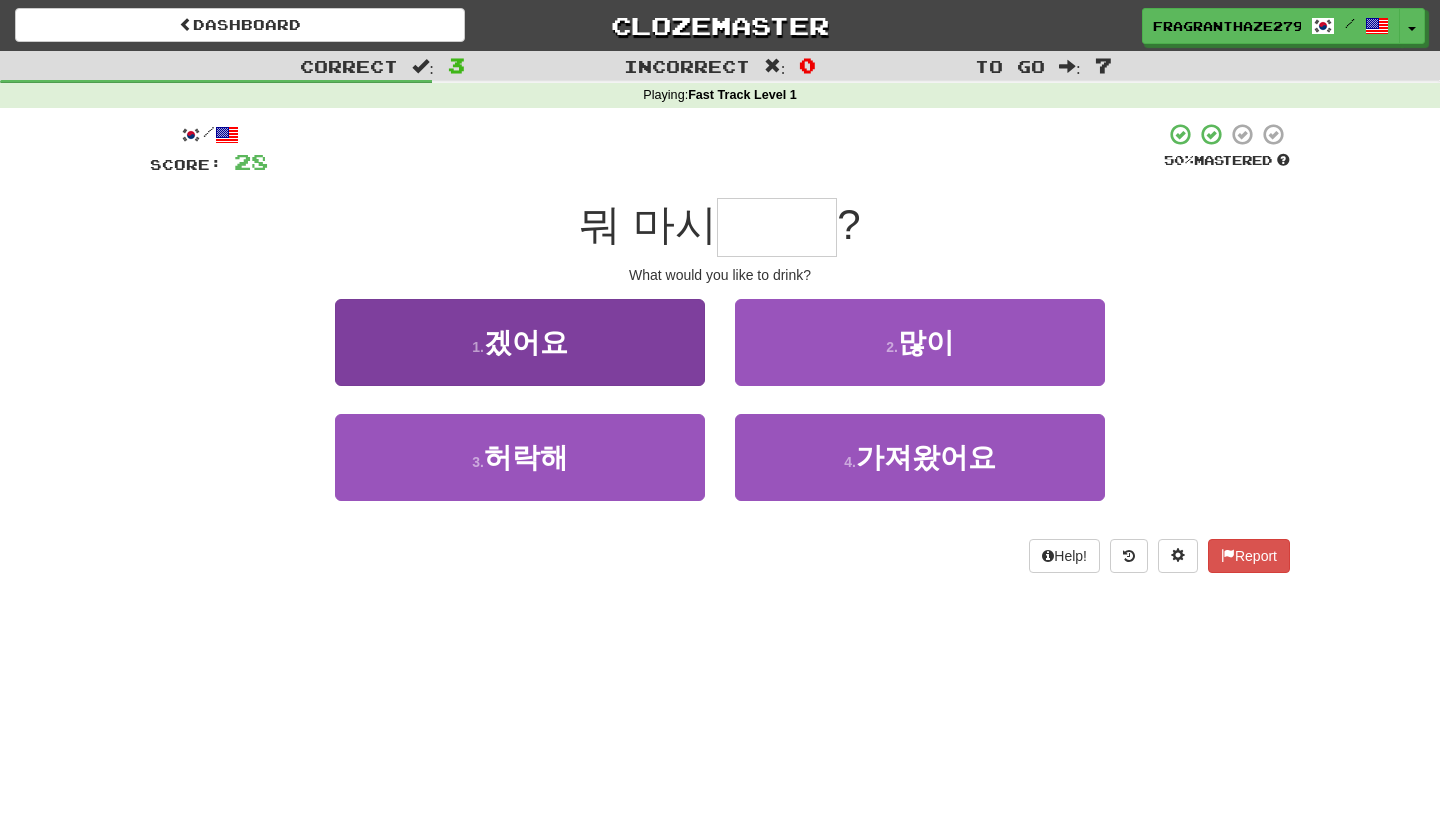 click on "1 .  겠어요" at bounding box center (520, 342) 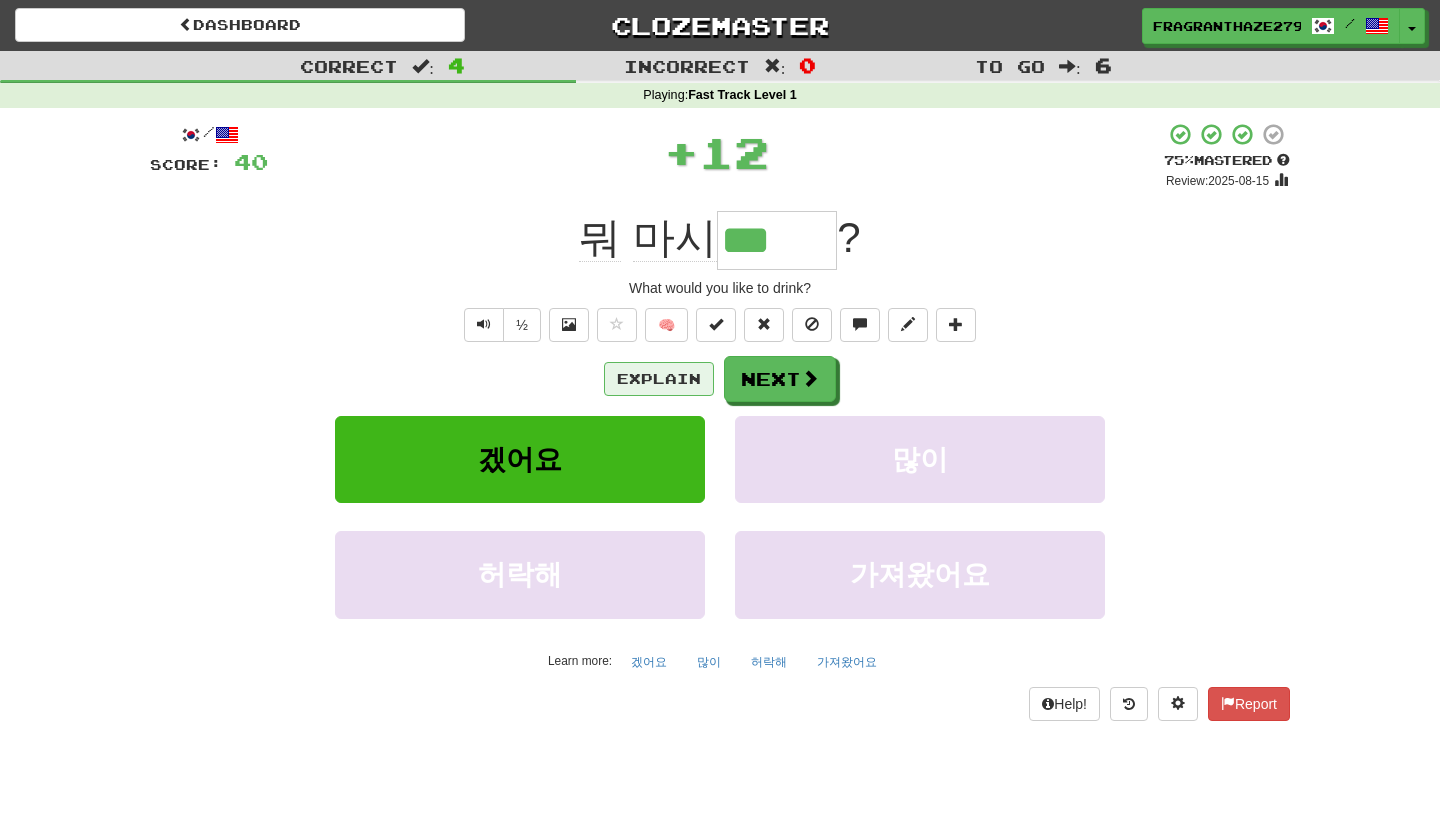 click on "Explain" at bounding box center (659, 379) 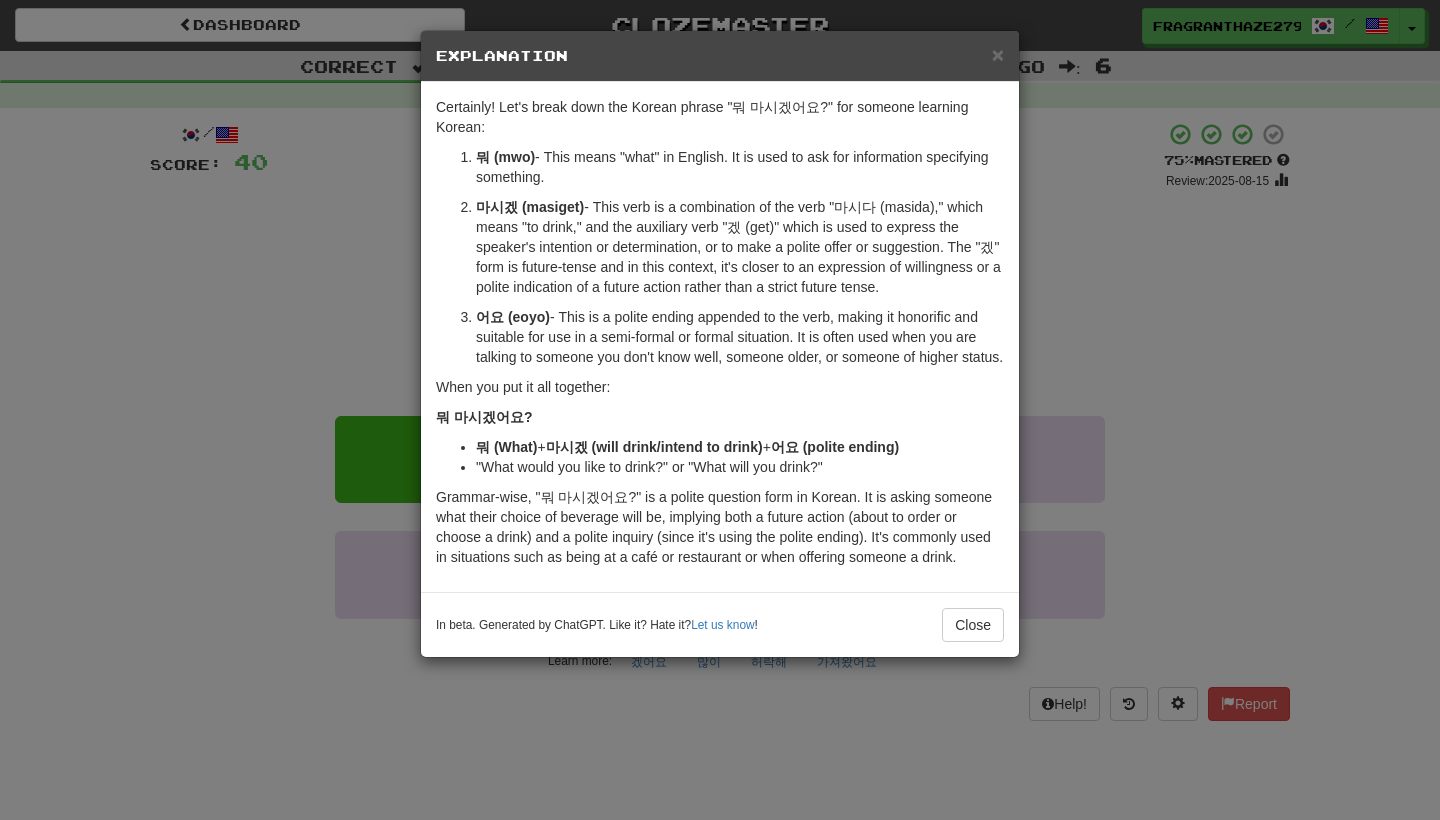 click on "× Explanation Certainly! Let's break down the Korean phrase "뭐 마시겠어요?" for someone learning Korean:
뭐 (mwo)  - This means "what" in English. It is used to ask for information specifying something.
마시겠 (masiget)  - This verb is a combination of the verb "마시다 (masida)," which means "to drink," and the auxiliary verb "겠 (get)" which is used to express the speaker's intention or determination, or to make a polite offer or suggestion. The "겠" form is future-tense and in this context, it's closer to an expression of willingness or a polite indication of a future action rather than a strict future tense.
어요 (eoyo)  - This is a polite ending appended to the verb, making it honorific and suitable for use in a semi-formal or formal situation. It is often used when you are talking to someone you don't know well, someone older, or someone of higher status.
When you put it all together:
뭐 마시겠어요?
뭐 (What)  +   +  어요 (polite ending)
!" at bounding box center (720, 410) 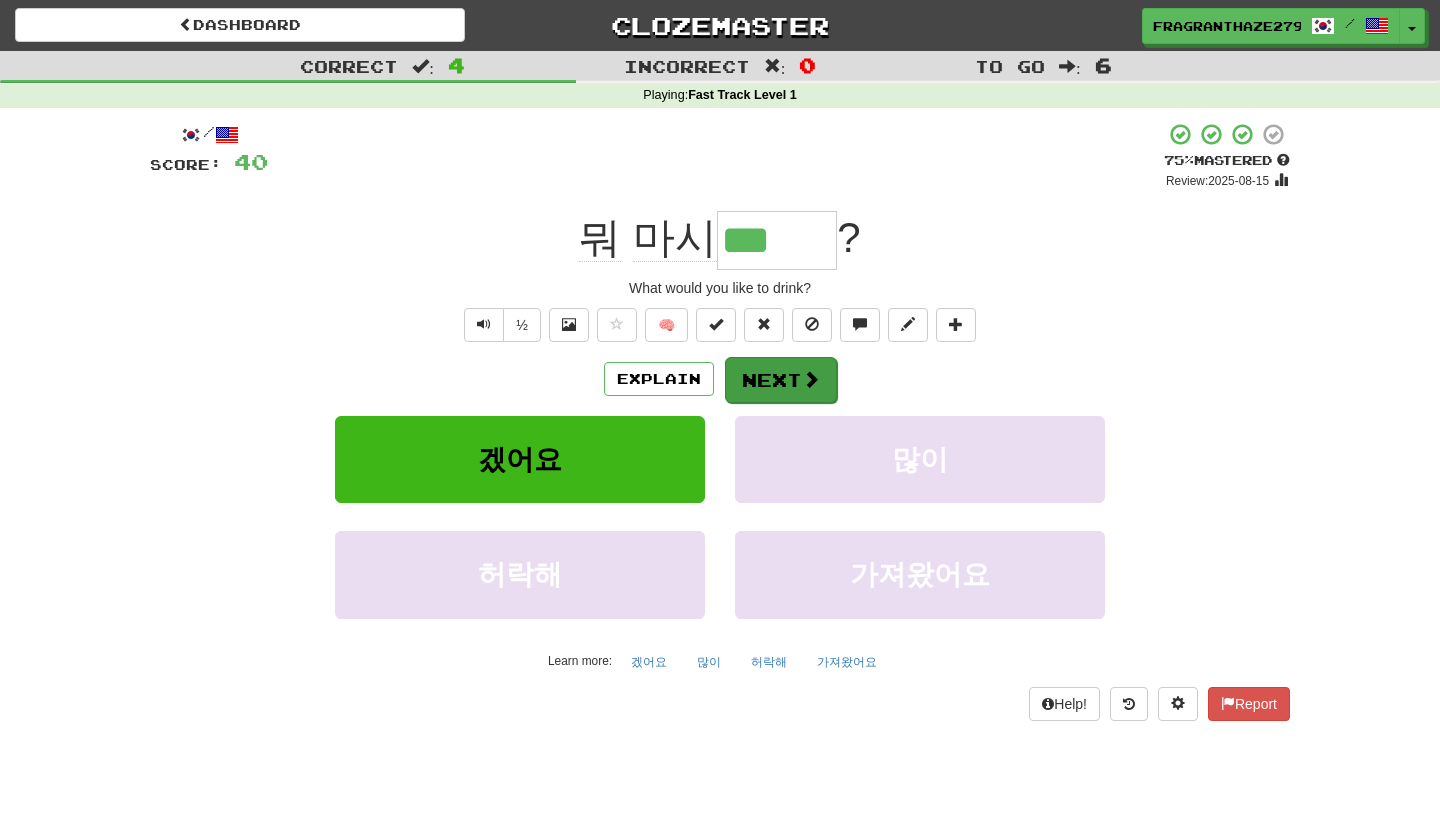 click on "Next" at bounding box center (781, 380) 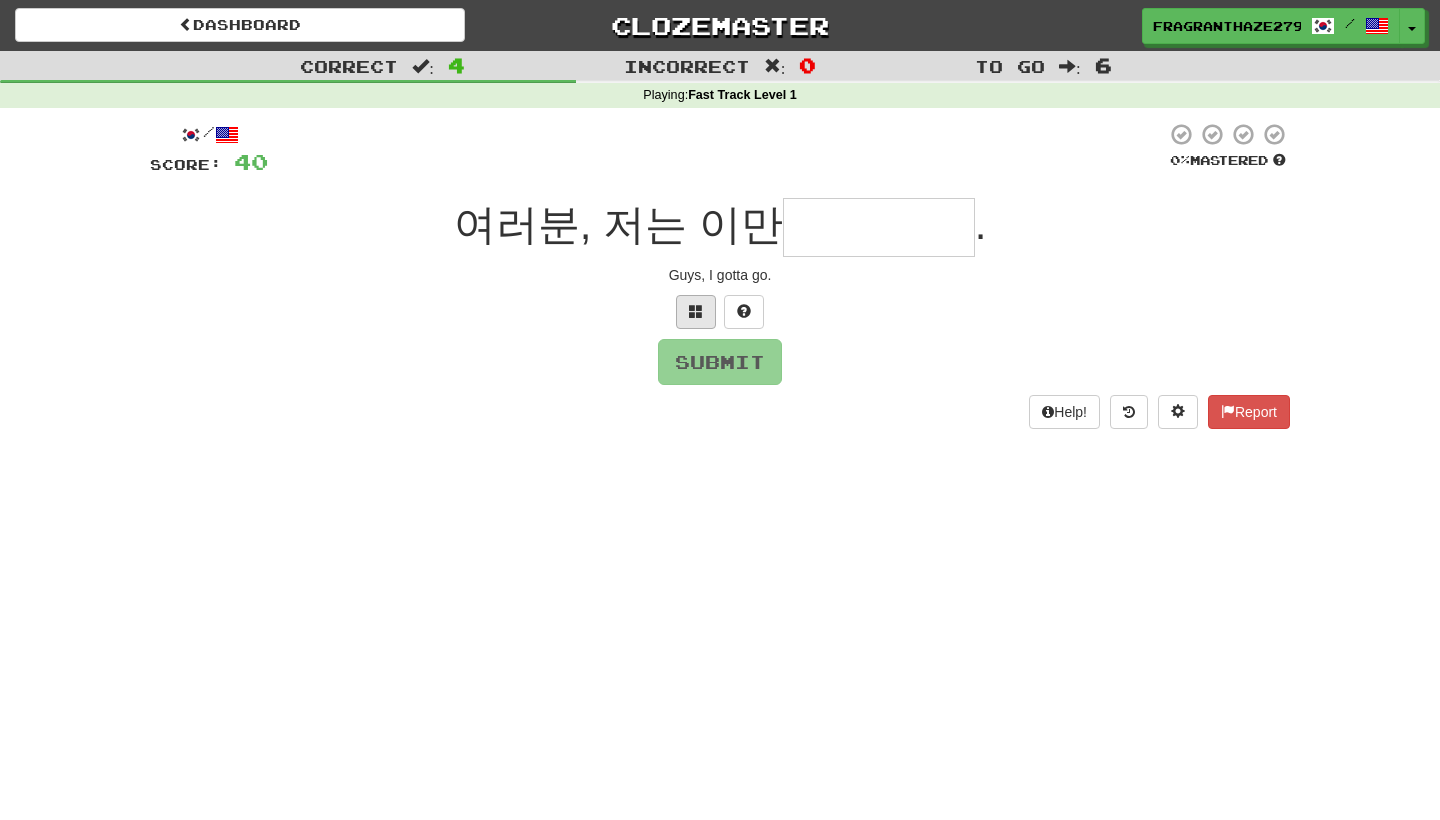 click at bounding box center [696, 312] 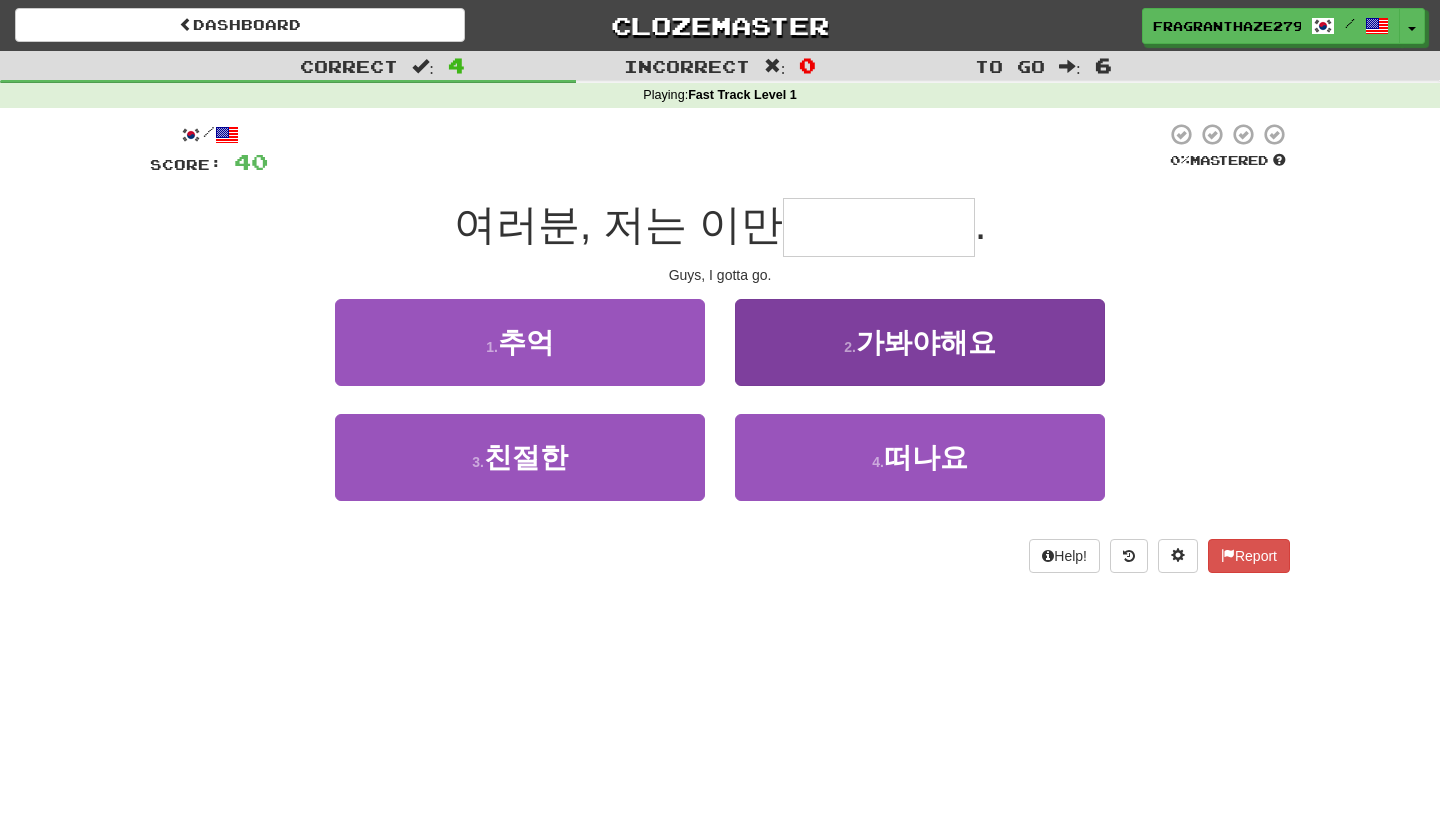 click on "2 .  가봐야해요" at bounding box center (920, 342) 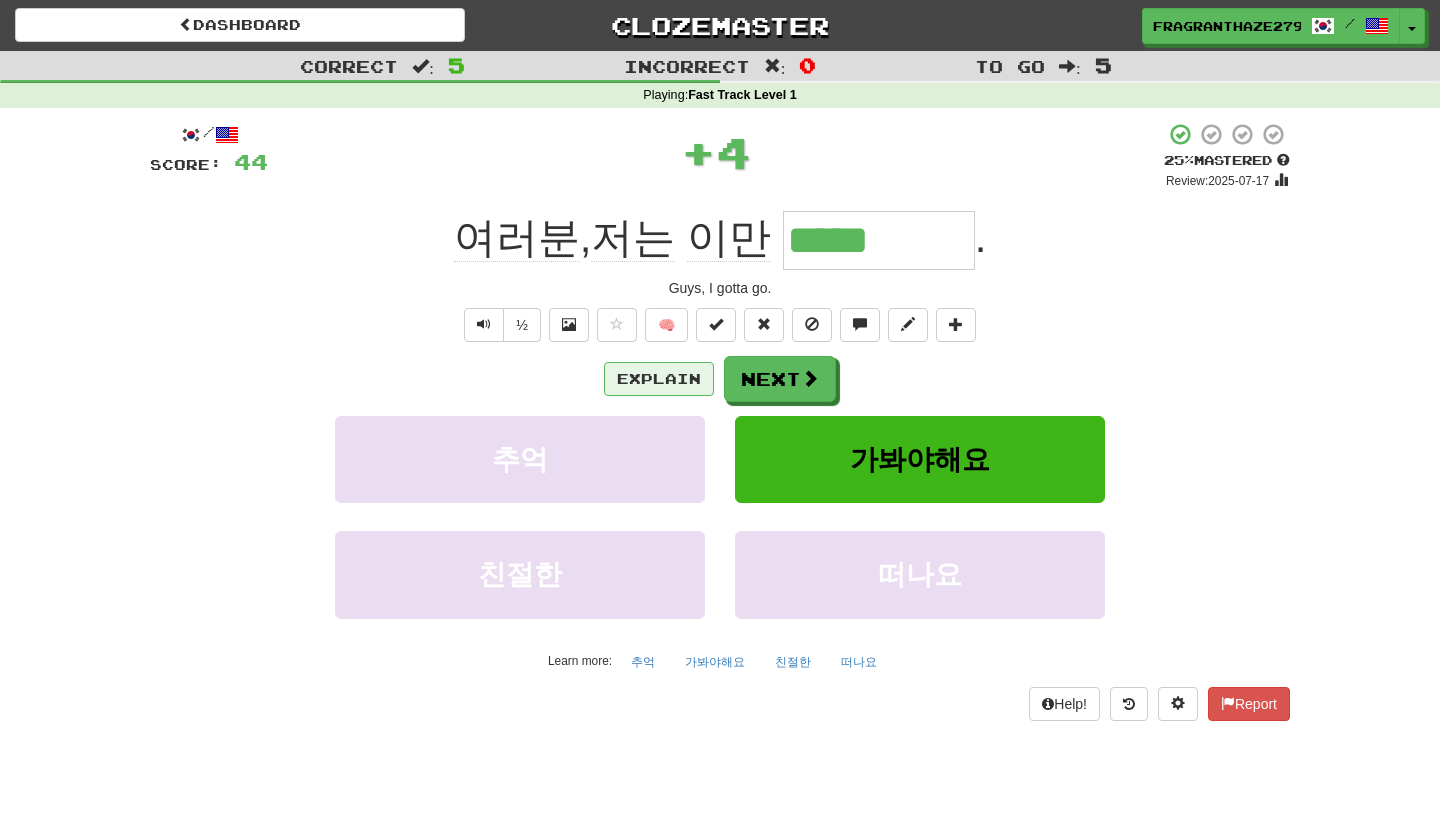 click on "Explain" at bounding box center [659, 379] 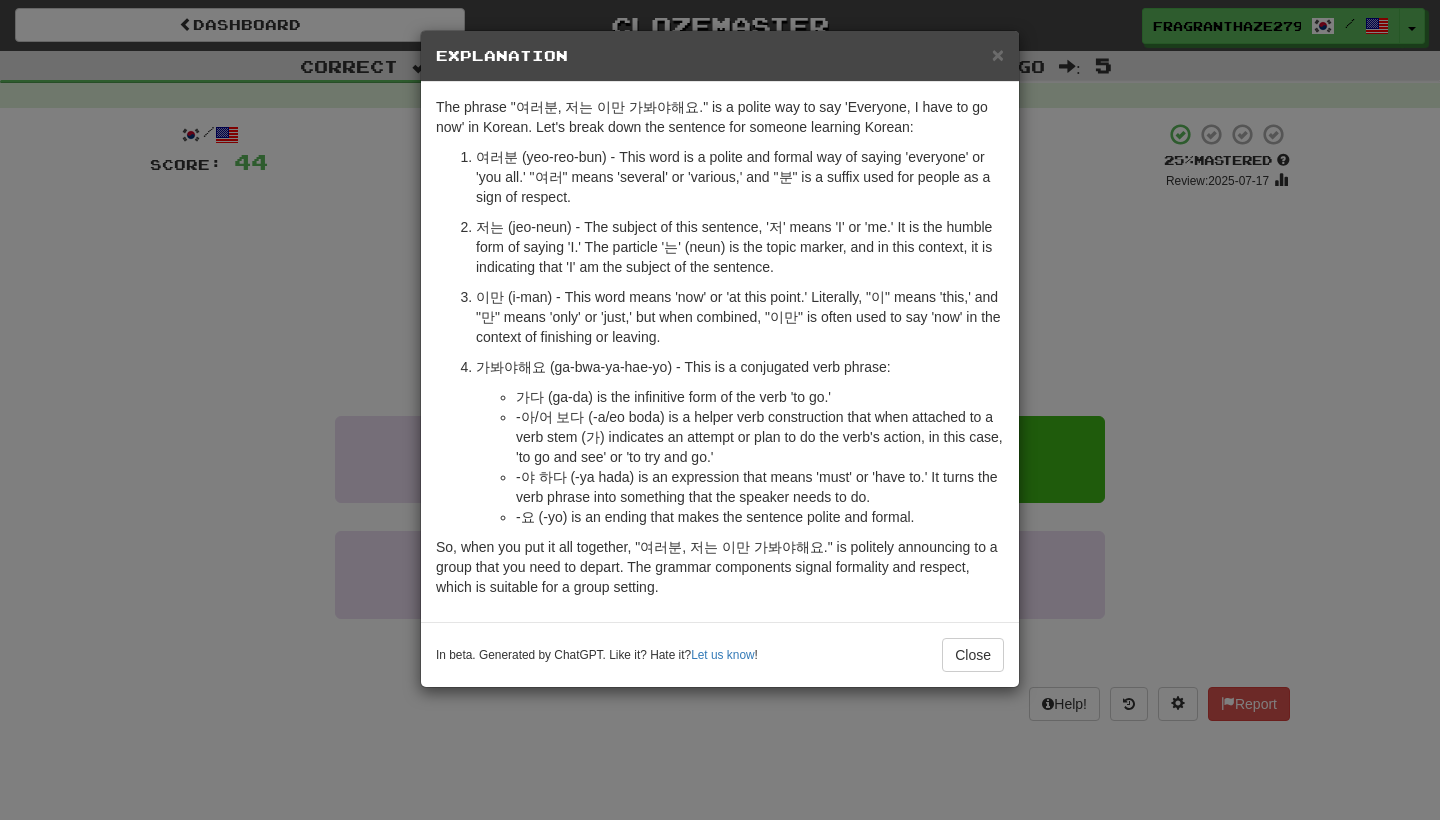 click on "× Explanation The Korean phrase "머무를 수 있어요" translates to "can stay" or "able to stay" in English. It is a polite and formal way to express the ability or possibility of staying somewhere. The phrase is made up of three primary components in Korean grammar:
머무를 (meomureul) : This part is derived from the verb "머무르다" (meomureuda), which means "to stay." In this form, "머무를" is the future determiner form, which indicates the action will happen in the future or is yet to be completed. To create this form, you drop the verb stem's last vowel "ㅡ (eu)" and add "ㄹ (l)" to the stem.
수 (su) : This noun means "ability" or "possibility." When used with a verb, it operates as an auxiliary noun that turns the verb into a noun phrase meaning "the ability to [verb]." It commonly works in conjunction with "있다" or "없다" to indicate the presence or absence of an ability.
있어요 (isseoyo)
"I can stay here."
"You can stay at this hotel."" at bounding box center (720, 410) 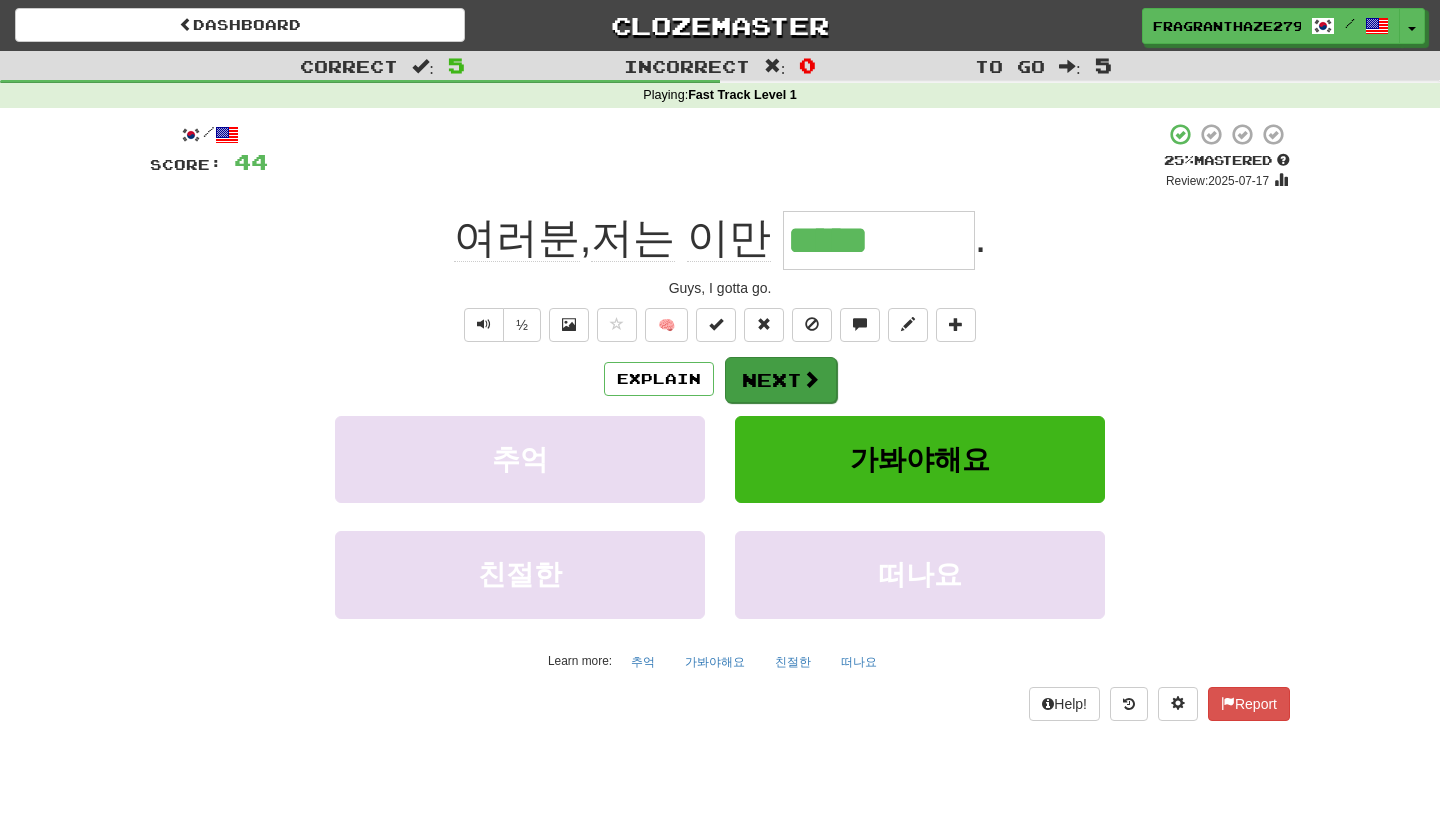 click on "Next" at bounding box center (781, 380) 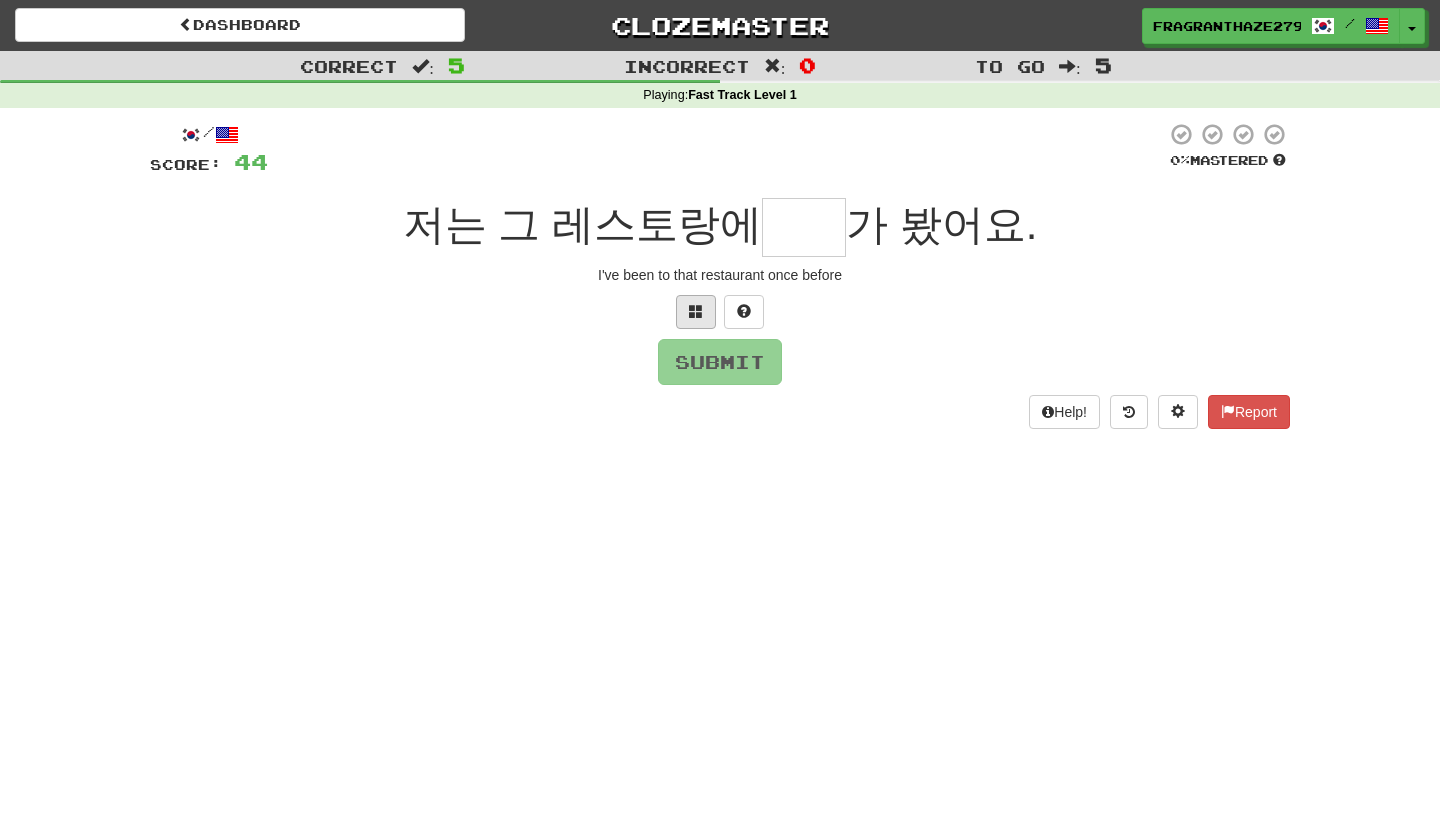 click at bounding box center (696, 311) 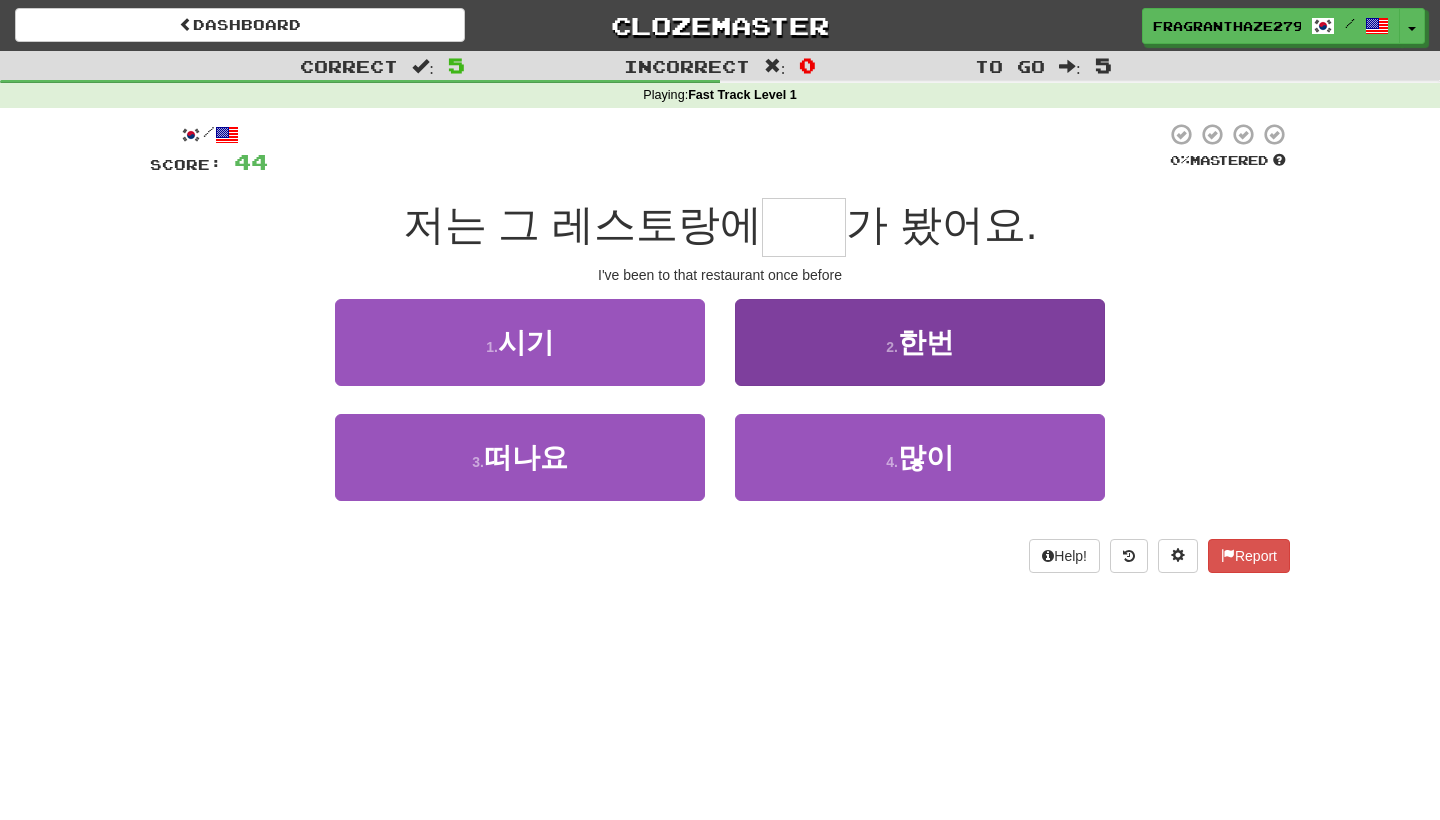 click on "2 .  한번" at bounding box center (920, 342) 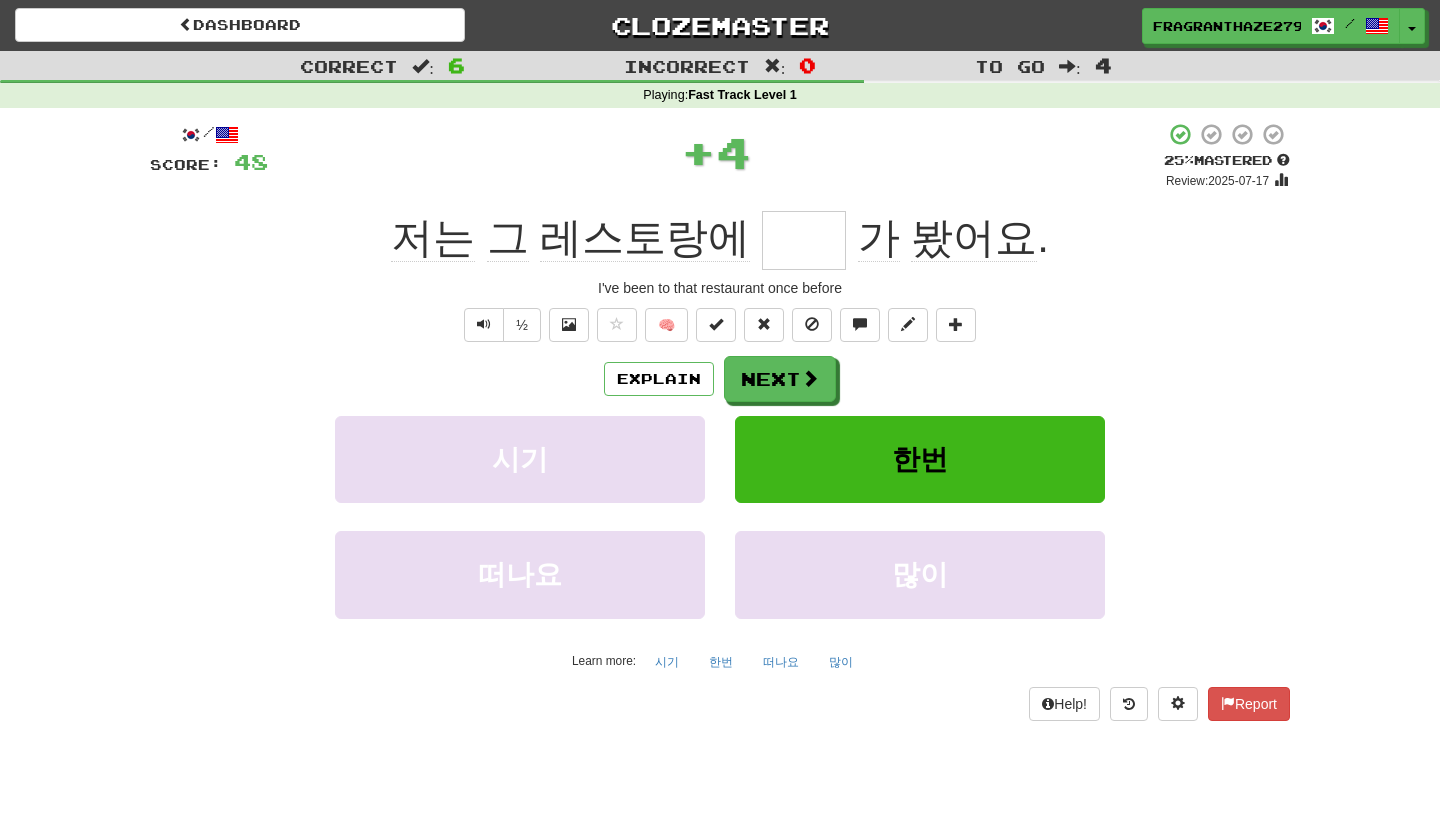 type on "**" 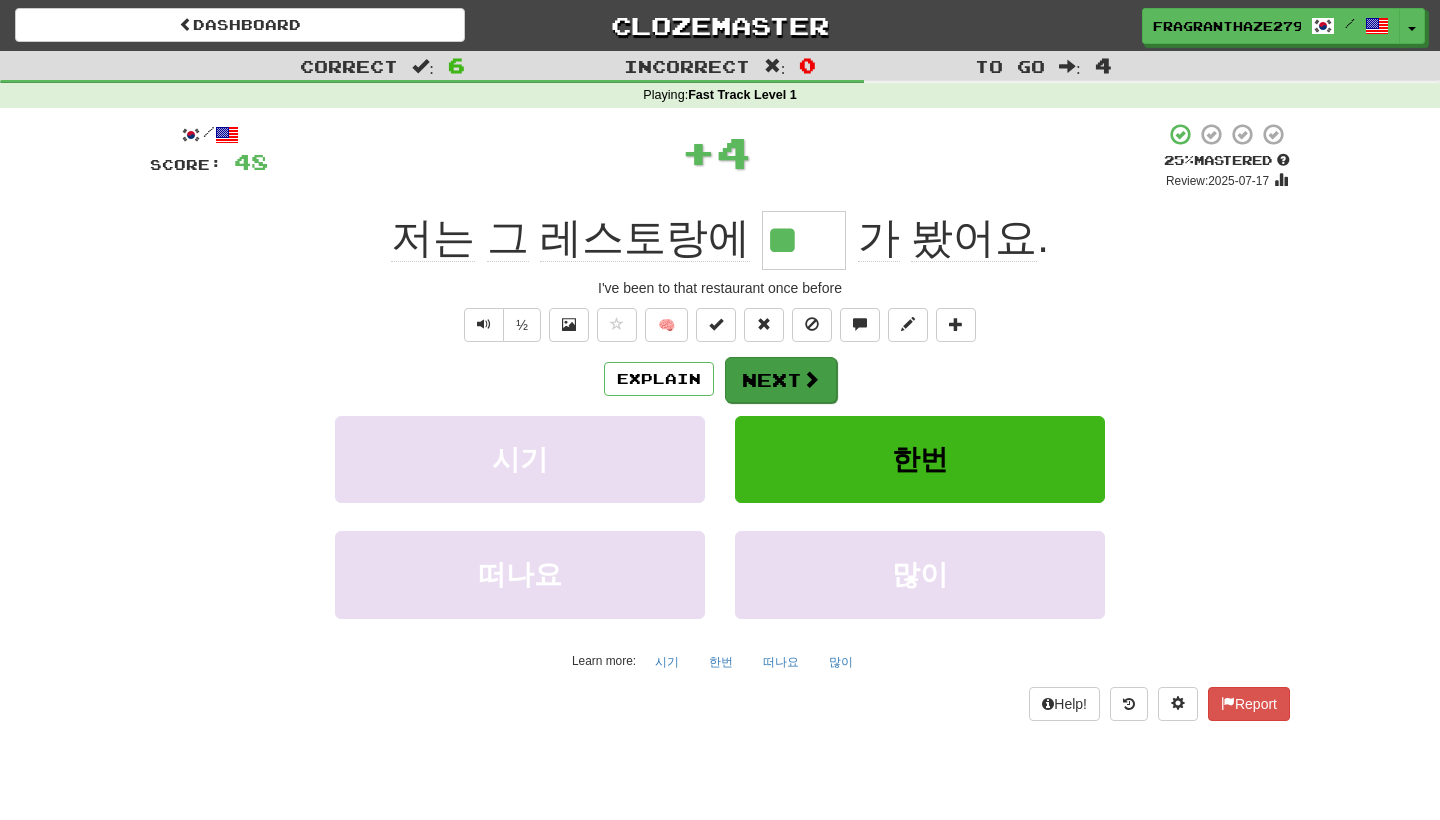 click on "Next" at bounding box center [781, 380] 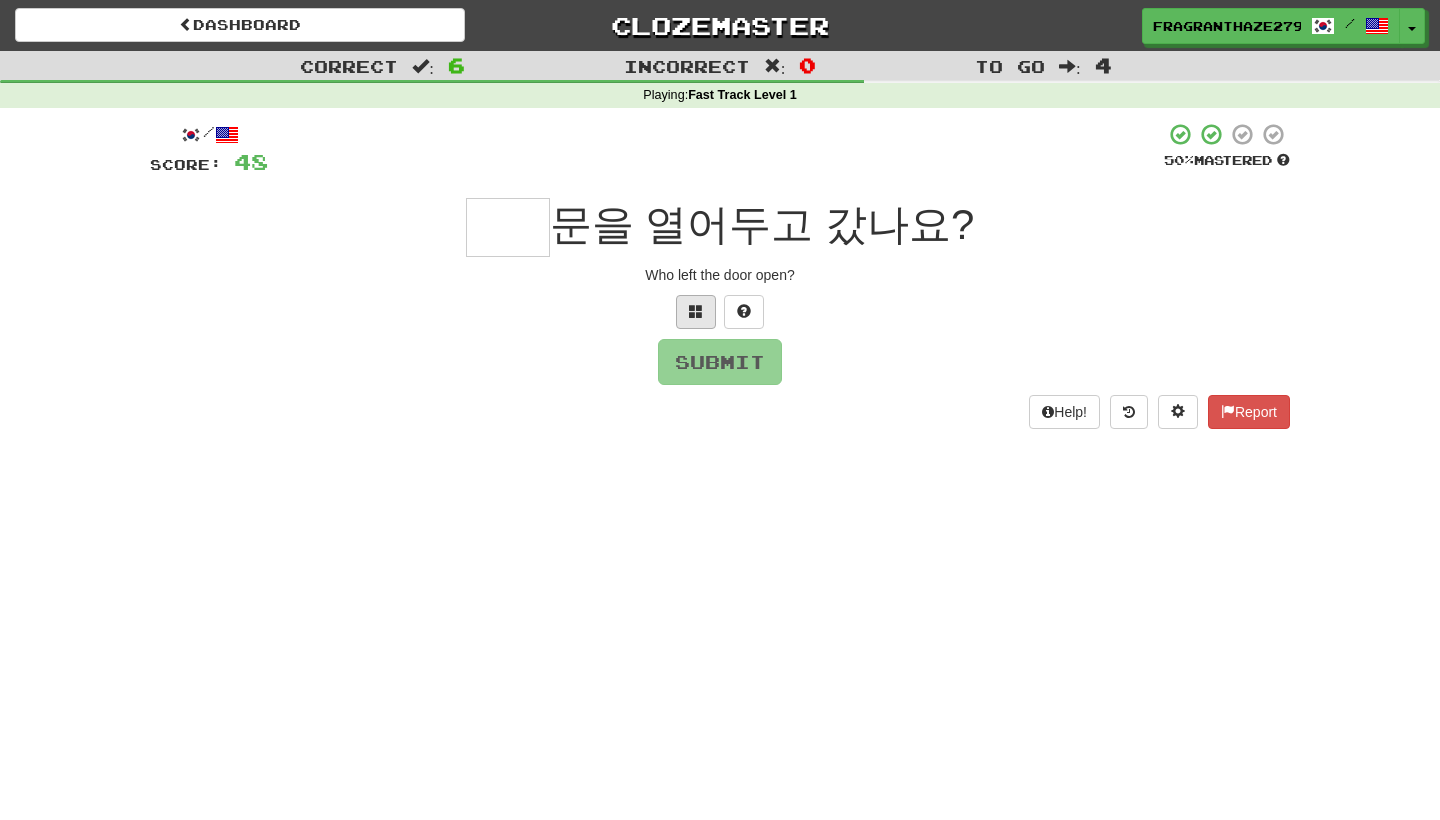 click at bounding box center [696, 312] 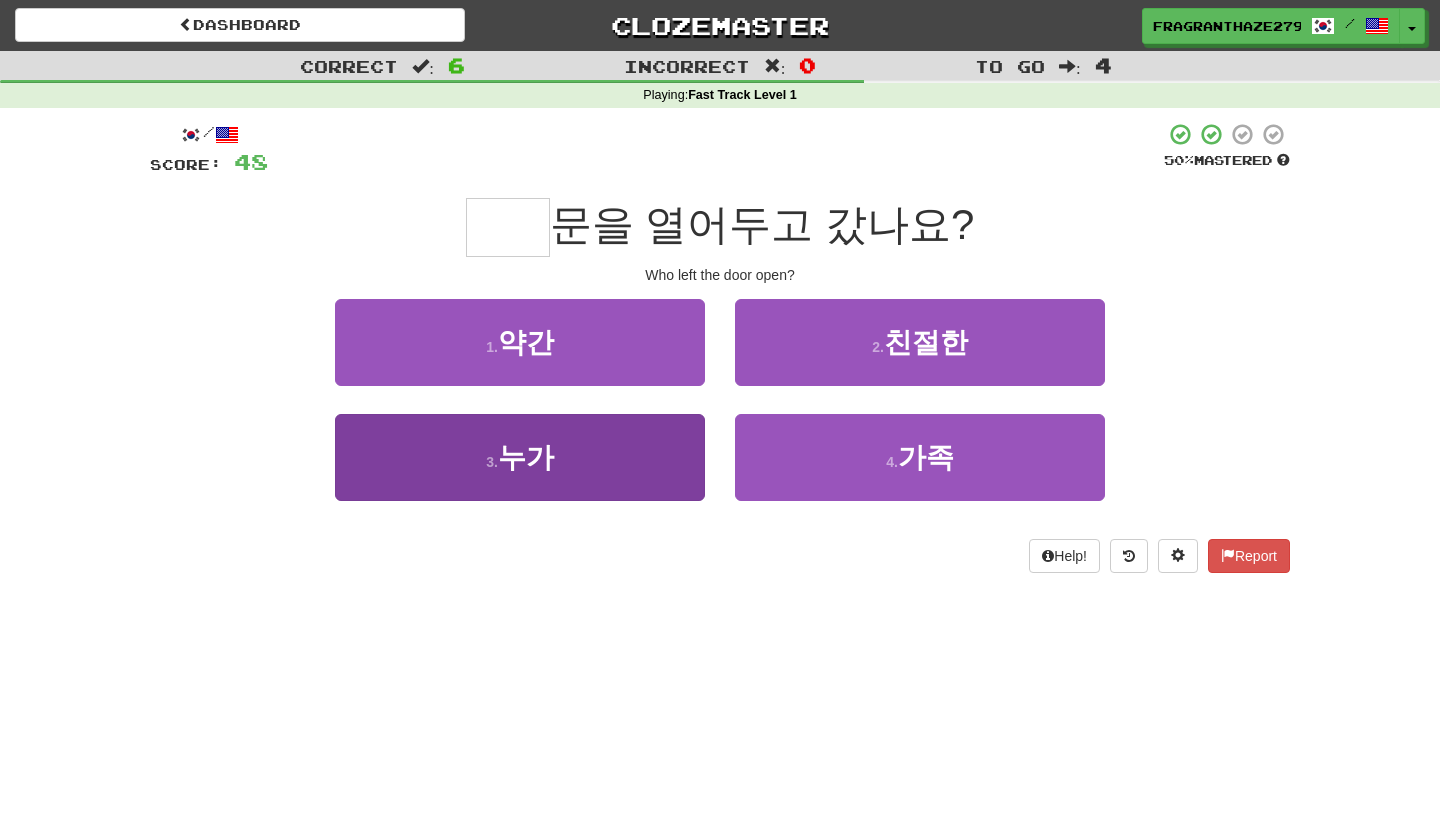 click on "3 .  누가" at bounding box center (520, 457) 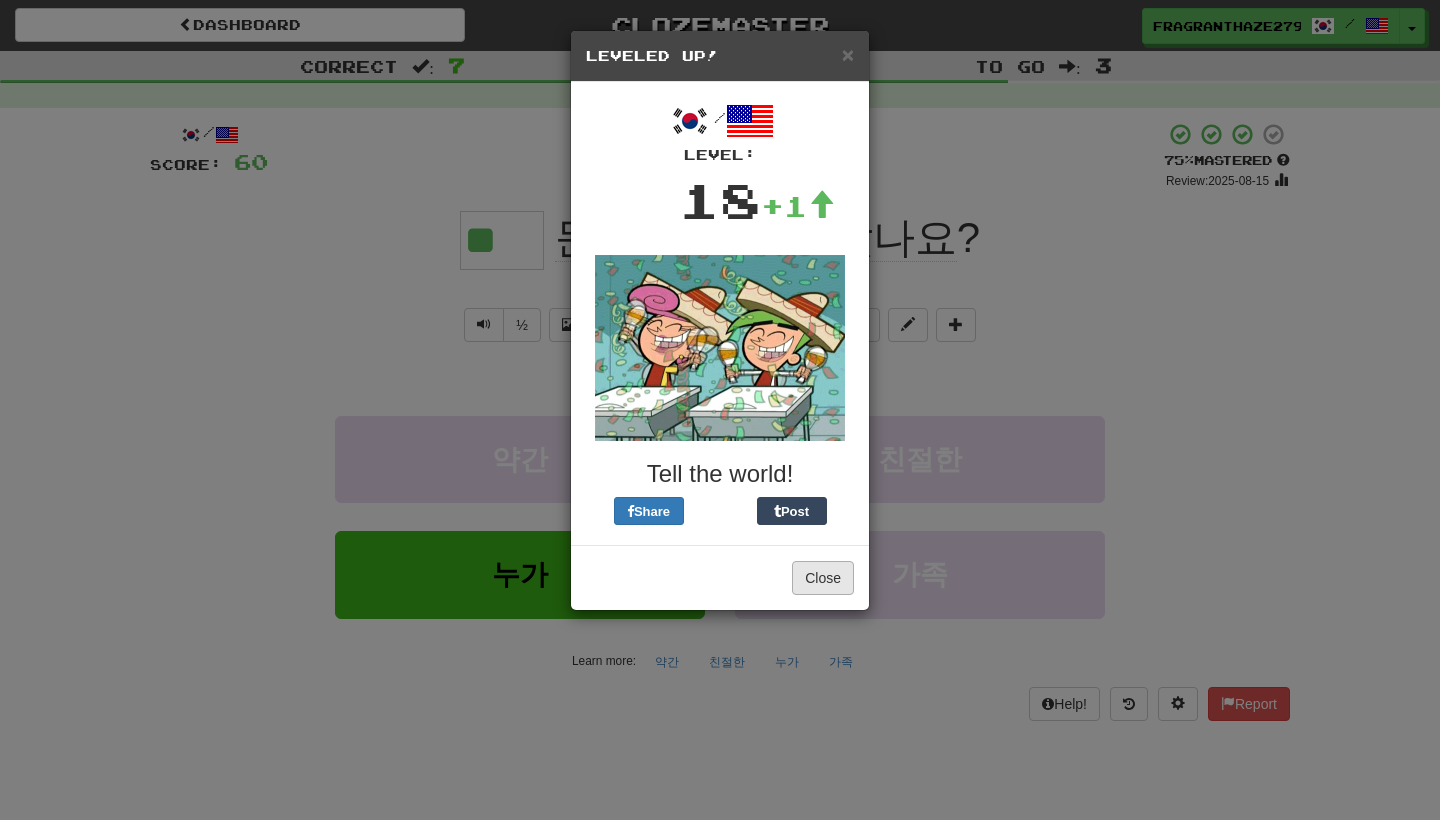 click on "Close" at bounding box center [823, 578] 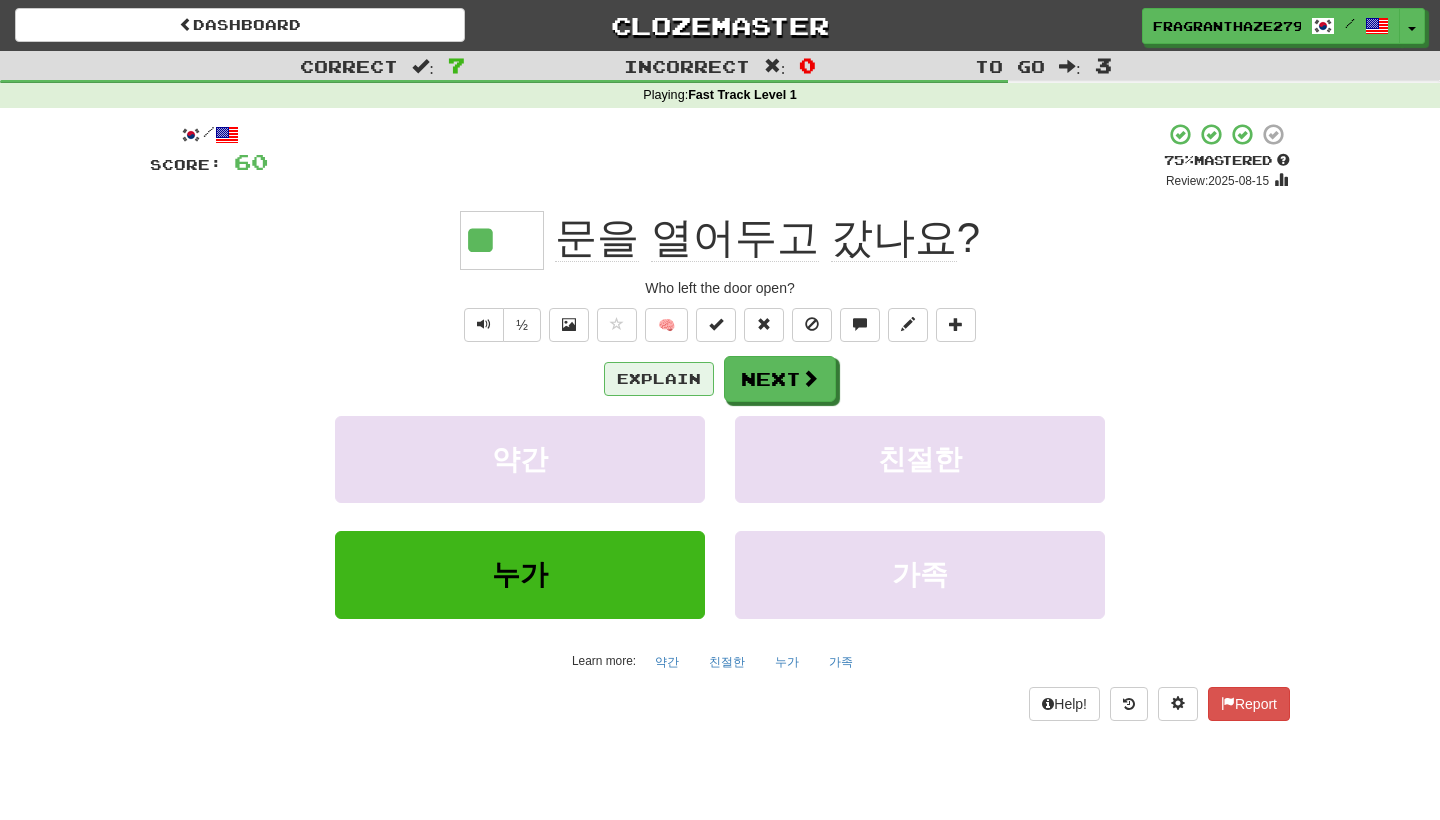click on "Explain" at bounding box center (659, 379) 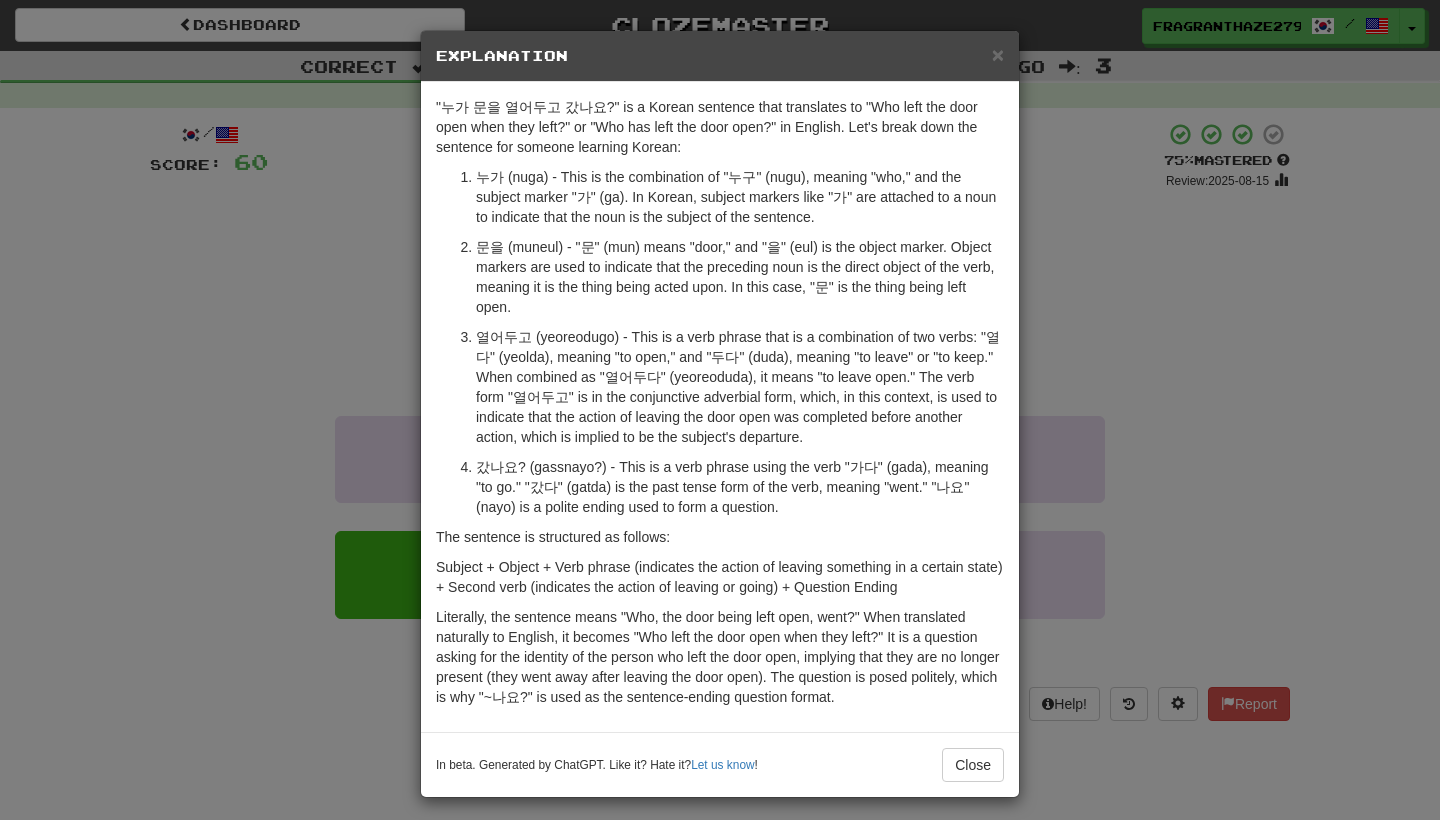 click on "× Explanation "누가 문을 열어두고 갔나요?" is a Korean sentence that translates to "Who left the door open when they left?" or "Who has left the door open?" in English. Let's break down the sentence for someone learning Korean:
누가 (nuga) - This is the combination of "누구" (nugu), meaning "who," and the subject marker "가" (ga). In Korean, subject markers like "가" are attached to a noun to indicate that the noun is the subject of the sentence.
문을 (muneul) - "문" (mun) means "door," and "을" (eul) is the object marker. Object markers are used to indicate that the preceding noun is the direct object of the verb, meaning it is the thing being acted upon. In this case, "문" is the thing being left open.
갔나요? (gassnayo?) - This is a verb phrase using the verb "가다" (gada), meaning "to go." "갔다" (gatda) is the past tense form of the verb, meaning "went." "나요" (nayo) is a polite ending used to form a question.
Let us know ! Close" at bounding box center [720, 410] 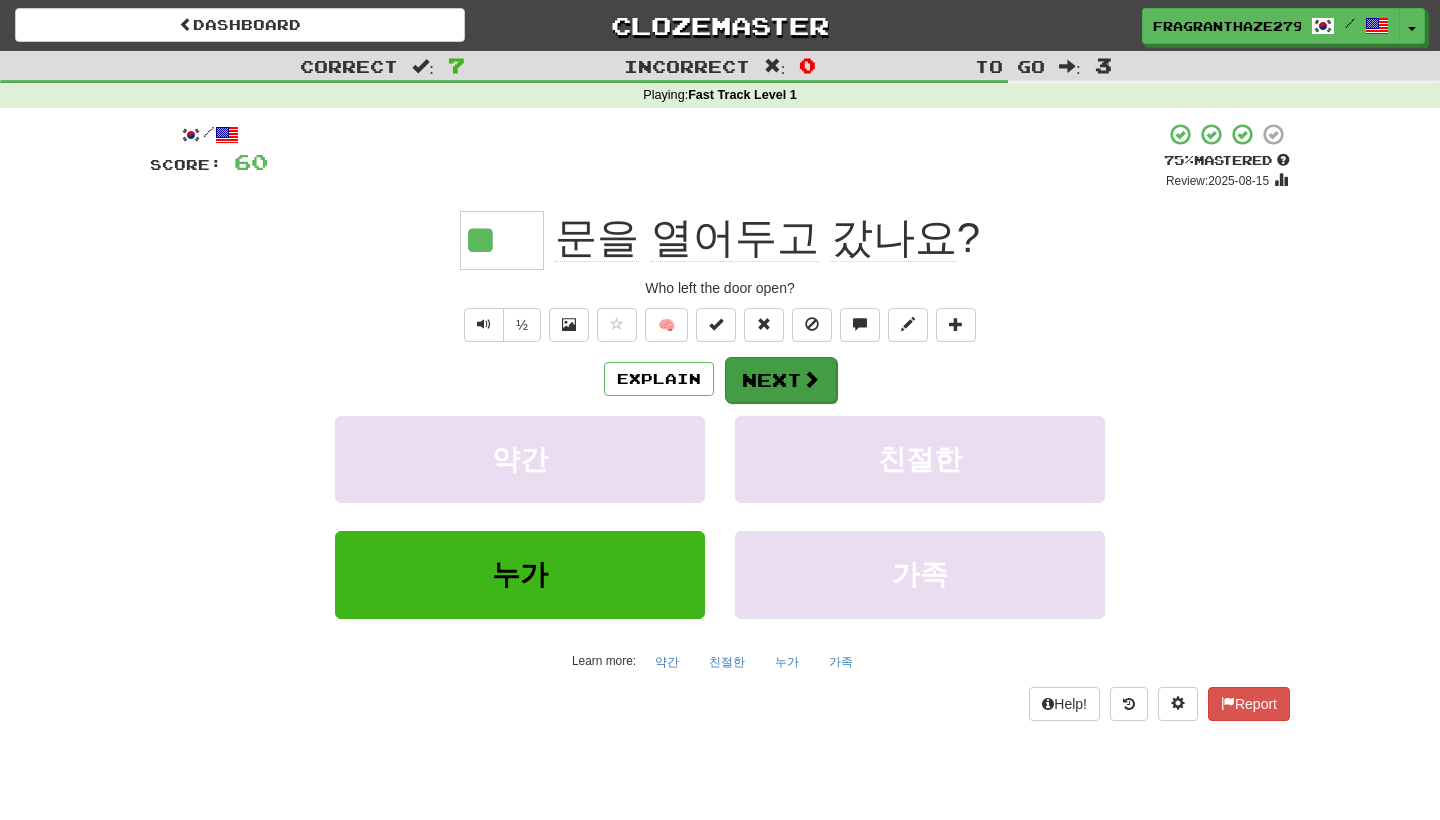 click at bounding box center [811, 379] 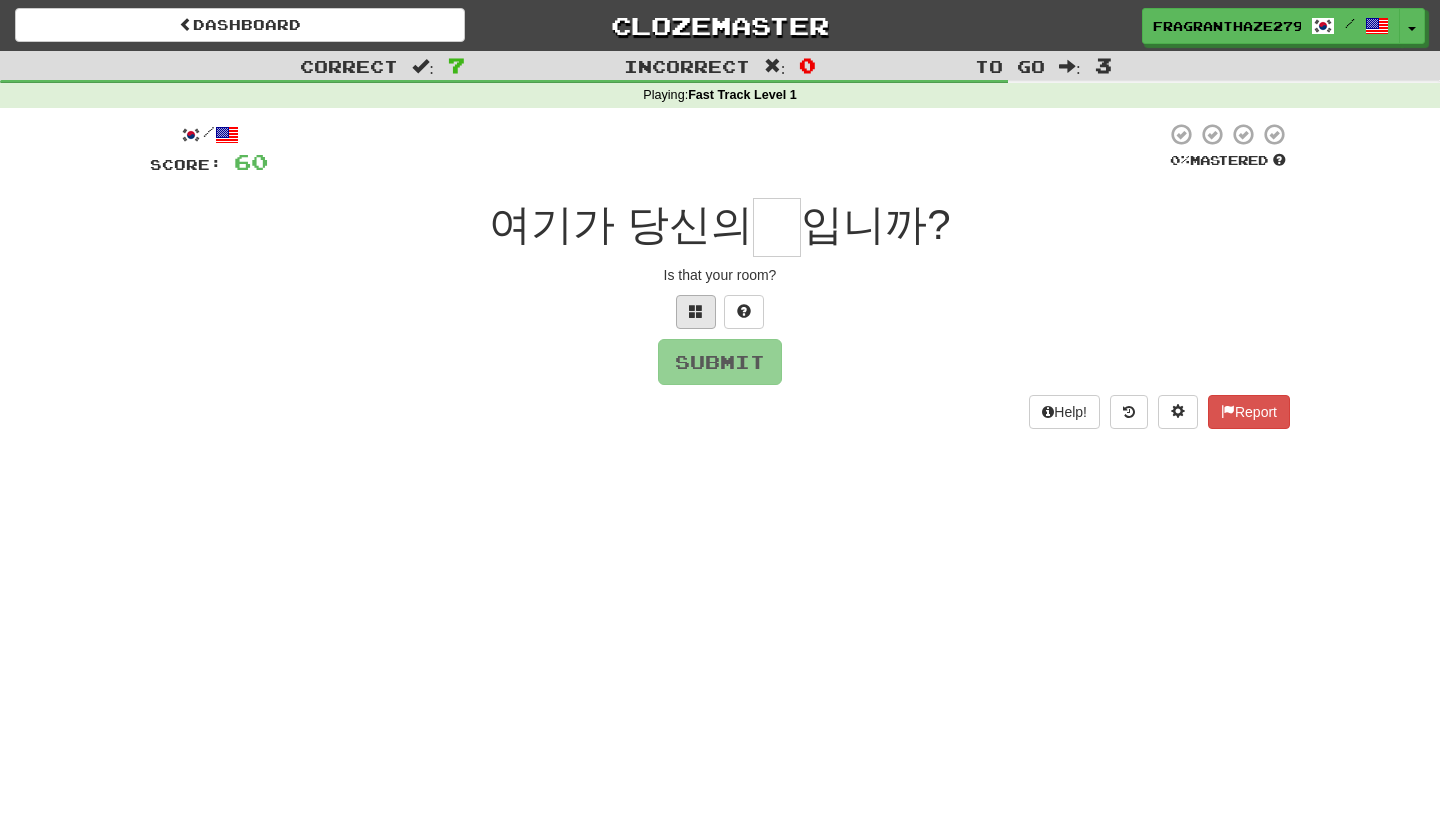 click at bounding box center [696, 312] 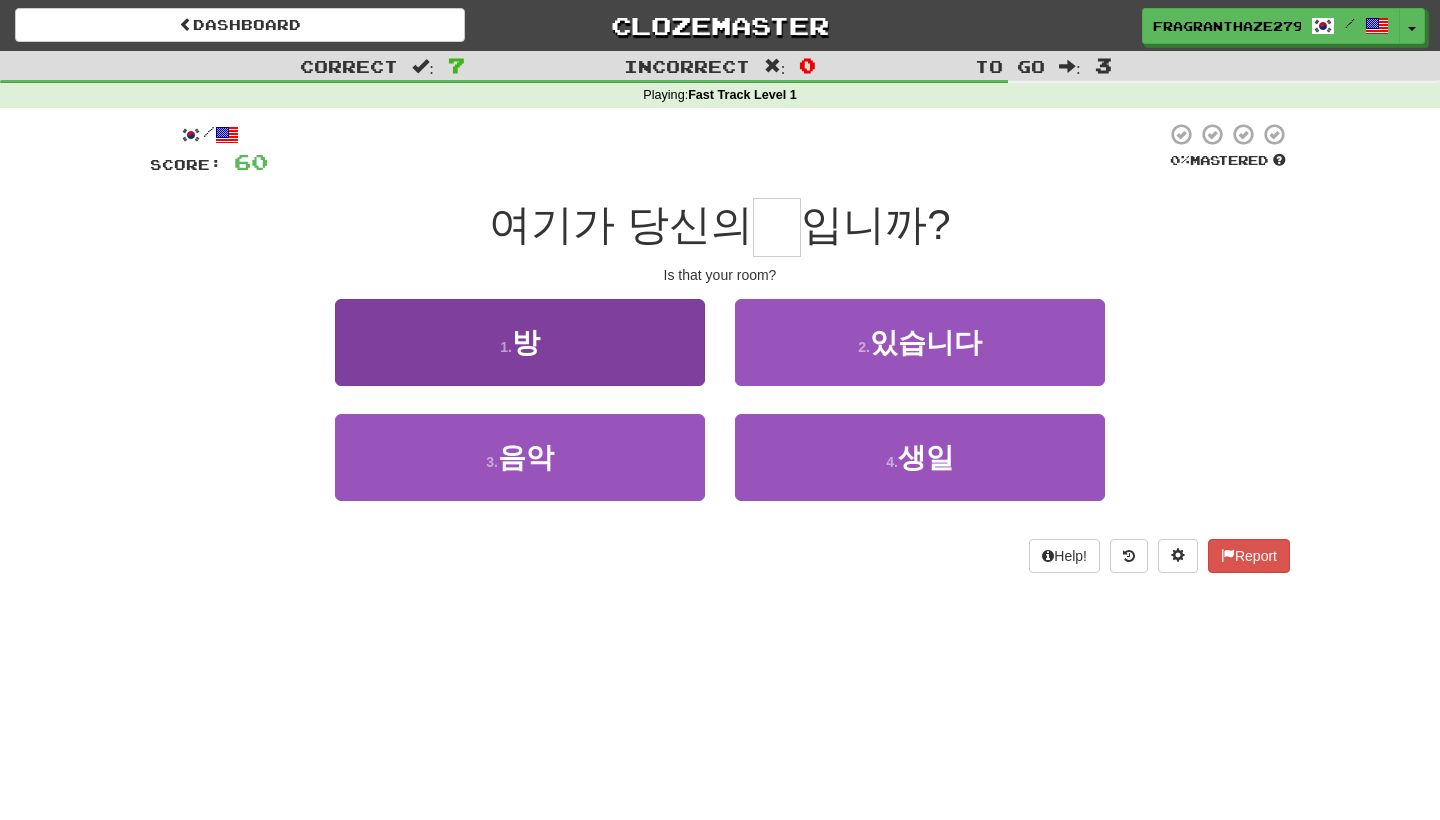 click on "1 .  방" at bounding box center [520, 342] 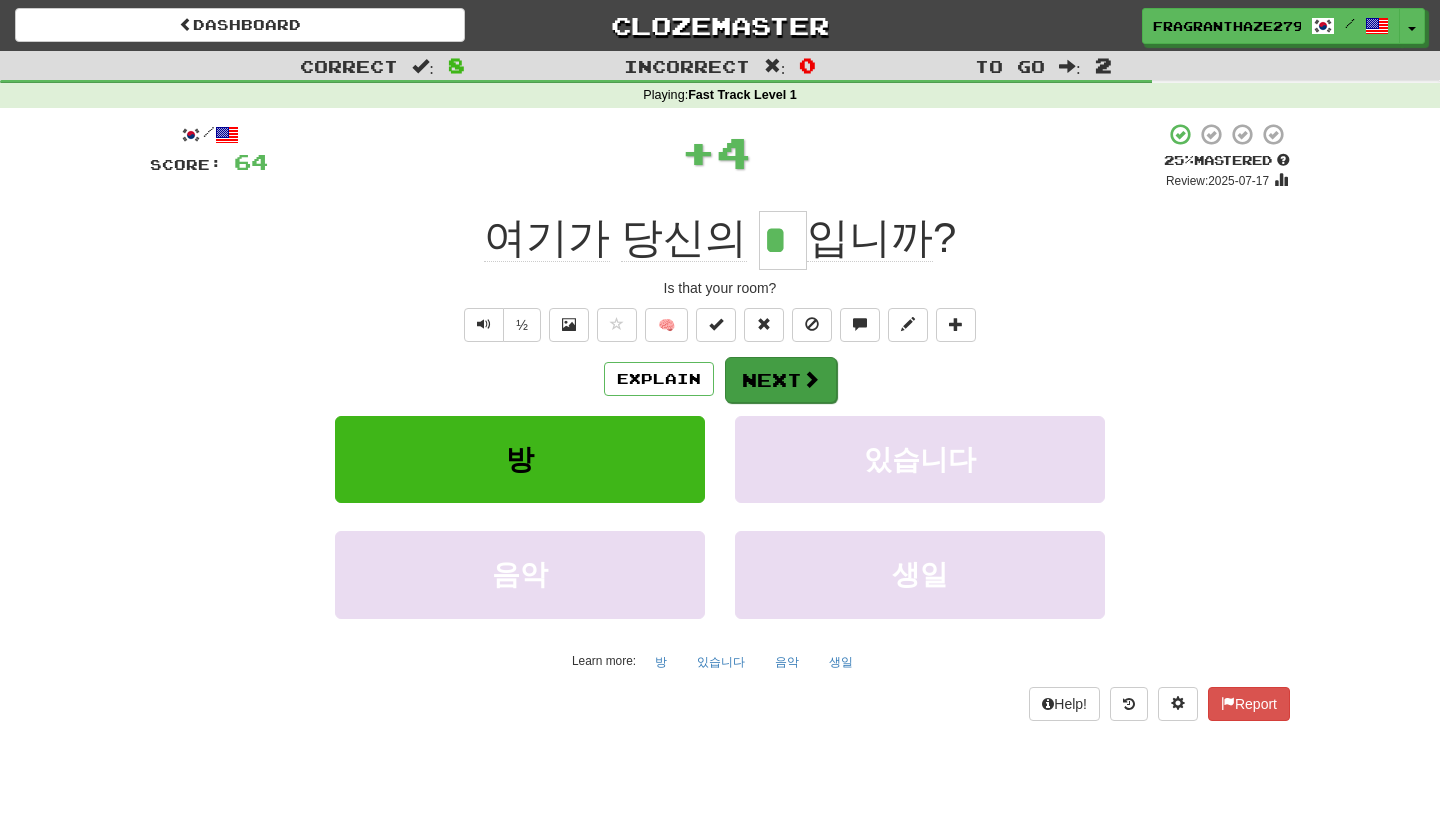 click on "Next" at bounding box center (781, 380) 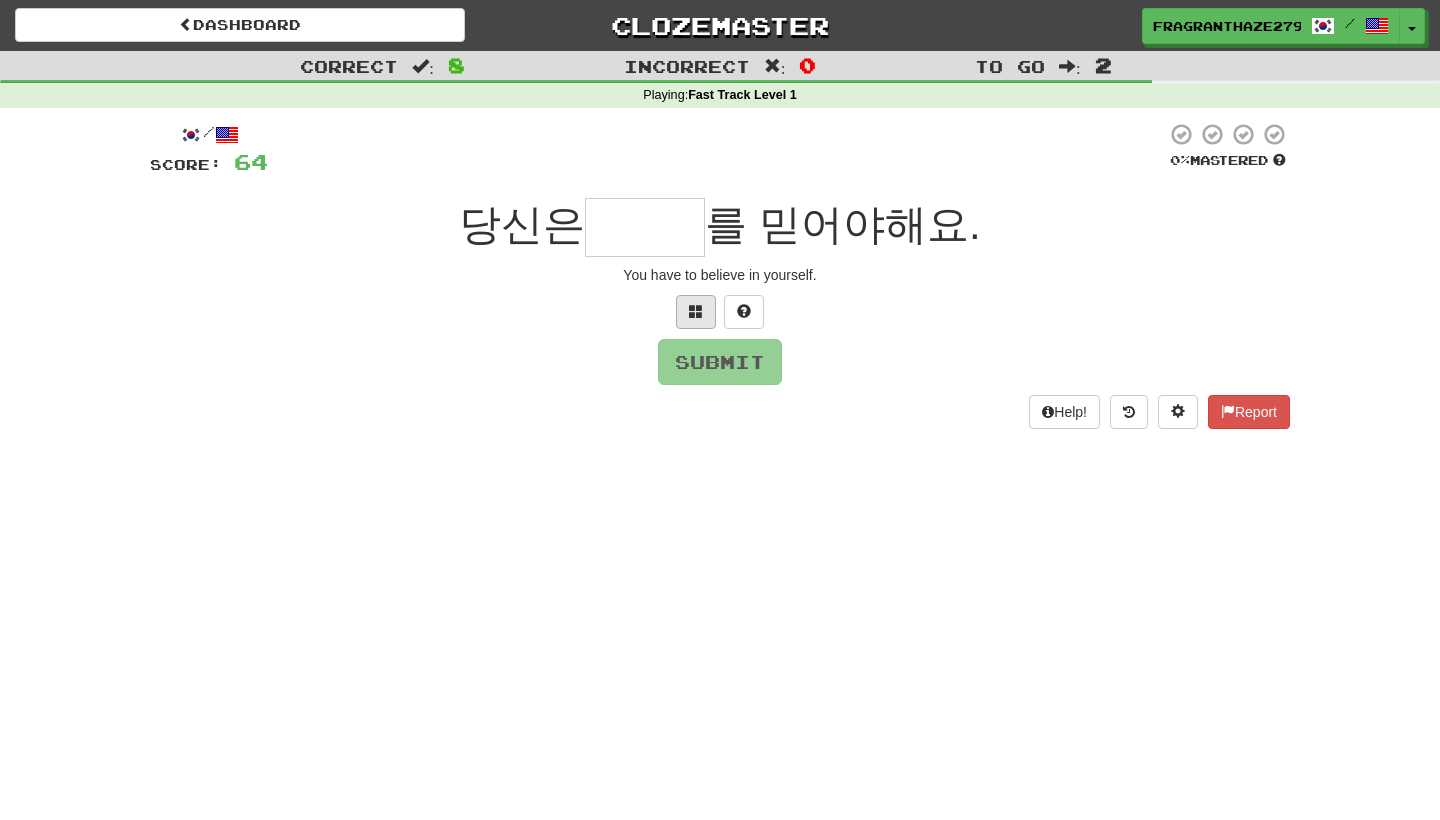 click at bounding box center (696, 311) 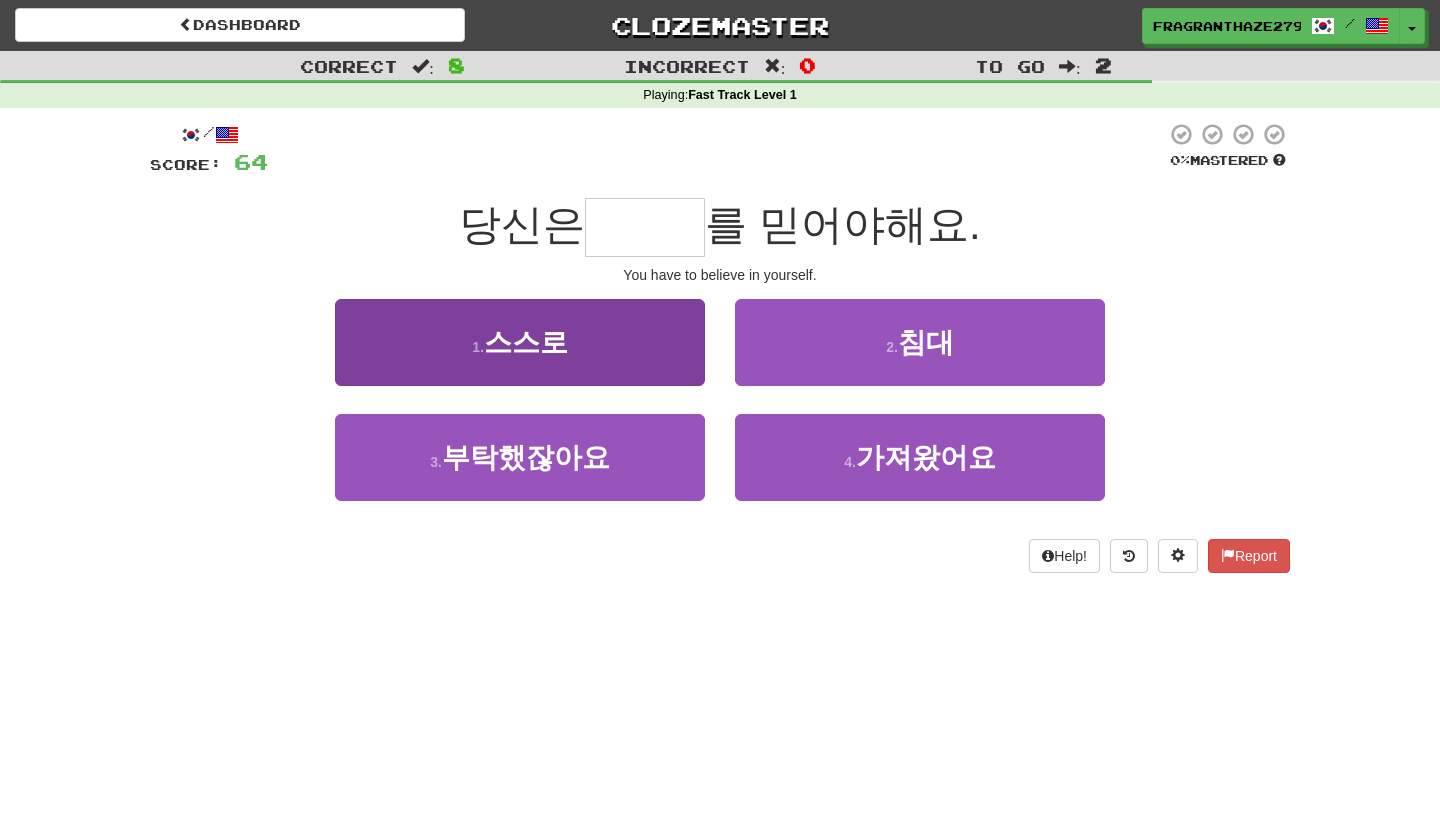 click on "1 .  스스로" at bounding box center (520, 342) 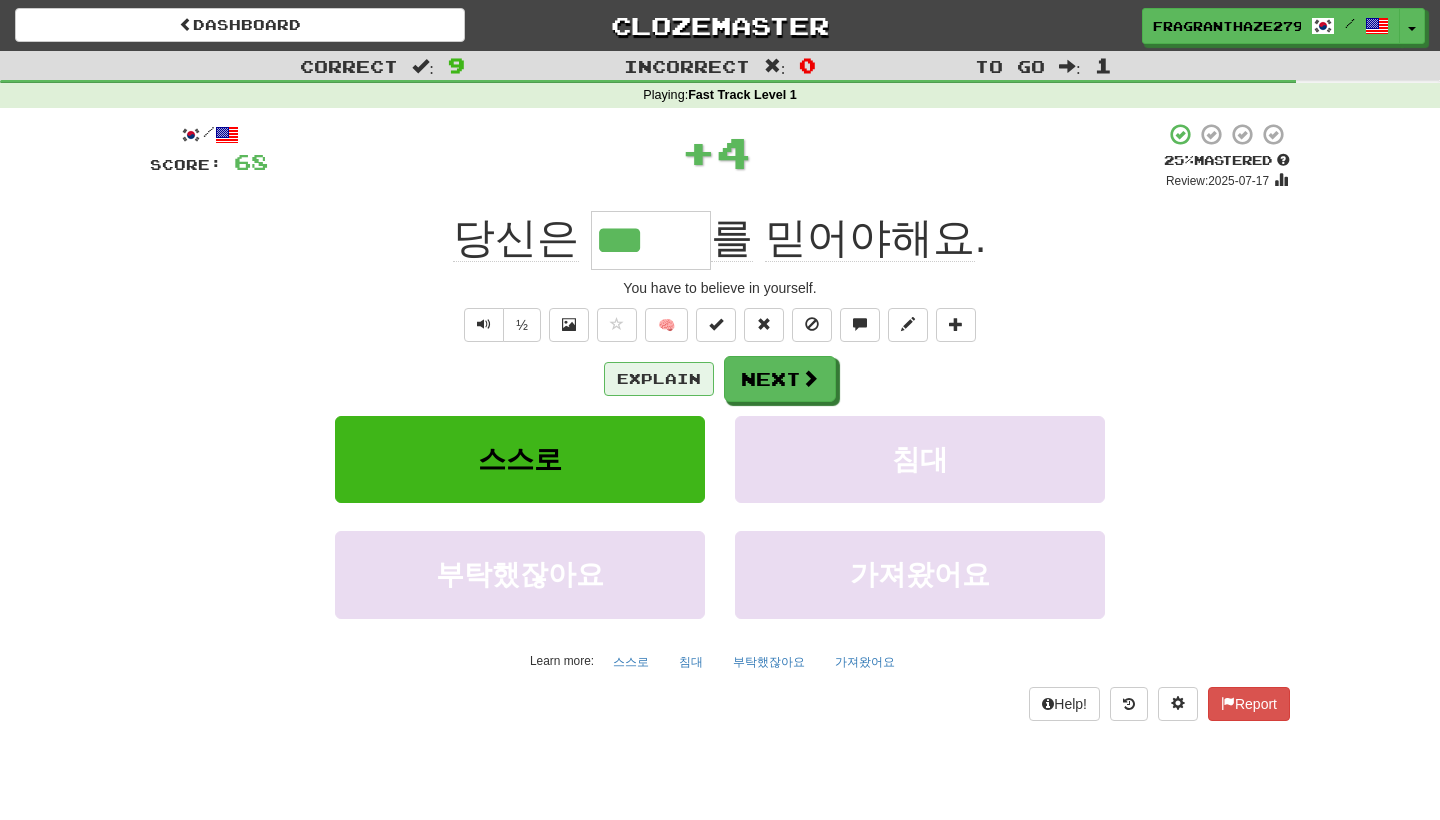 click on "Explain" at bounding box center (659, 379) 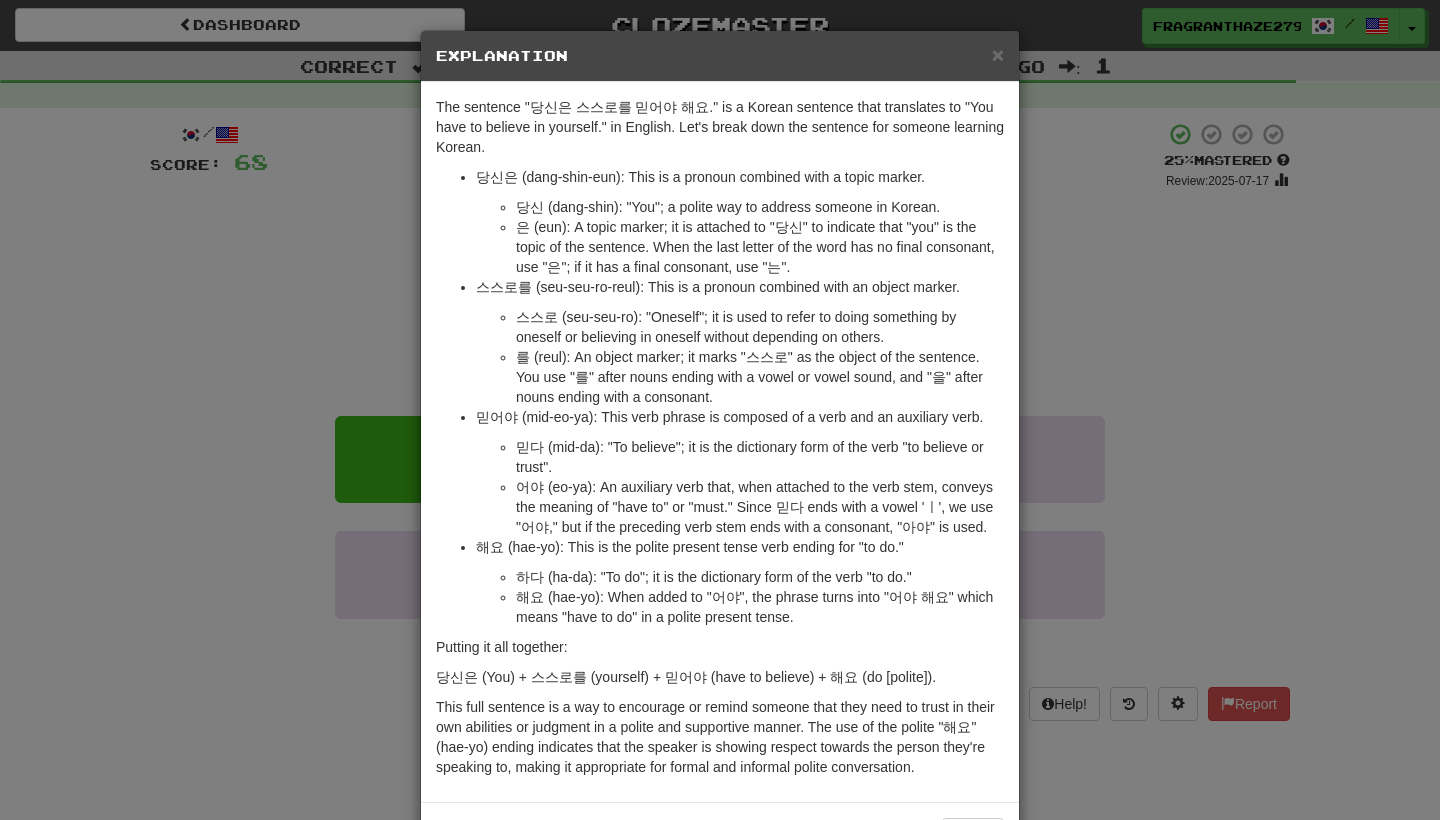 click on "× Explanation The sentence "당신은 스스로를 믿어야 해요." is a Korean sentence that translates to "You have to believe in yourself." in English. Let's break down the sentence for someone learning Korean.
당신은 (dang-shin-eun): This is a pronoun combined with a topic marker.
당신 (dang-shin): "You"; a polite way to address someone in Korean.
은 (eun): A topic marker; it is attached to "당신" to indicate that "you" is the topic of the sentence. When the last letter of the word has no final consonant, use "은"; if it has a final consonant, use "는".
스스로를 (seu-seu-ro-reul): This is a pronoun combined with an object marker.
스스로 (seu-seu-ro): "Oneself"; it is used to refer to doing something by oneself or believing in oneself without depending on others.
를 (reul): An object marker; it marks "스스로" as the object of the sentence. You use "를" after nouns ending with a vowel or vowel sound, and "을" after nouns ending with a consonant." at bounding box center [720, 410] 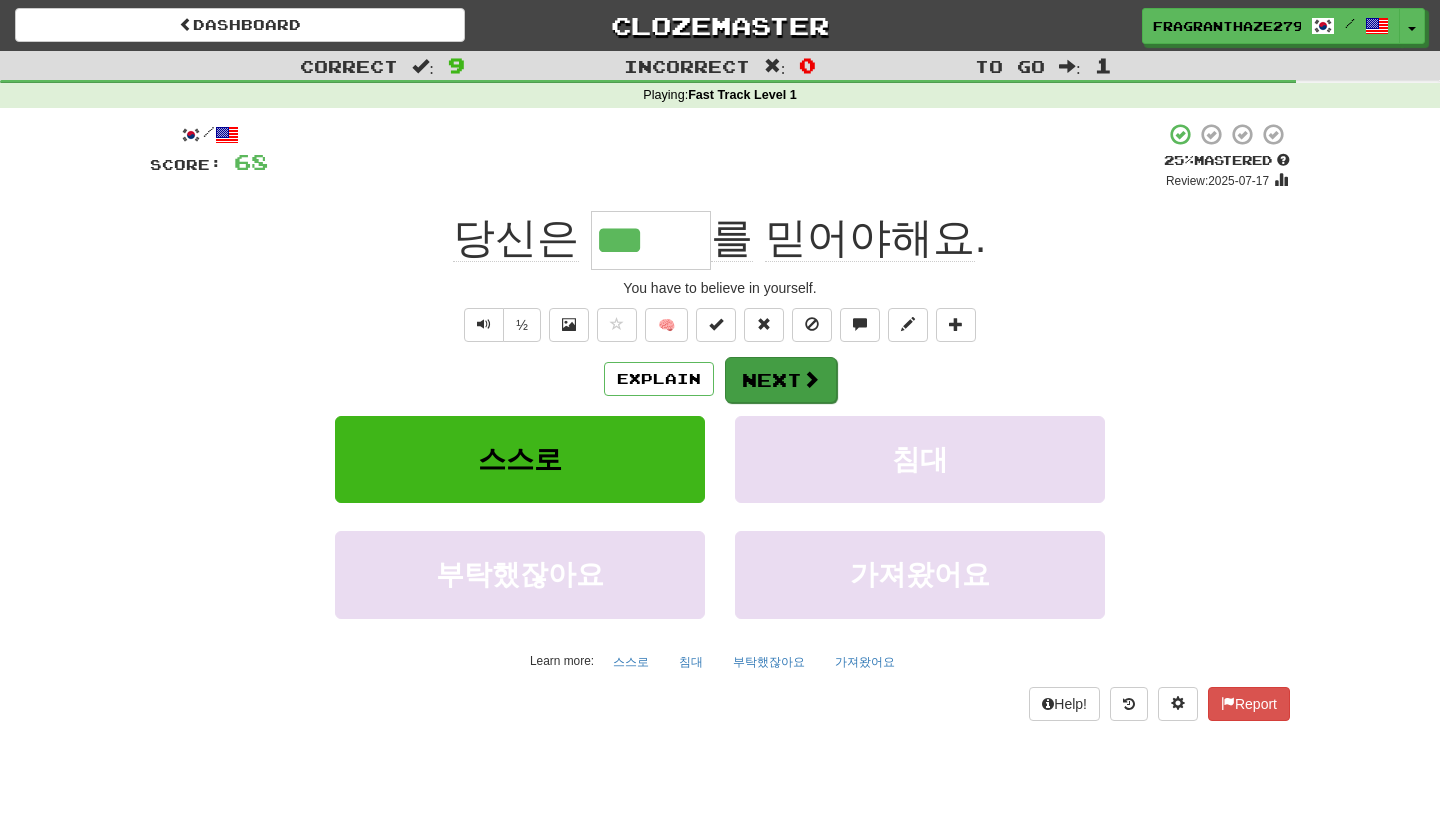click at bounding box center (811, 379) 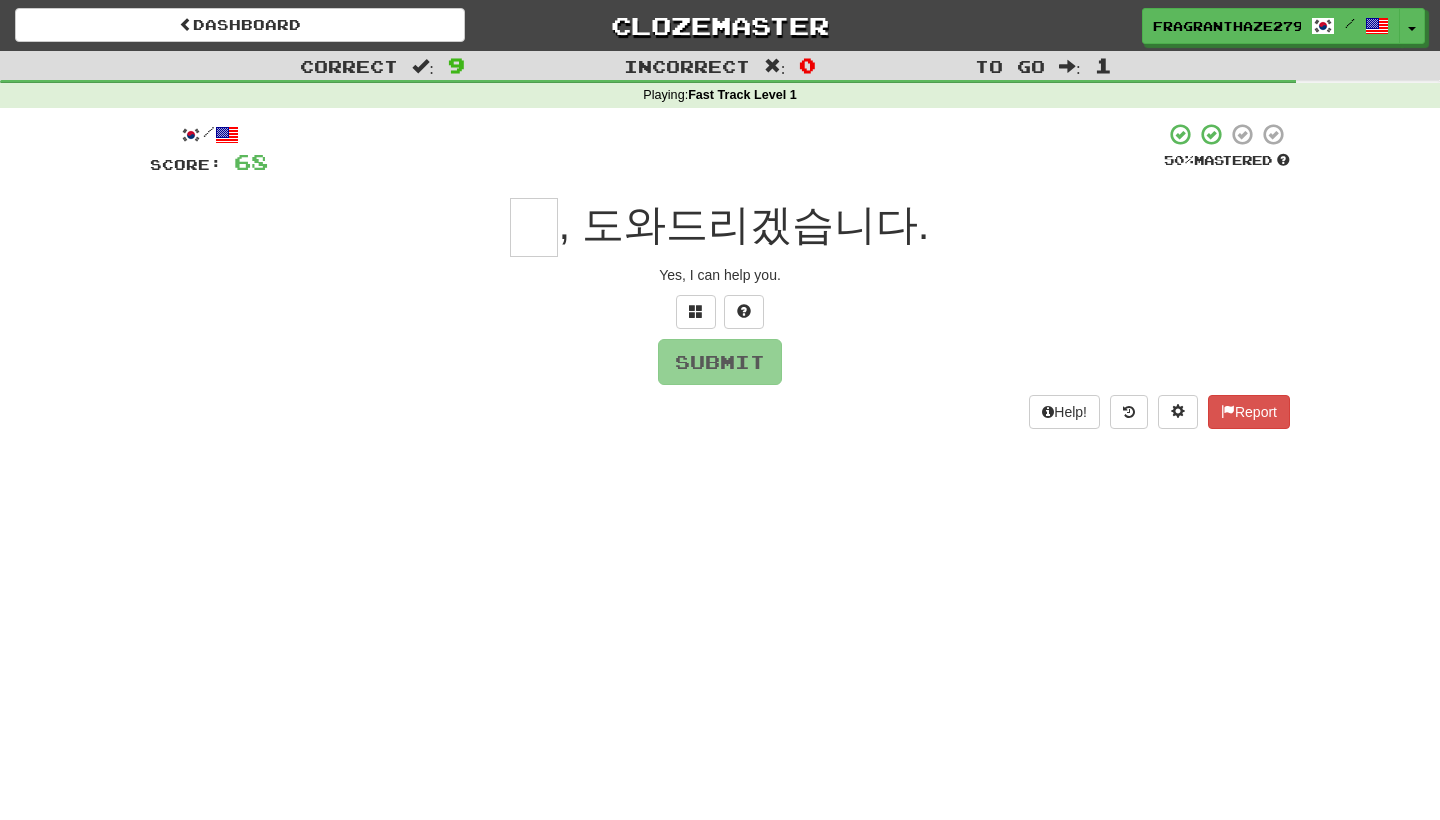 click on "/  Score:   68 50 %  Mastered , 도와드리겠습니다. Yes, I can help you. Submit  Help!  Report" at bounding box center [720, 275] 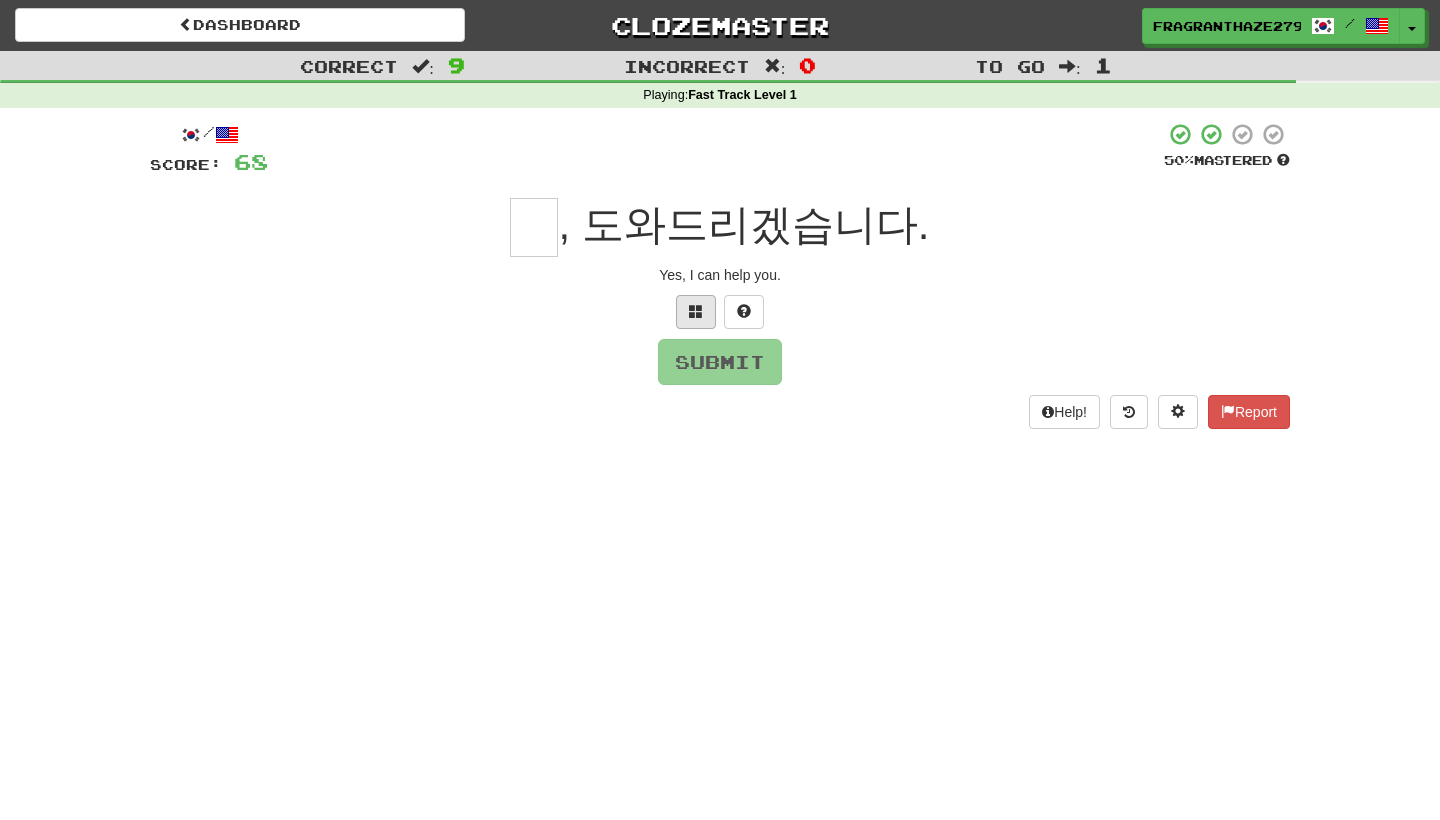 click at bounding box center (696, 312) 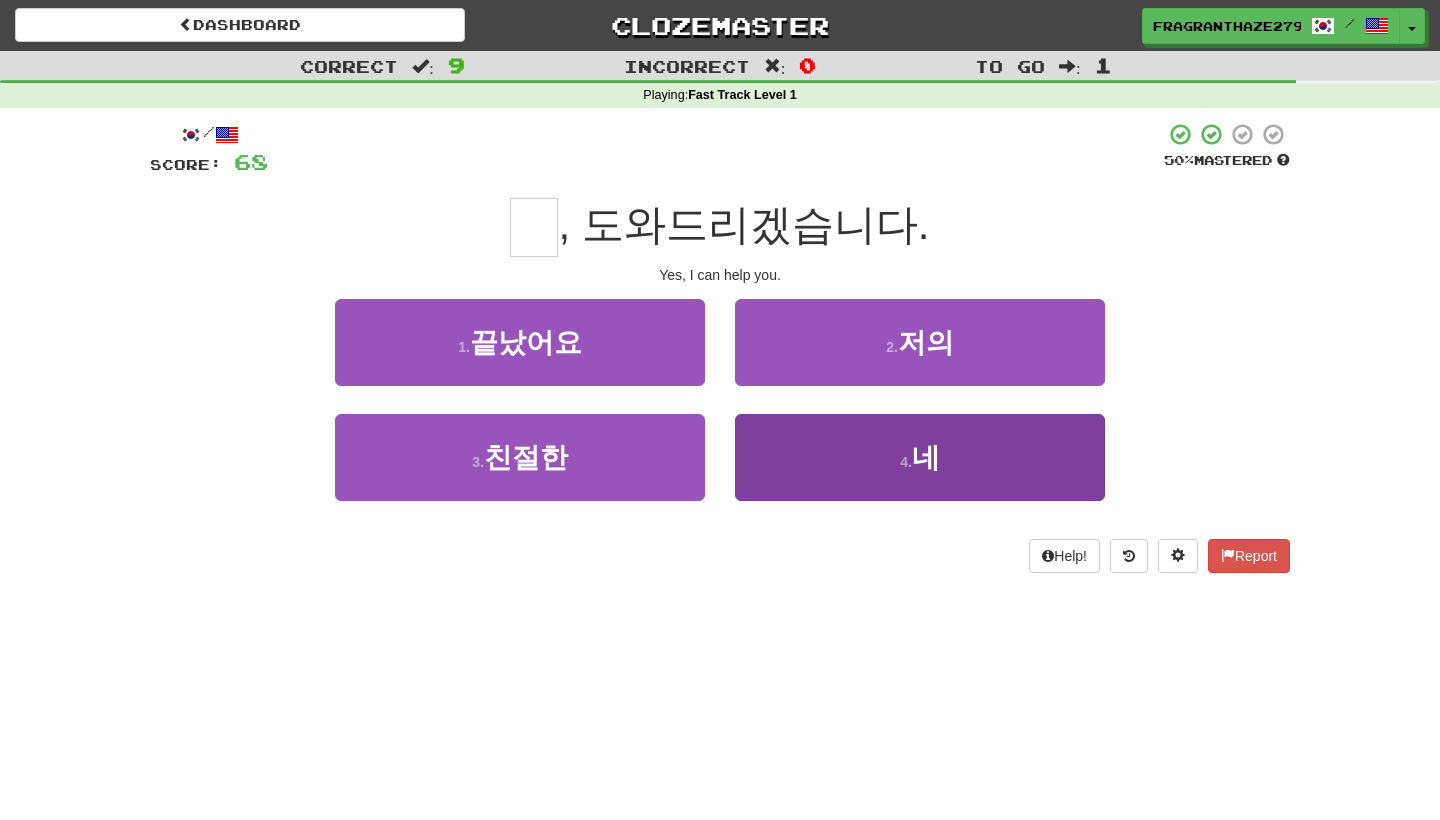 click on "4 .  네" at bounding box center [920, 457] 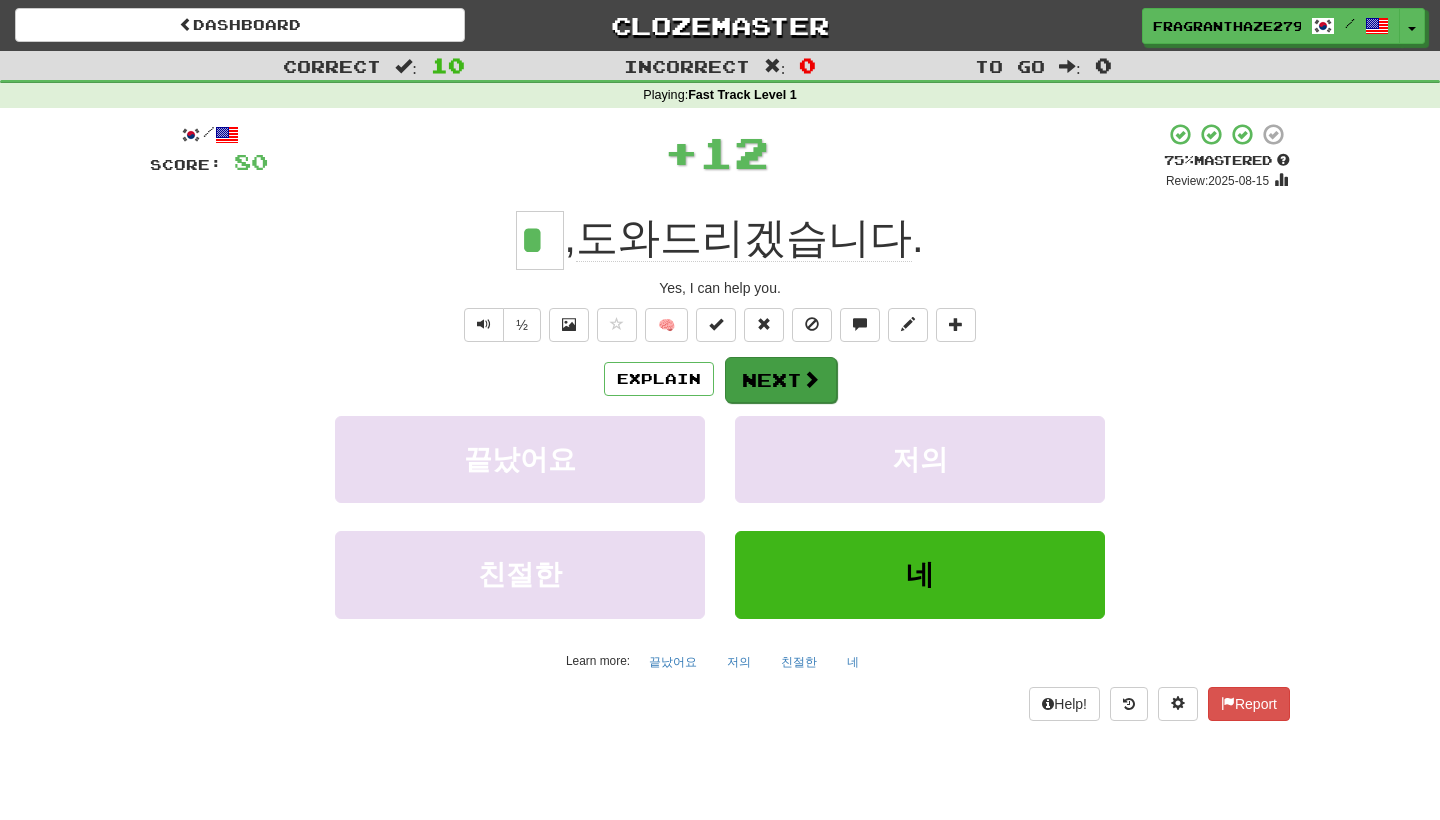 click on "Next" at bounding box center (781, 380) 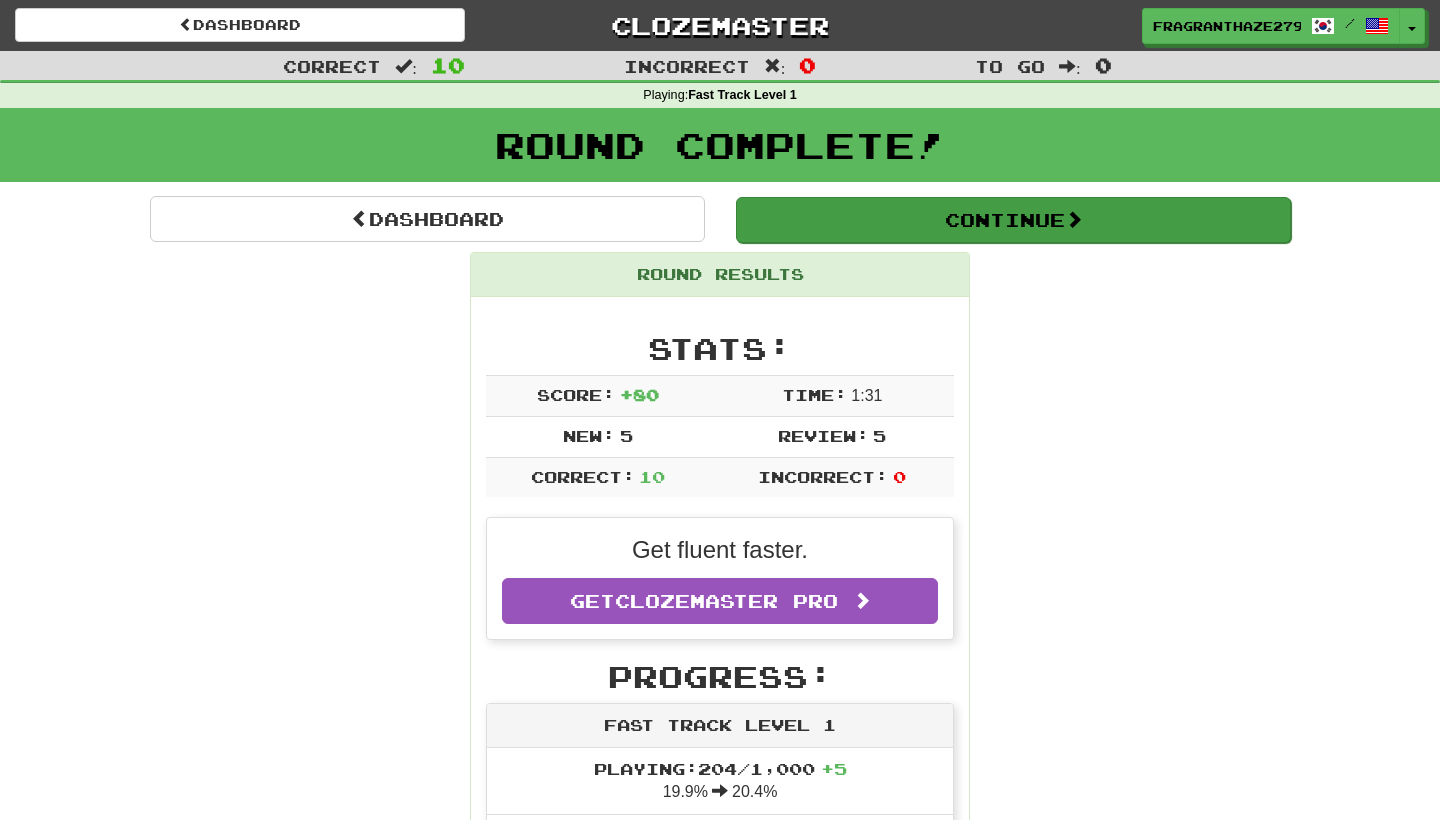 click on "Continue" at bounding box center [1013, 220] 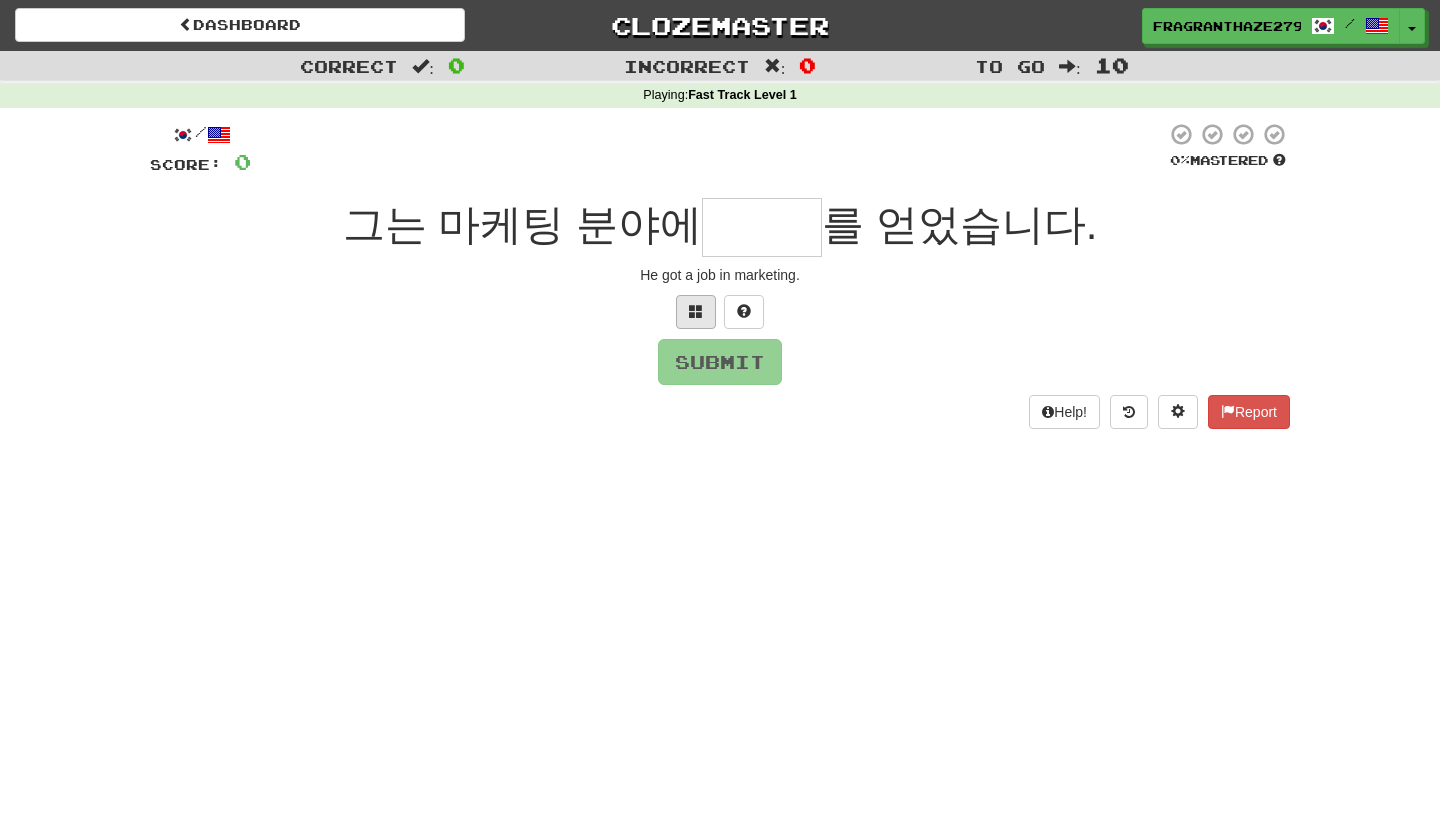 click at bounding box center [696, 312] 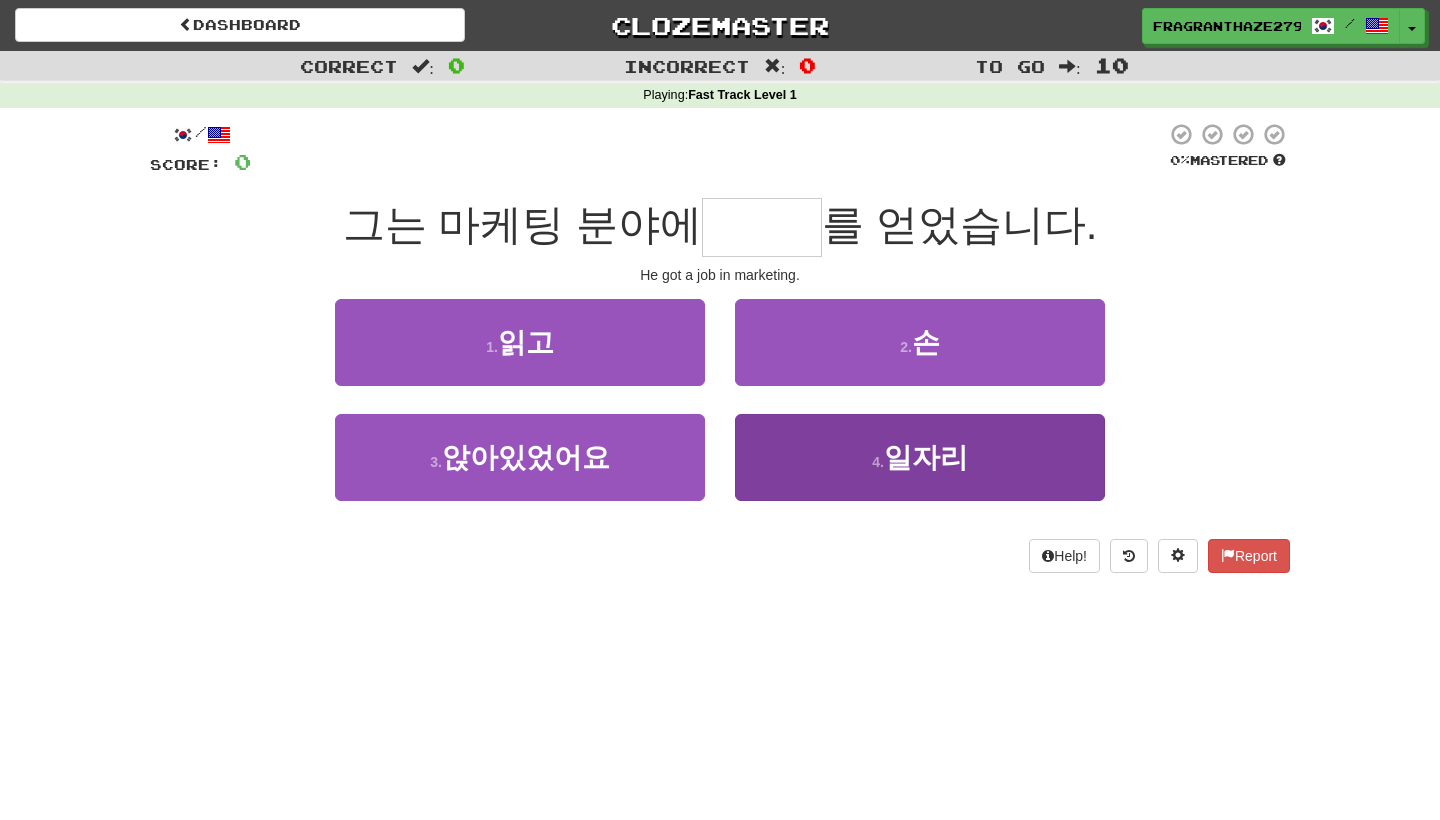 click on "4 ." at bounding box center [878, 462] 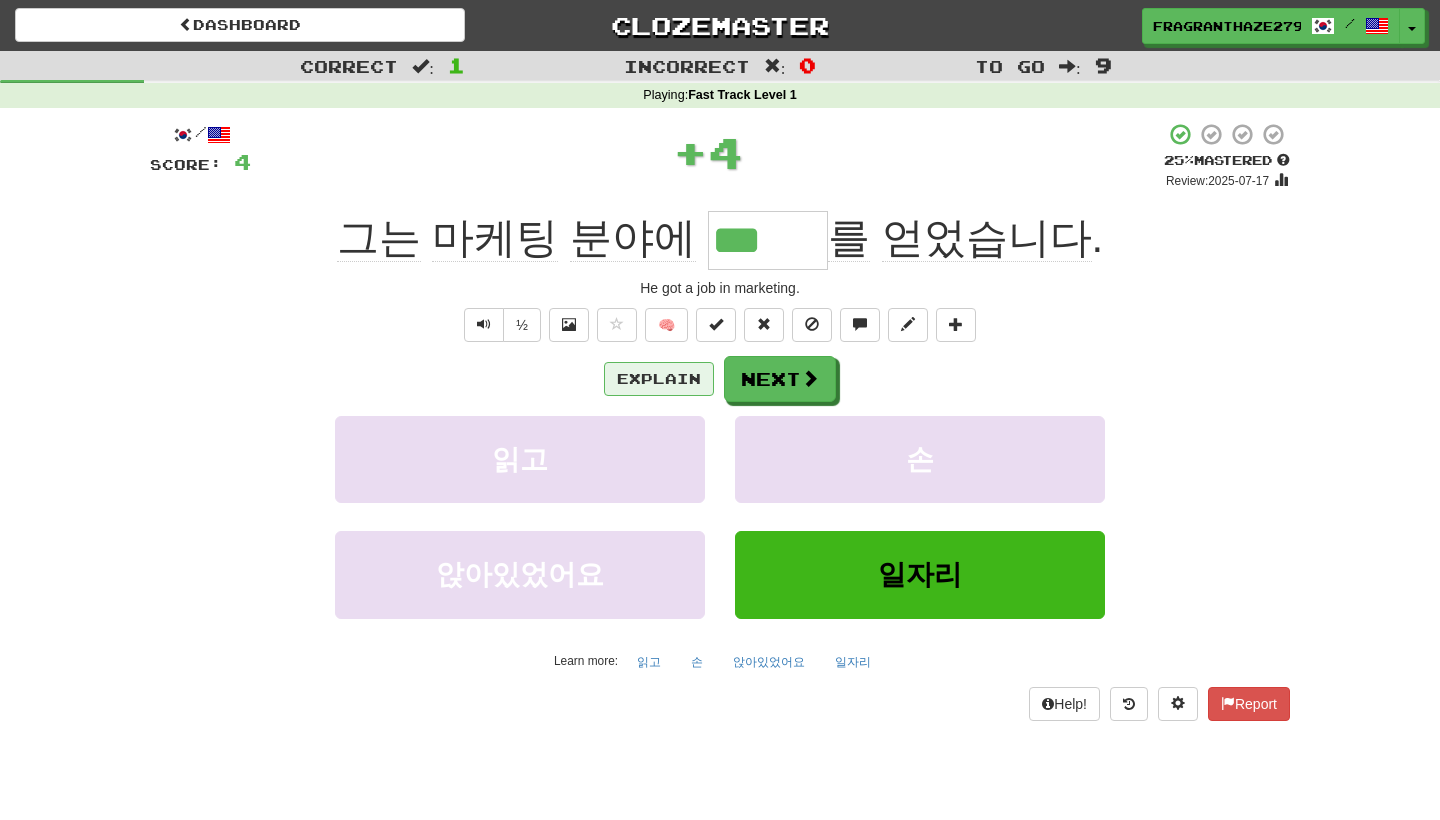 click on "Explain" at bounding box center [659, 379] 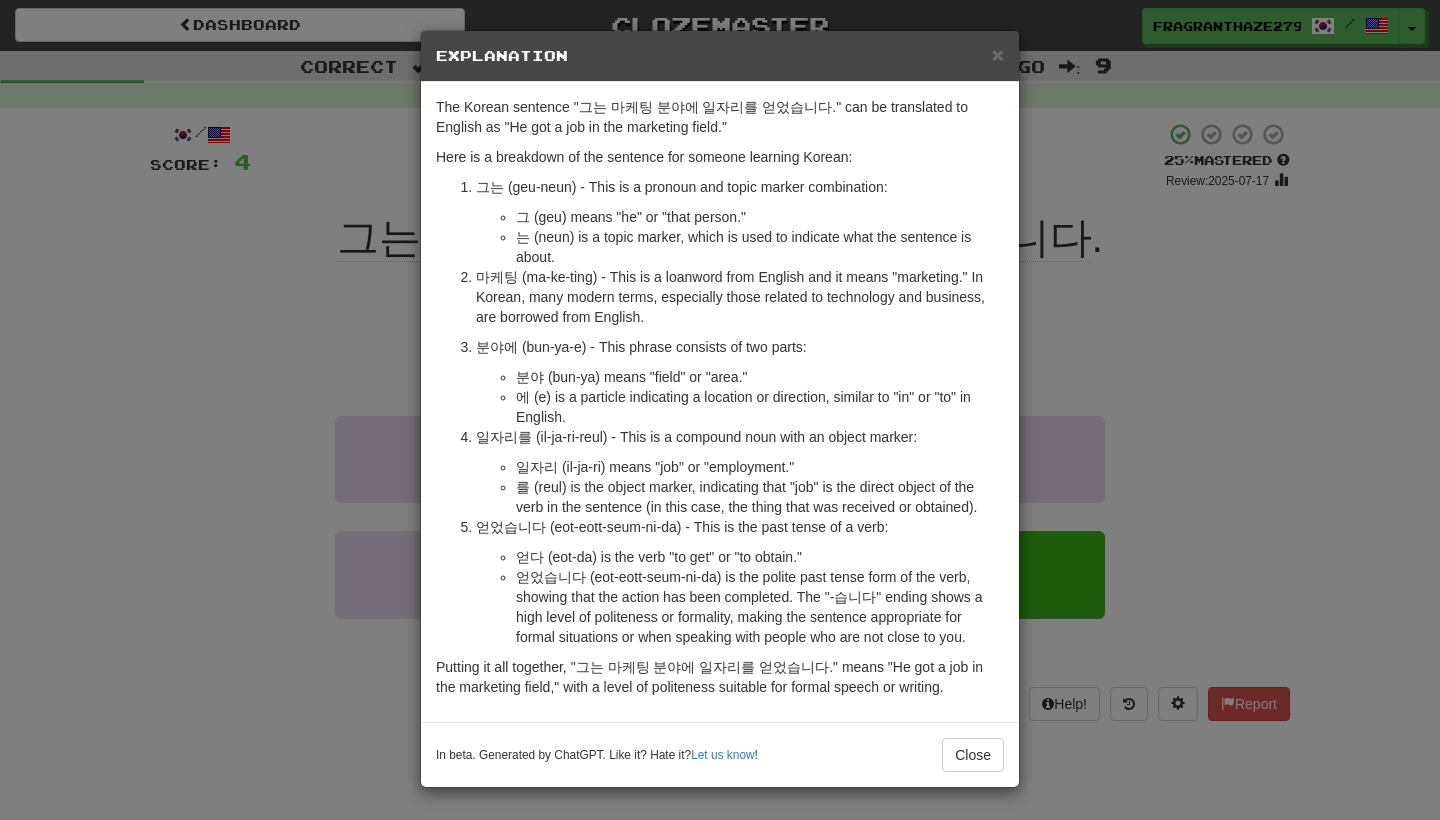 click on "× Explanation The Korean sentence "그는 마케팅 분야에 일자리를 얻었습니다." can be translated to English as "He got a job in the marketing field."
Here is a breakdown of the sentence for someone learning Korean:
그는 (geu-neun) - This is a pronoun and topic marker combination:
그 (geu) means "he" or "that person."
는 (neun) is a topic marker, which is used to indicate what the sentence is about.
마케팅 (ma-ke-ting) - This is a loanword from English and it means "marketing." In Korean, many modern terms, especially those related to technology and business, are borrowed from English.
분야에 (bun-ya-e) - This phrase consists of two parts:
분야 (bun-ya) means "field" or "area."
에 (e) is a particle indicating a location or direction, similar to "in" or "to" in English.
일자리를 (il-ja-ri-reul) - This is a compound noun with an object marker:
일자리 (il-ja-ri) means "job" or "employment."
Let us know ! Close" at bounding box center [720, 410] 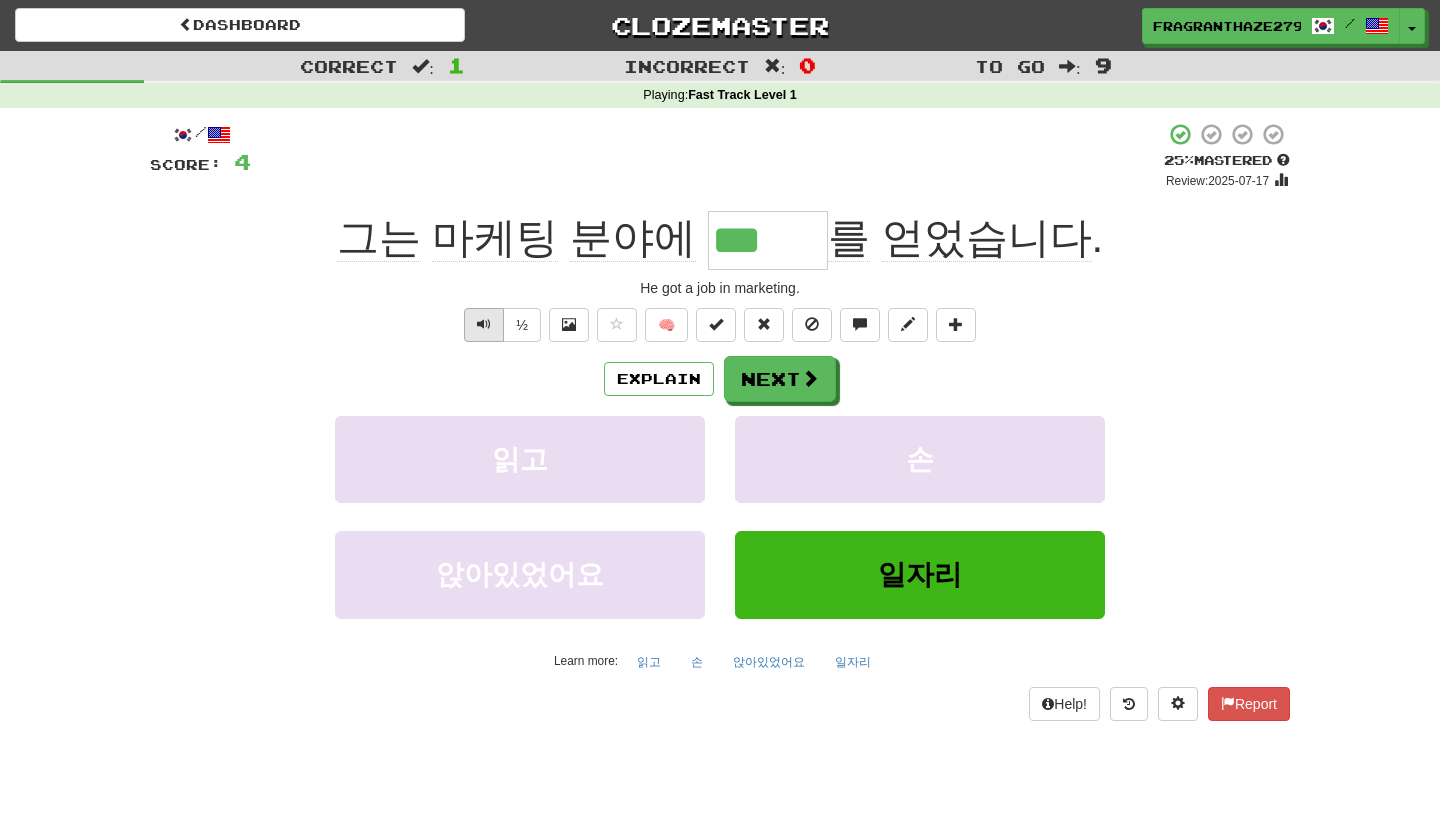 click at bounding box center [484, 324] 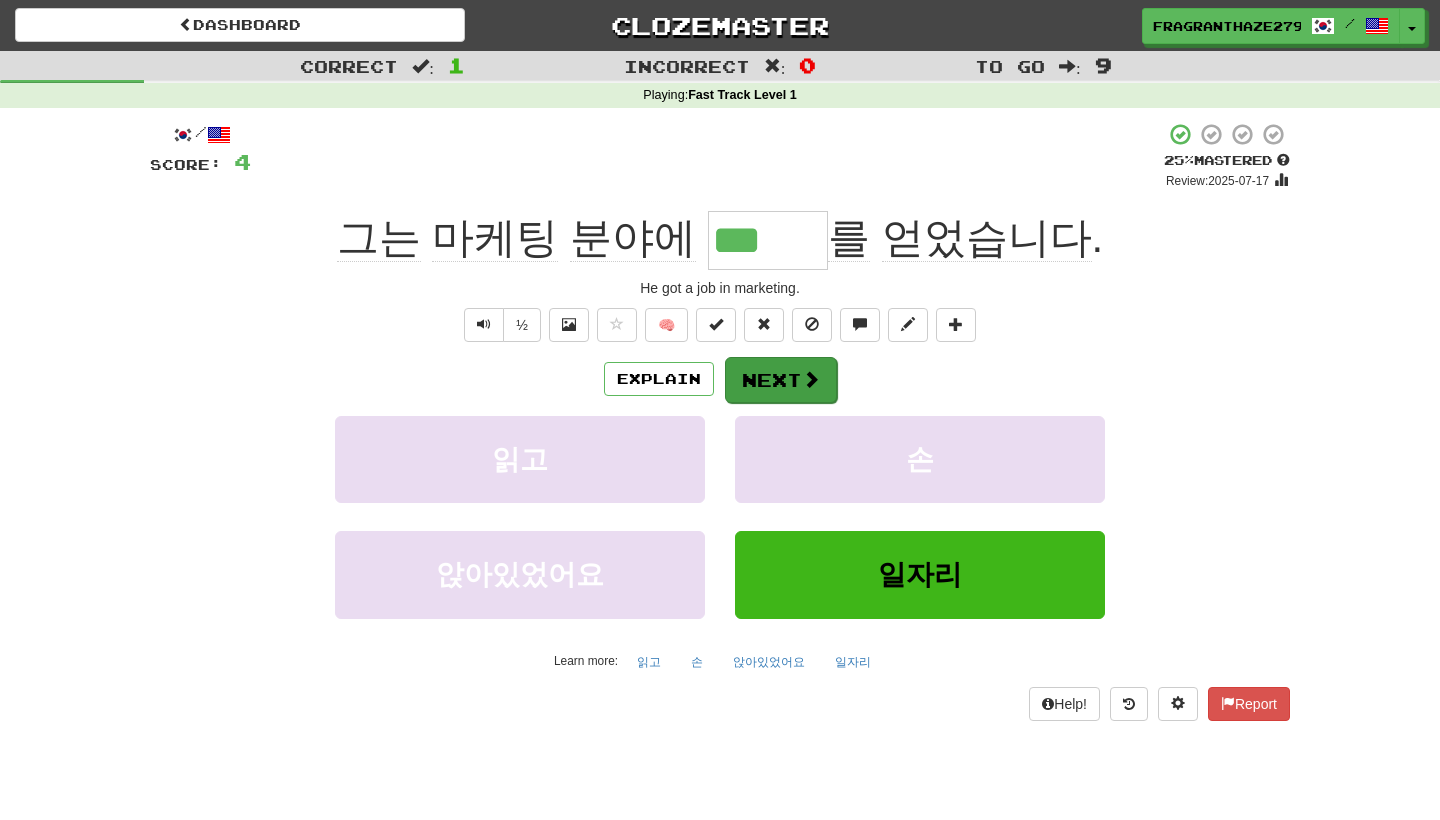 click at bounding box center [811, 379] 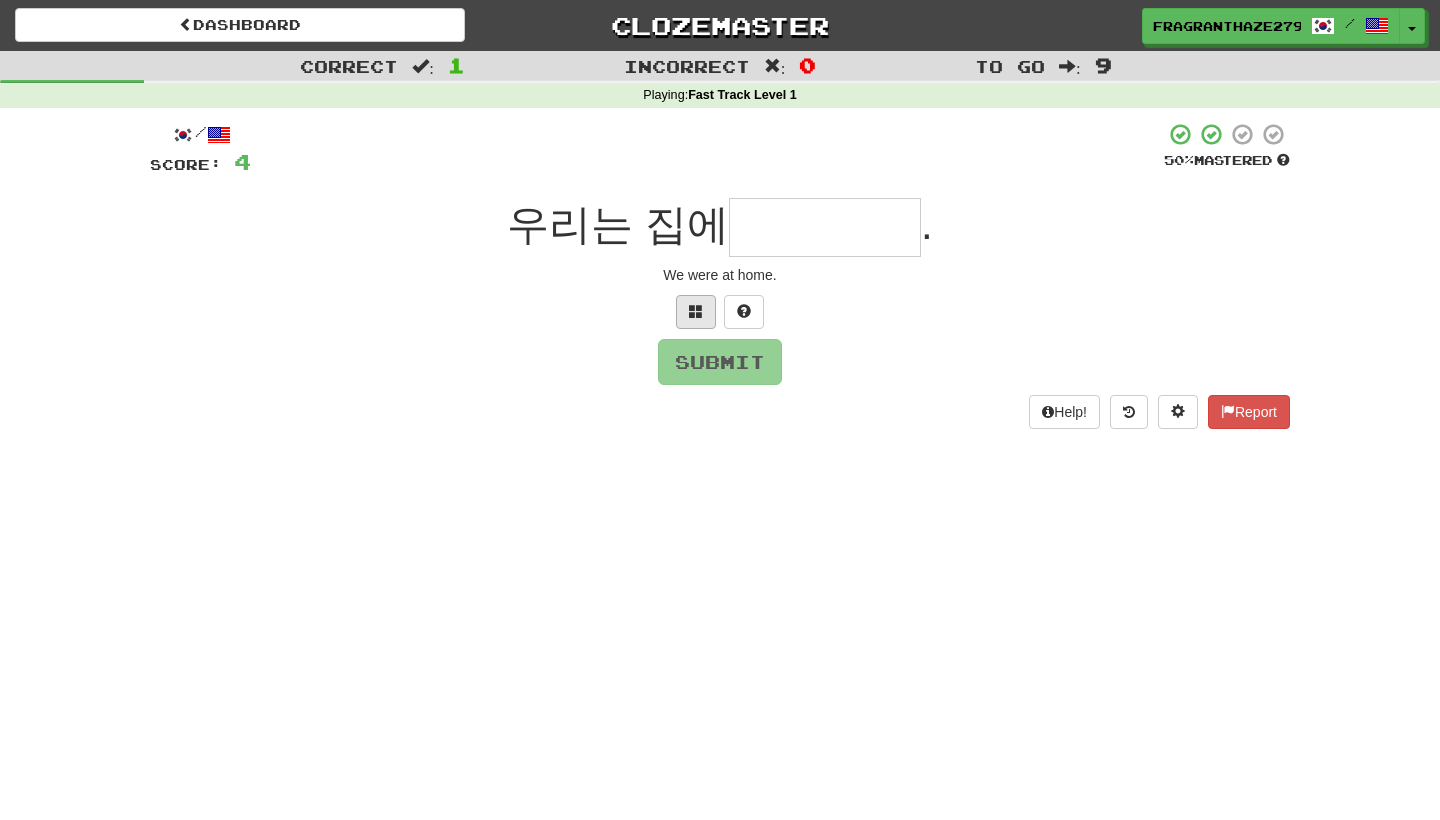 click at bounding box center [696, 312] 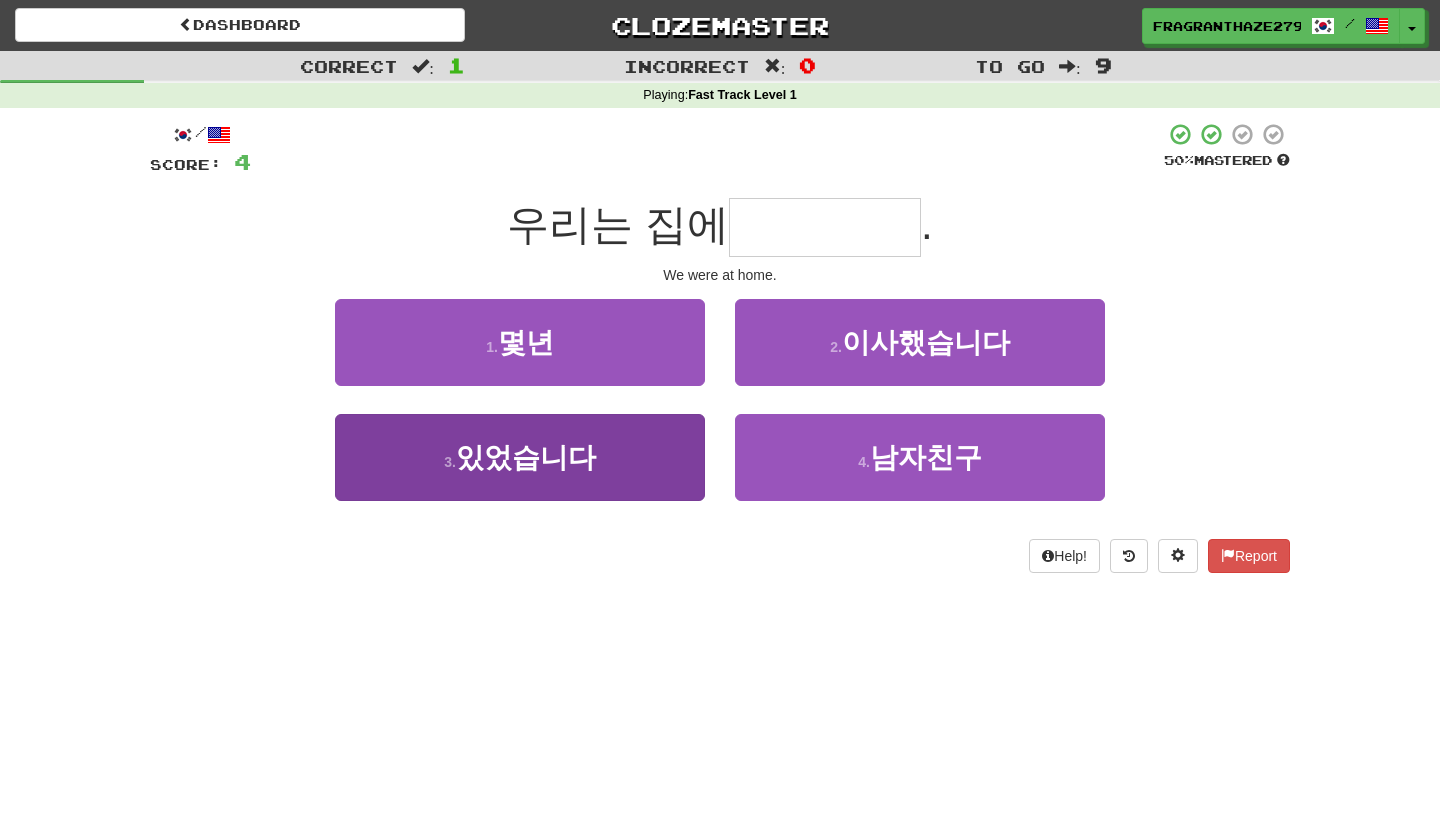 click on "3 .  있었습니다" at bounding box center (520, 457) 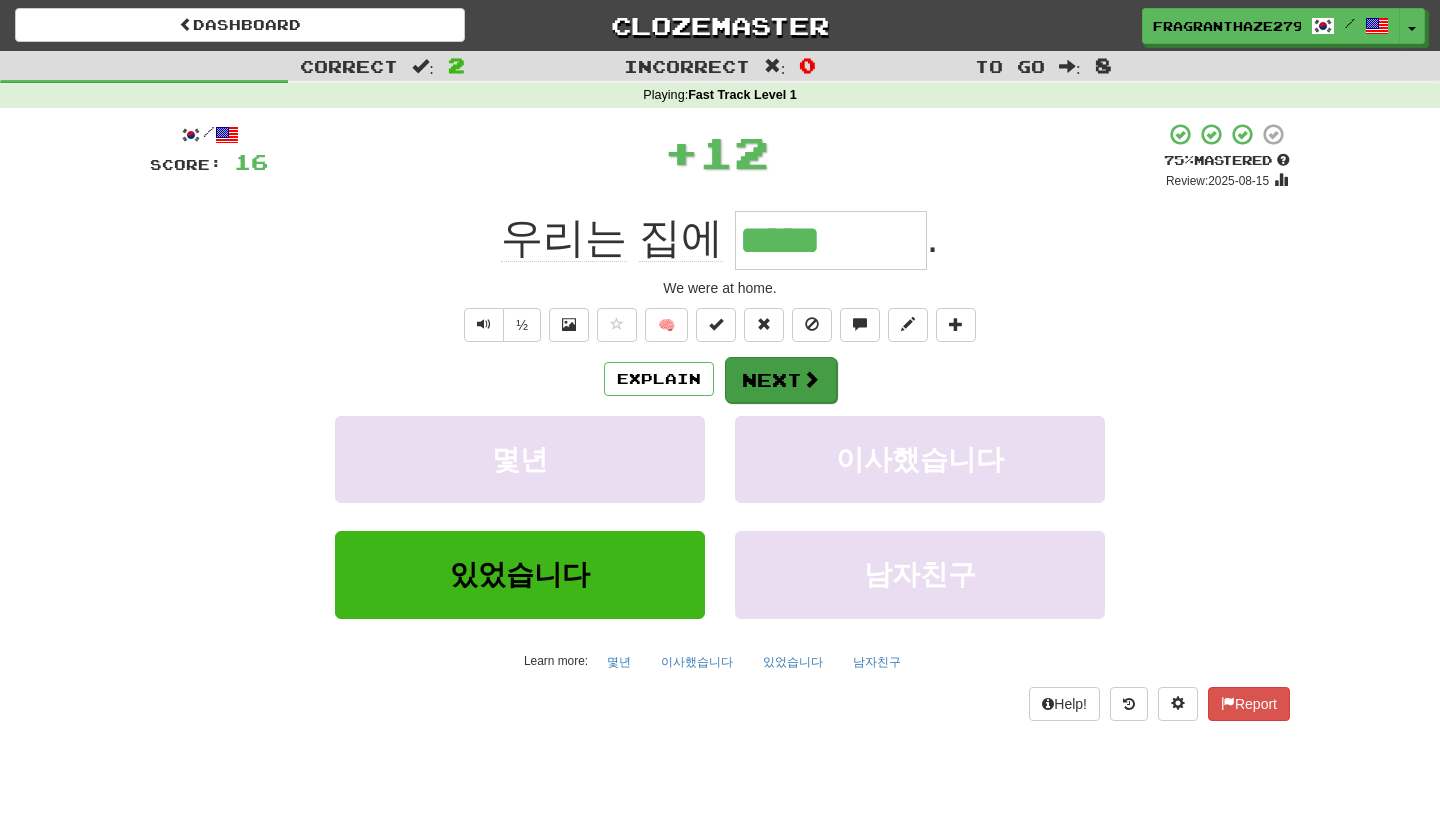 click on "Next" at bounding box center (781, 380) 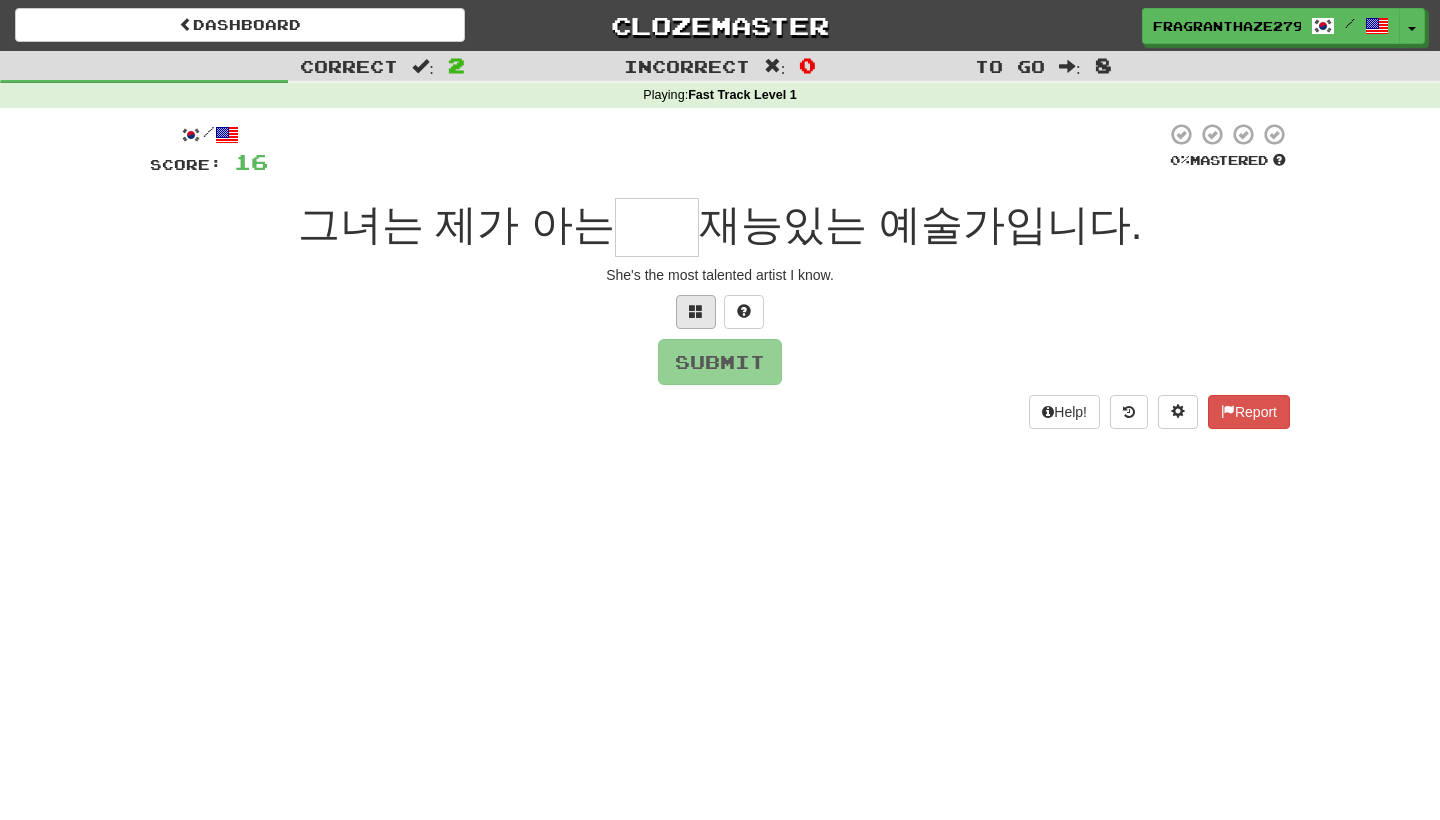 click at bounding box center [696, 312] 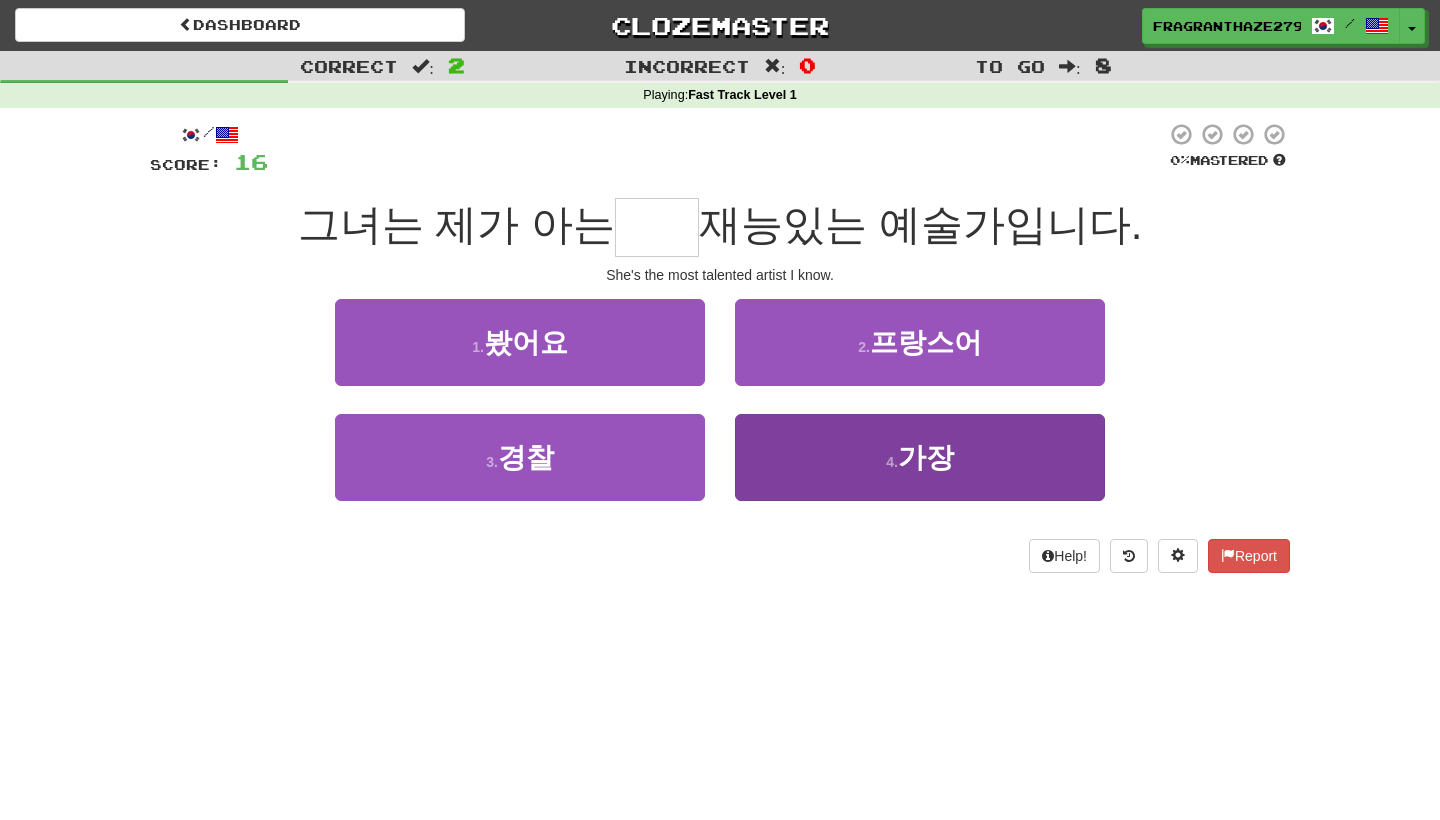 click on "4 .  가장" at bounding box center [920, 457] 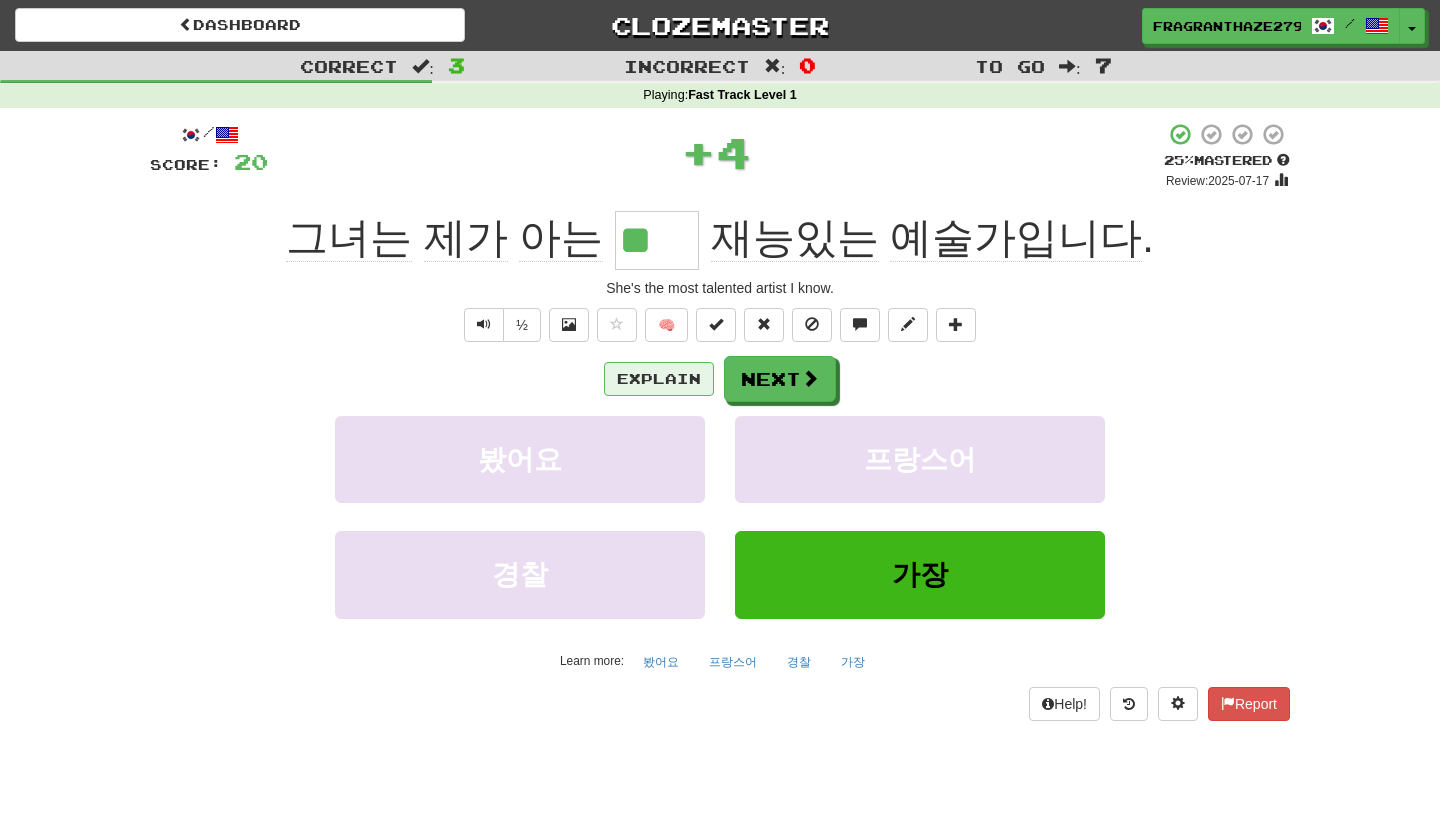 click on "Explain" at bounding box center [659, 379] 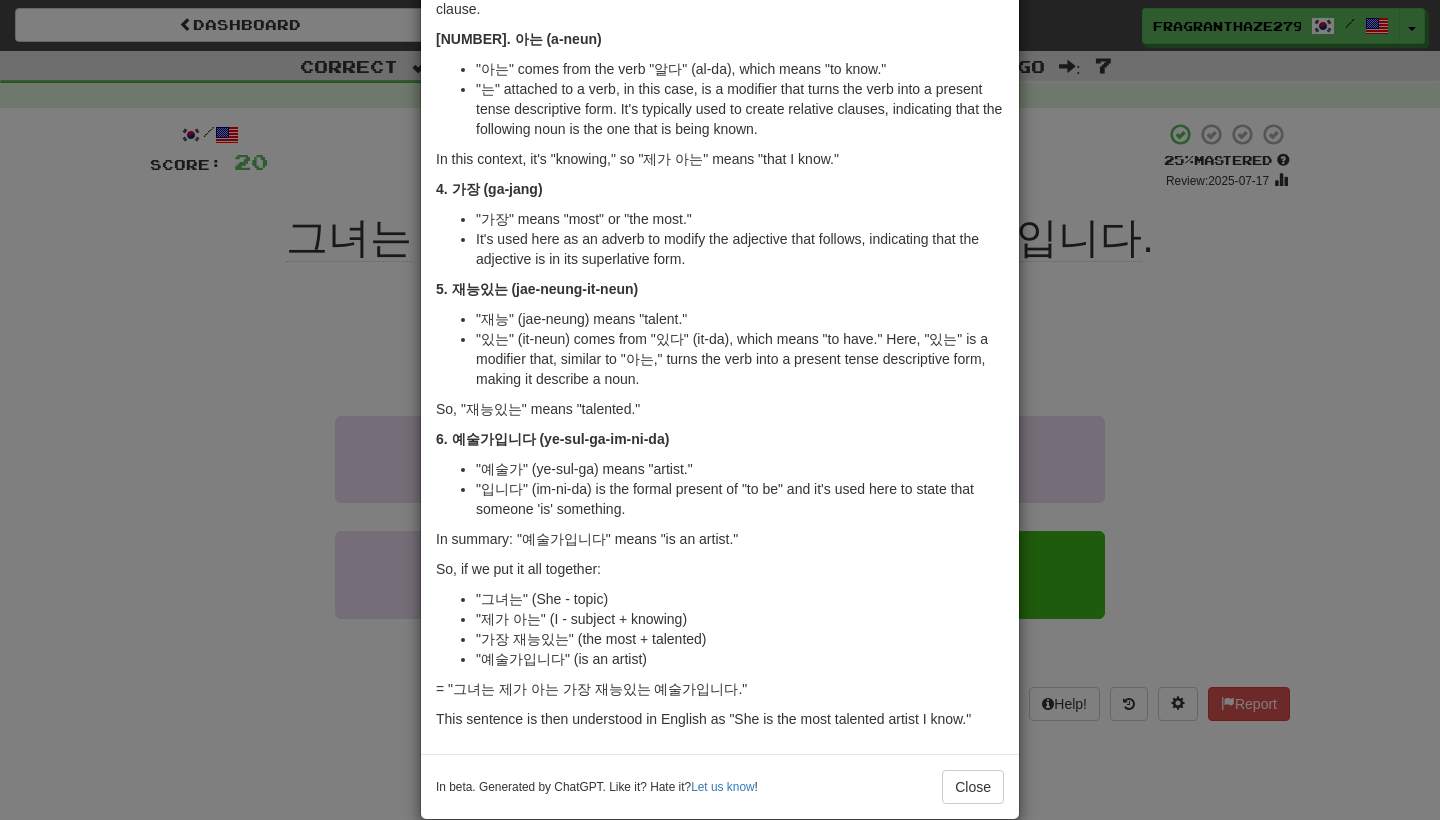 scroll, scrollTop: 459, scrollLeft: 0, axis: vertical 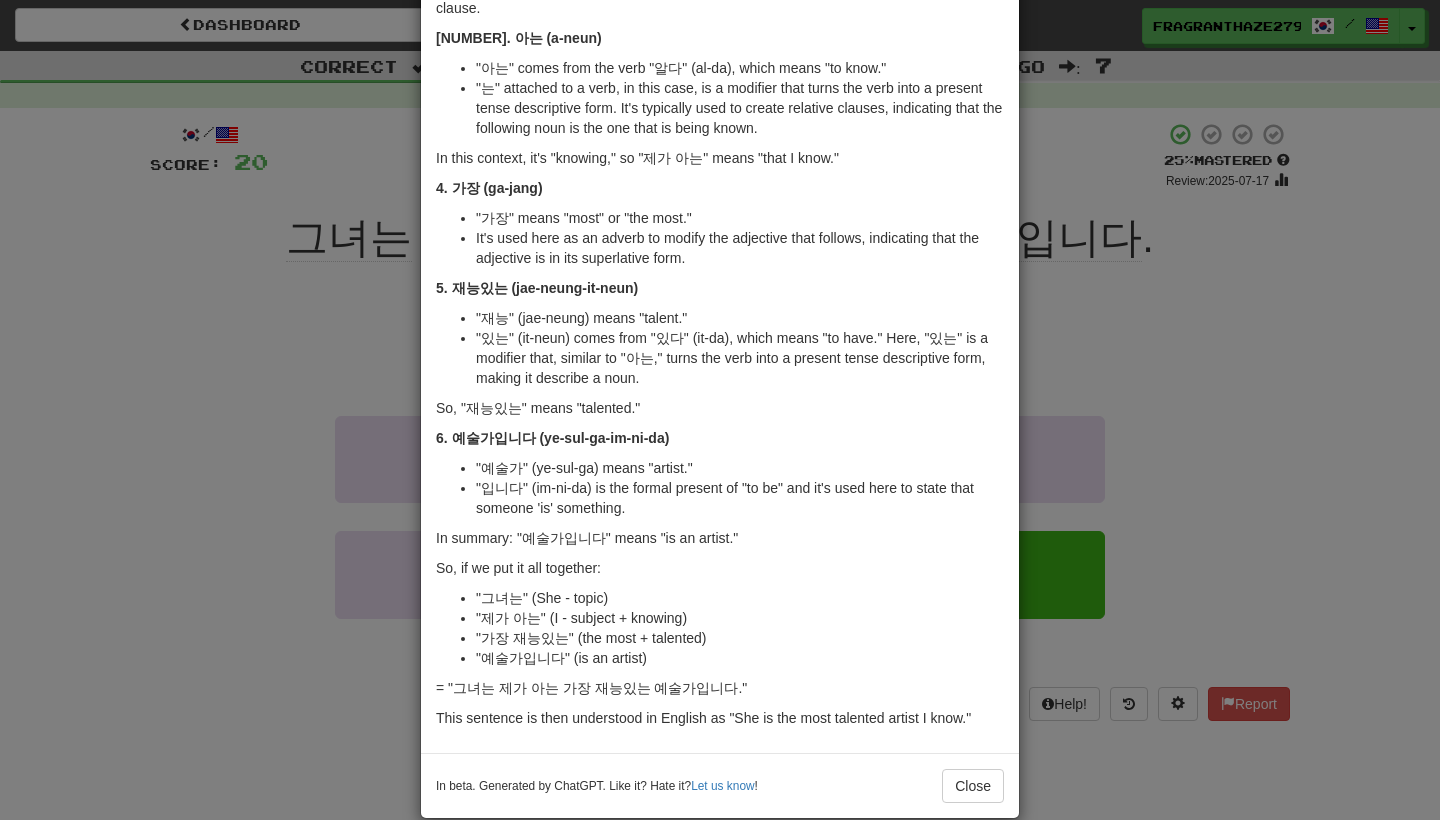 click on "× Explanation The Korean sentence "그녀는 제가 아는 가장 재능있는 예술가입니다." translates to "She is the most talented artist I know" in English. Now, let's break down the Korean sentence for someone learning the language:
1. 그녀는 (geu-nyeo-neun)
"그녀" (geu-nyeo) means "she" or "her."
"는" (neun) is a topic marker that indicates that "그녀" (she) is the topic of the sentence.
So, "그녀는" specifies the topic of the sentence, which is the woman or "she" being talked about.
2. 제가 (je-ga)
"제" (je) is a contracted form of "저의" (jeo-ui), which means "my" in English and is used to indicate possession.
"가" (ga) is a subject marker that highlights the word it follows as the subject of the verb in the clause.
"제가" therefore means "my" with an emphasis on "I" as the subject who "knows" in this clause.
3. 아는 (a-neun)
"아는" comes from the verb "알다" (al-da), which means "to know."
4. 가장 (ga-jang)" at bounding box center (720, 410) 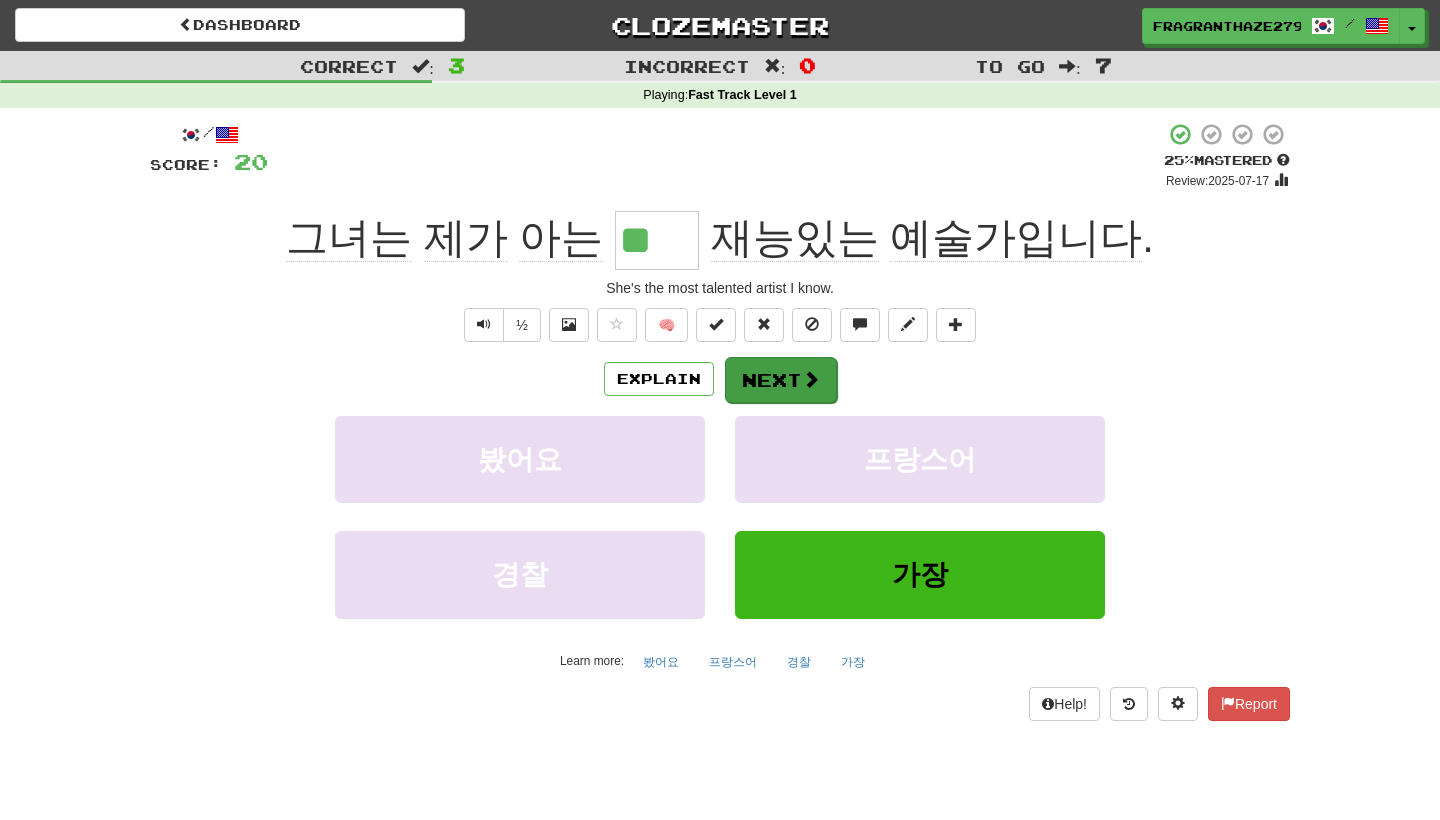 click on "Next" at bounding box center [781, 380] 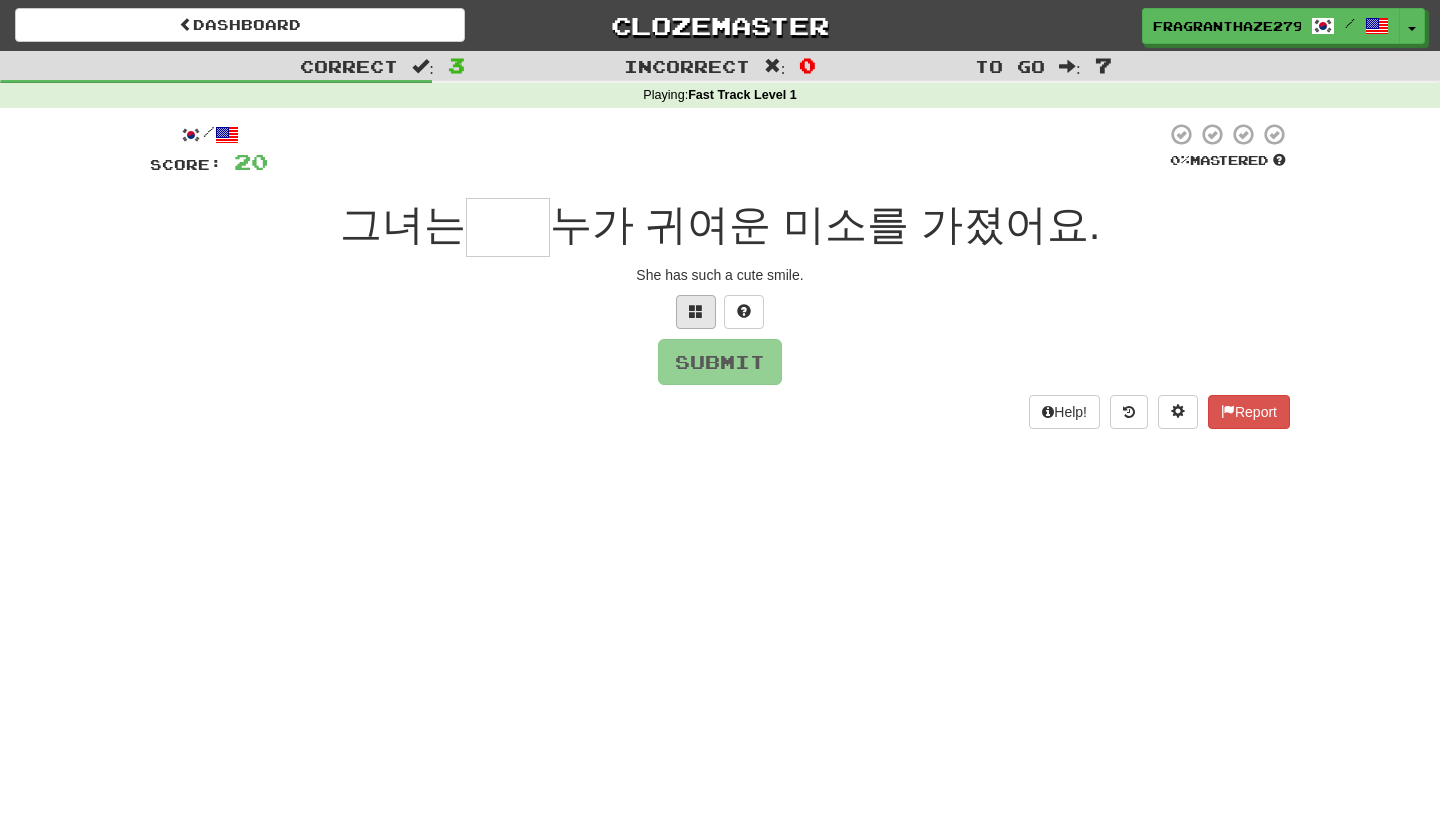 click at bounding box center (696, 312) 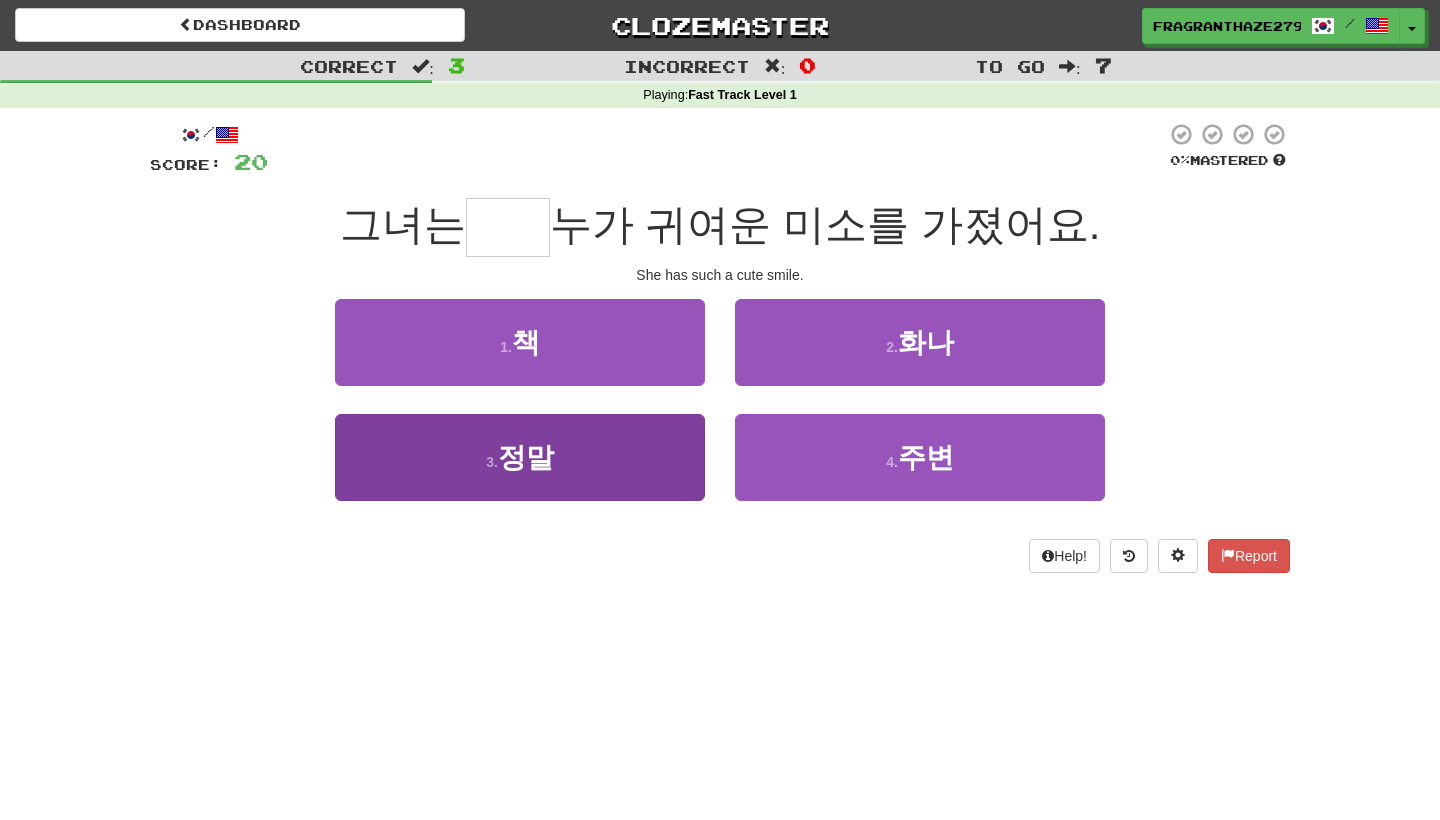 click on "3 .  정말" at bounding box center [520, 457] 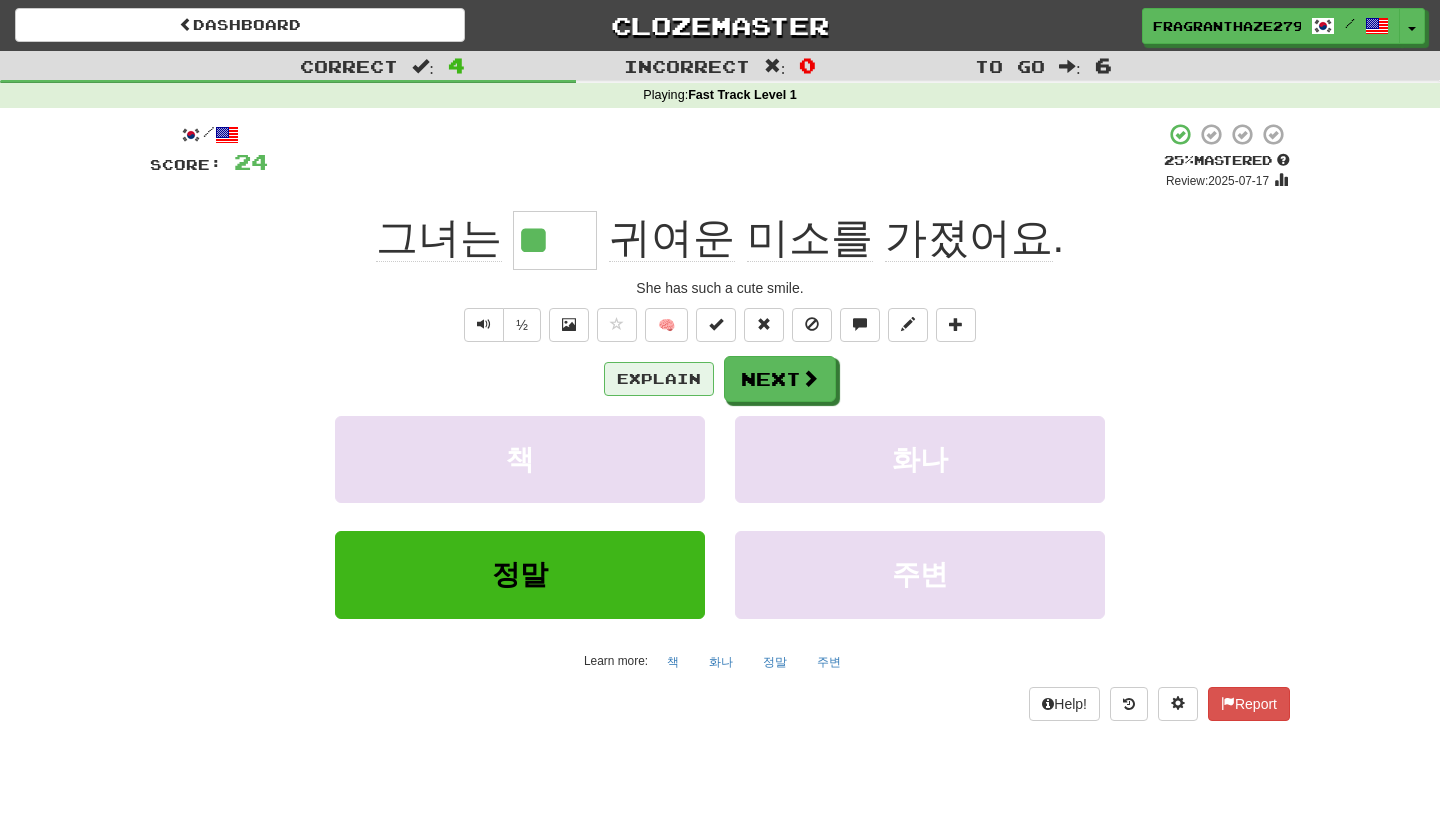 click on "Explain" at bounding box center [659, 379] 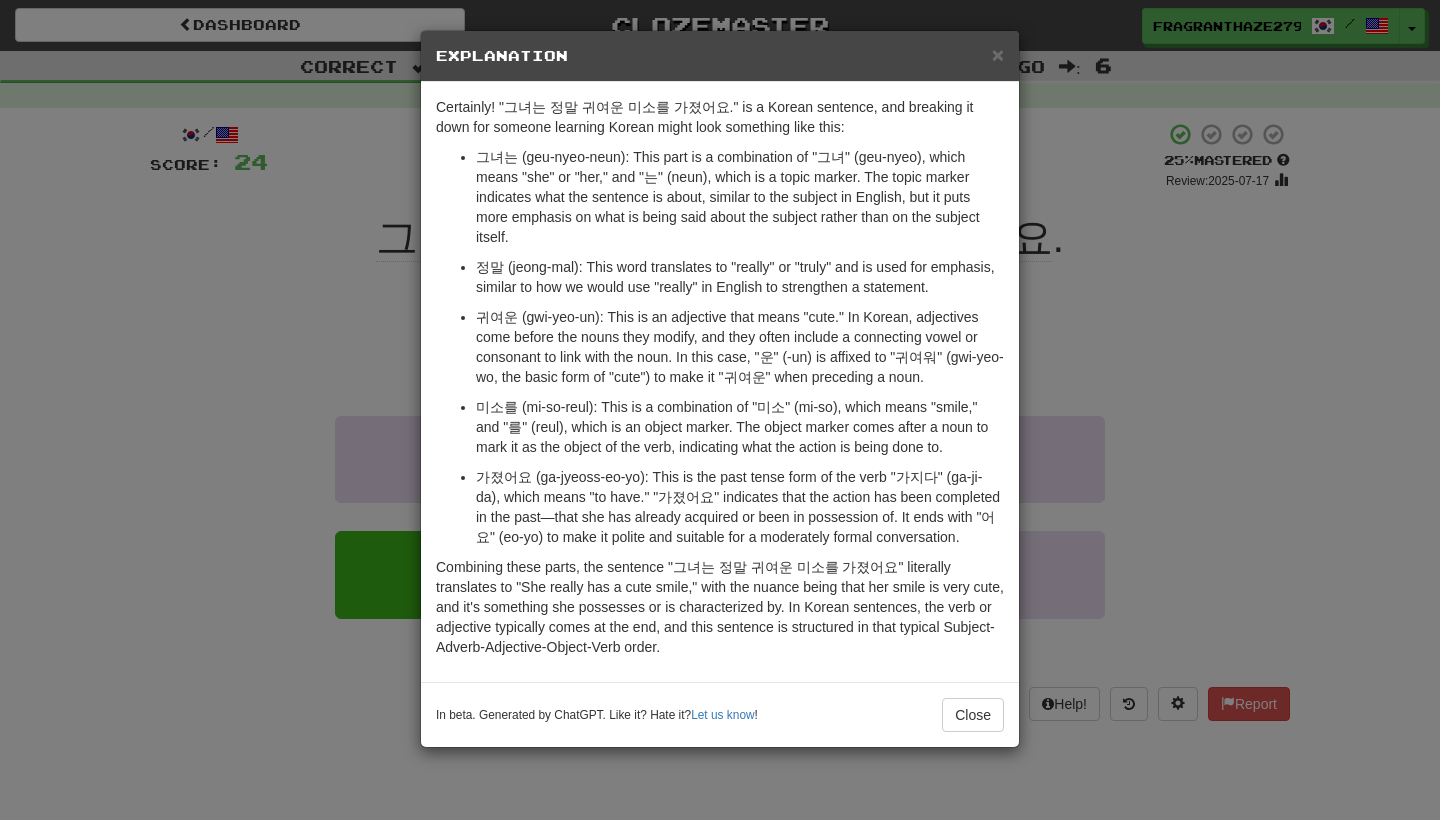 click on "× Explanation Sure! "그녀는 정말 귀여운 미소를 가졌어요." is a Korean sentence, and breaking it down for someone learning Korean might look something like this:
그녀는 (geu-nyeo-neun): This part is a combination of "그녀" (geu-nyeo), which means "she" or "her," and "는" (neun), which is a topic marker. The topic marker indicates what the sentence is about, similar to the subject in English, but it puts more emphasis on what is being said about the subject rather than on the subject itself.
정말 (jeong-mal): This word translates to "really" or "truly" and is used for emphasis, similar to how we would use "really" in English to strengthen a statement.
미소를 (mi-so-reul): This is a combination of "미소" (mi-so), which means "smile," and "를" (reul), which is an object marker. The object marker comes after a noun to mark it as the object of the verb, indicating what the action is being done to.
Let us know ! Close" at bounding box center (720, 410) 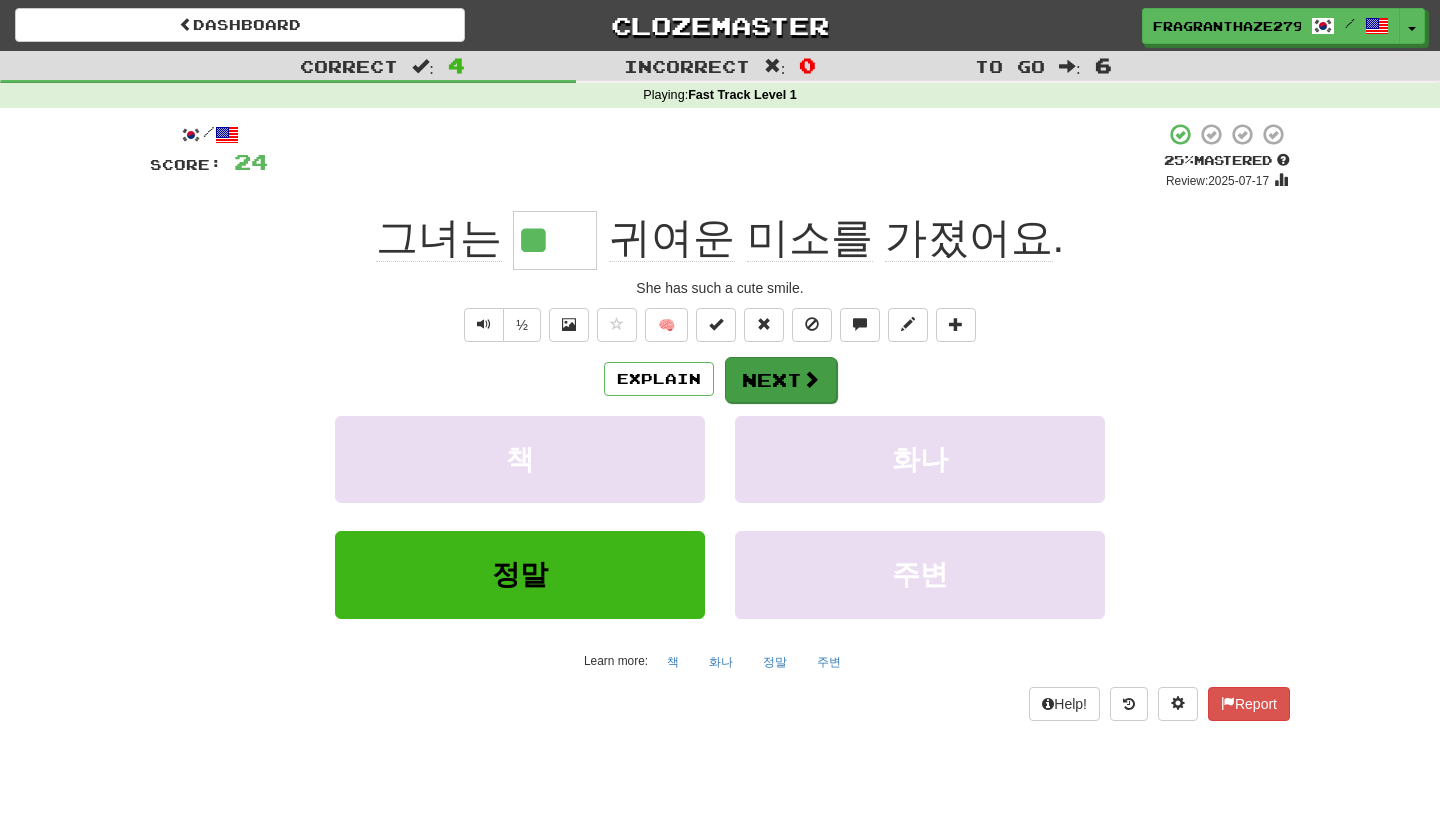 click on "Next" at bounding box center (781, 380) 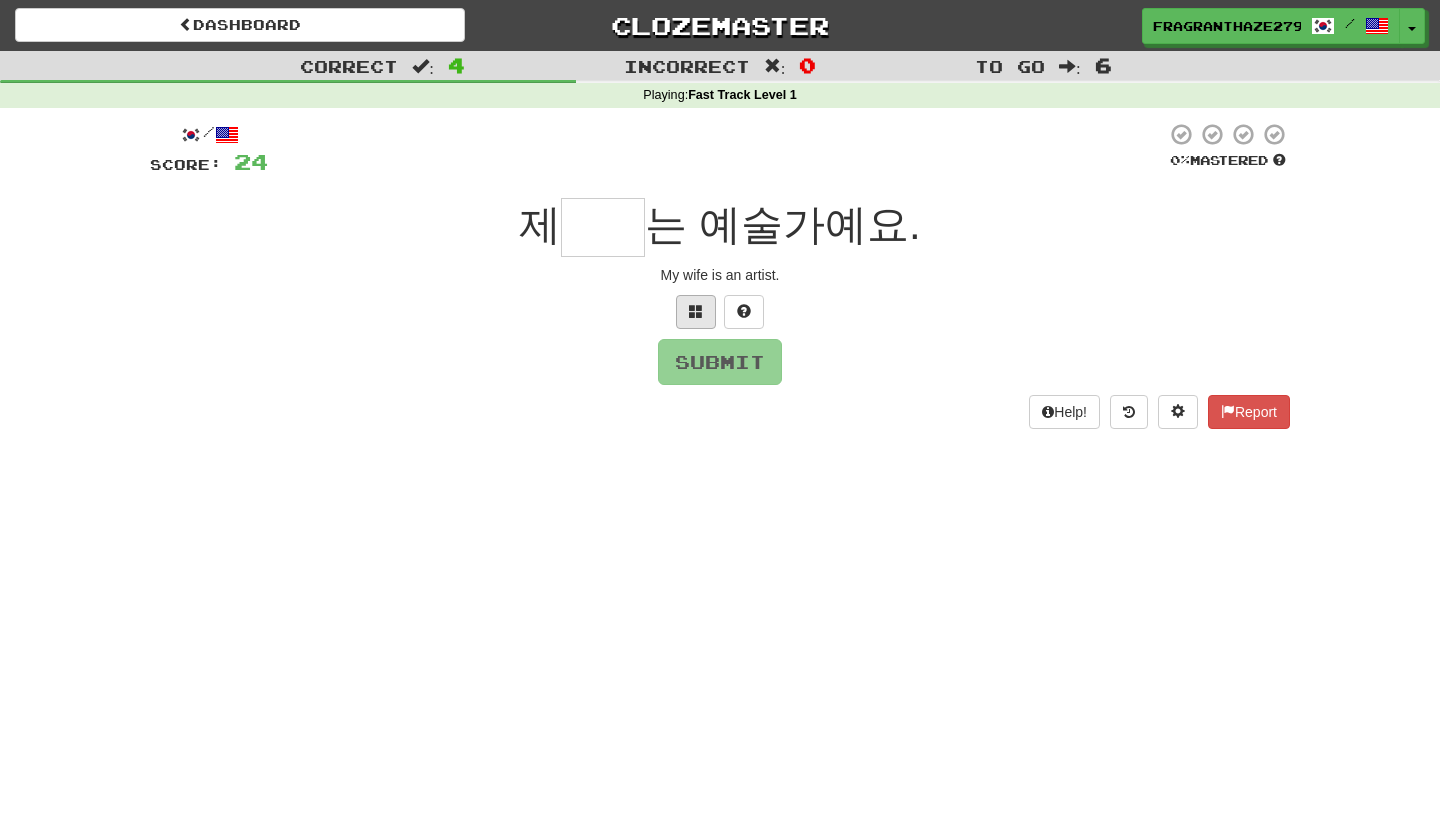 click at bounding box center (696, 312) 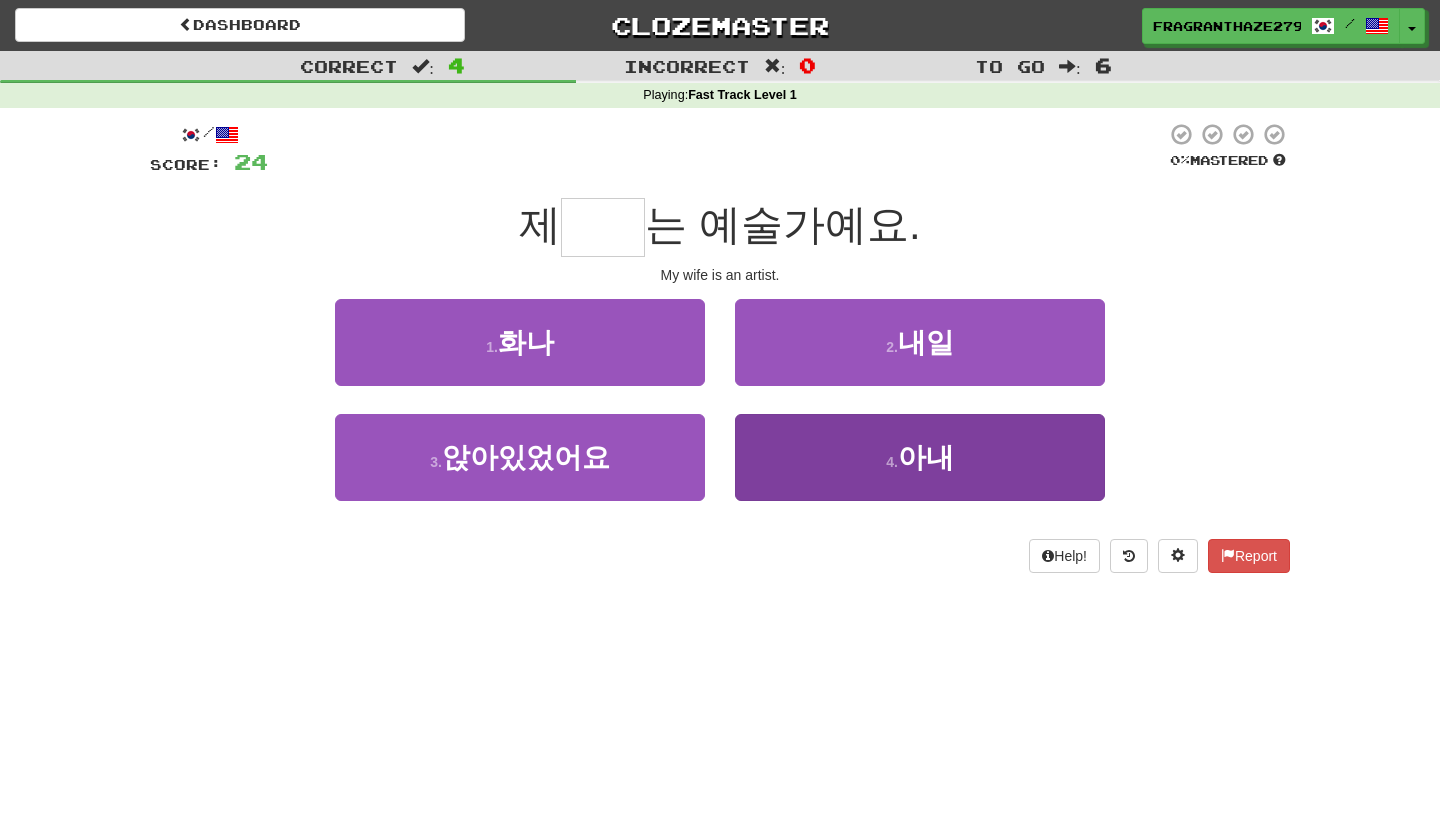 click on "4 .  아내" at bounding box center [920, 457] 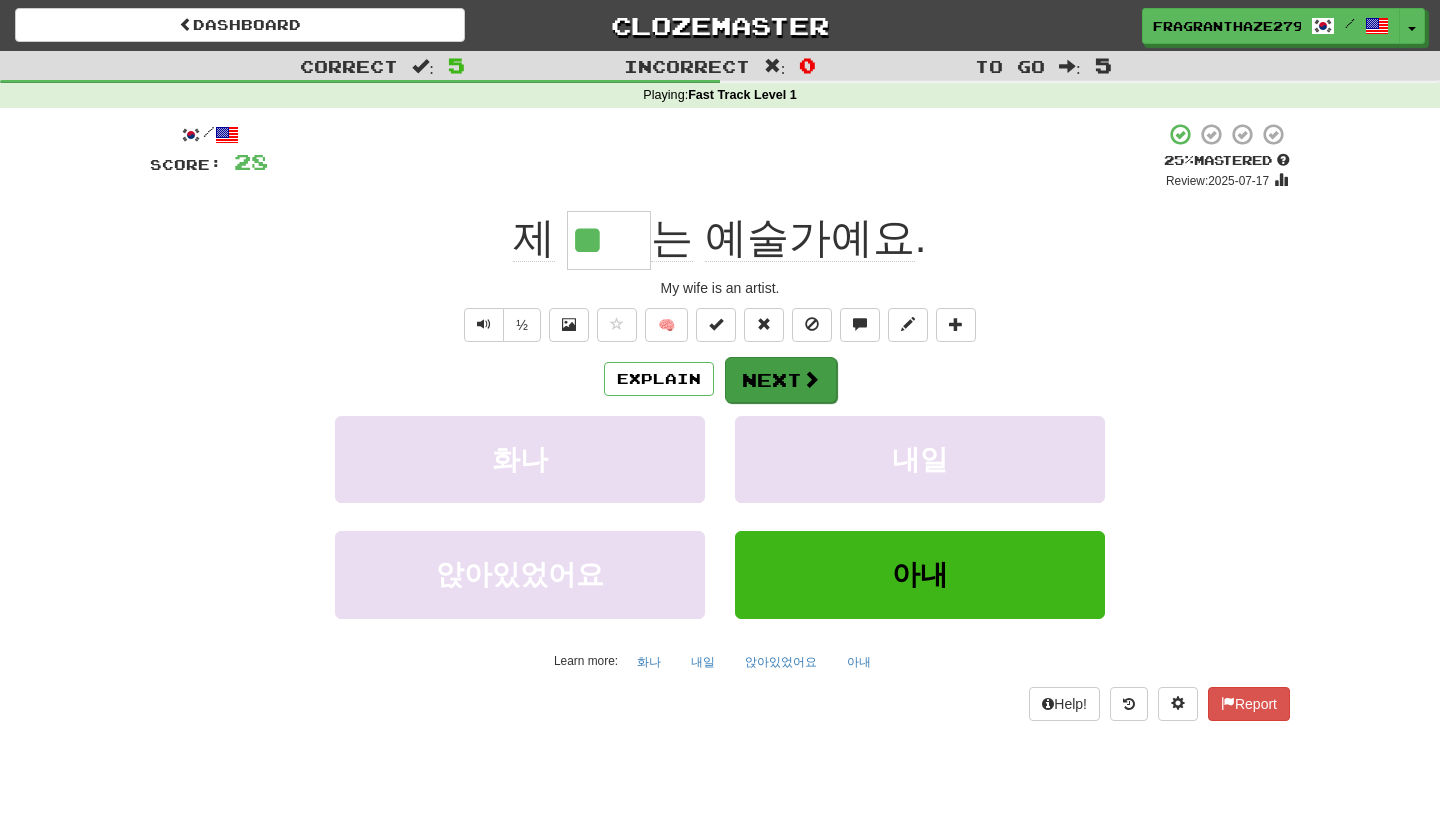 click at bounding box center (811, 379) 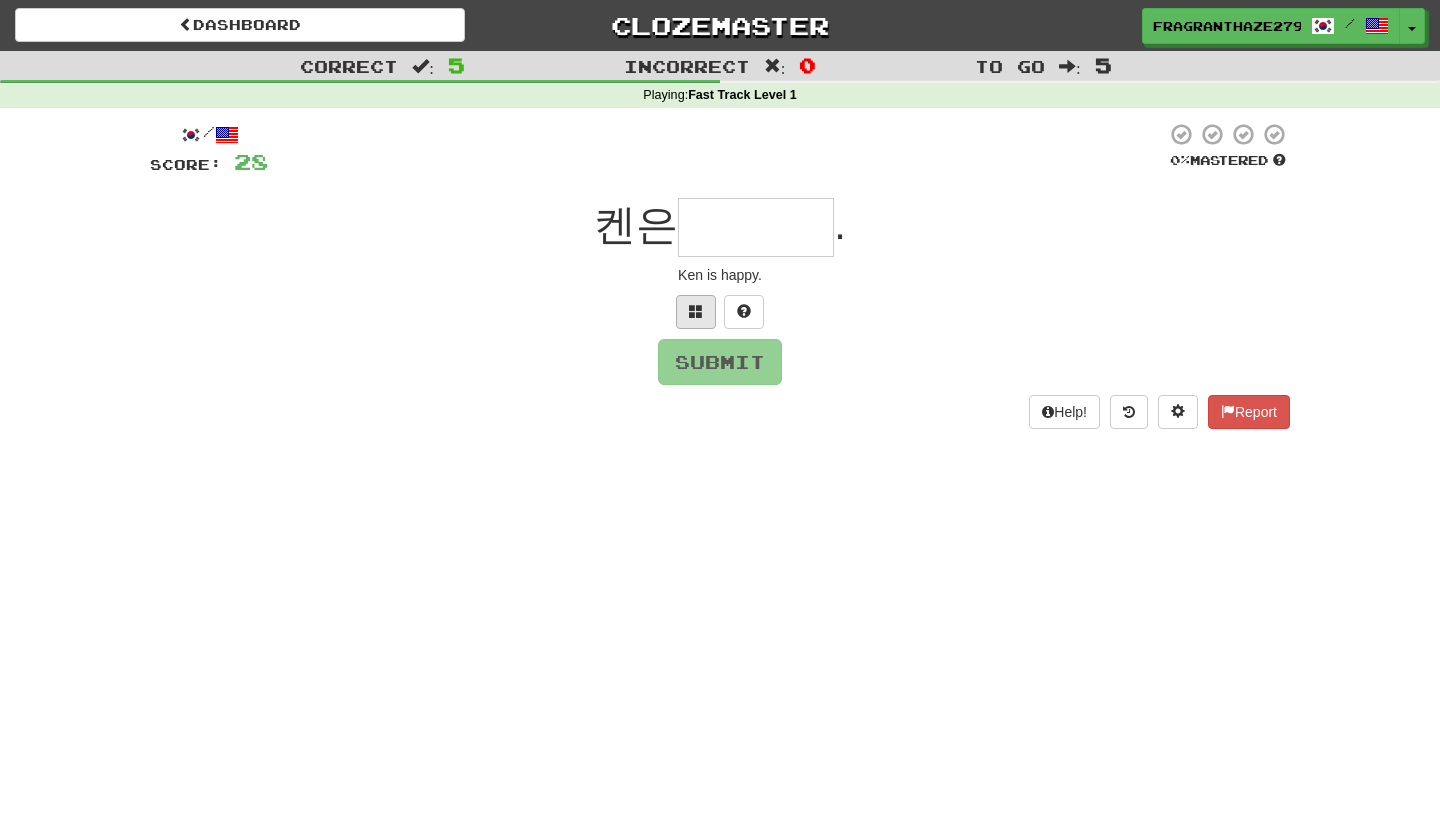 click at bounding box center (696, 311) 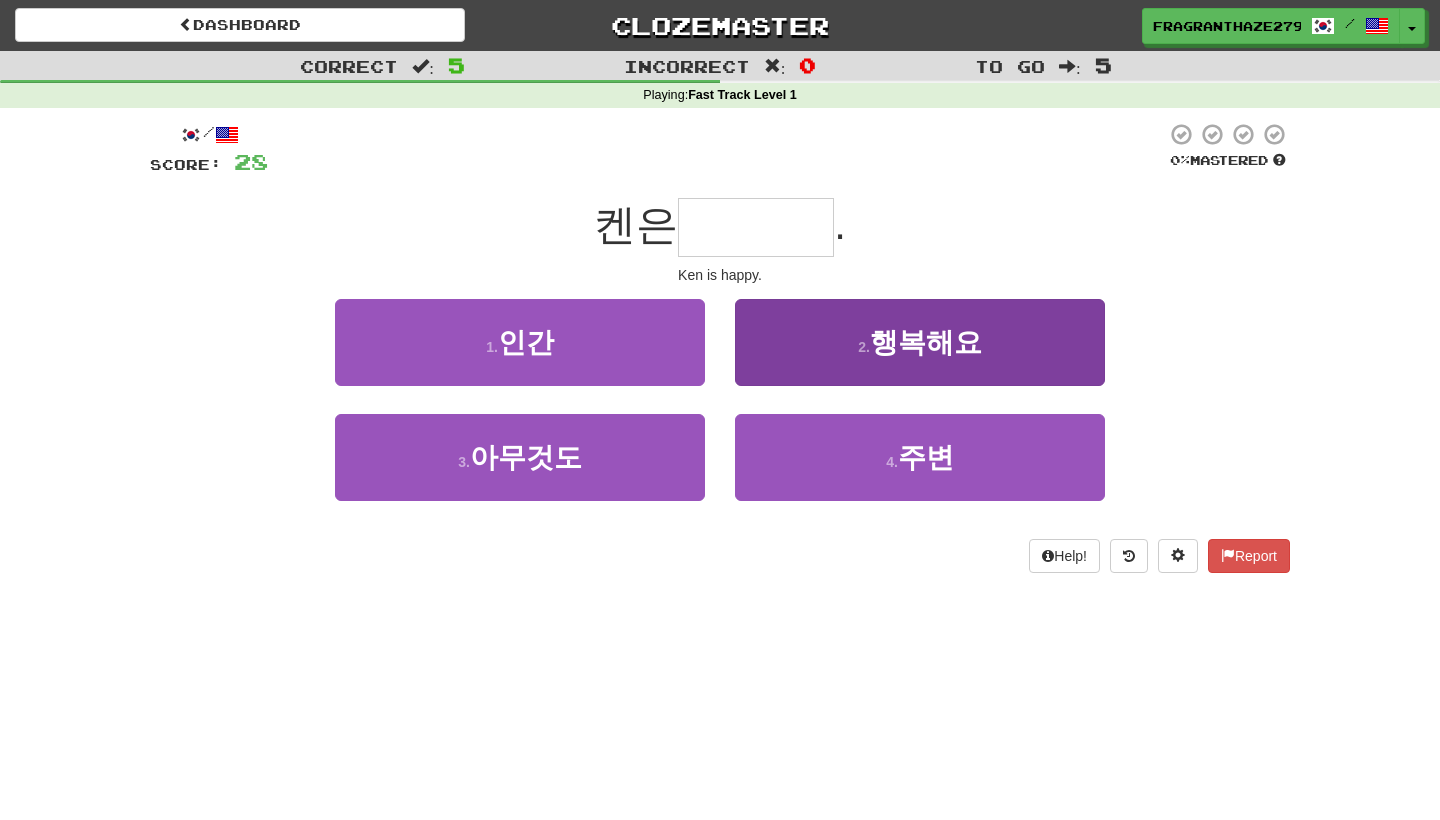 click on "행복해요" at bounding box center [926, 342] 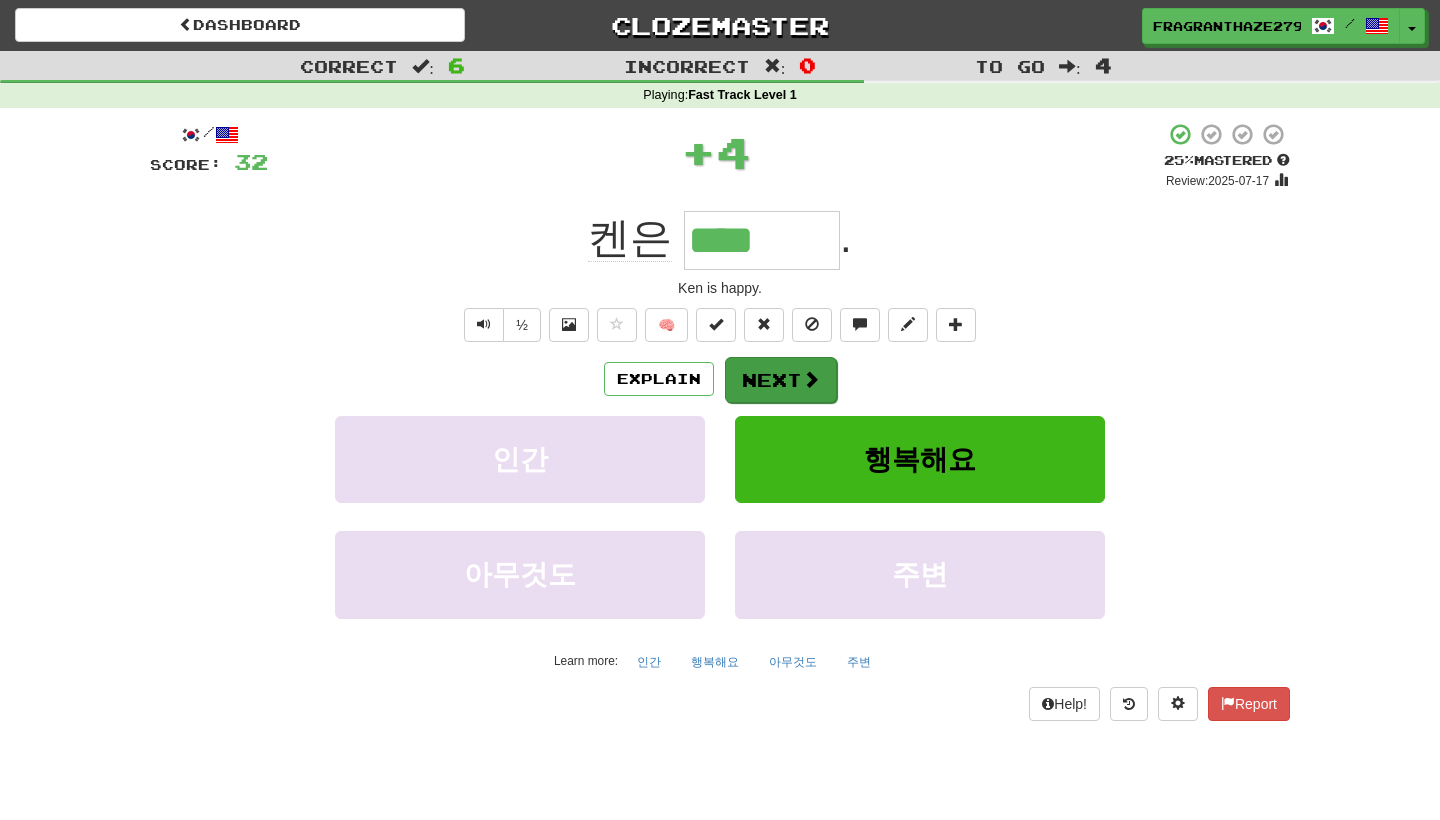 click on "Next" at bounding box center [781, 380] 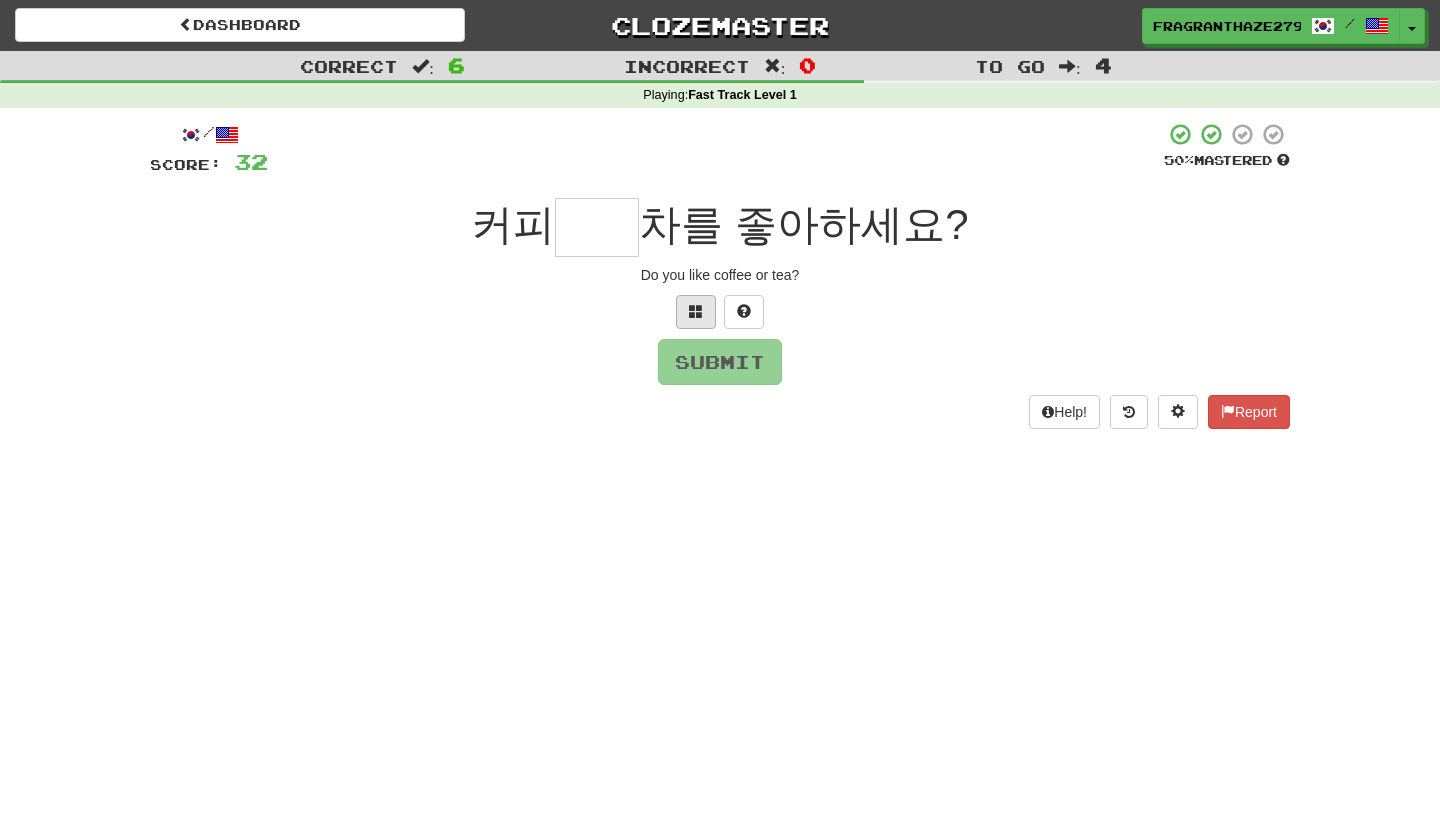 click at bounding box center (696, 312) 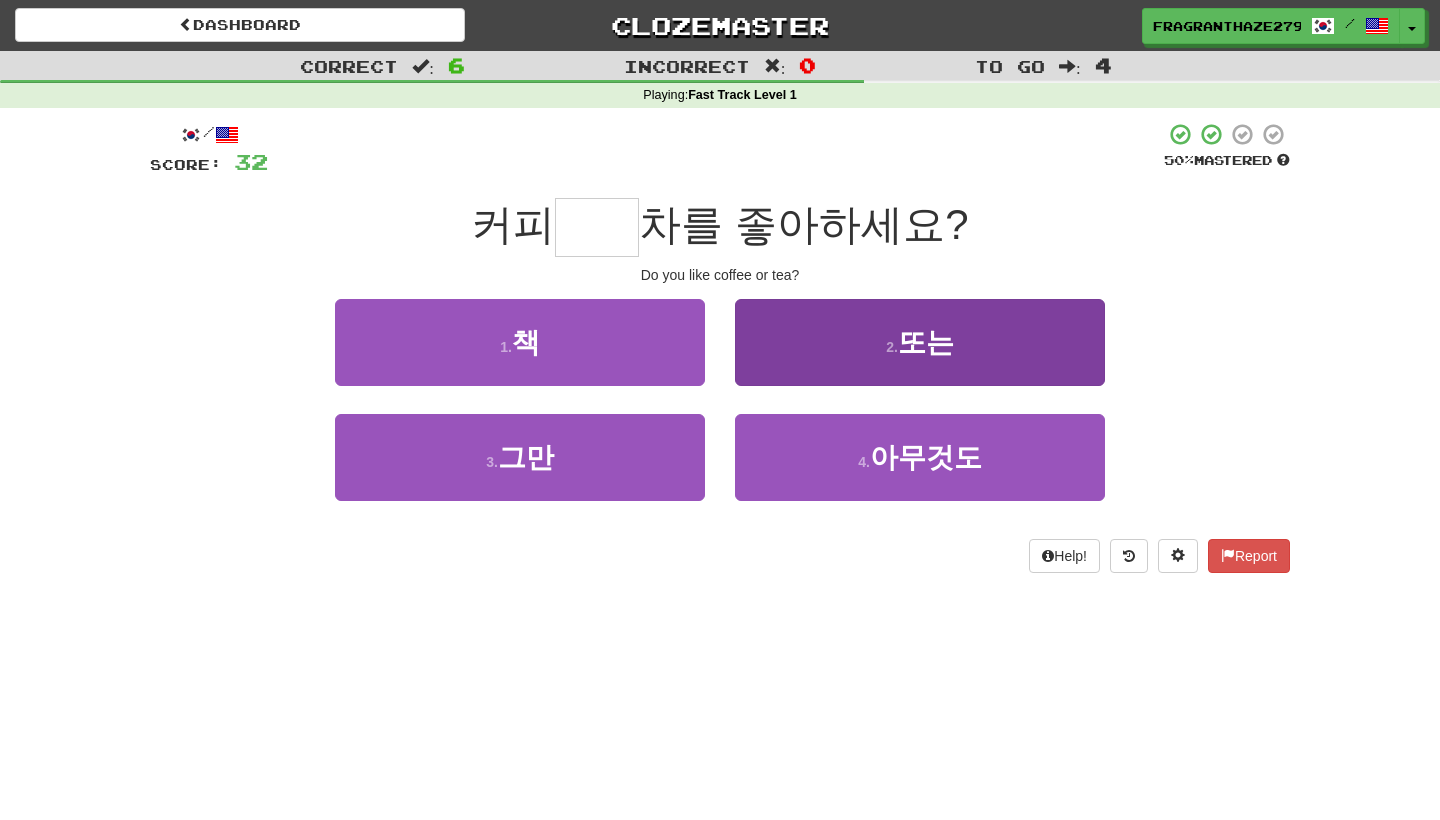 click on "2 .  또는" at bounding box center [920, 342] 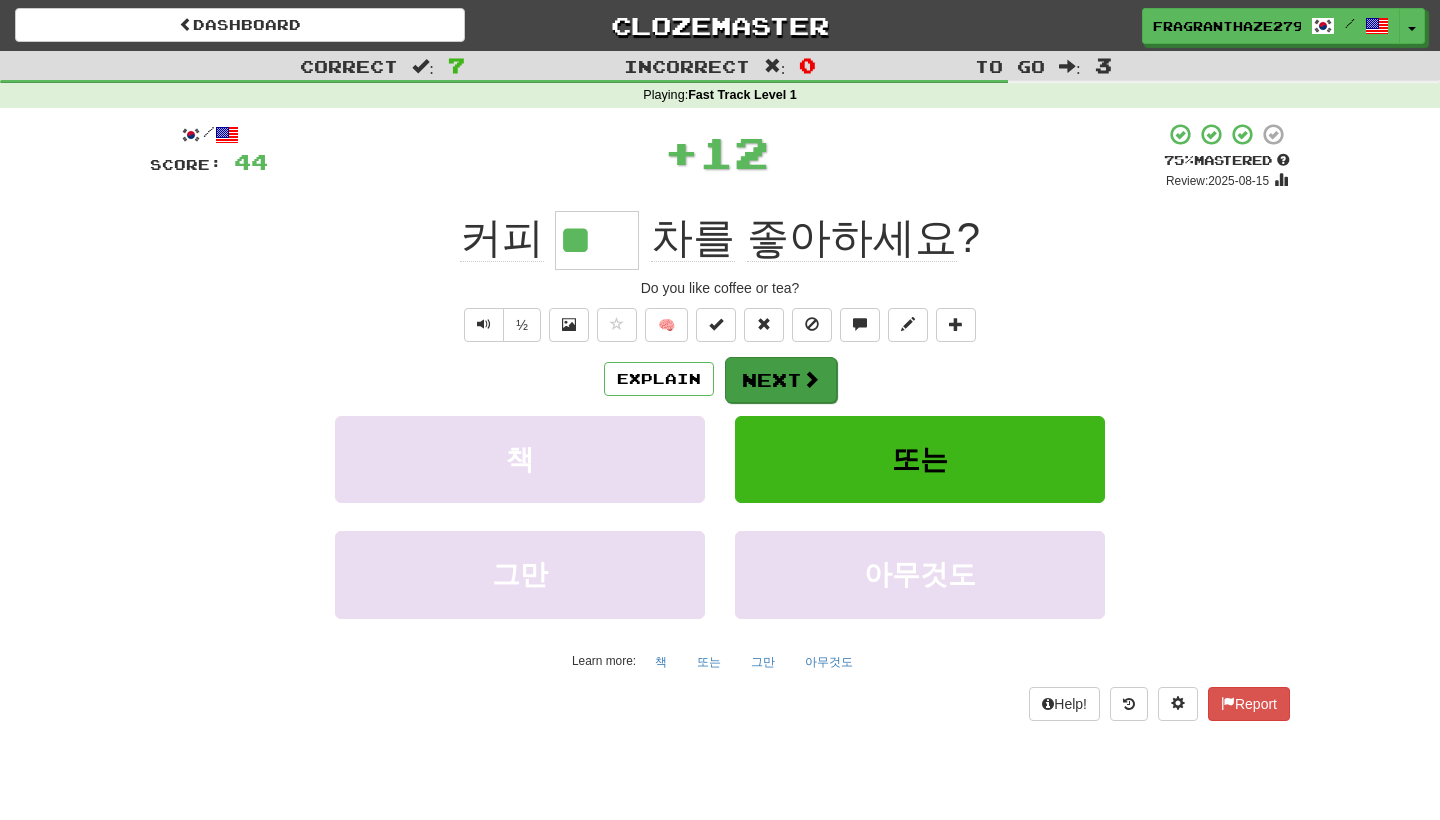 click on "Next" at bounding box center [781, 380] 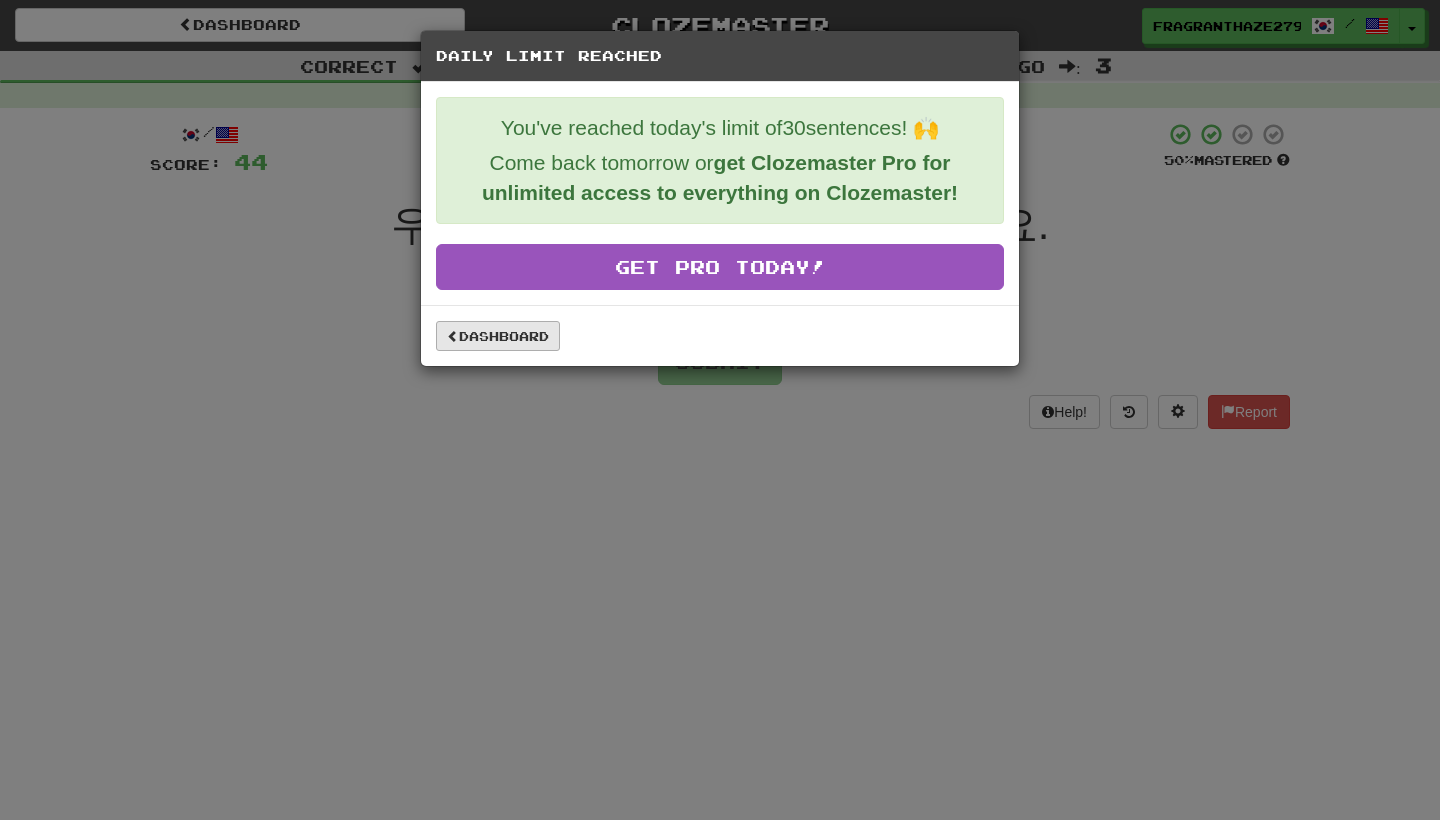click on "Dashboard" at bounding box center [498, 336] 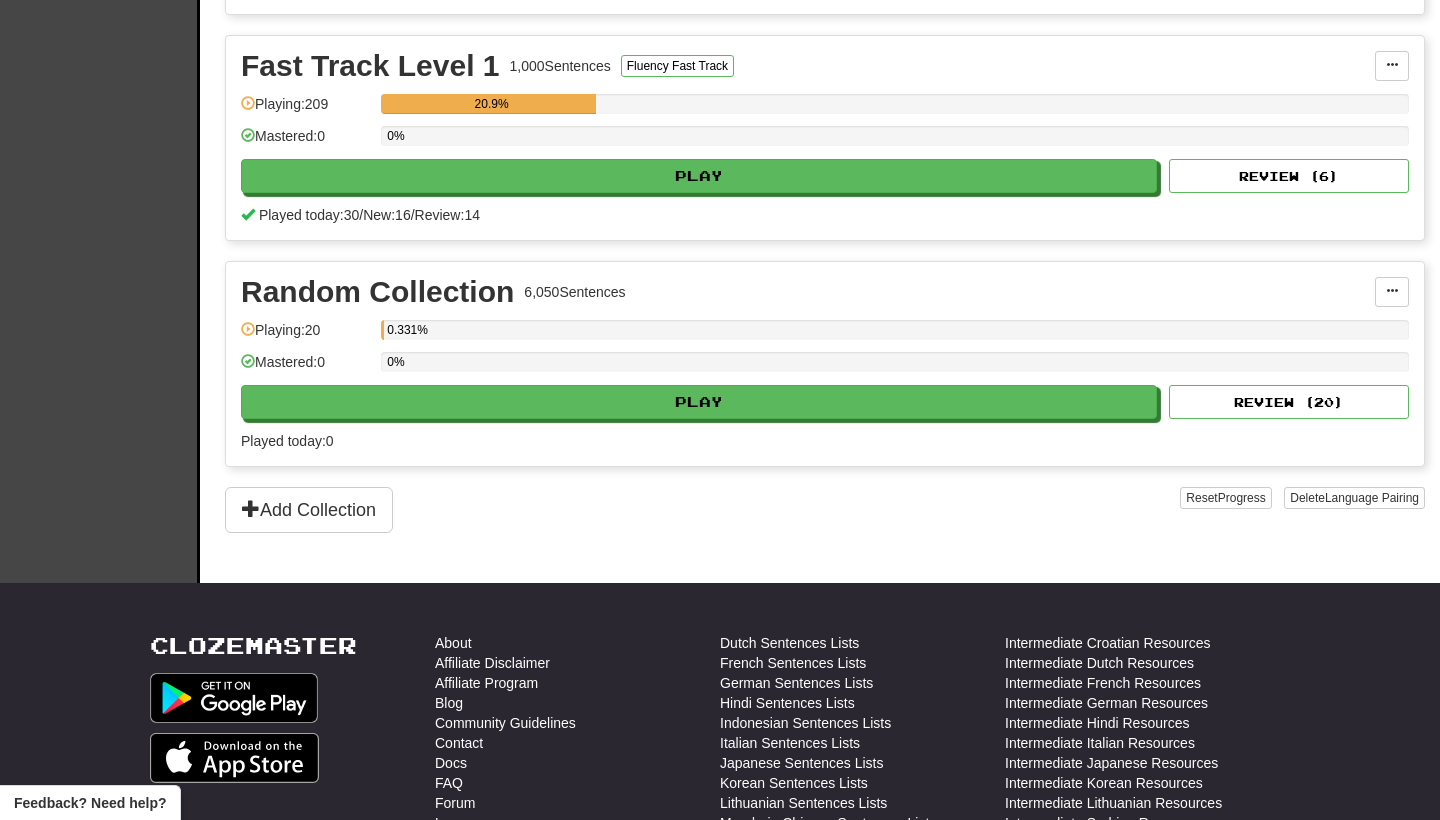 scroll, scrollTop: 679, scrollLeft: 0, axis: vertical 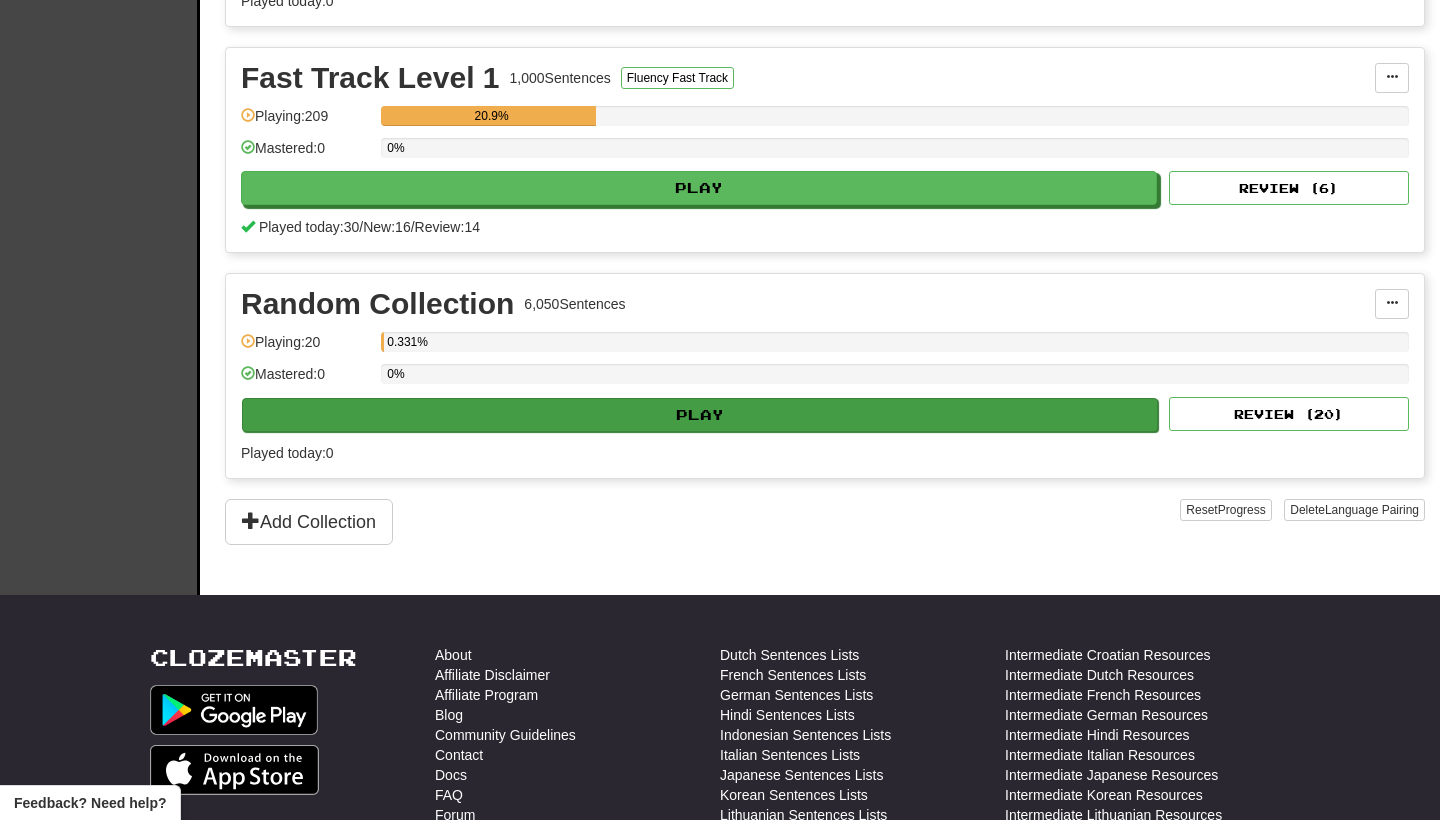 click on "Play" at bounding box center (700, 415) 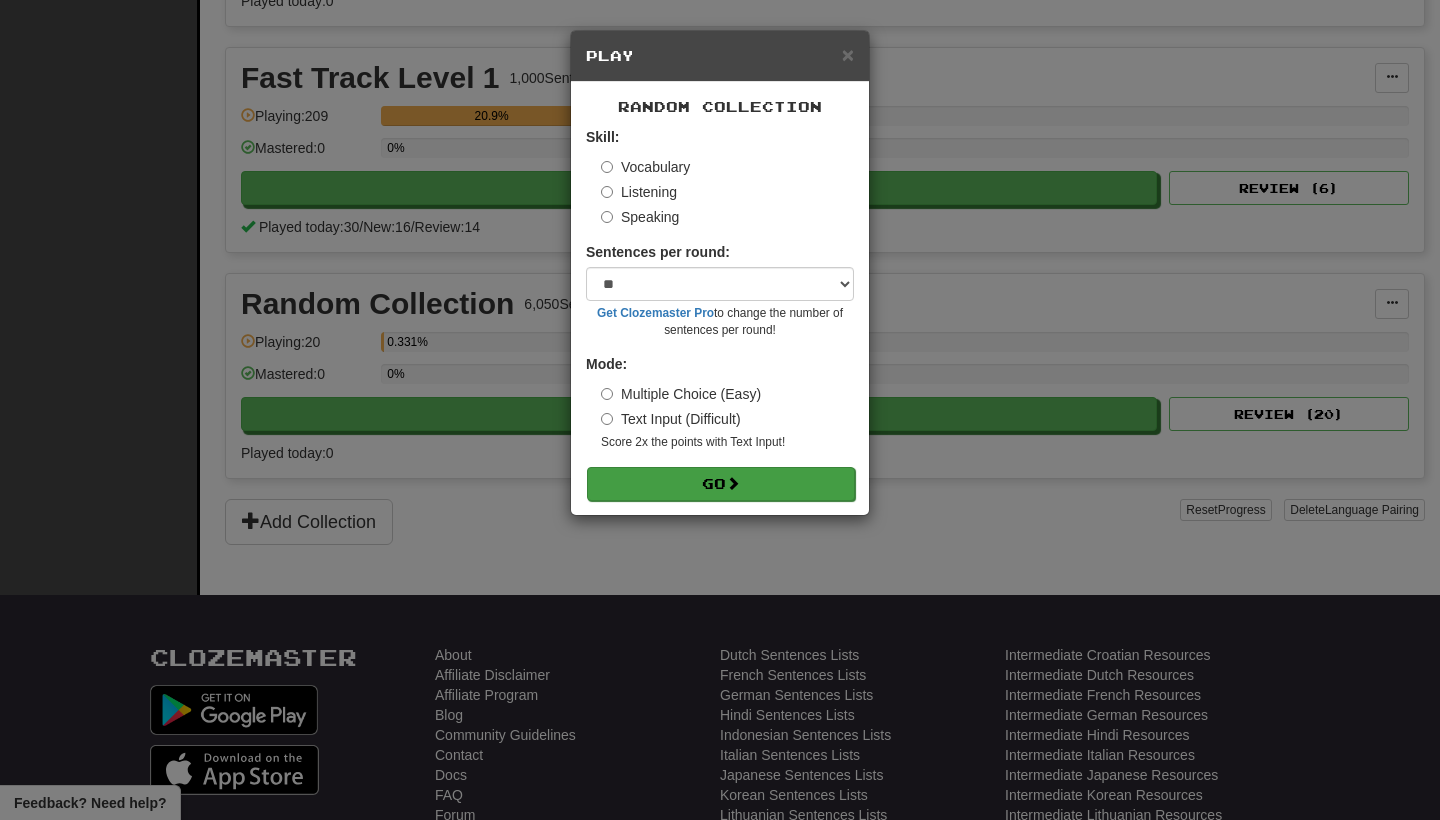 click on "Go" at bounding box center [721, 484] 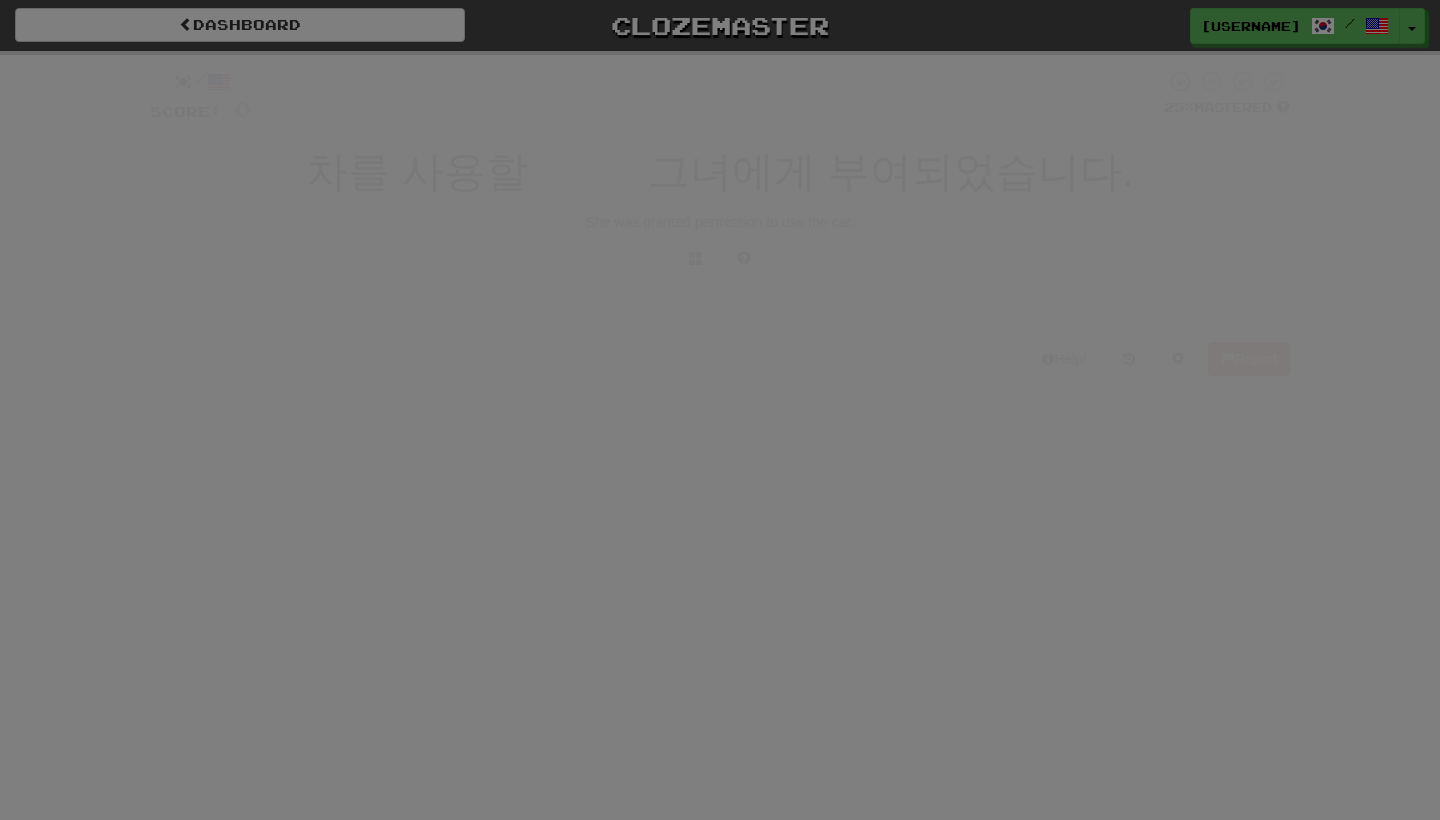 scroll, scrollTop: 0, scrollLeft: 0, axis: both 